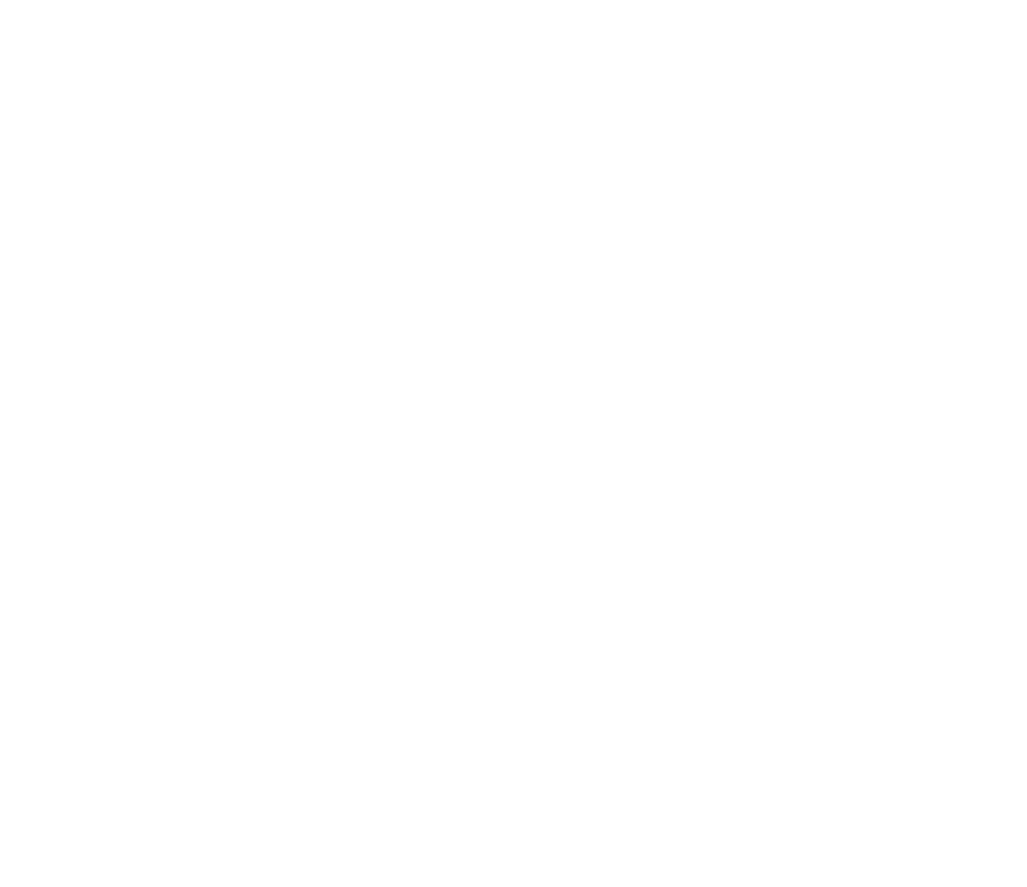 scroll, scrollTop: 0, scrollLeft: 0, axis: both 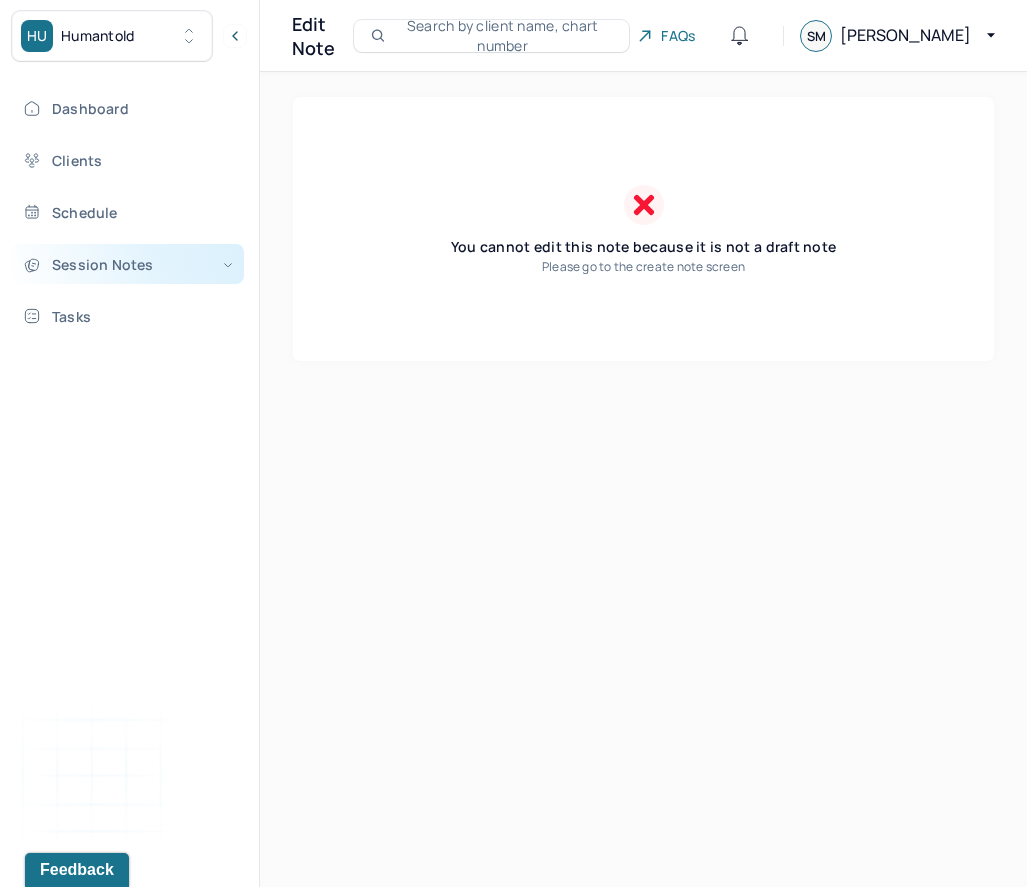 click on "Session Notes" at bounding box center (128, 264) 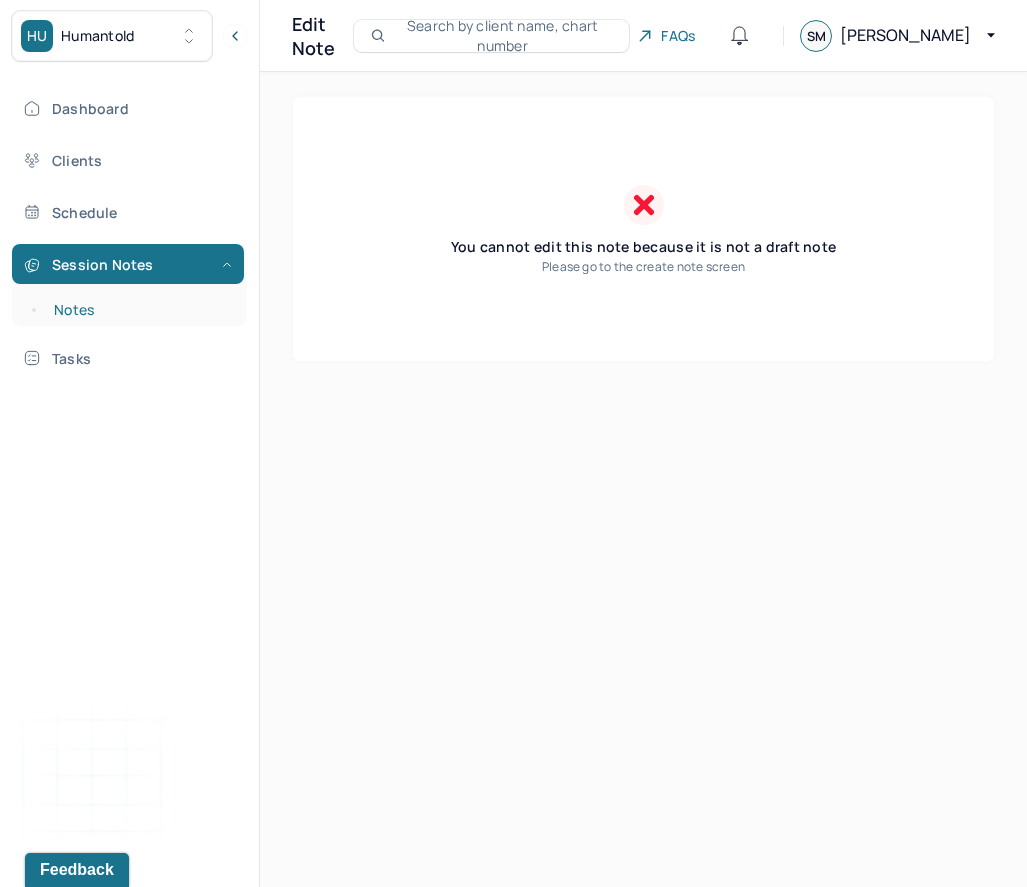 click on "Notes" at bounding box center (139, 310) 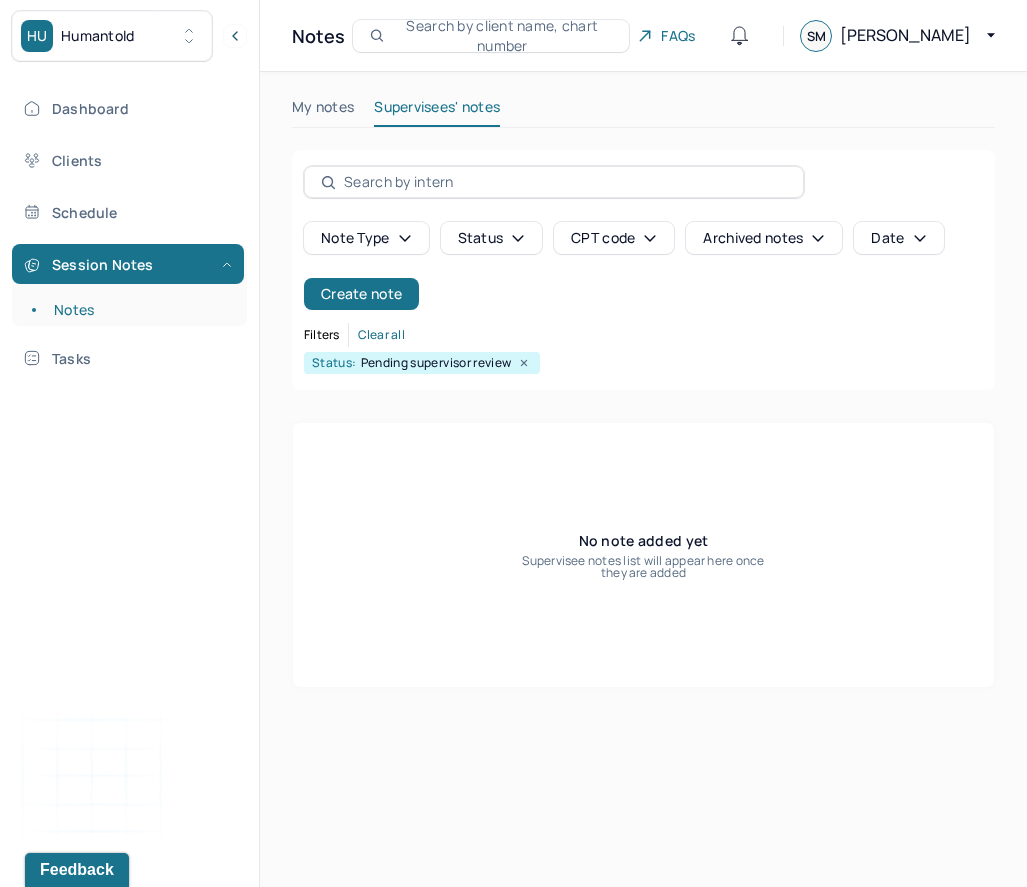 click 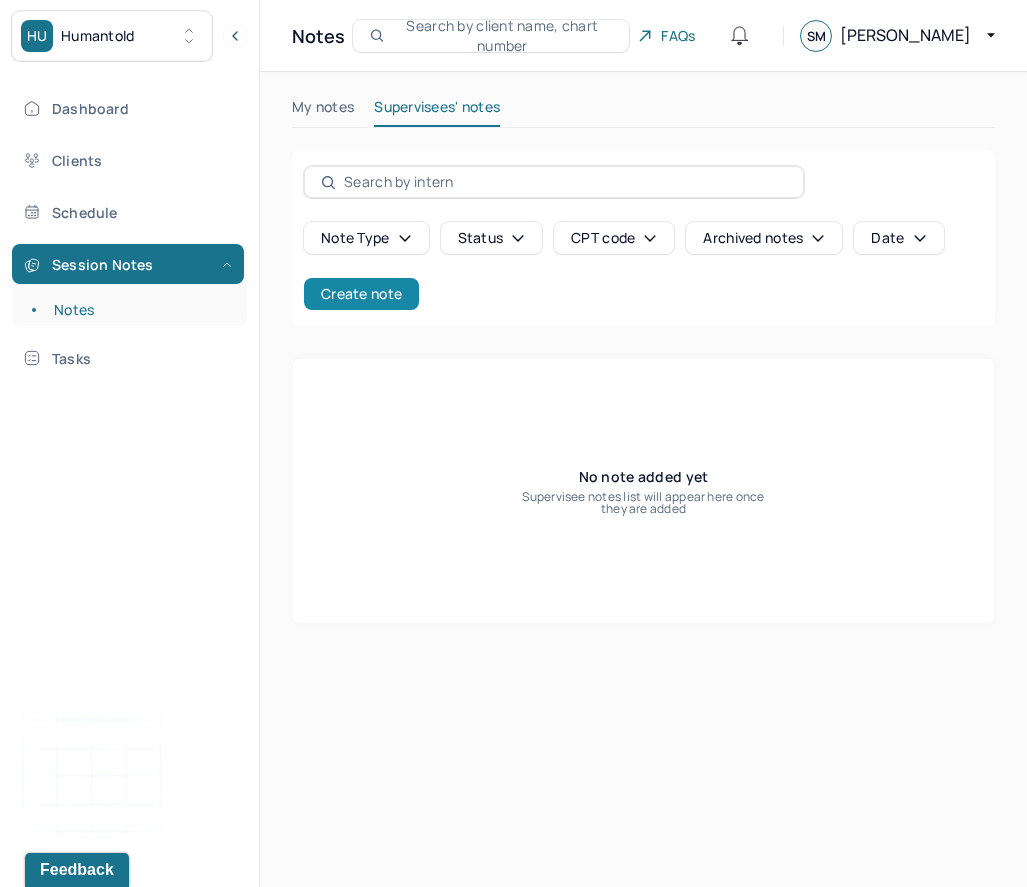 click on "Create note" at bounding box center (361, 294) 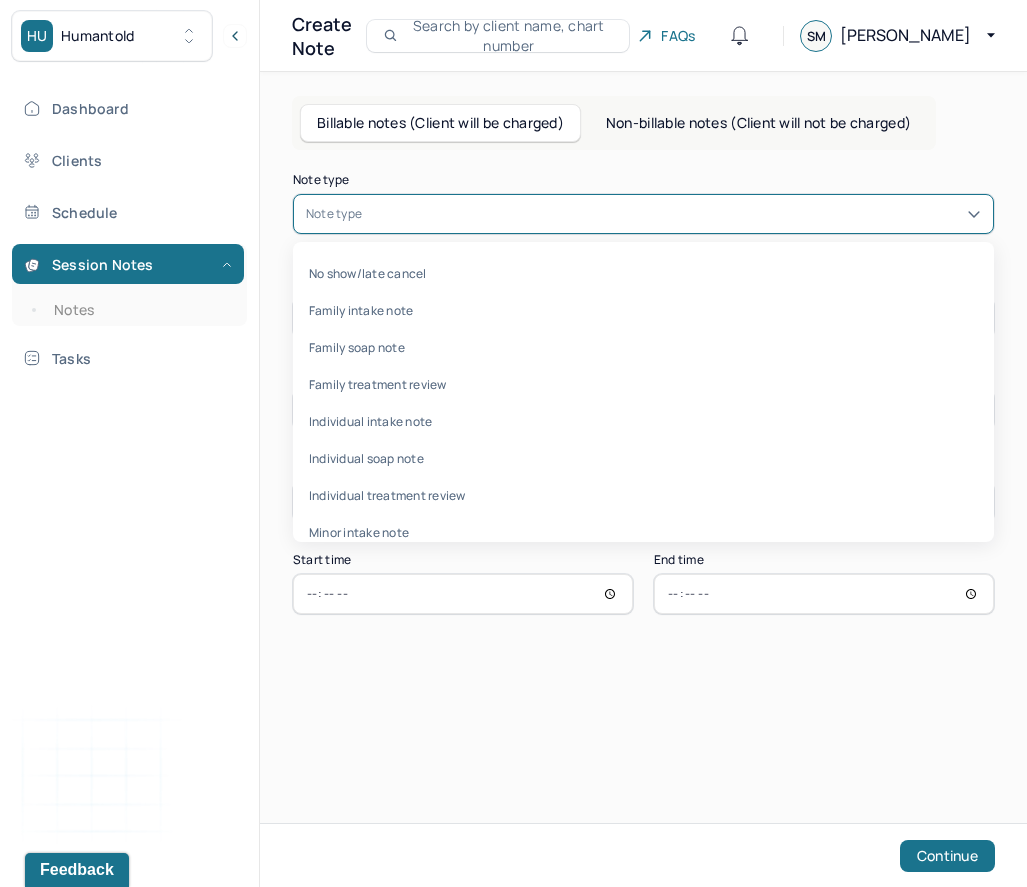 click at bounding box center (673, 214) 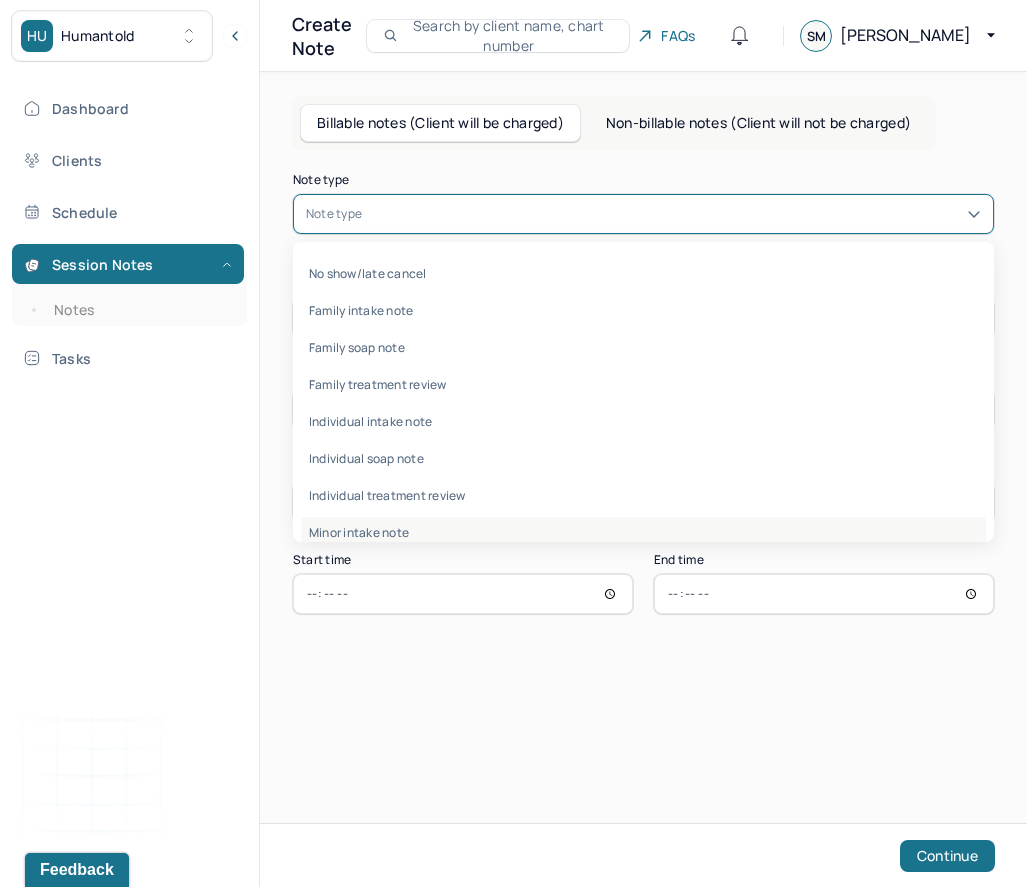 click on "Minor intake note" at bounding box center [643, 532] 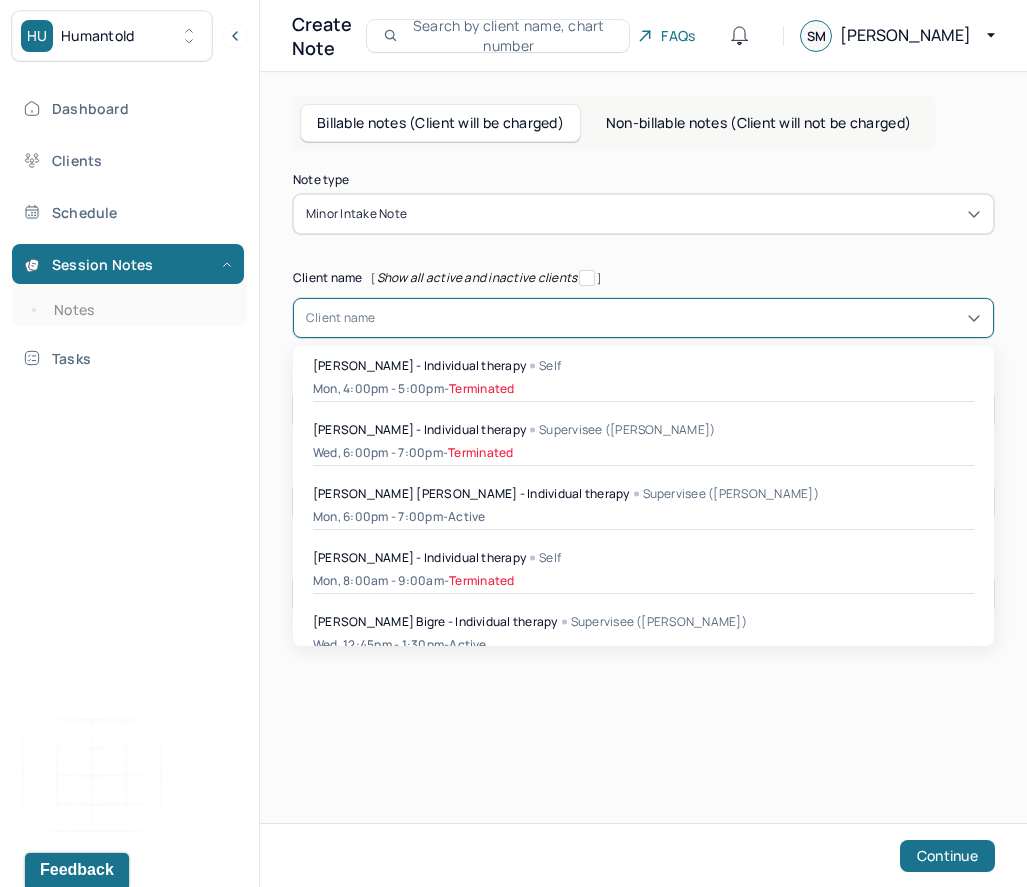 click at bounding box center [678, 318] 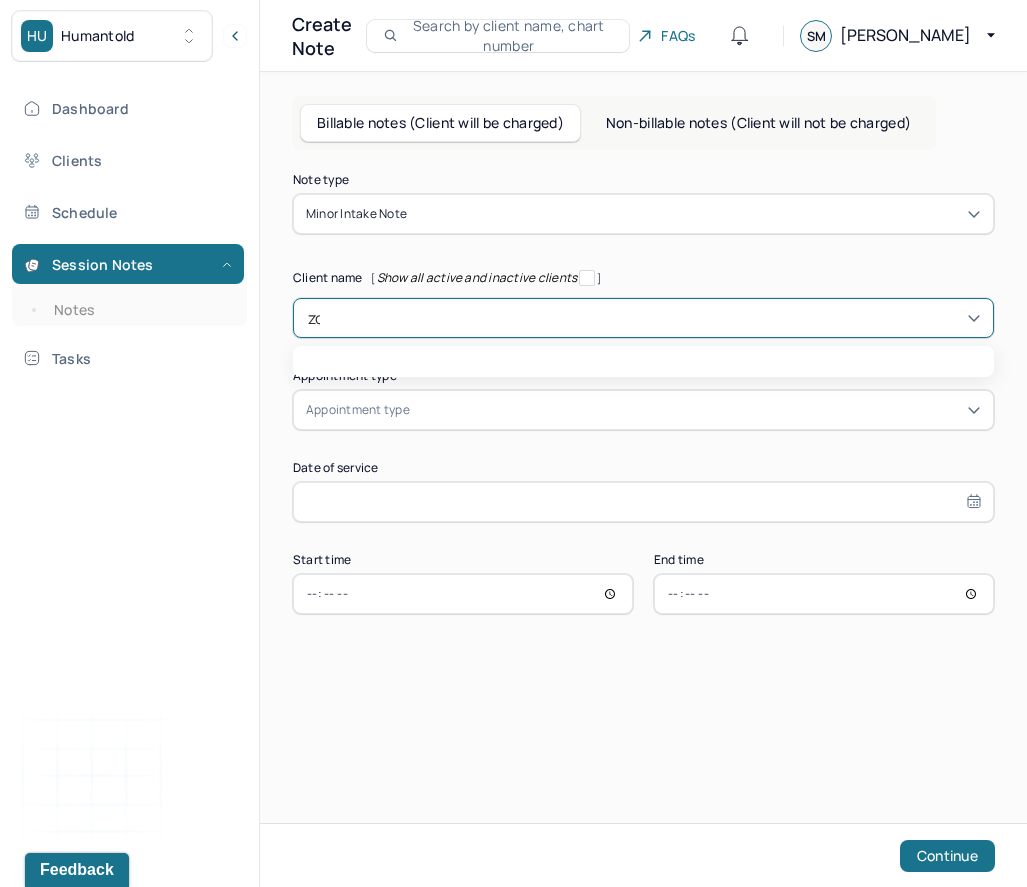 type on "zoe" 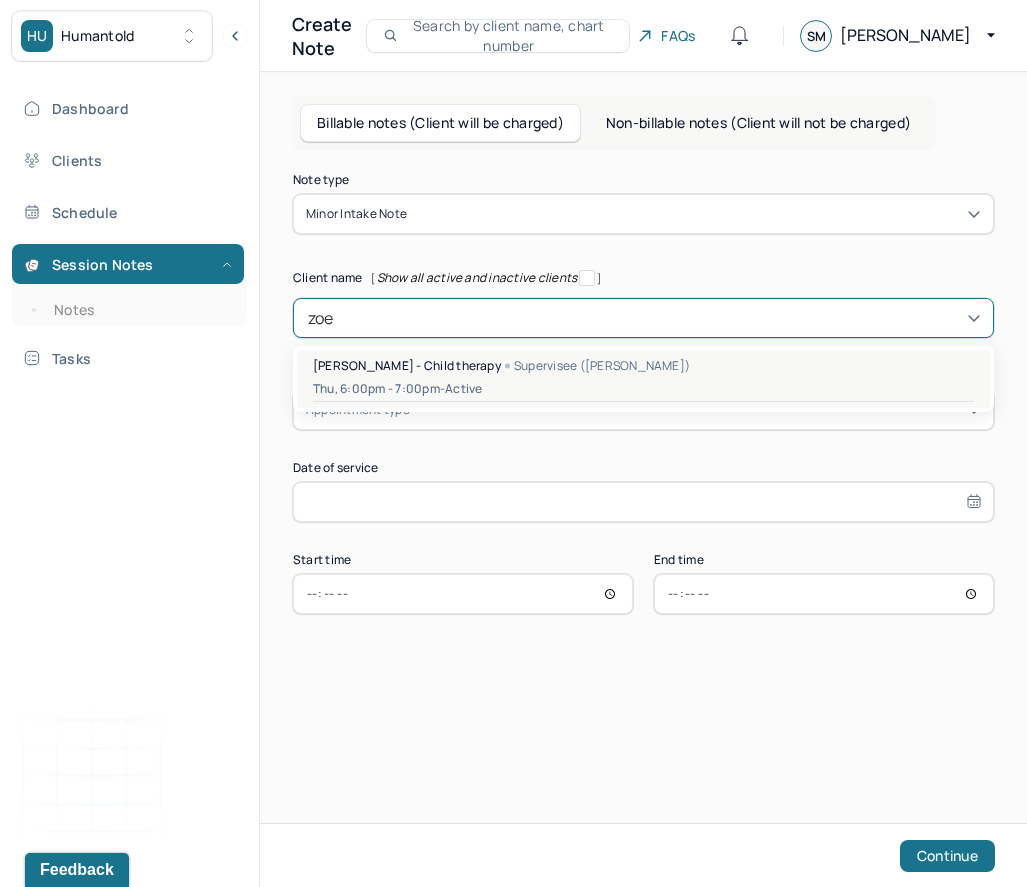 click on "Thu, 6:00pm - 7:00pm  -  active" at bounding box center [643, 389] 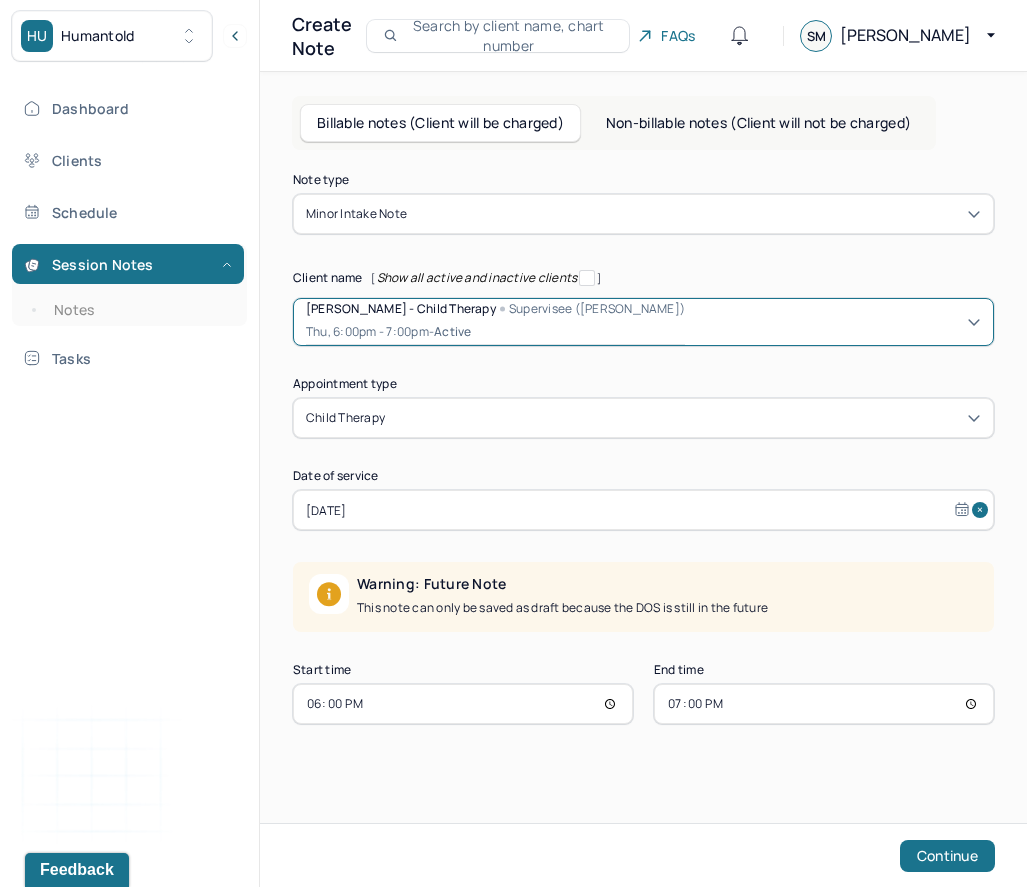select on "6" 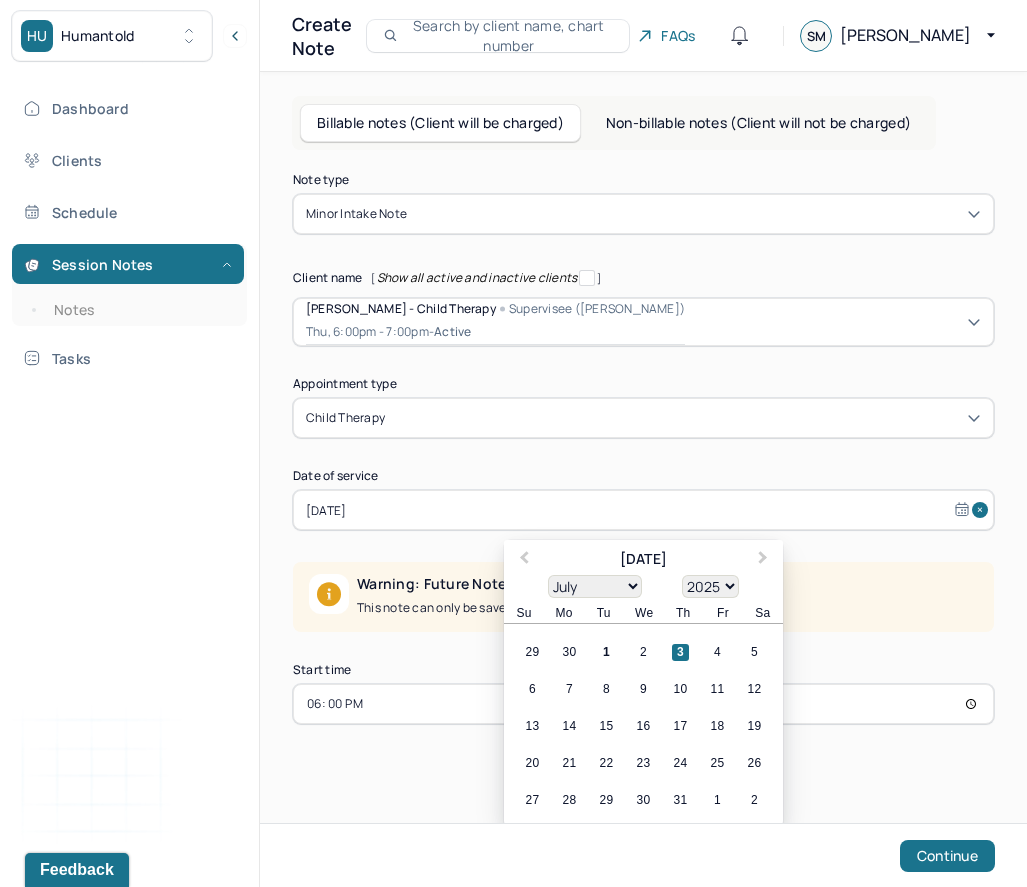 click on "Jul 3, 2025" at bounding box center [643, 510] 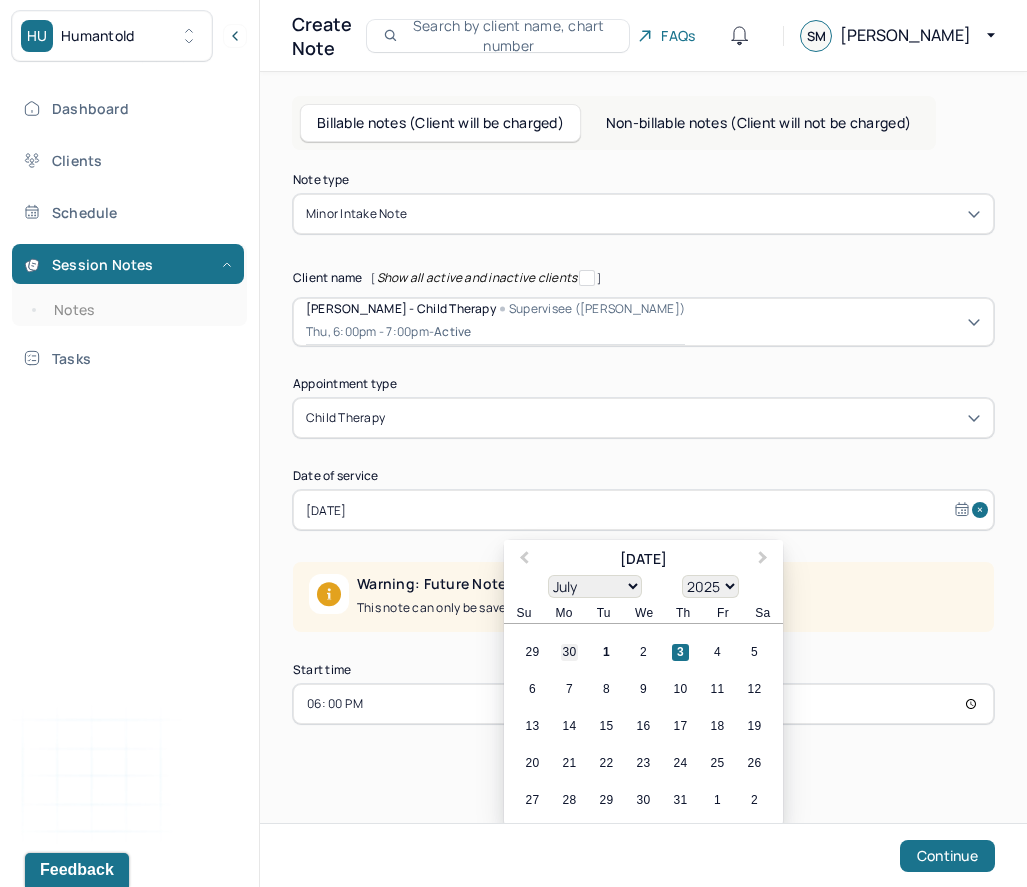 click on "30" at bounding box center (569, 652) 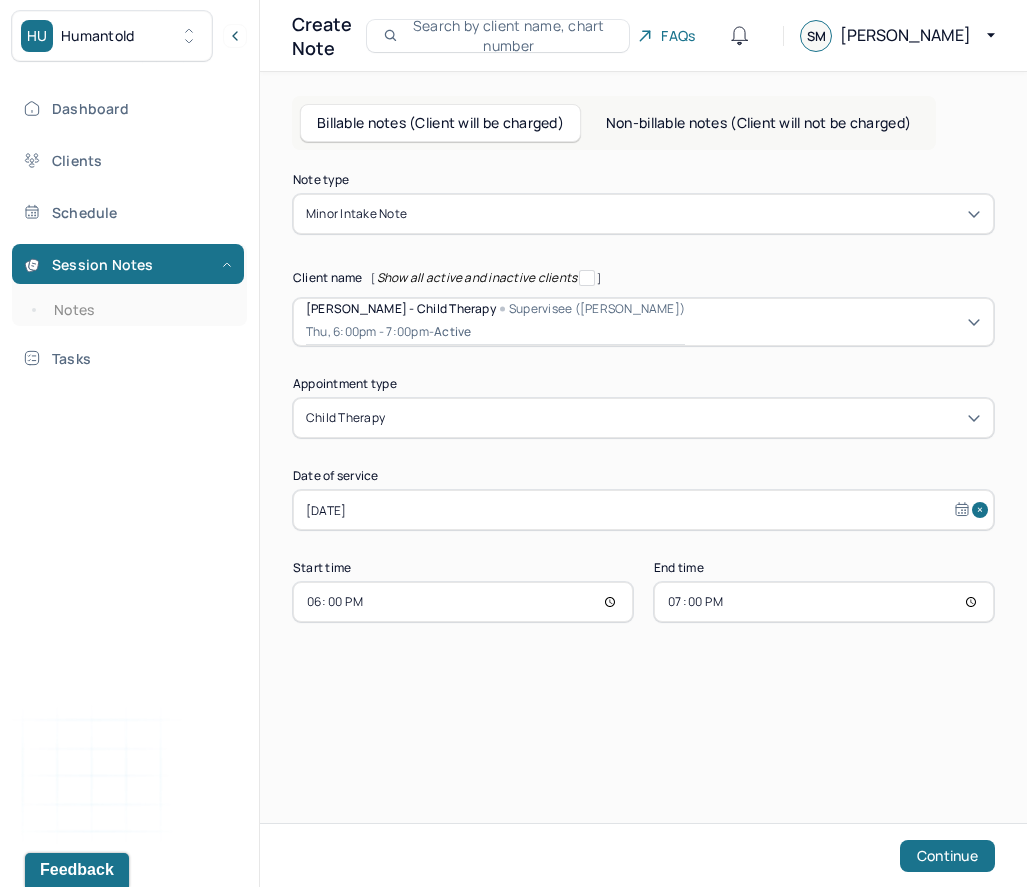 click on "18:00" at bounding box center (463, 602) 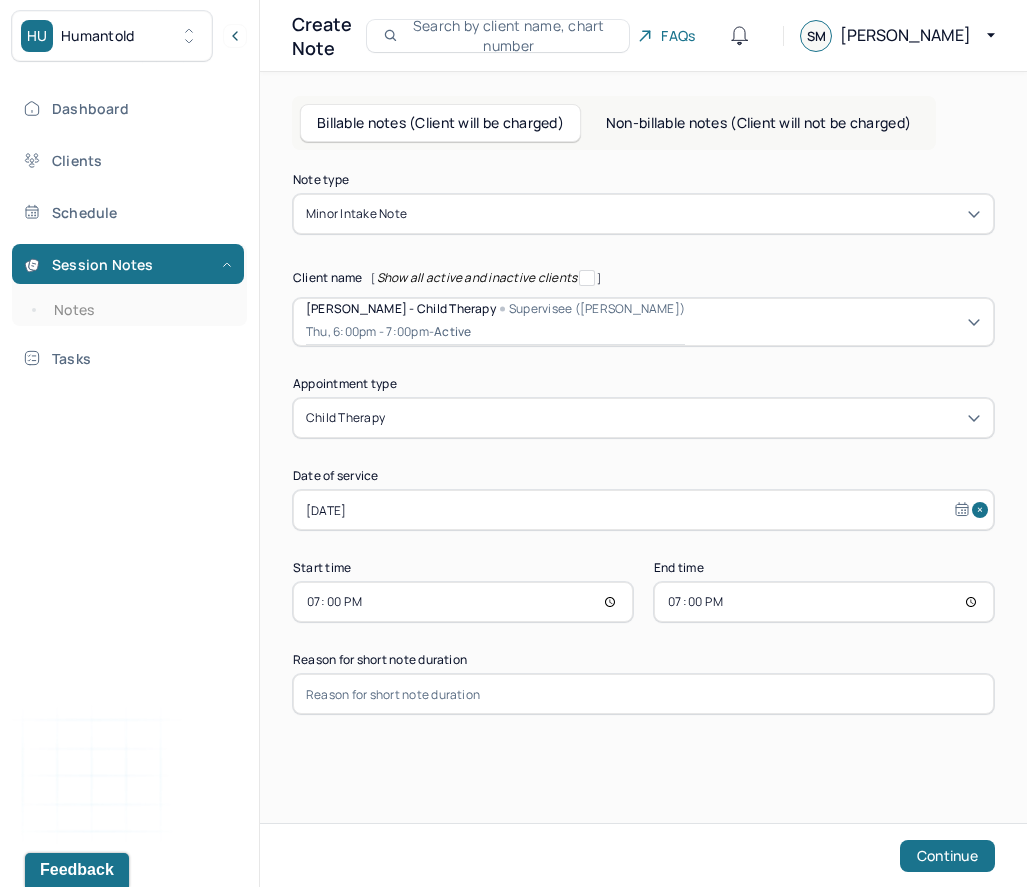 click on "19:00" at bounding box center [824, 602] 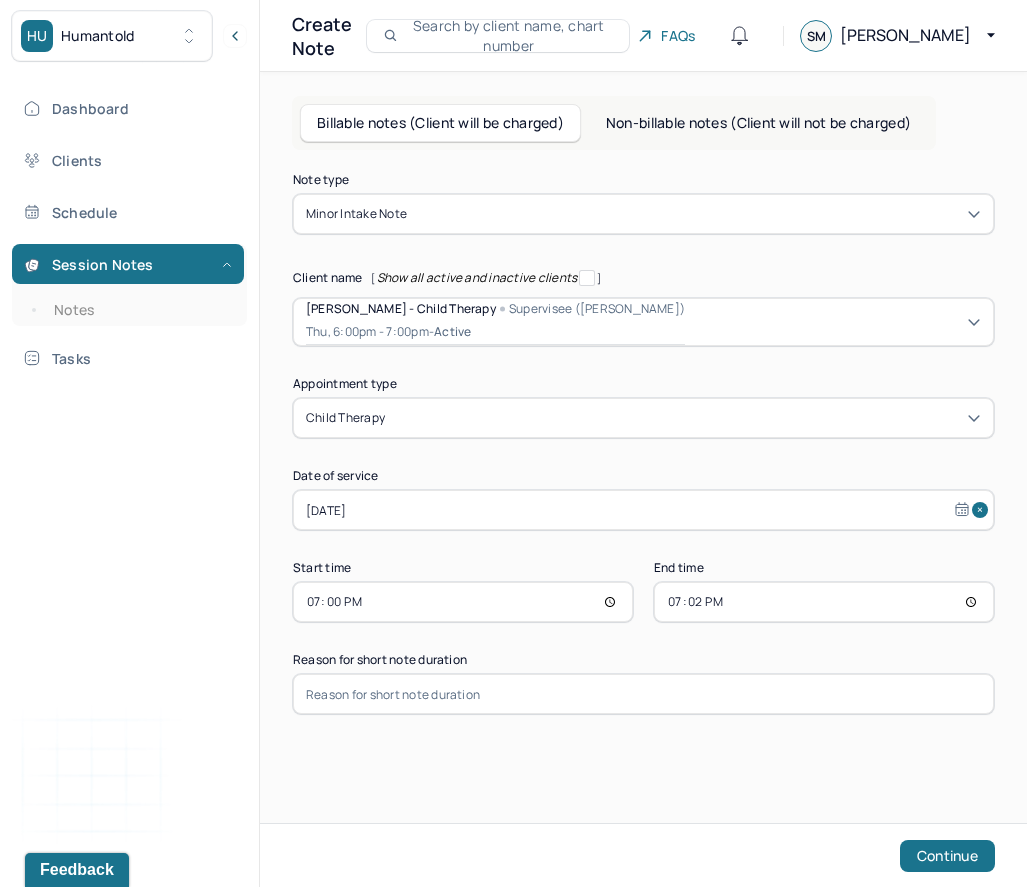 type on "19:25" 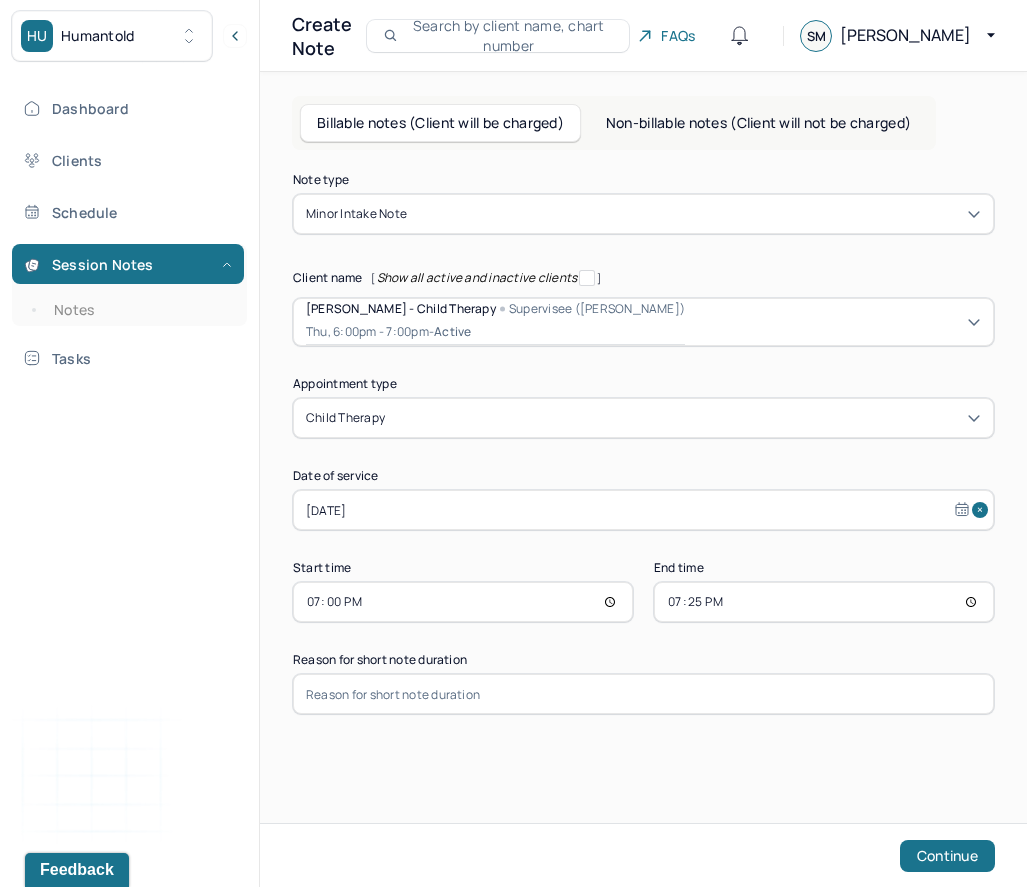 click at bounding box center (643, 694) 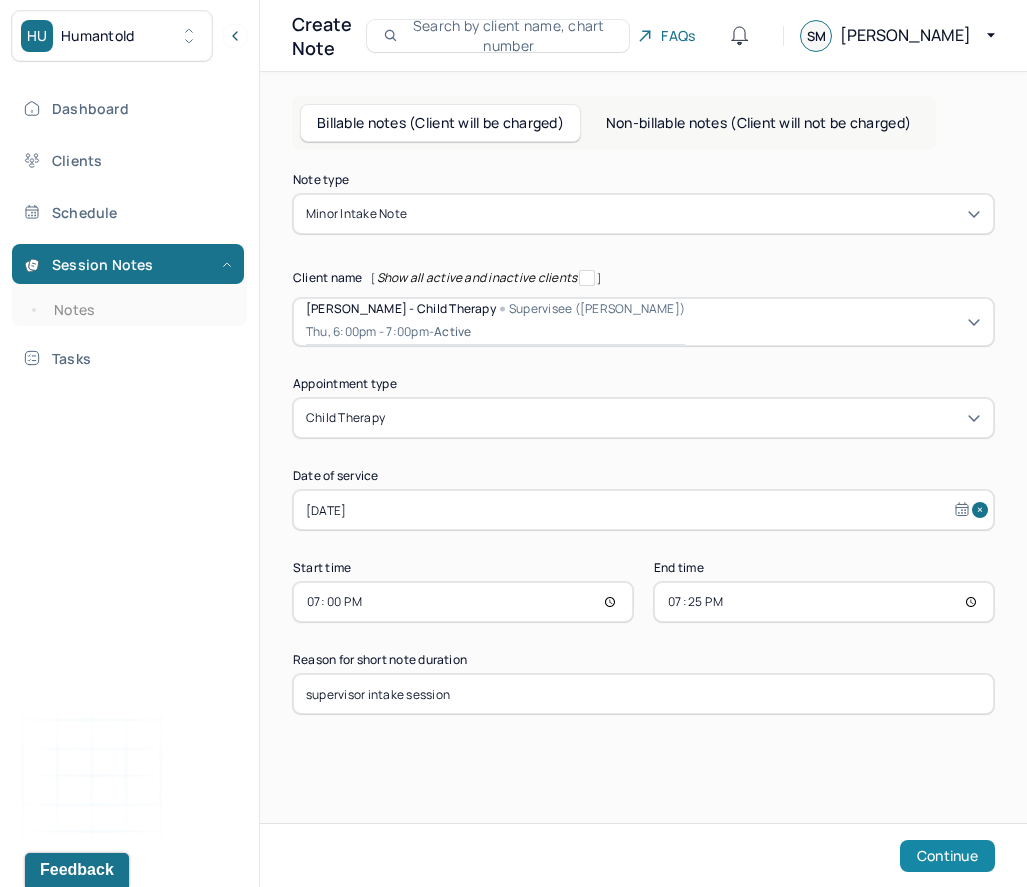 click on "Continue" at bounding box center (947, 856) 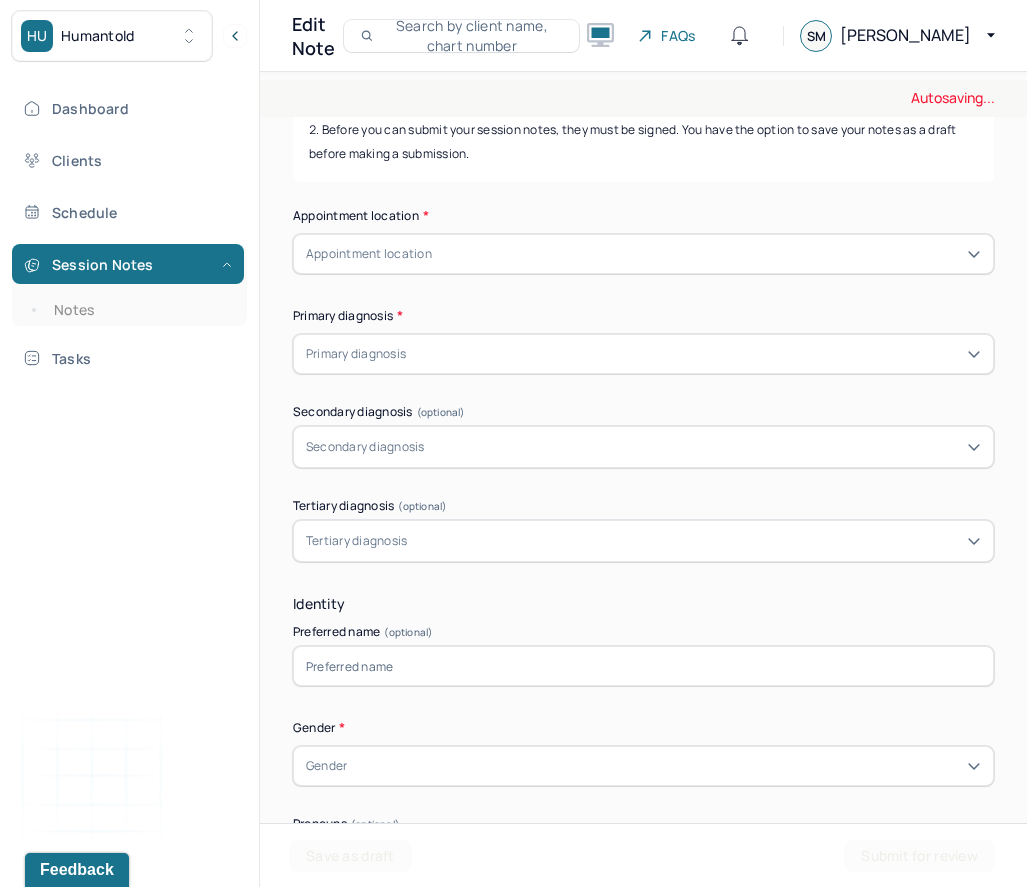 scroll, scrollTop: 389, scrollLeft: 0, axis: vertical 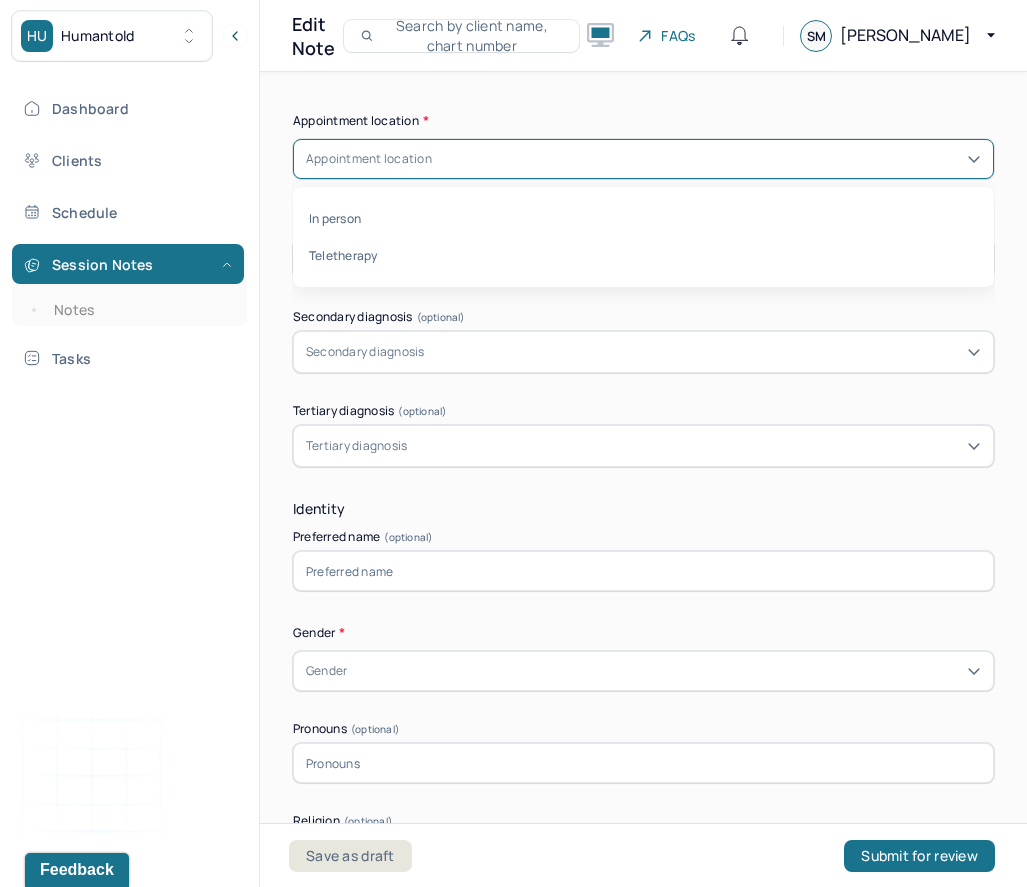 click on "Appointment location" at bounding box center [643, 159] 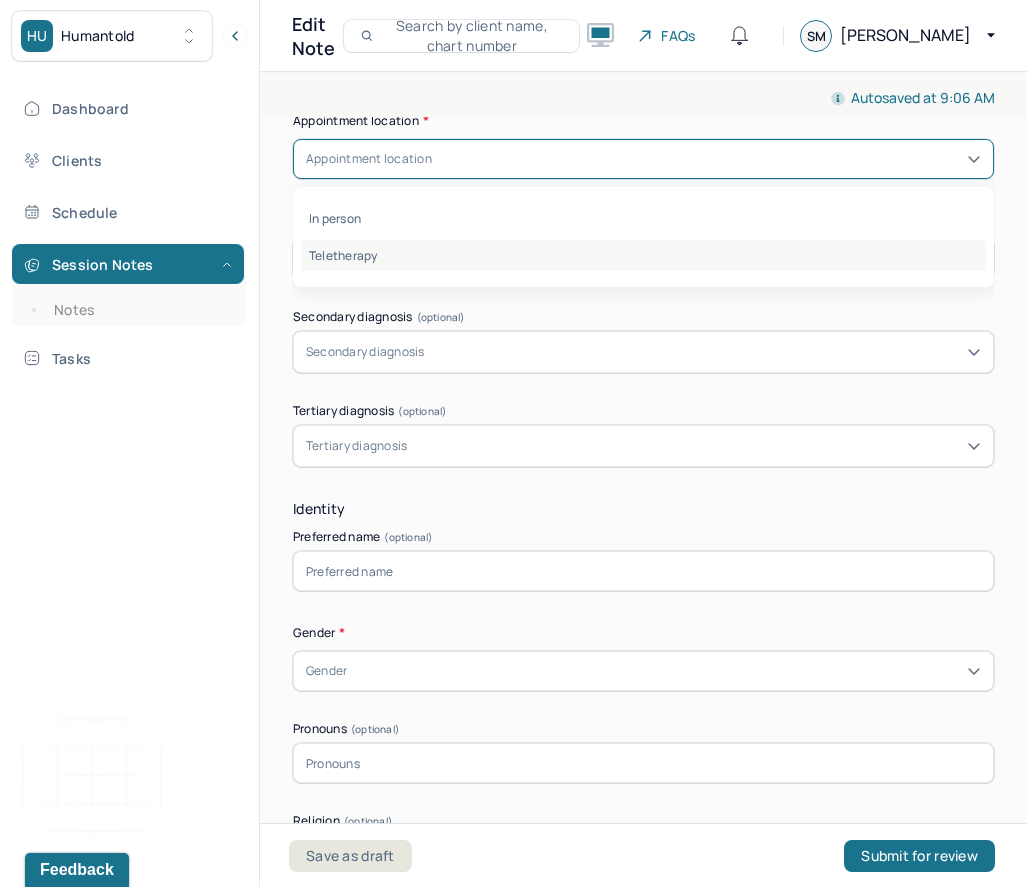 click on "Teletherapy" at bounding box center (643, 255) 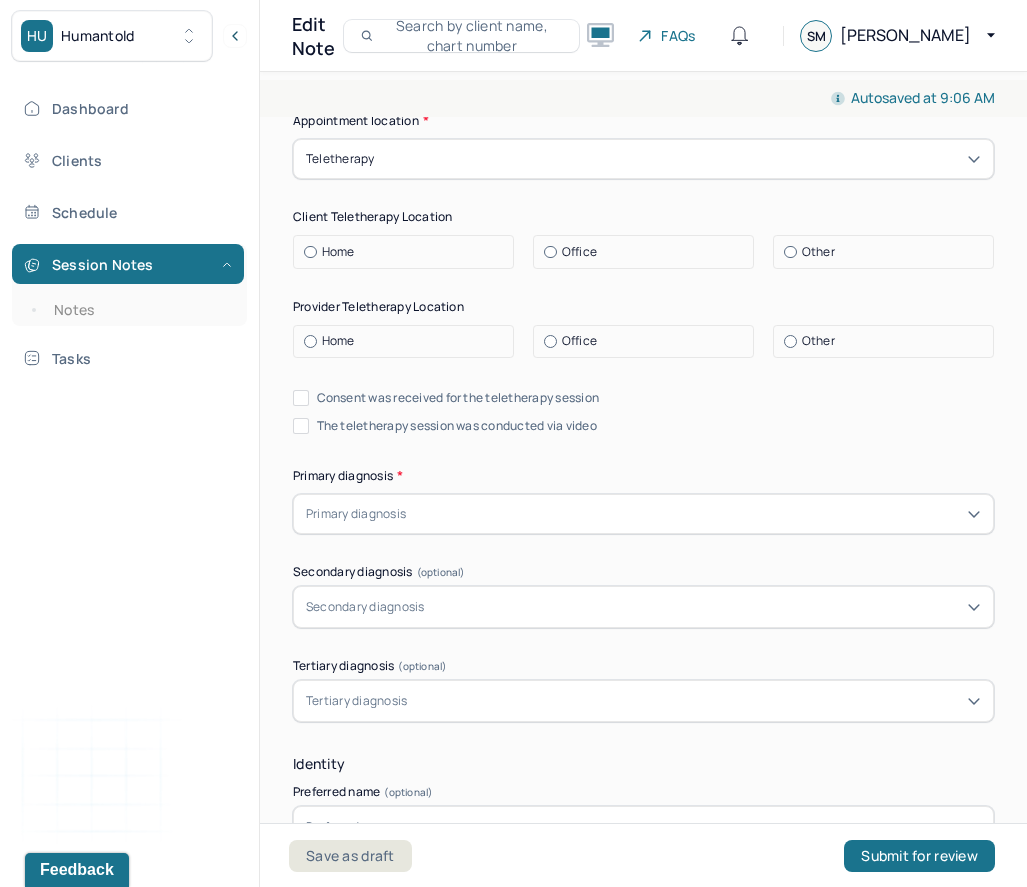 click on "Home" at bounding box center [338, 252] 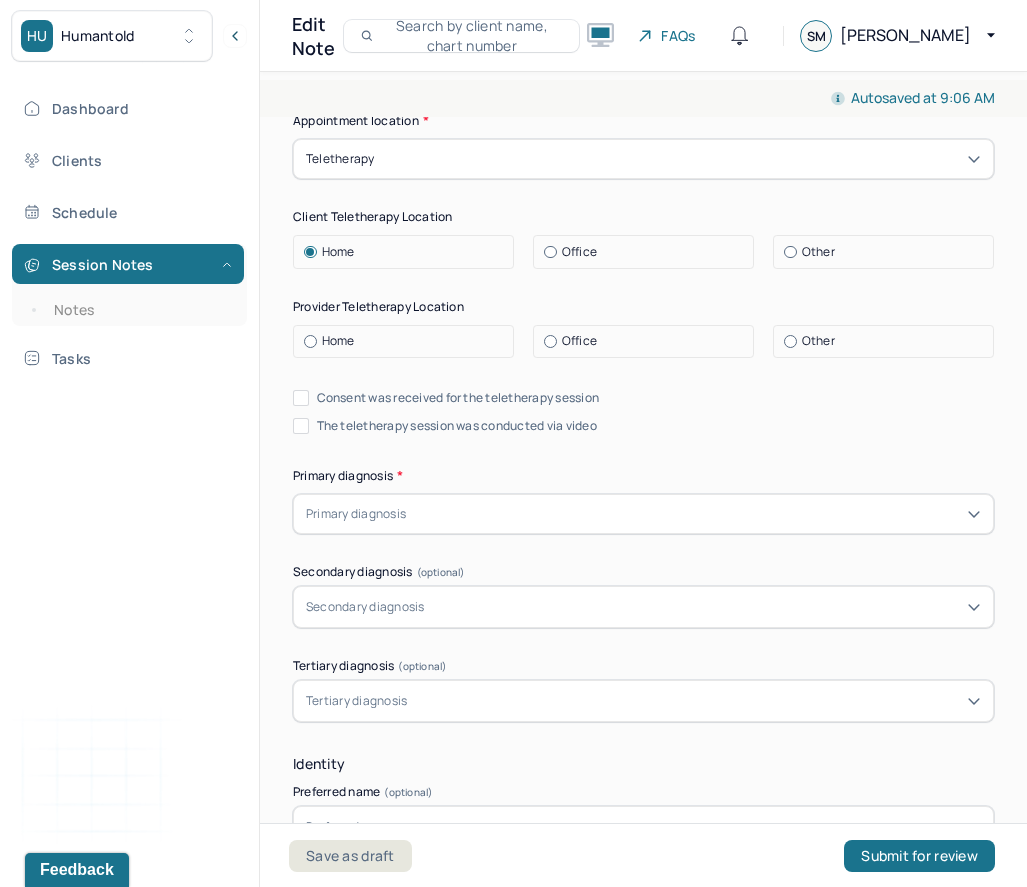 click on "Home" at bounding box center (408, 341) 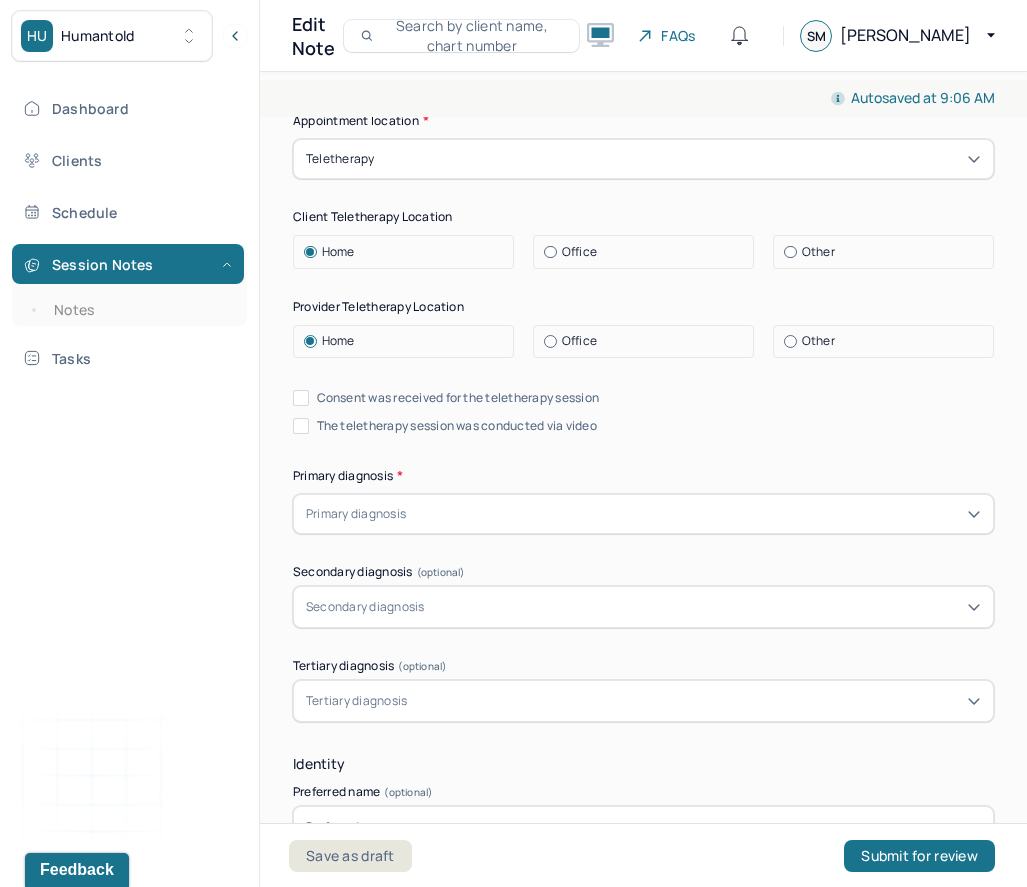 click on "Consent was received for the teletherapy session" at bounding box center [458, 398] 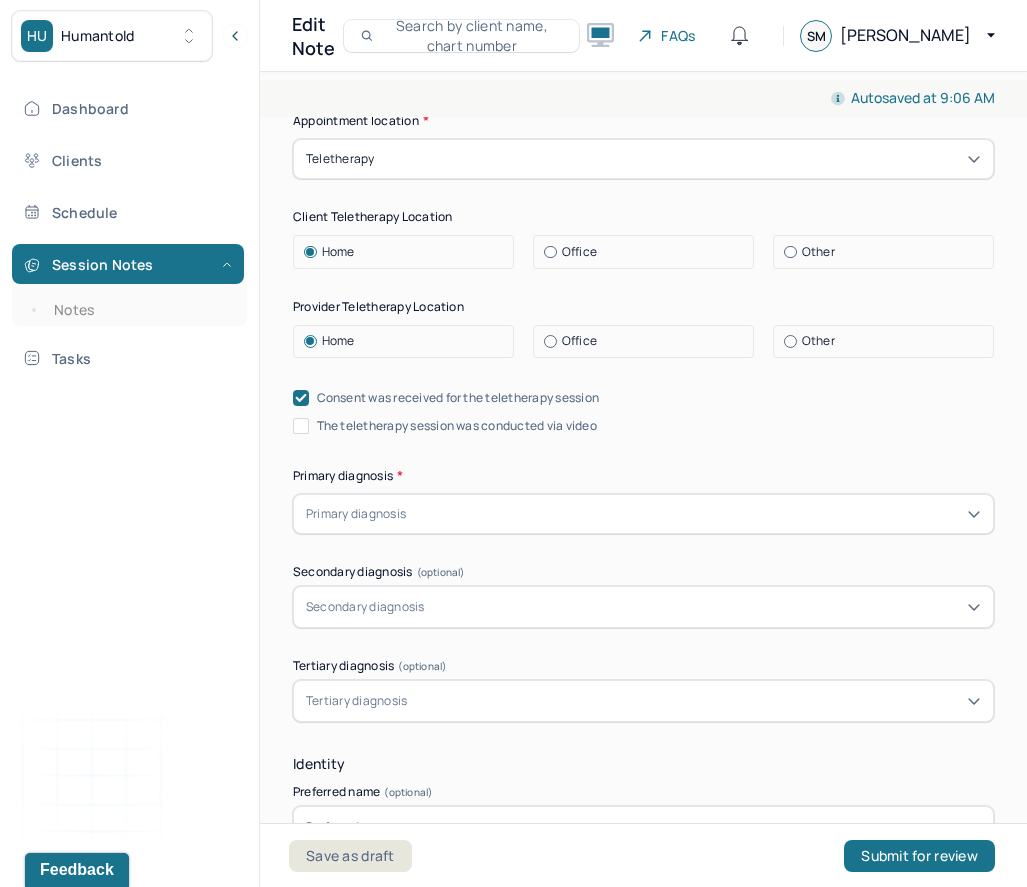 click on "The teletherapy session was conducted via video" at bounding box center [457, 426] 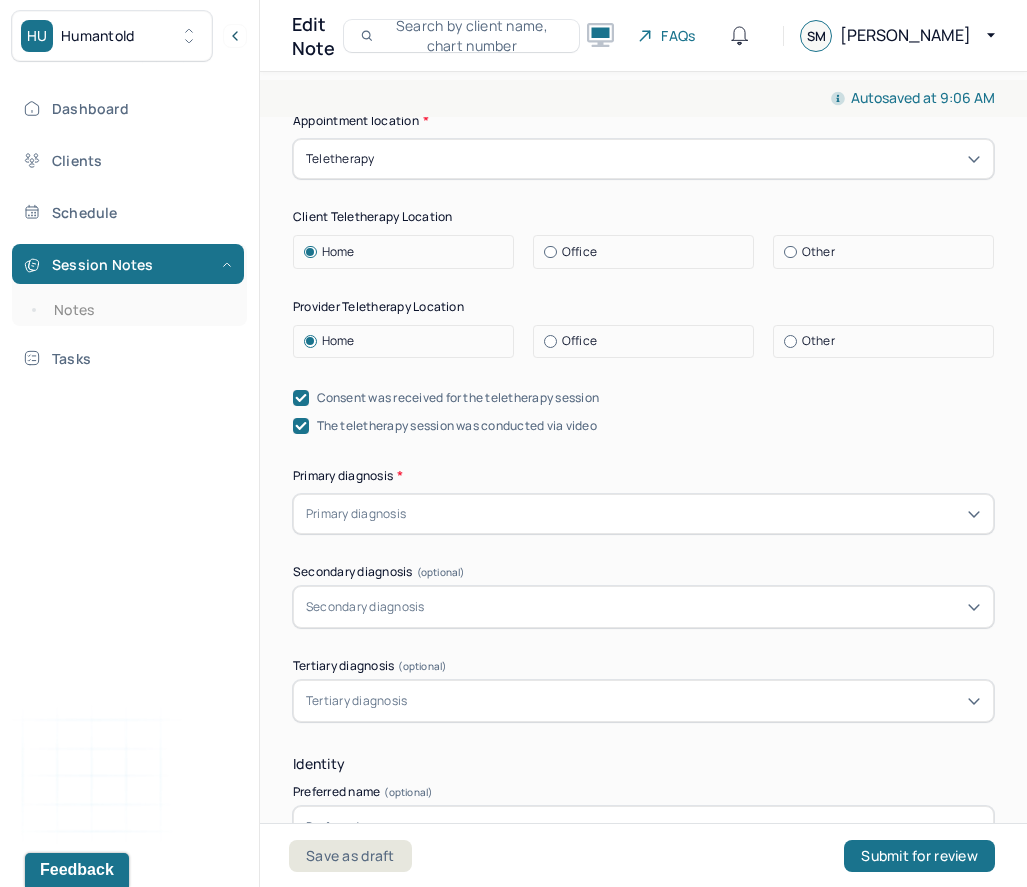 click on "Primary diagnosis" at bounding box center [356, 514] 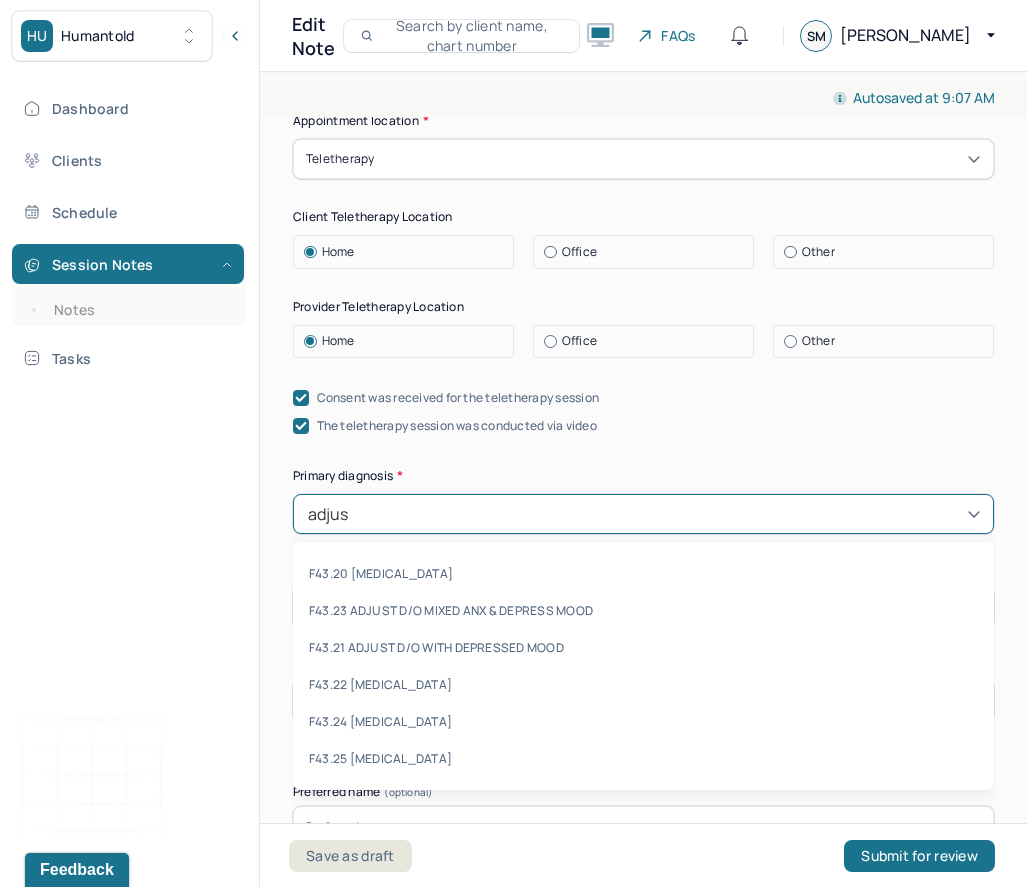 type on "adjus" 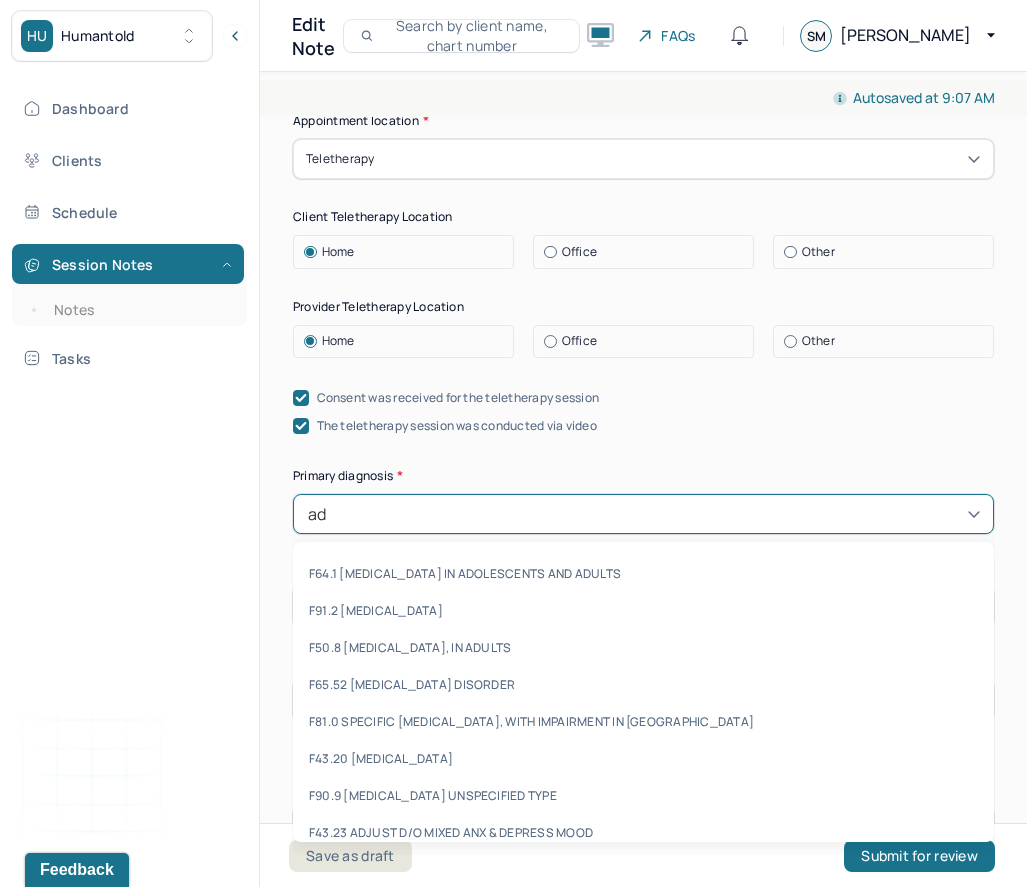 type on "adj" 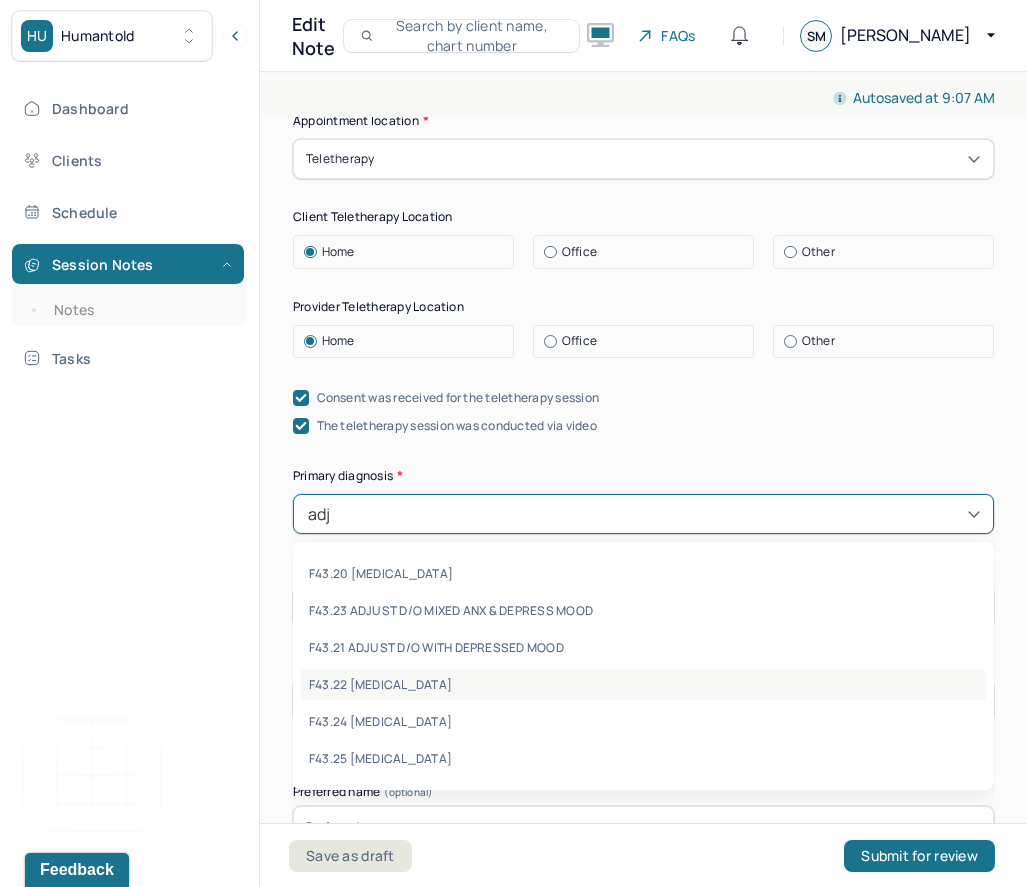 click on "F43.22 ADJUSTMENT DISORDER, WITH ANXIETY" at bounding box center [643, 684] 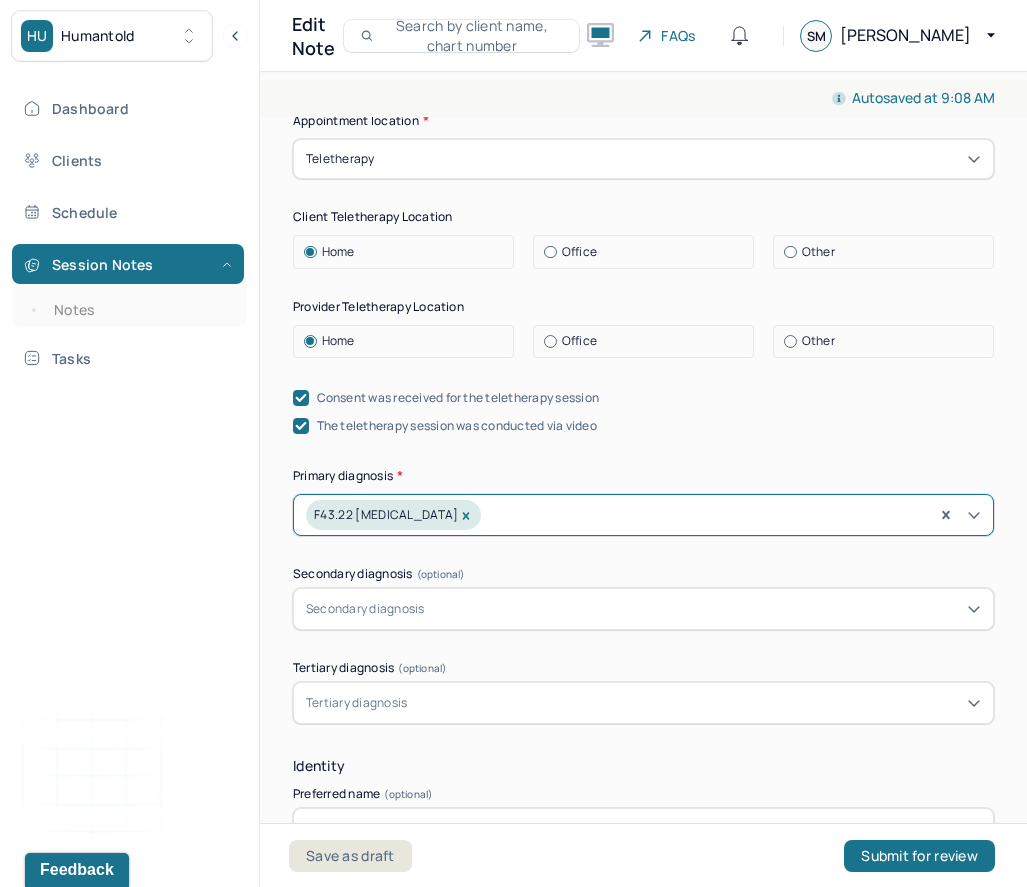 scroll, scrollTop: 728, scrollLeft: 0, axis: vertical 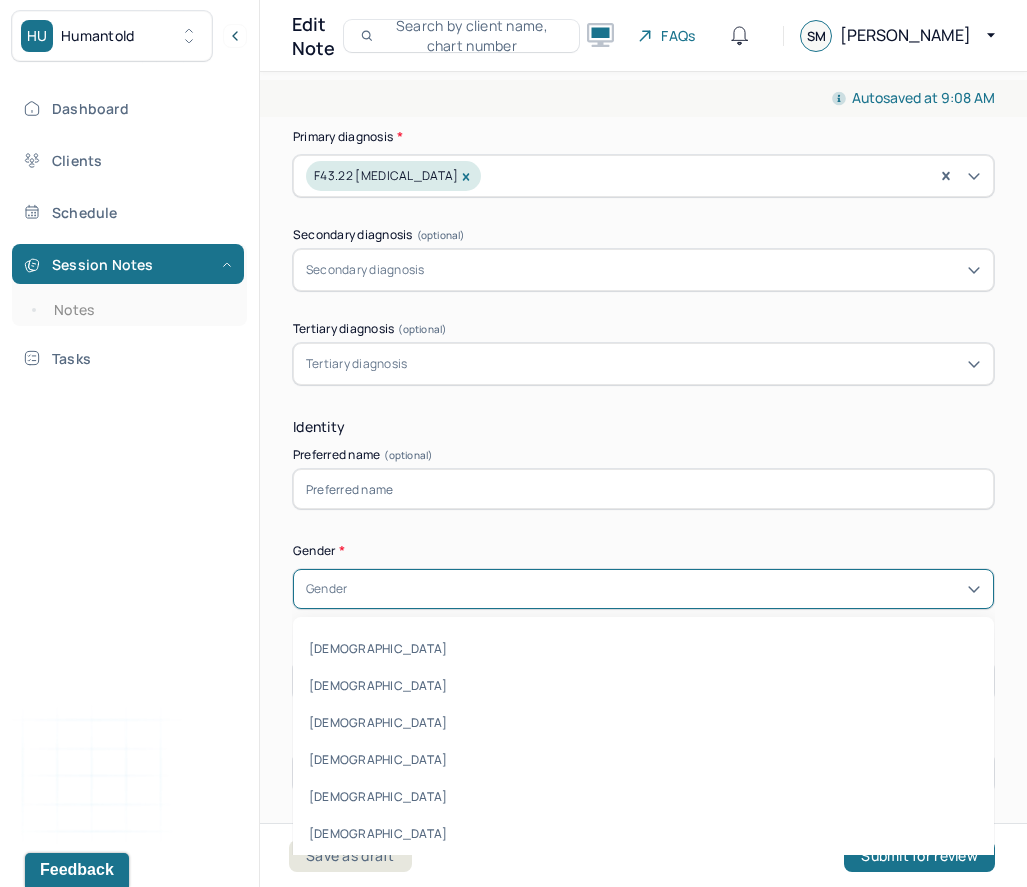 click on "Gender" at bounding box center [643, 589] 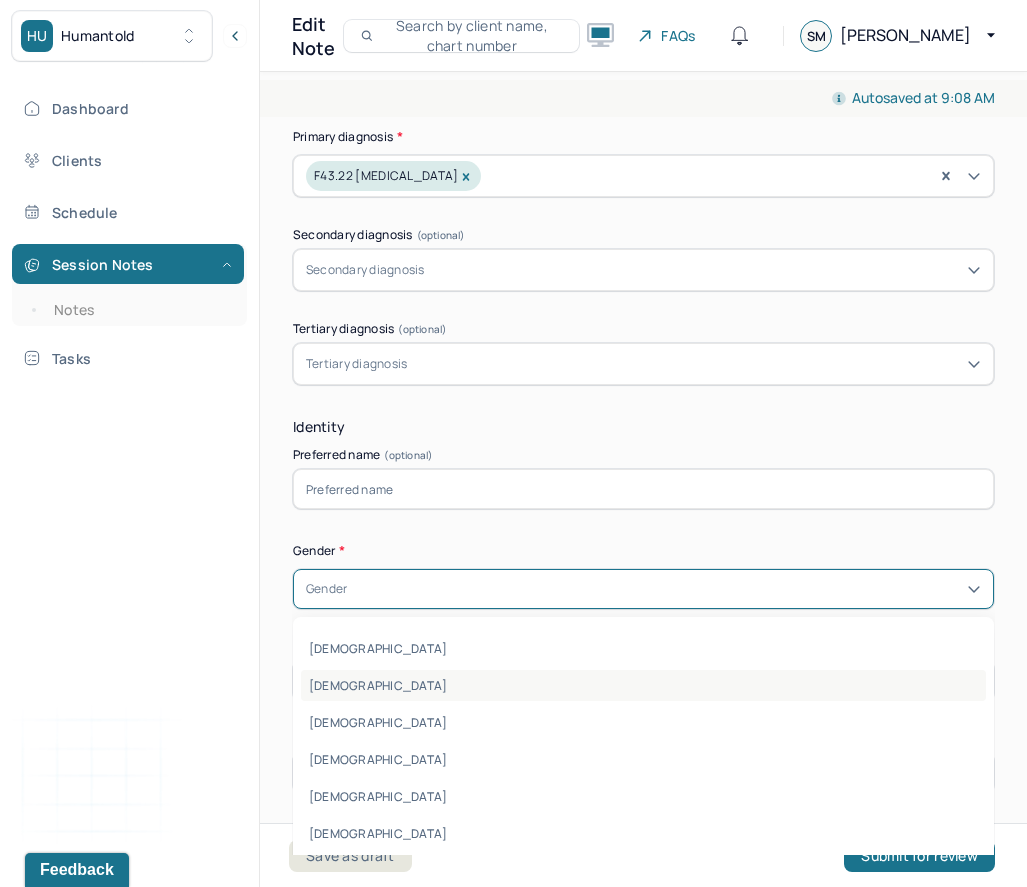 click on "Female" at bounding box center (643, 685) 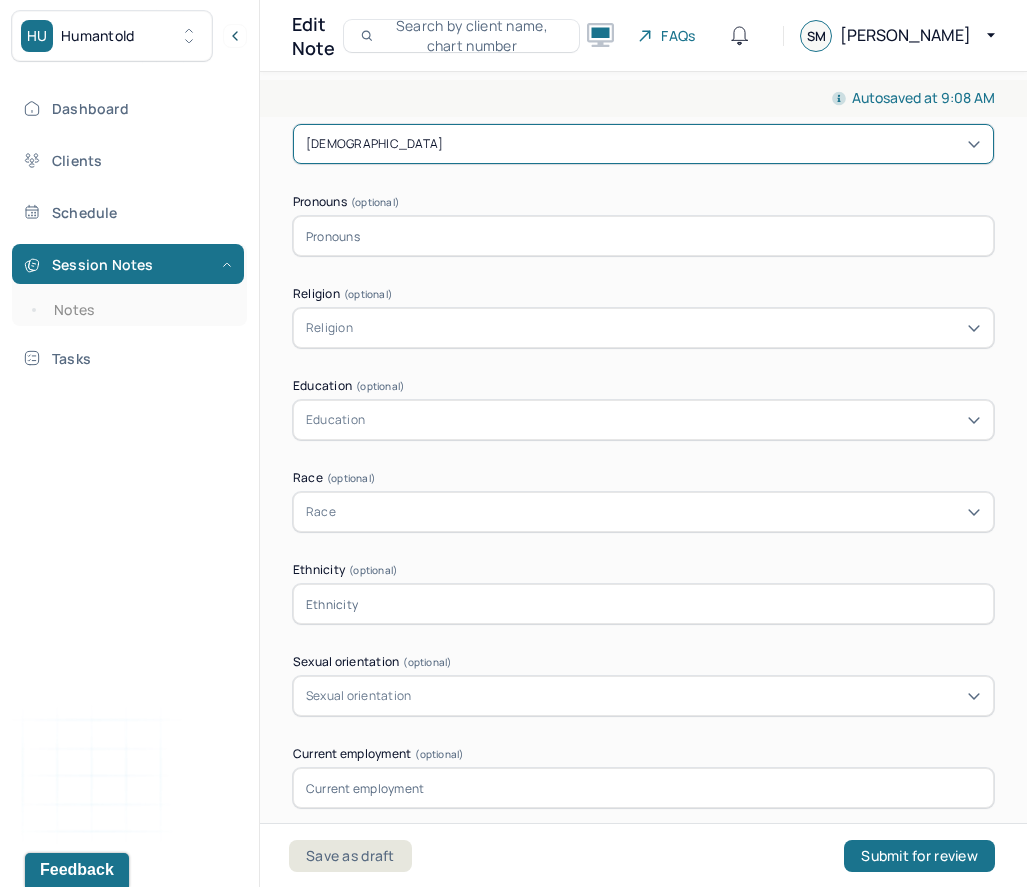 scroll, scrollTop: 1319, scrollLeft: 0, axis: vertical 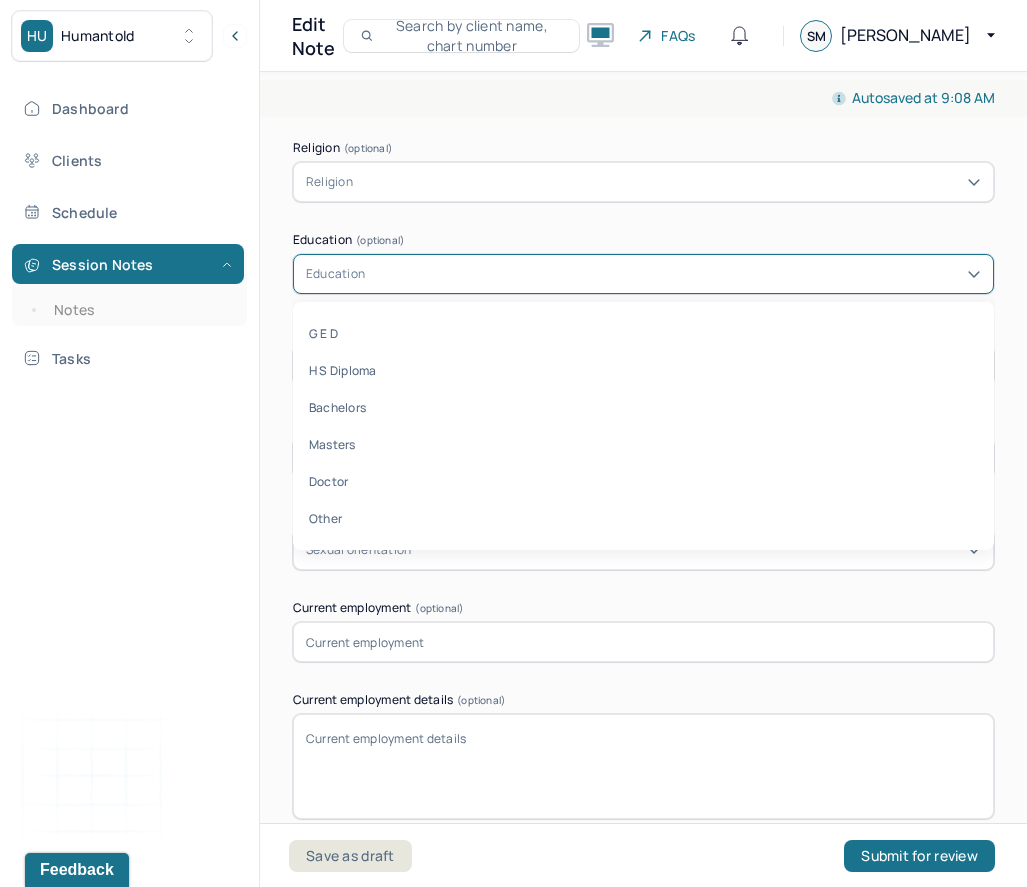 click on "Education" at bounding box center (643, 274) 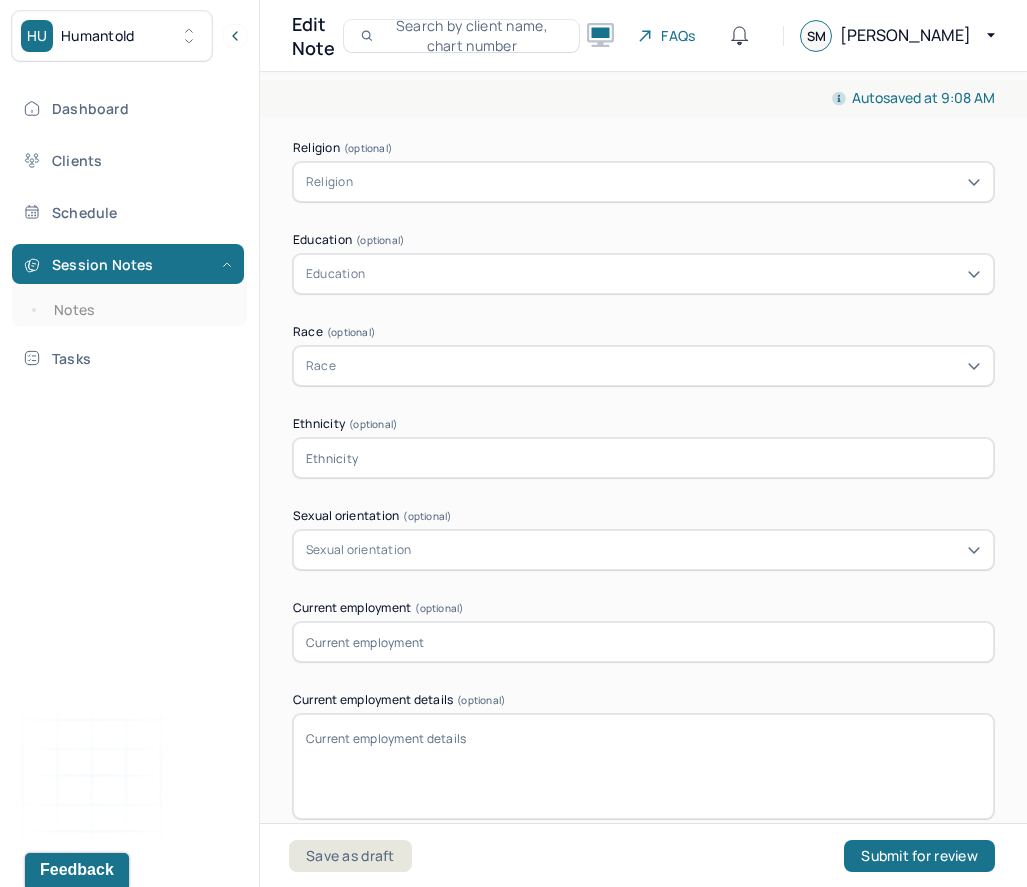 click on "Dashboard Clients Schedule Session Notes Notes Tasks SM Sarah   Morris provider   Logout" at bounding box center (129, 464) 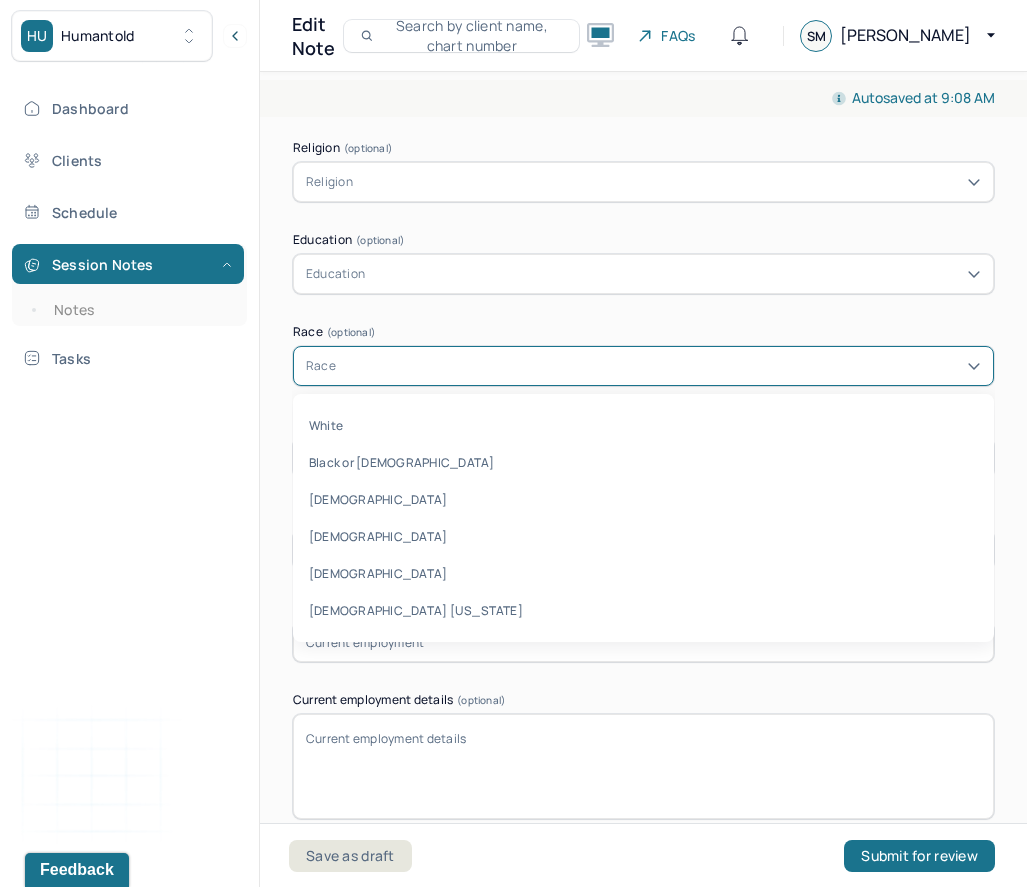 click on "Race" at bounding box center [643, 366] 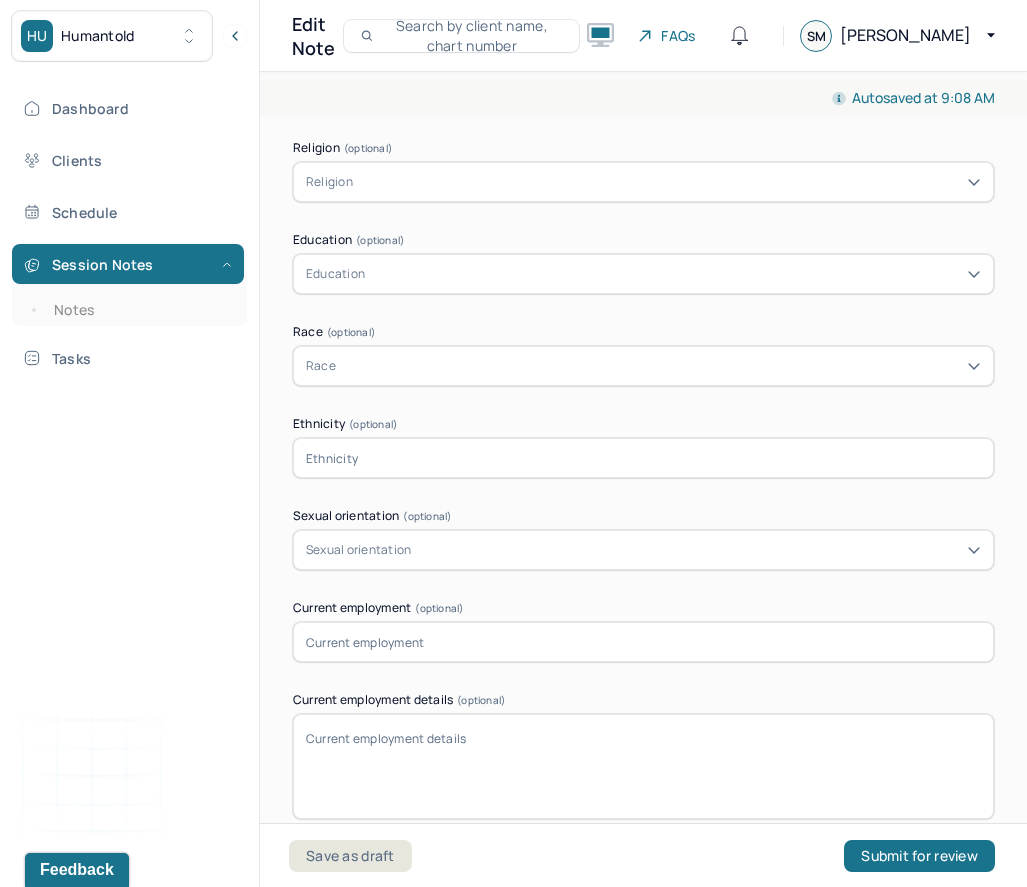click on "Dashboard Clients Schedule Session Notes Notes Tasks SM Sarah   Morris provider   Logout" at bounding box center (129, 464) 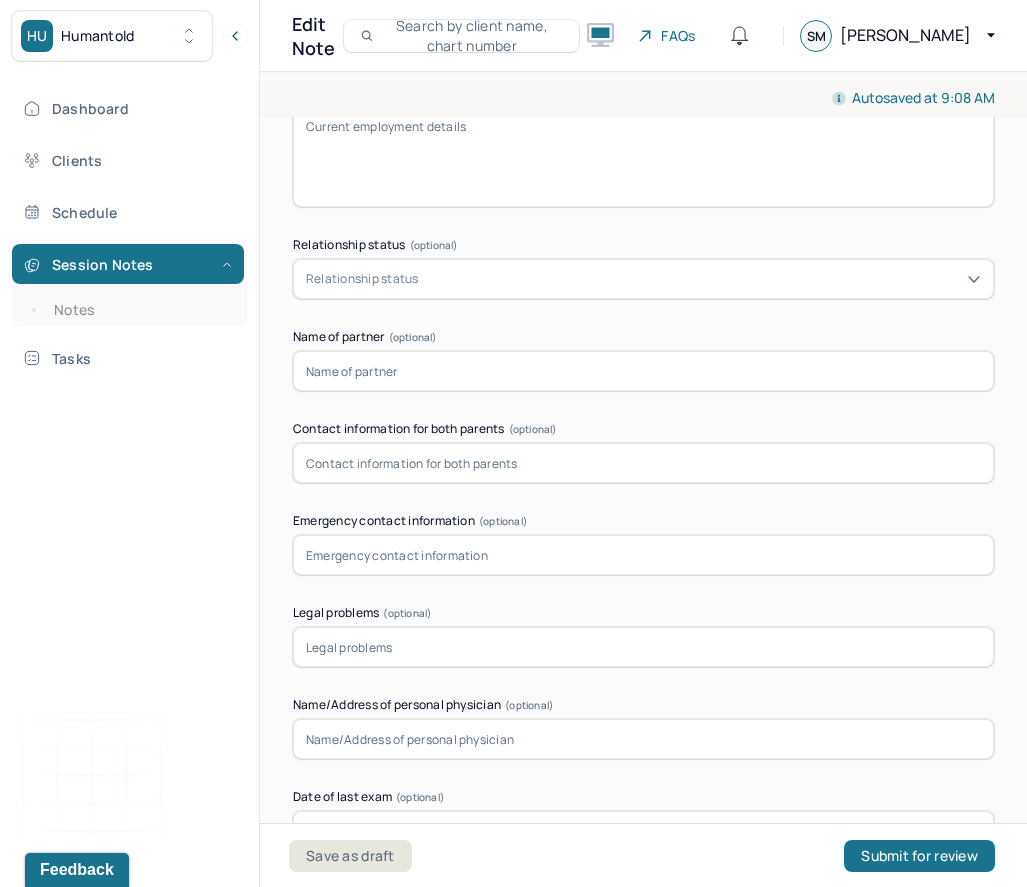scroll, scrollTop: 1964, scrollLeft: 0, axis: vertical 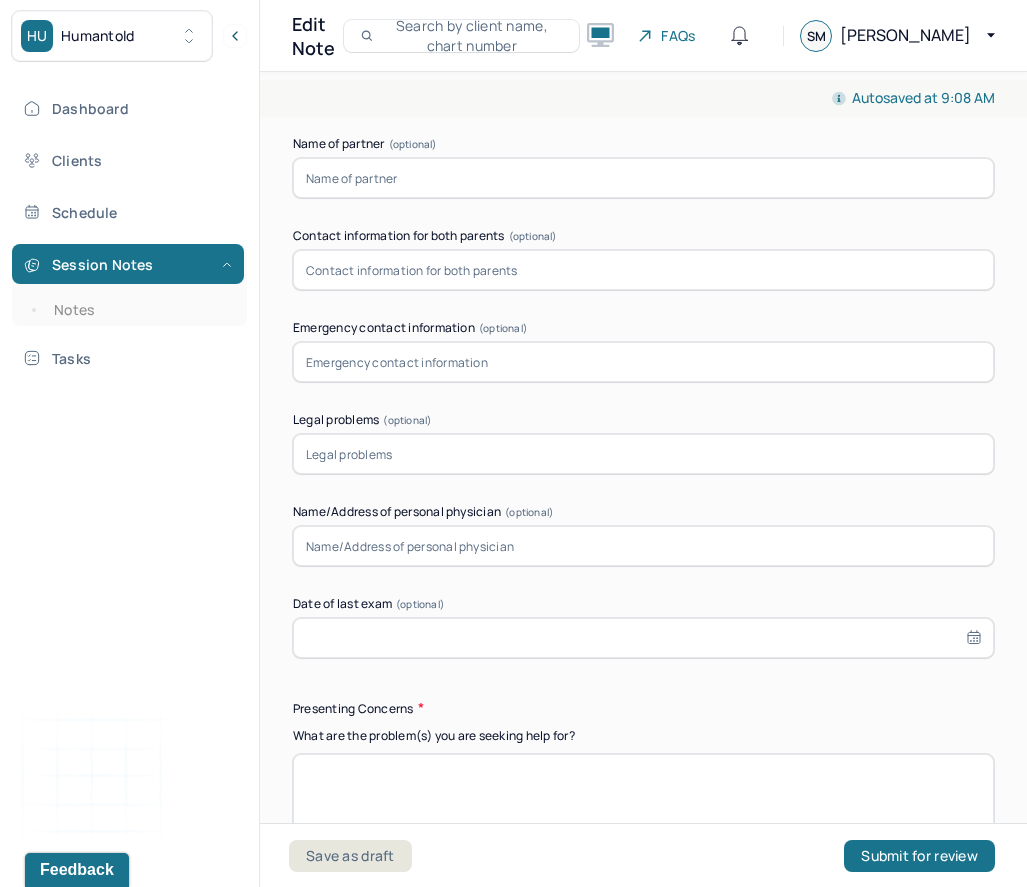 type on "Kenyan/French" 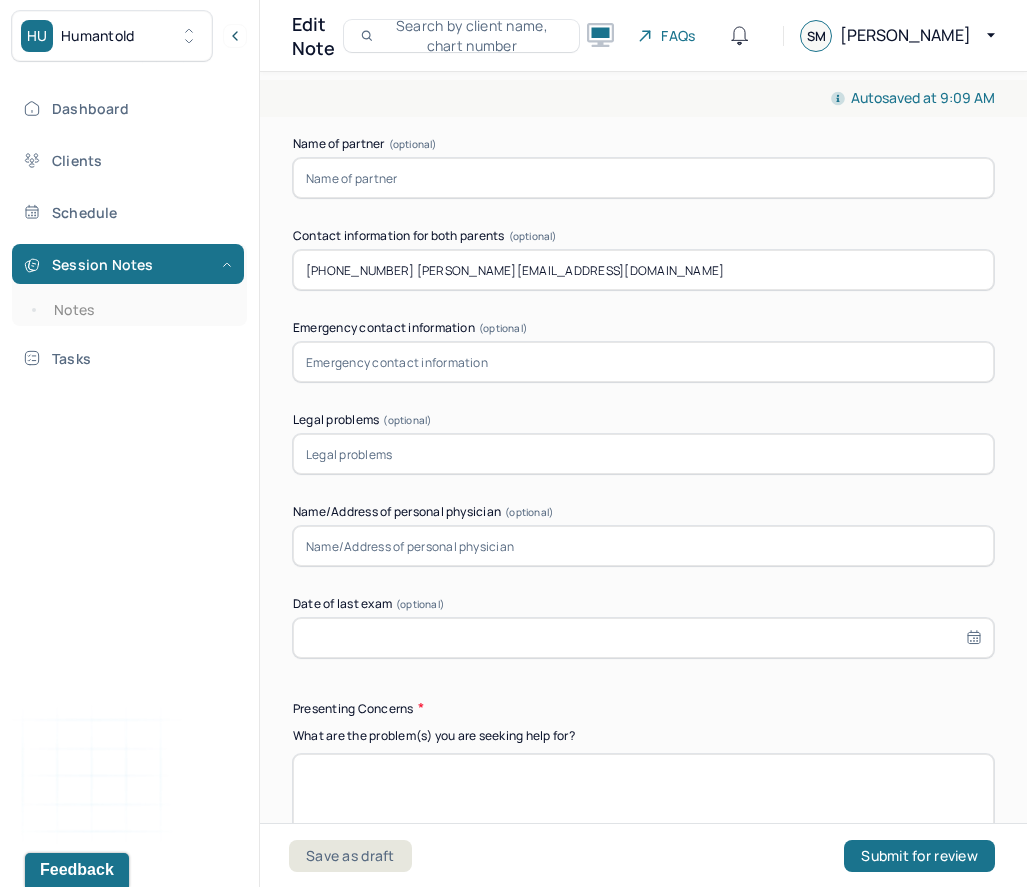 type on "(646) 327-1098 benoit.guyard@gmail.com" 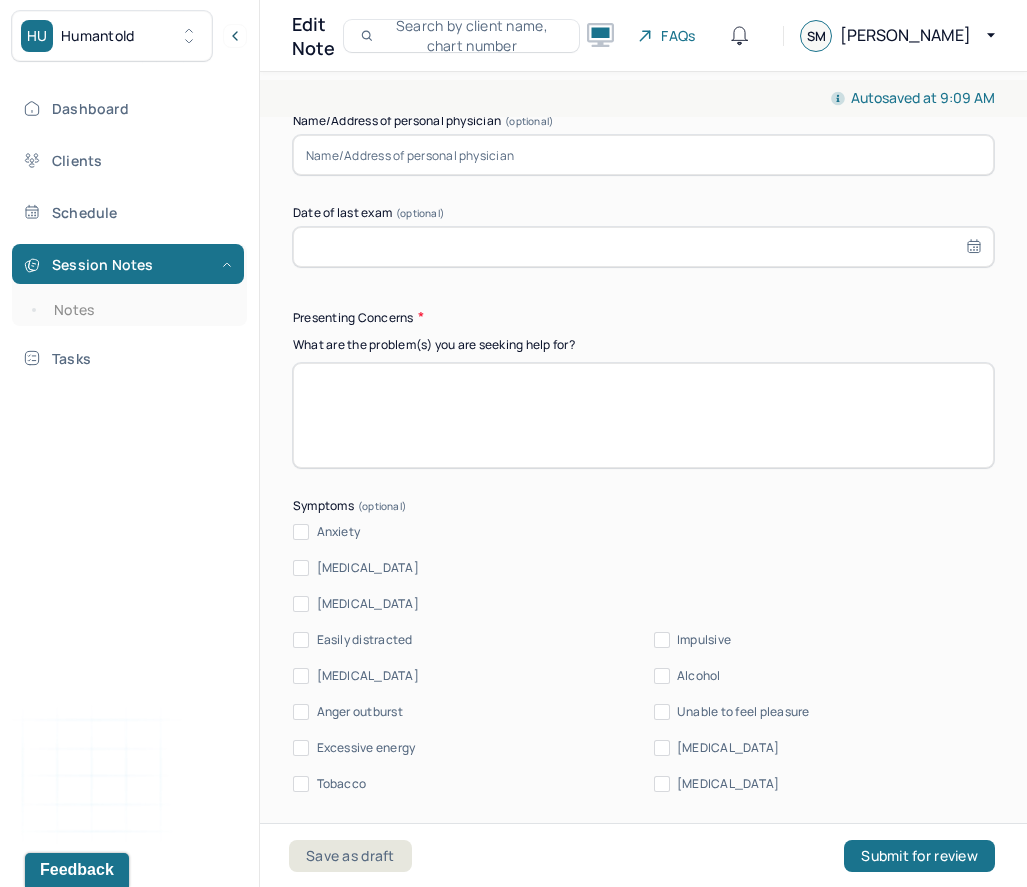 scroll, scrollTop: 2547, scrollLeft: 0, axis: vertical 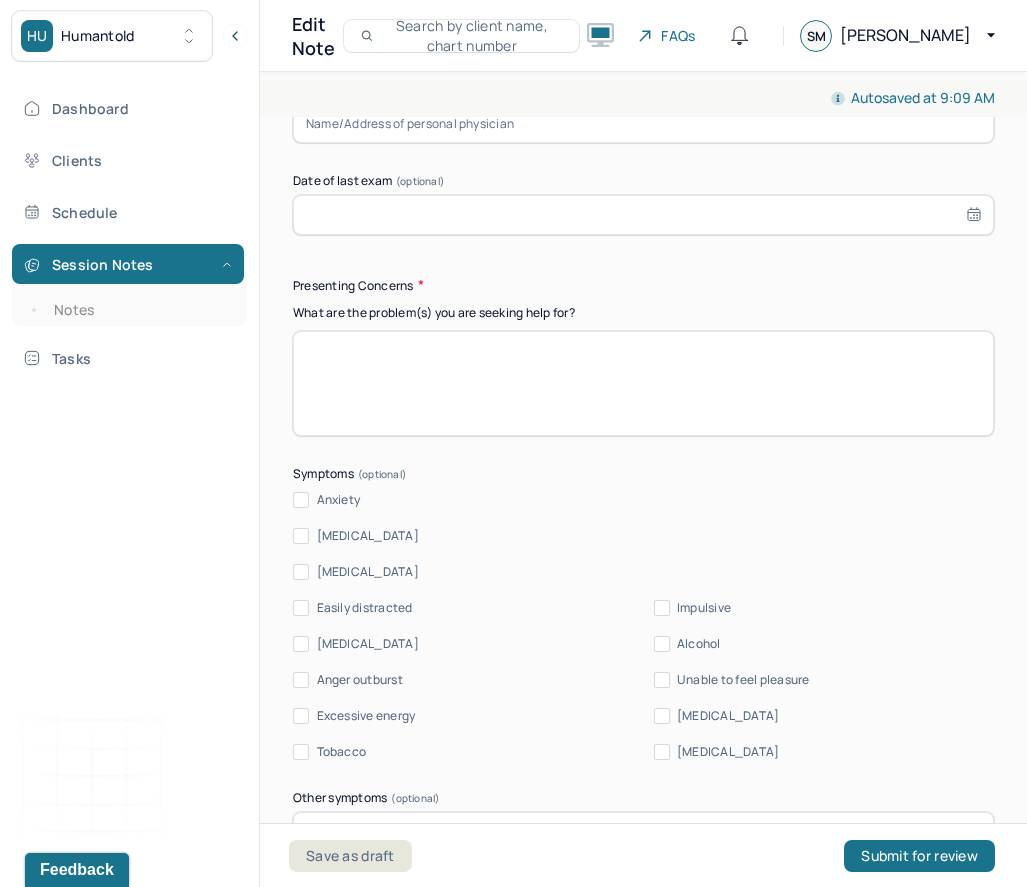 type on "Benoit and Valentine Guyard" 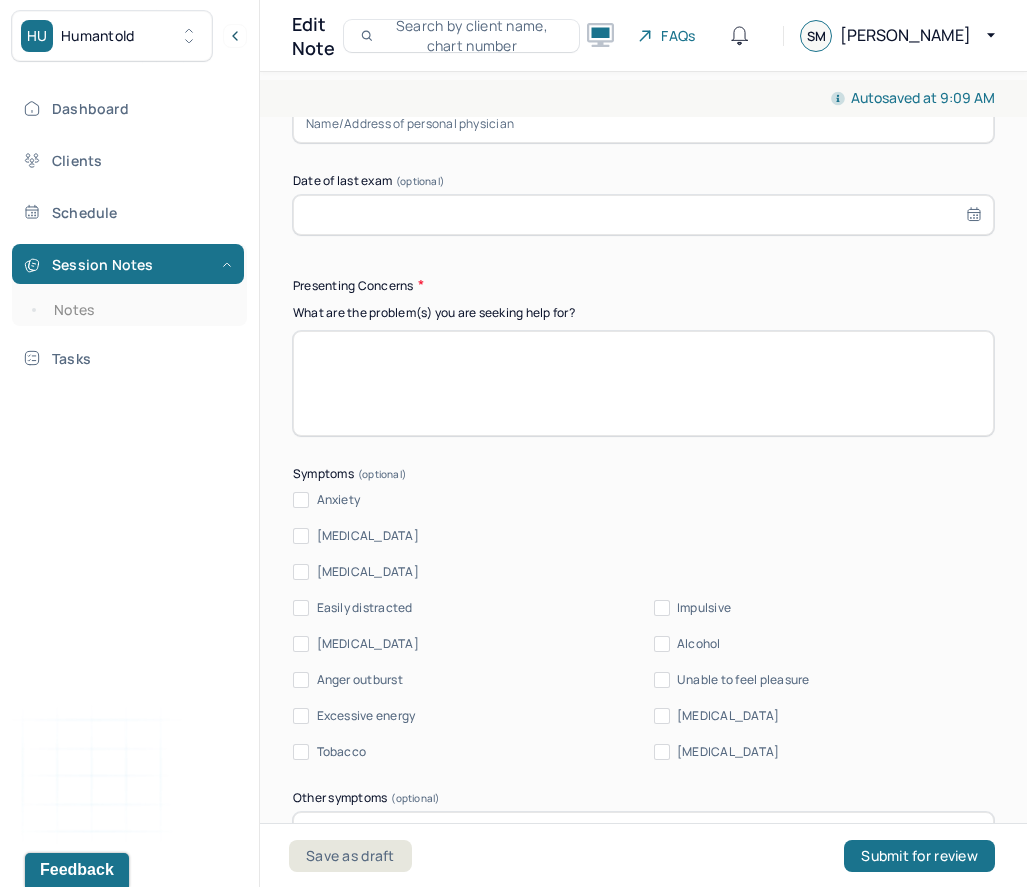 click on "Anxiety" at bounding box center [339, 500] 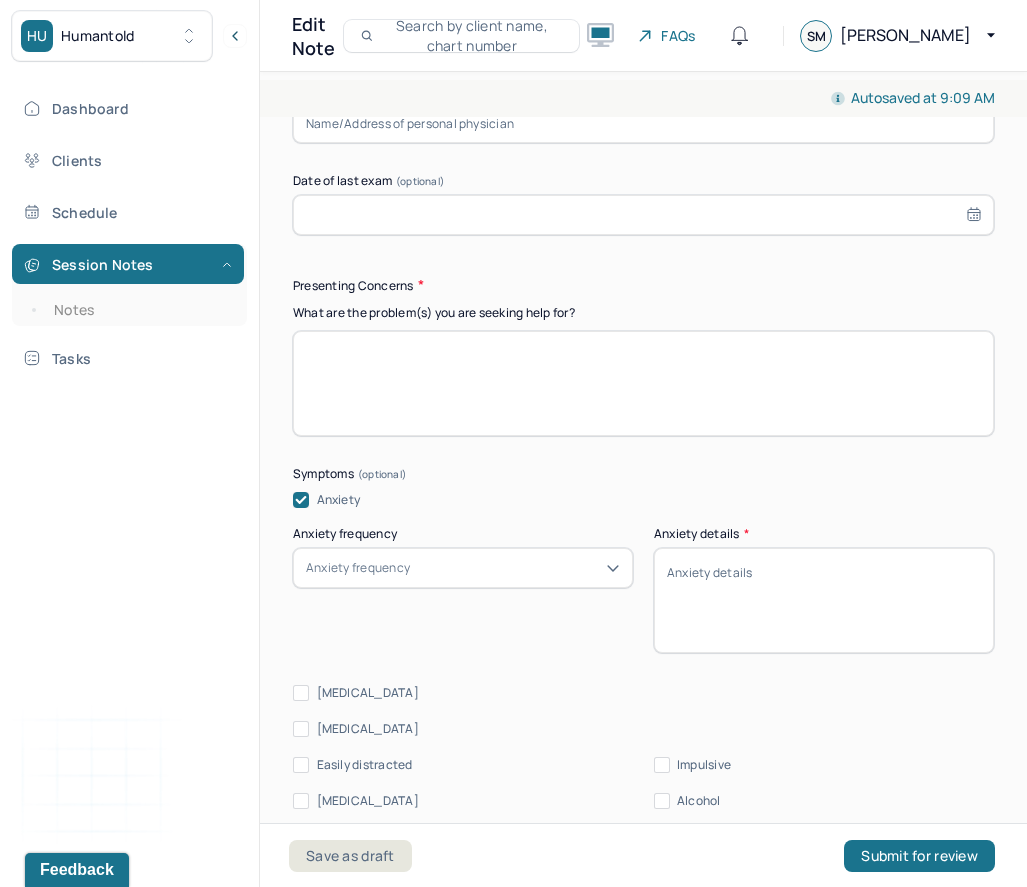click 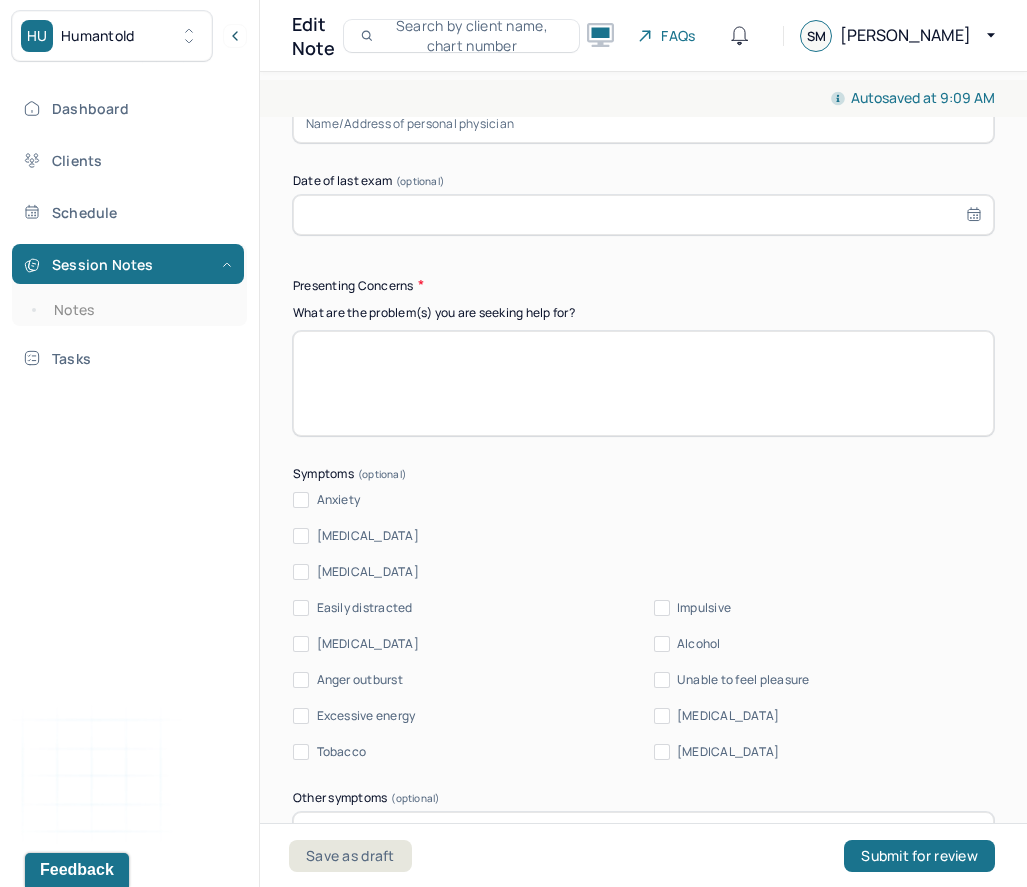 click on "Impulsive" at bounding box center [704, 608] 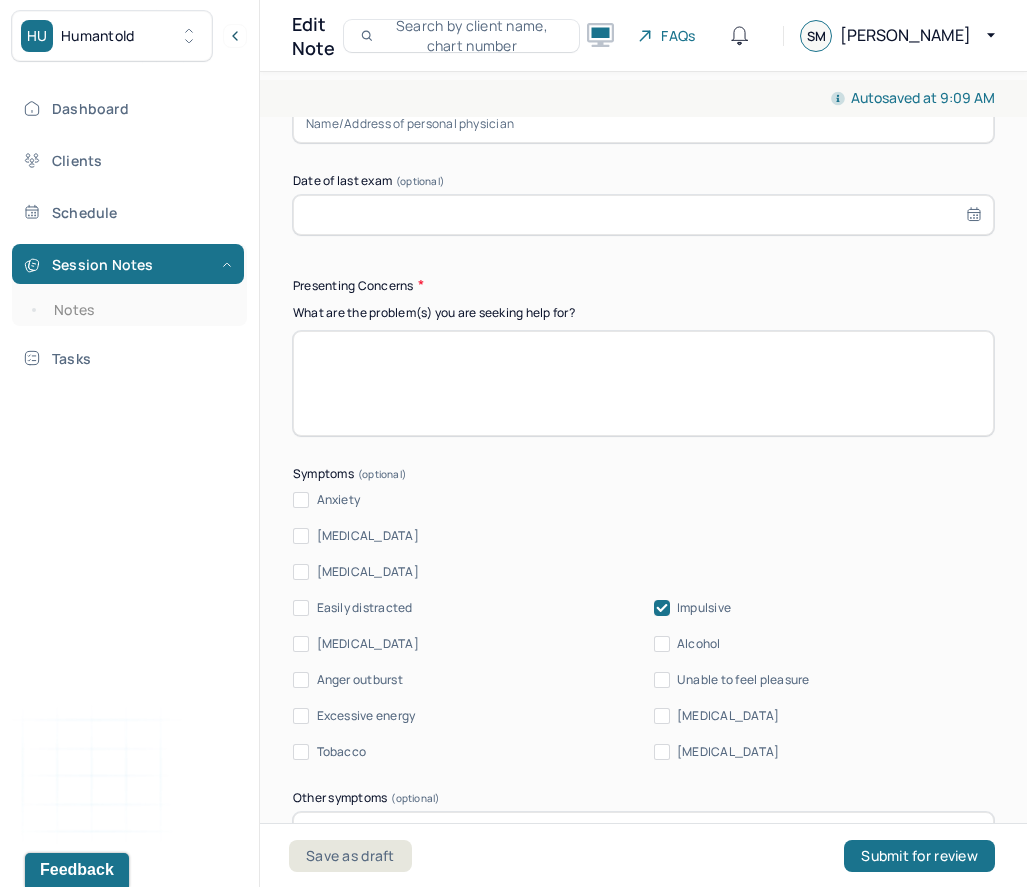 click on "Anger outburst" at bounding box center (360, 680) 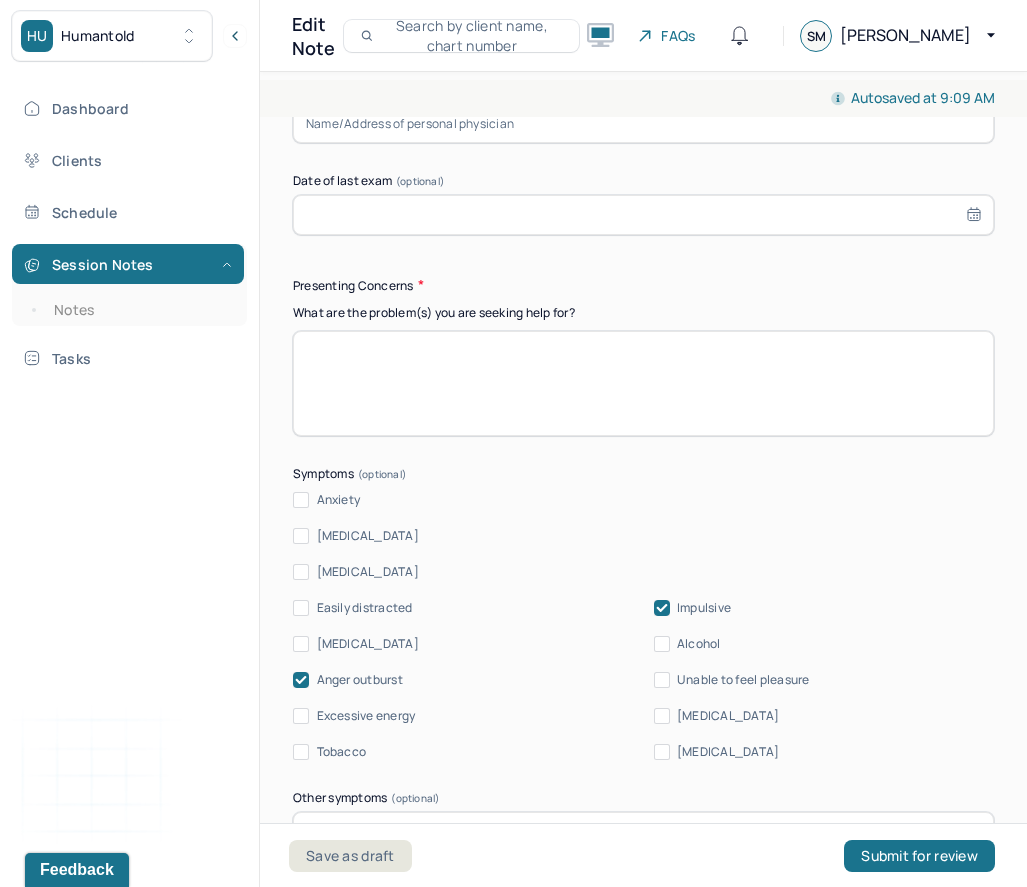 click at bounding box center [643, 383] 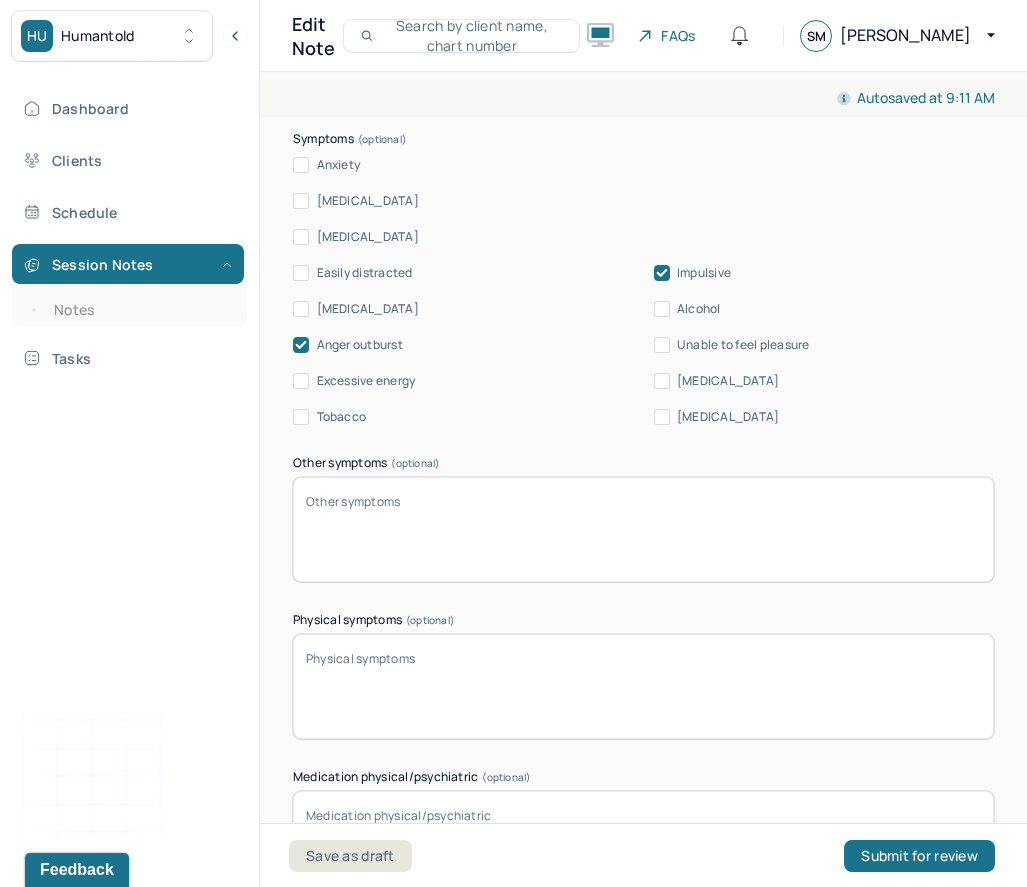 scroll, scrollTop: 2817, scrollLeft: 0, axis: vertical 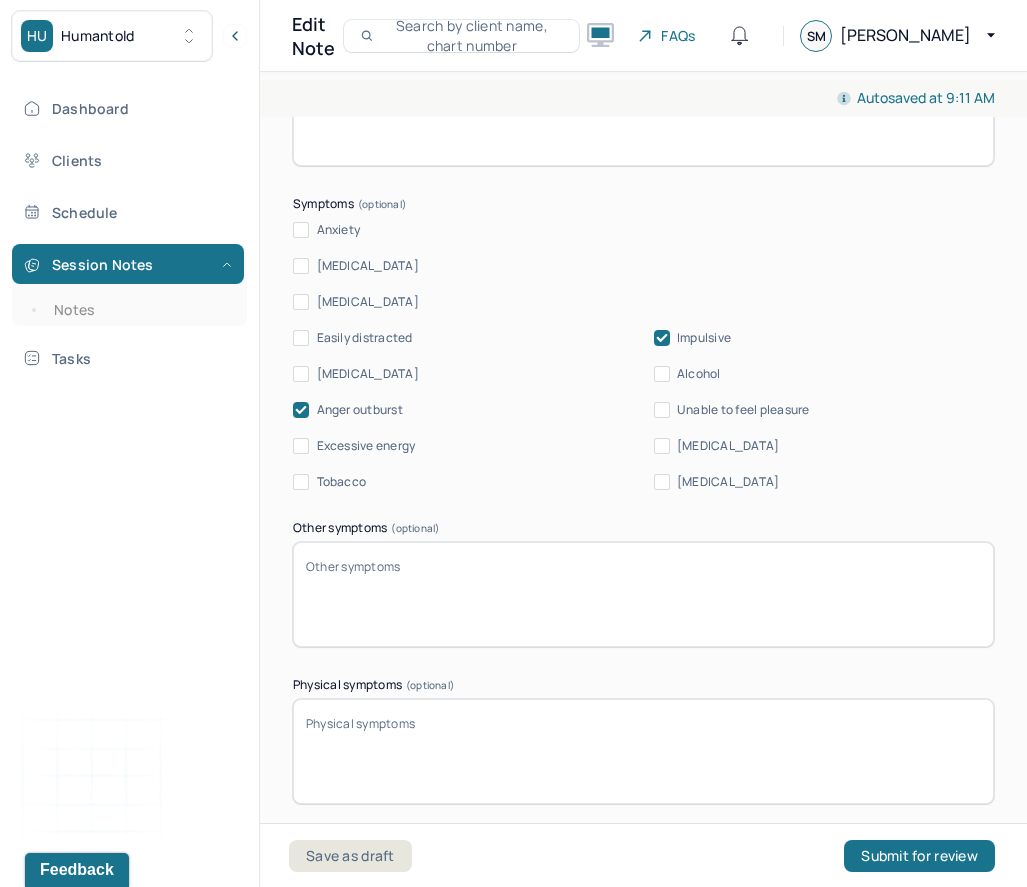 type on "Parents are seeking treatment to increase understanding of child's reactivity. Pt is reported to have increase in tantrums and can become physically aggressive towards family." 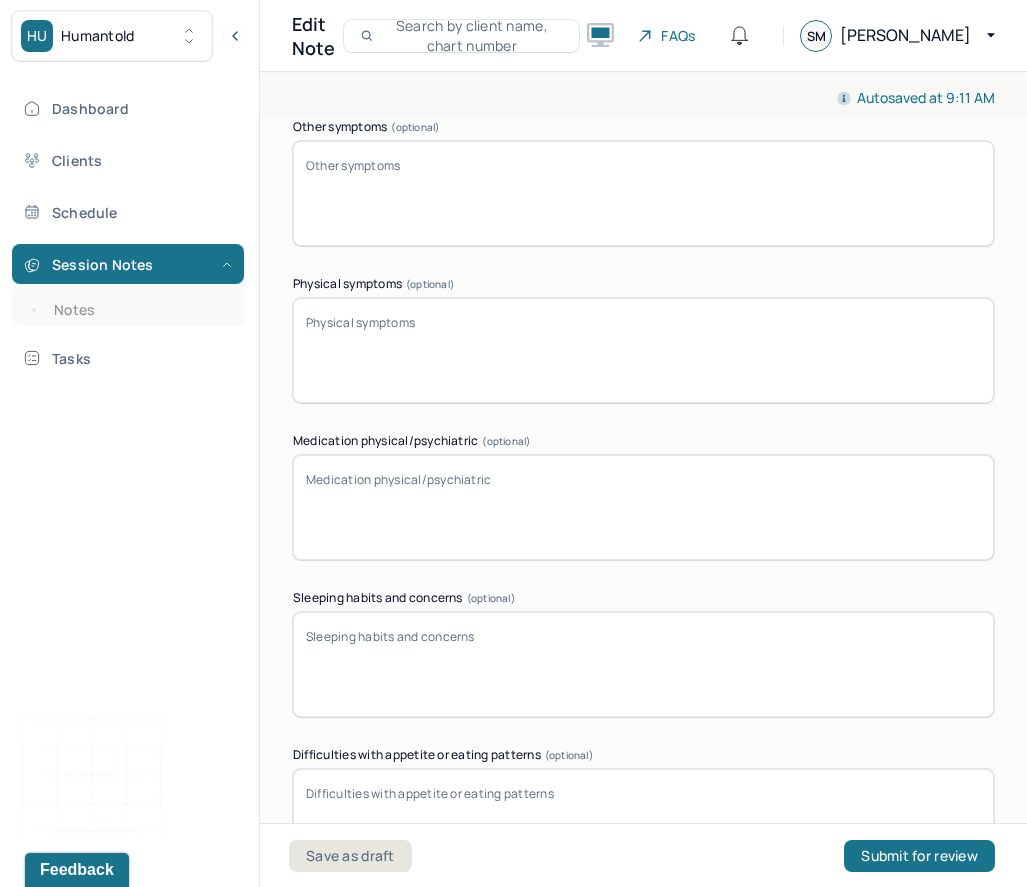 scroll, scrollTop: 3234, scrollLeft: 0, axis: vertical 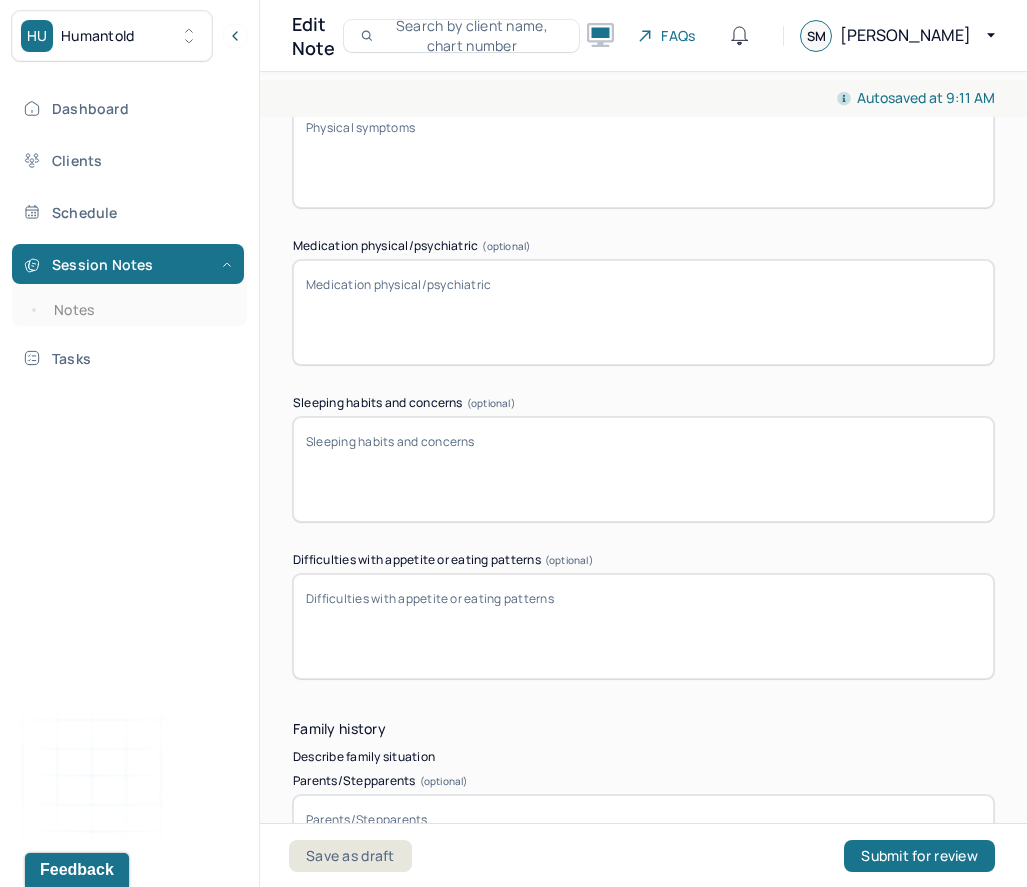 click on "Sleeping habits and concerns (optional)" at bounding box center [643, 469] 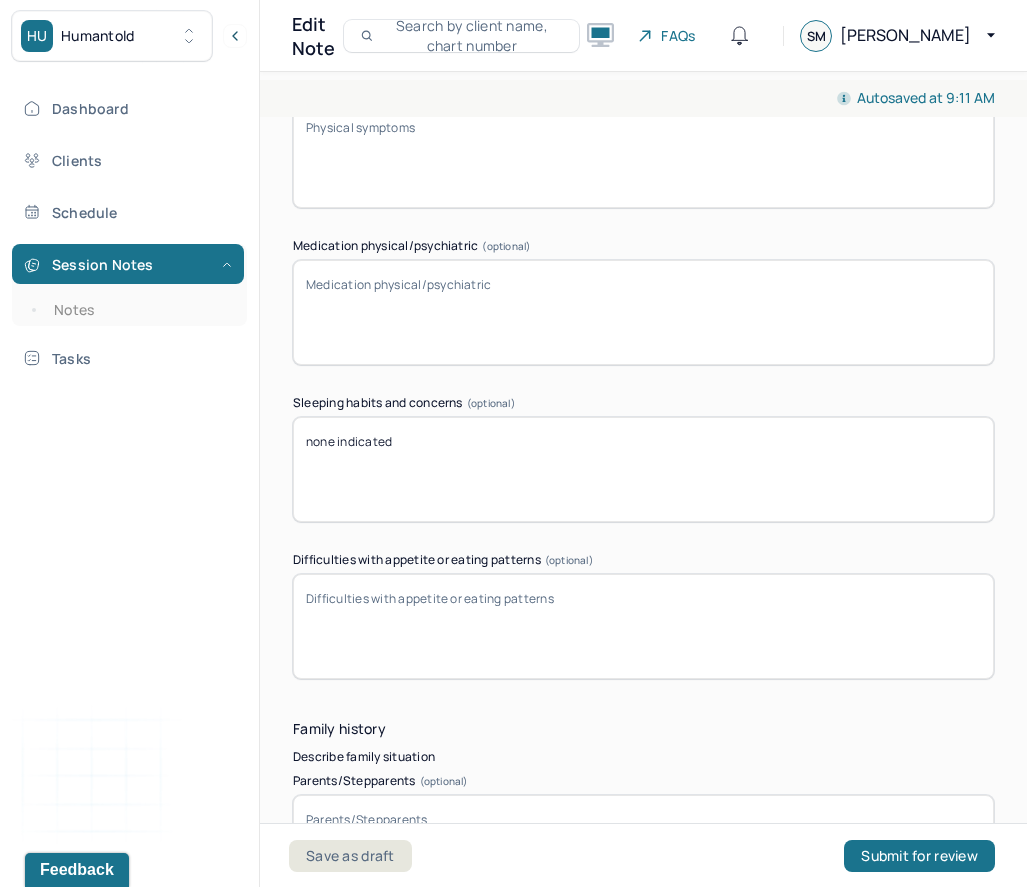 type on "none indicated" 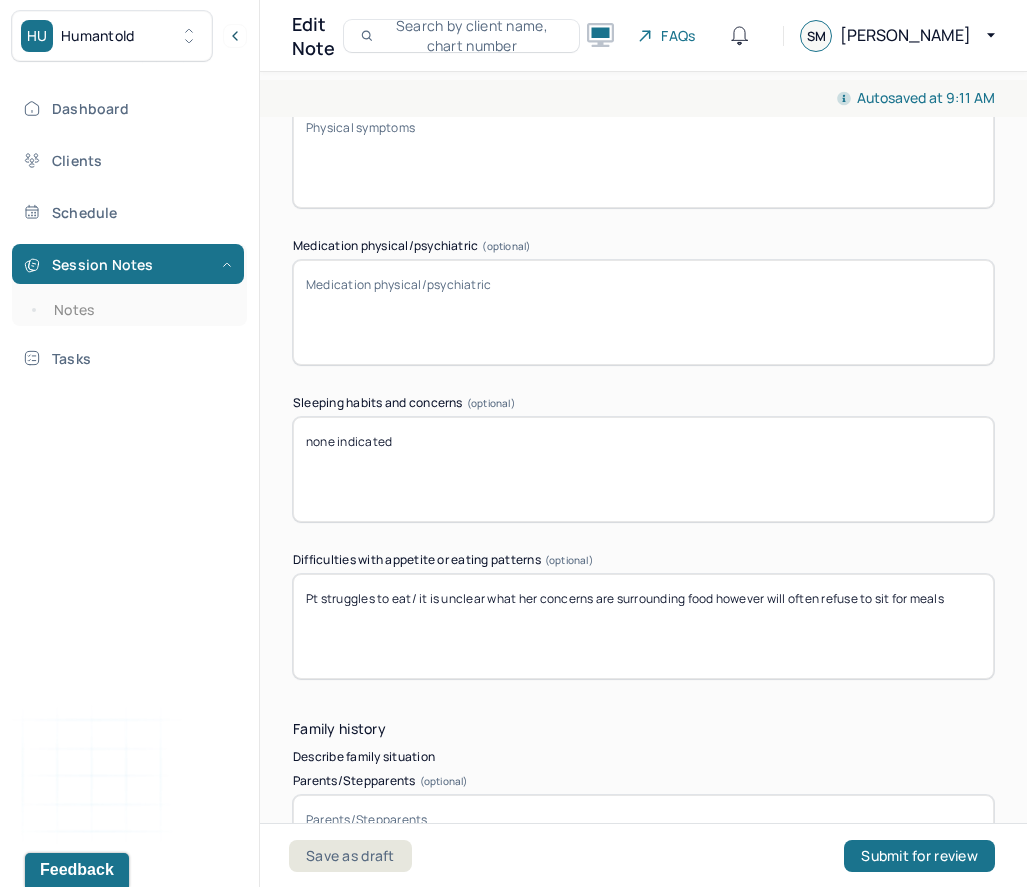 type on "Pt struggles to eat/ it is unclear what her concerns are surrounding food however will often refuse to sit for meals" 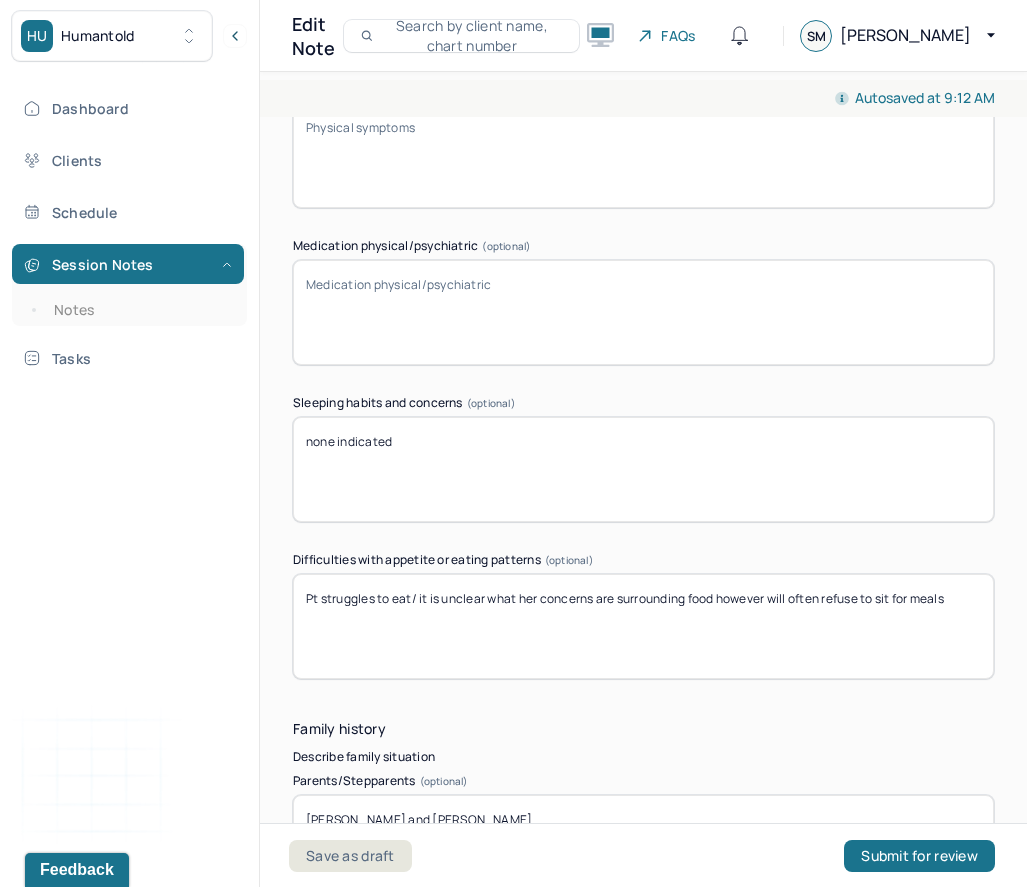 type on "Benoit and Valentine" 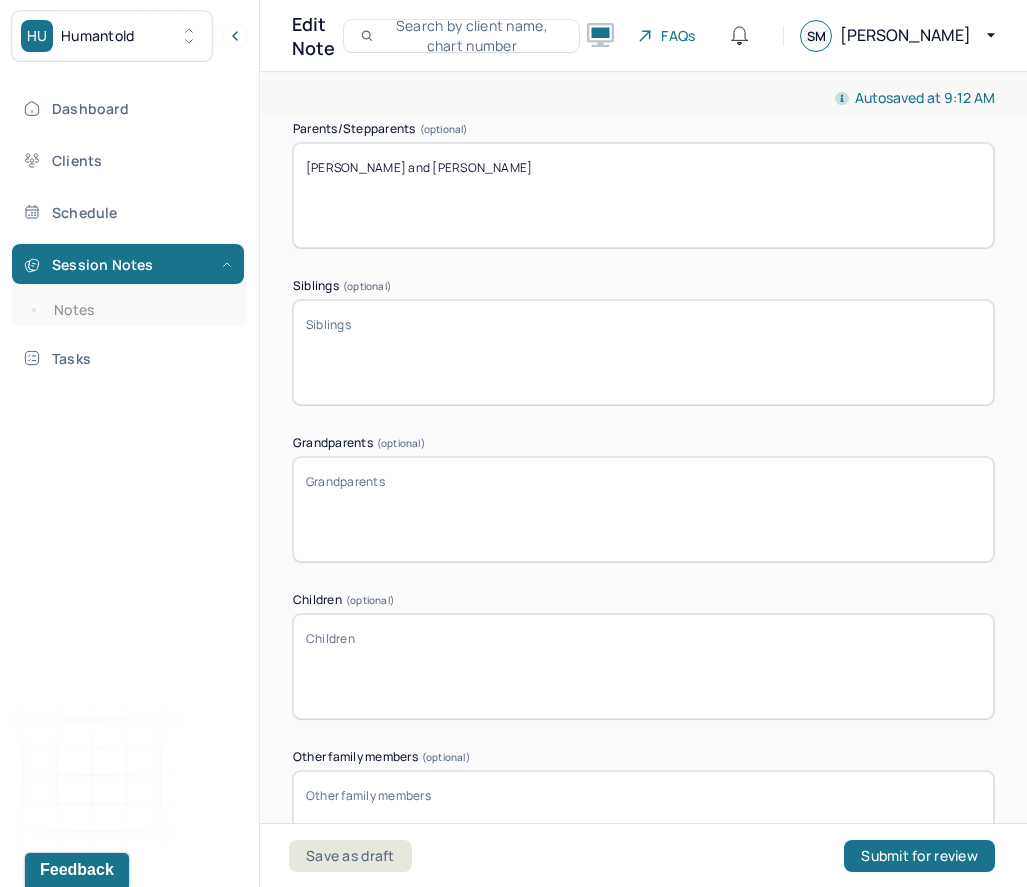 scroll, scrollTop: 4081, scrollLeft: 0, axis: vertical 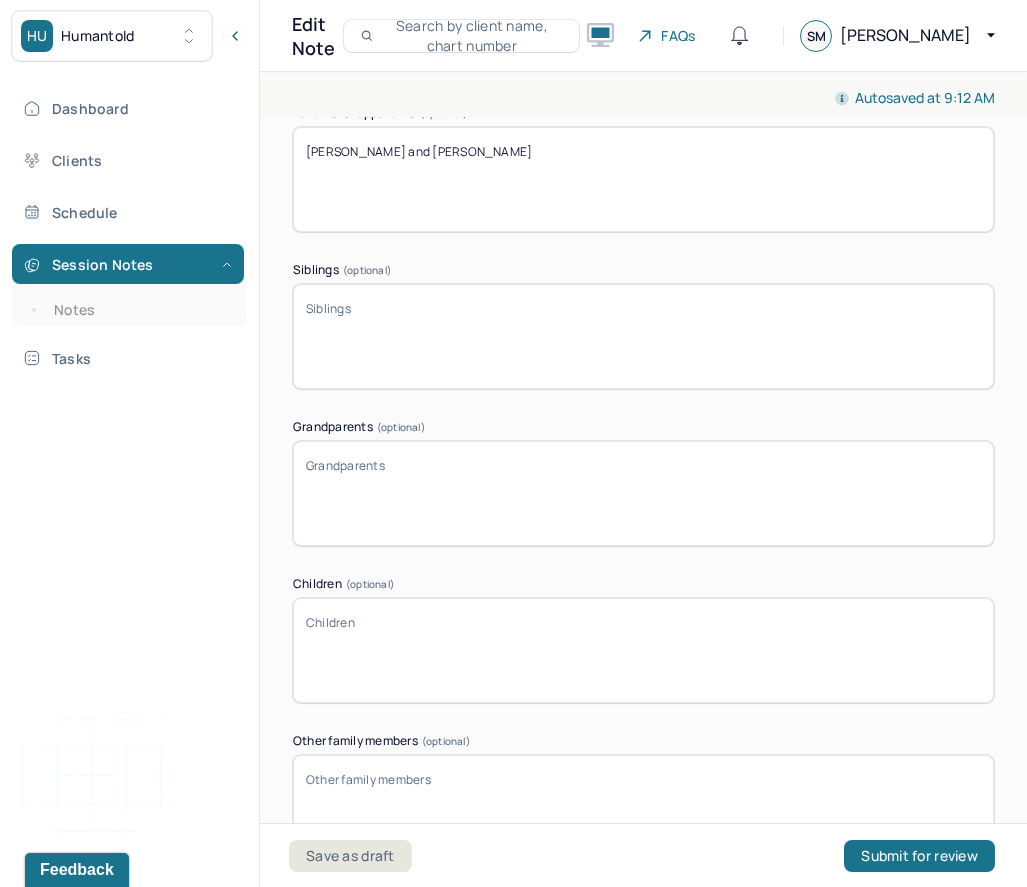 click on "Siblings (optional)" at bounding box center [643, 336] 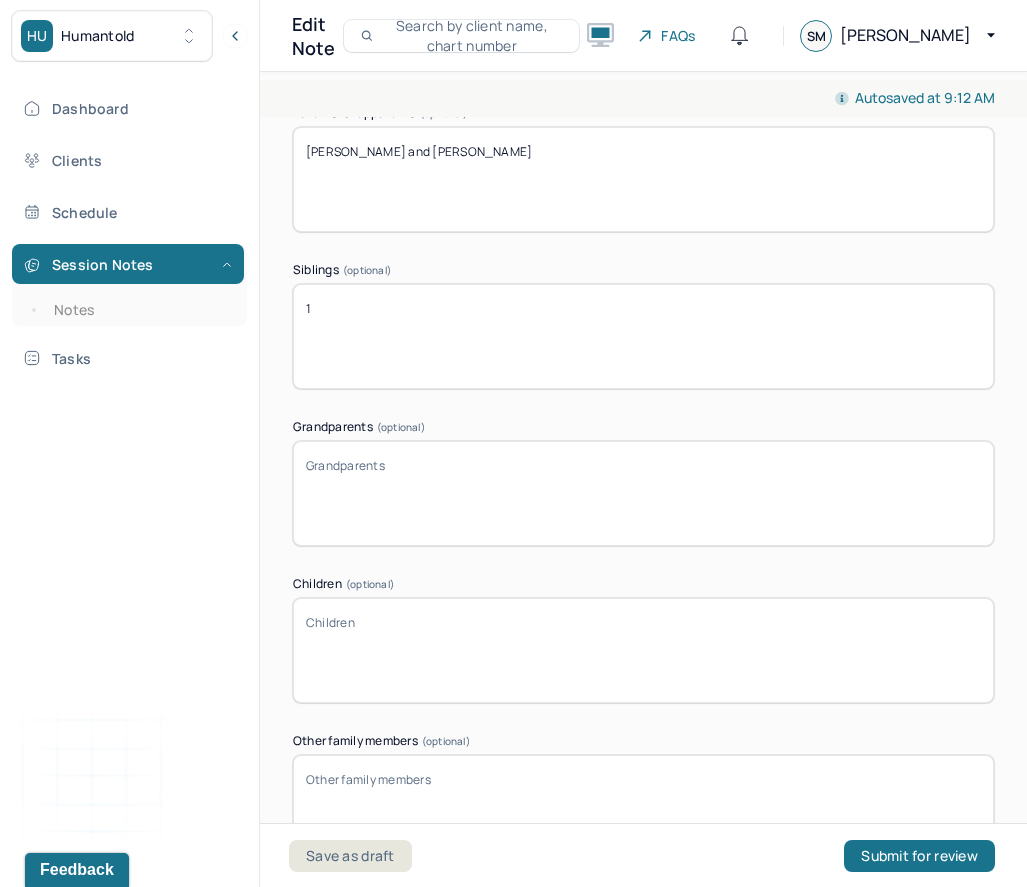 type on "1" 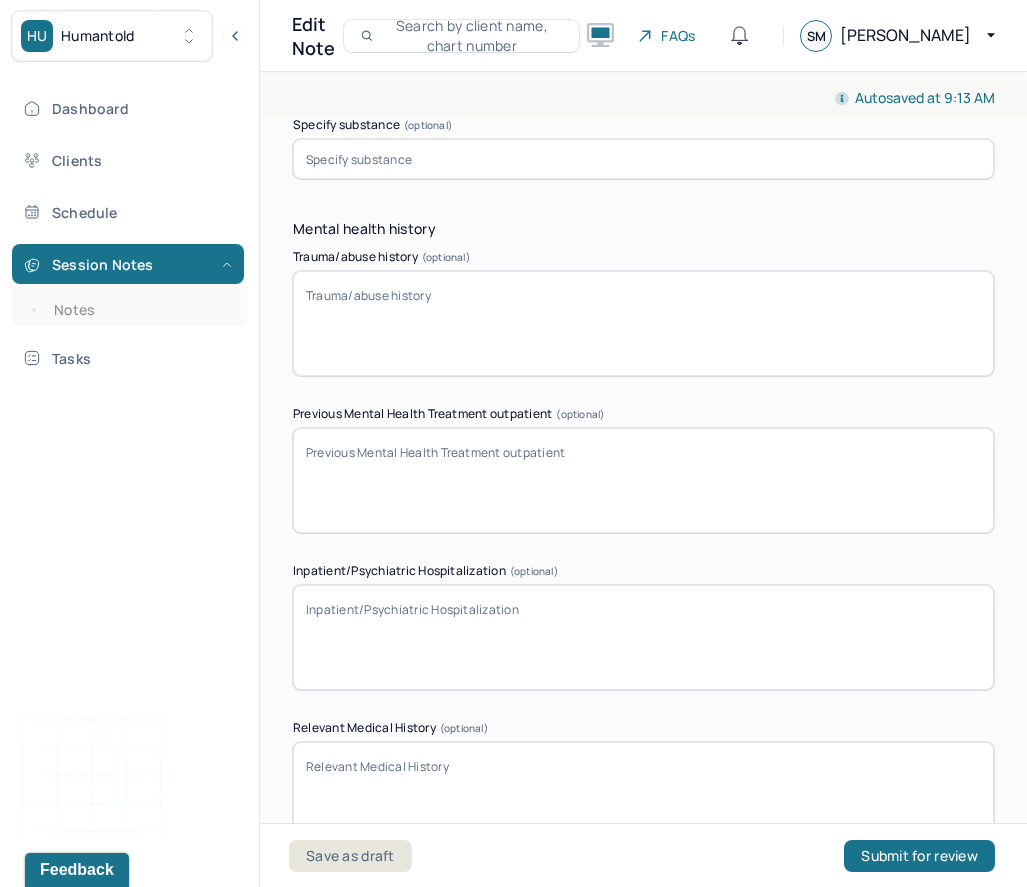 scroll, scrollTop: 6218, scrollLeft: 0, axis: vertical 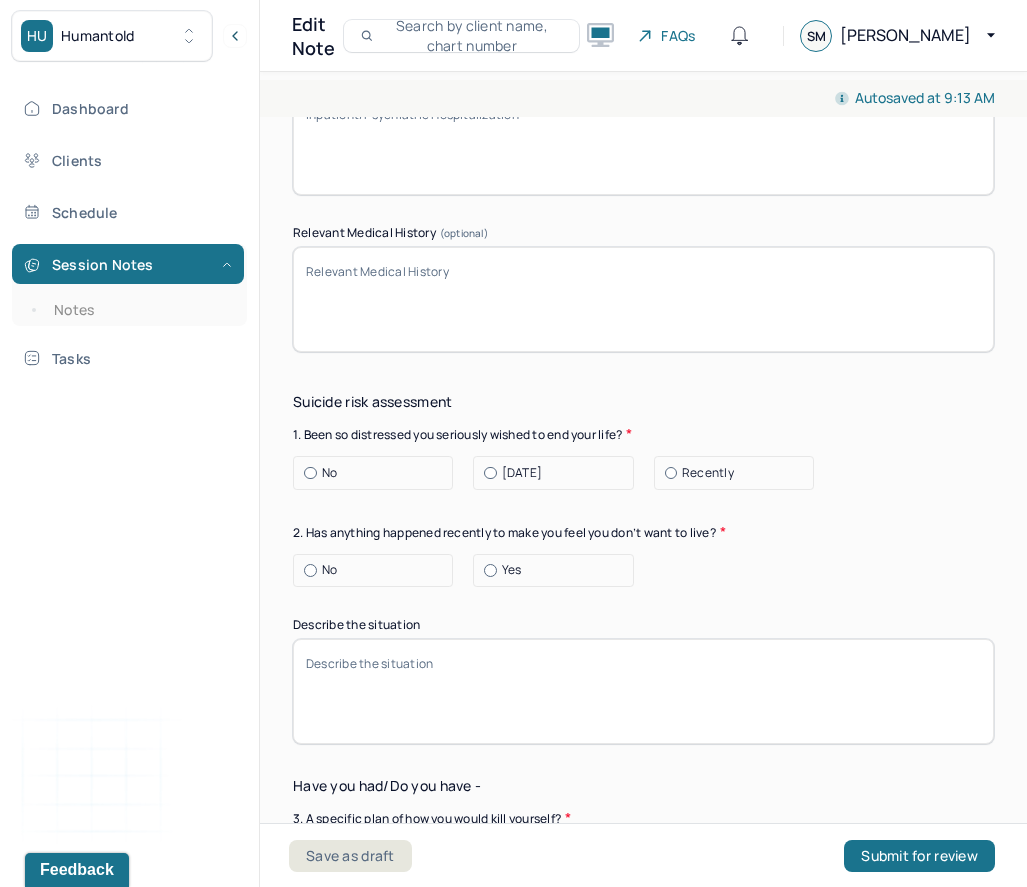 type on "3.5 sister" 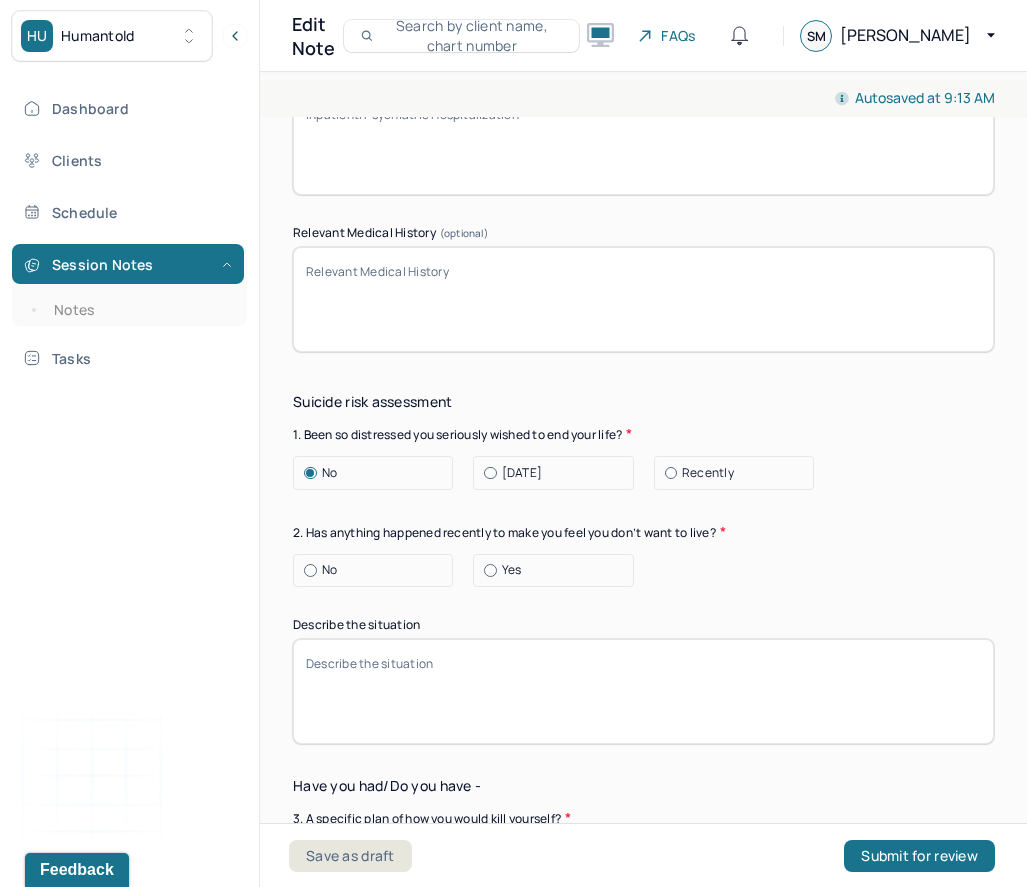 click at bounding box center (310, 570) 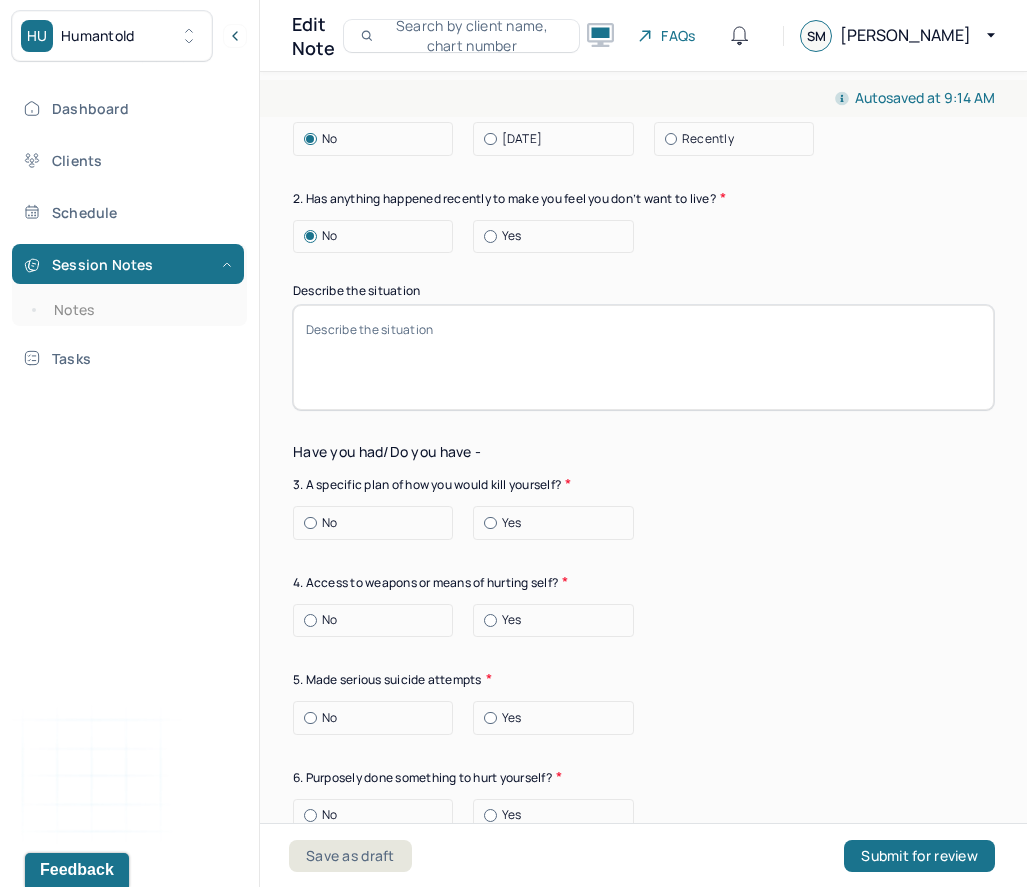 scroll, scrollTop: 7015, scrollLeft: 0, axis: vertical 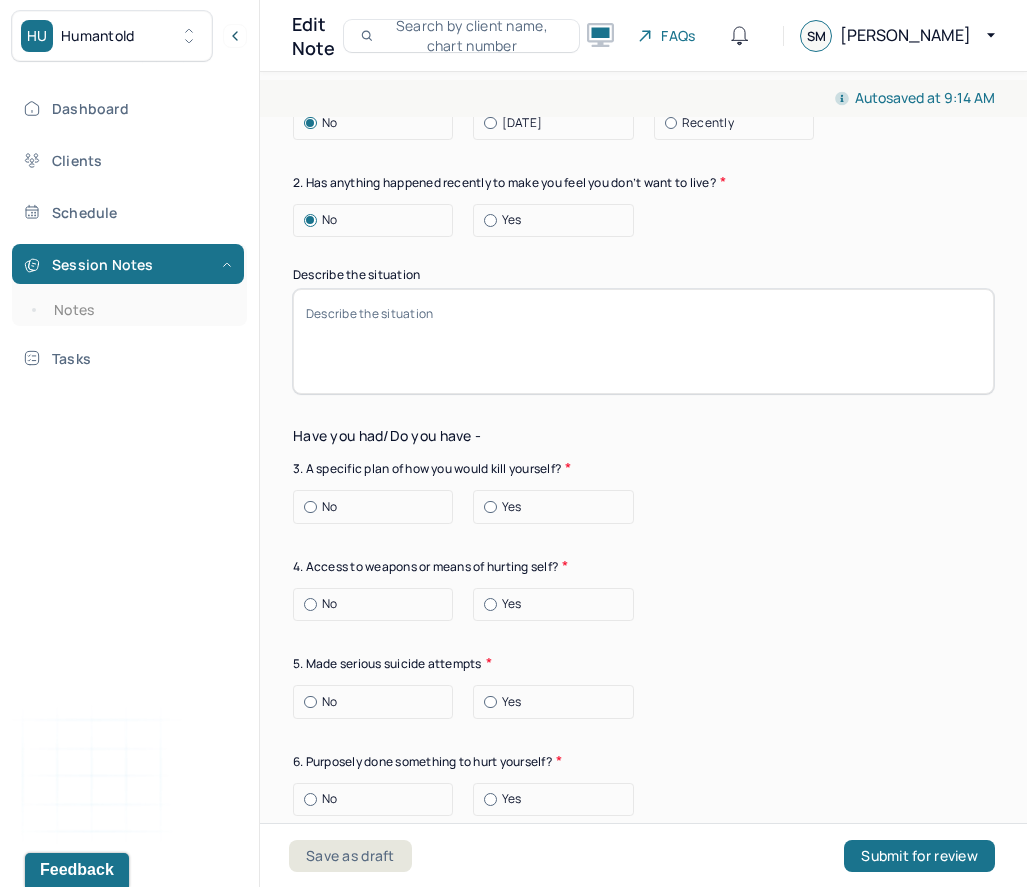 click on "No" at bounding box center [329, 507] 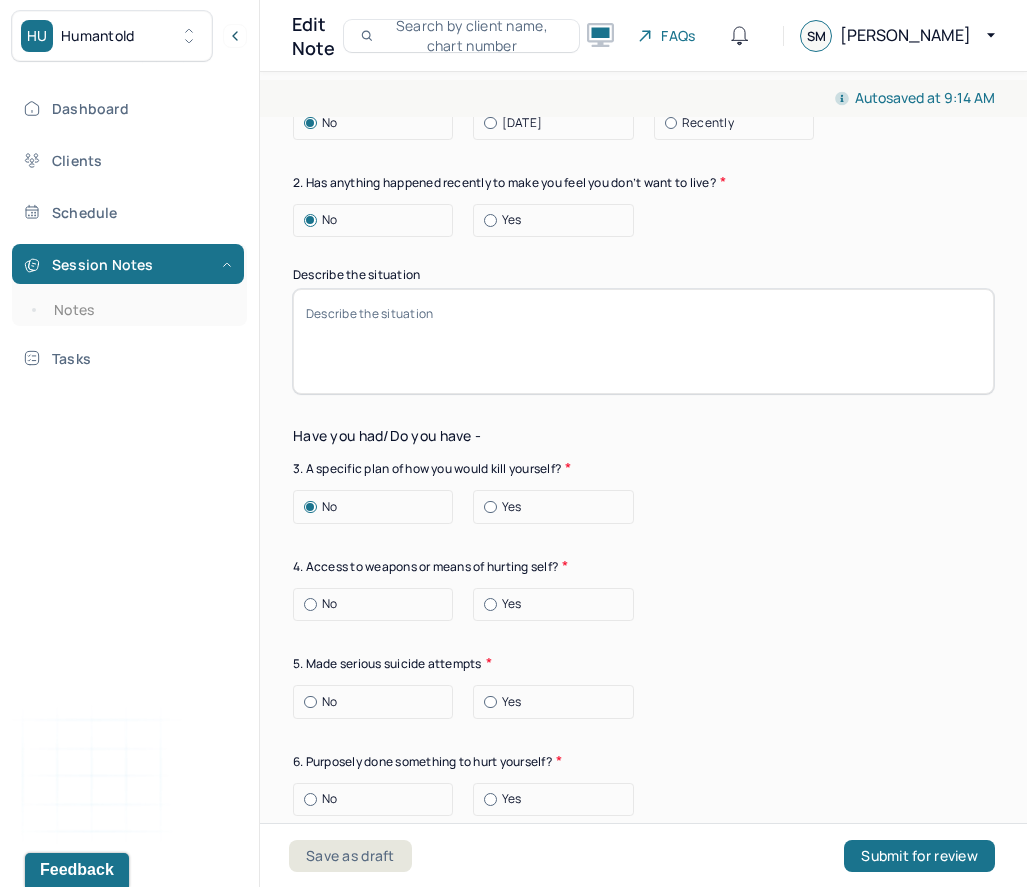 click on "No" at bounding box center (329, 604) 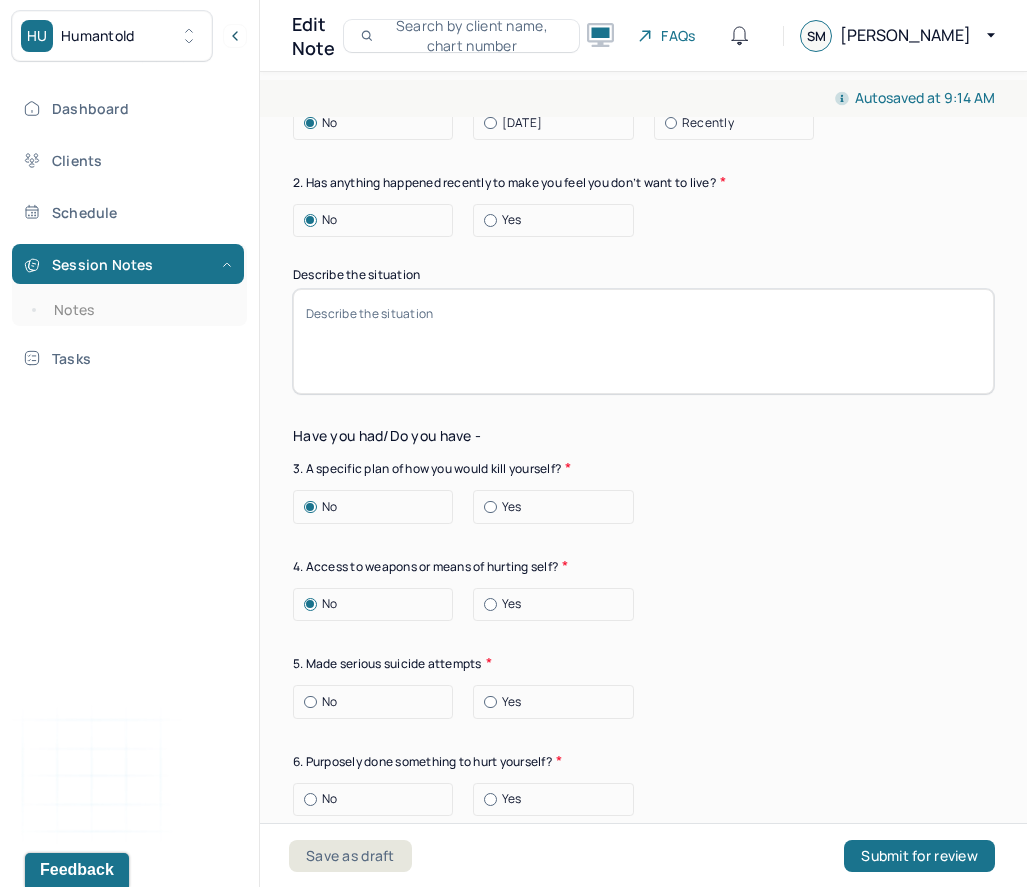 click on "No" at bounding box center [378, 702] 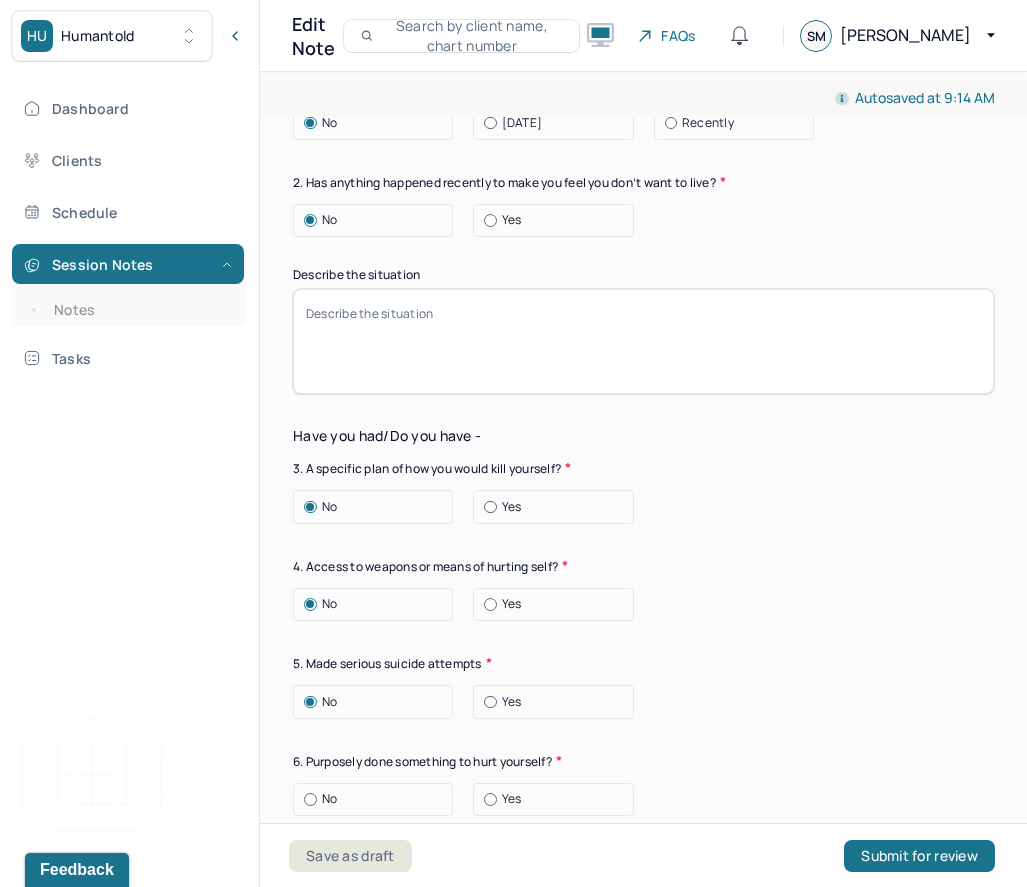 click on "No" at bounding box center [378, 799] 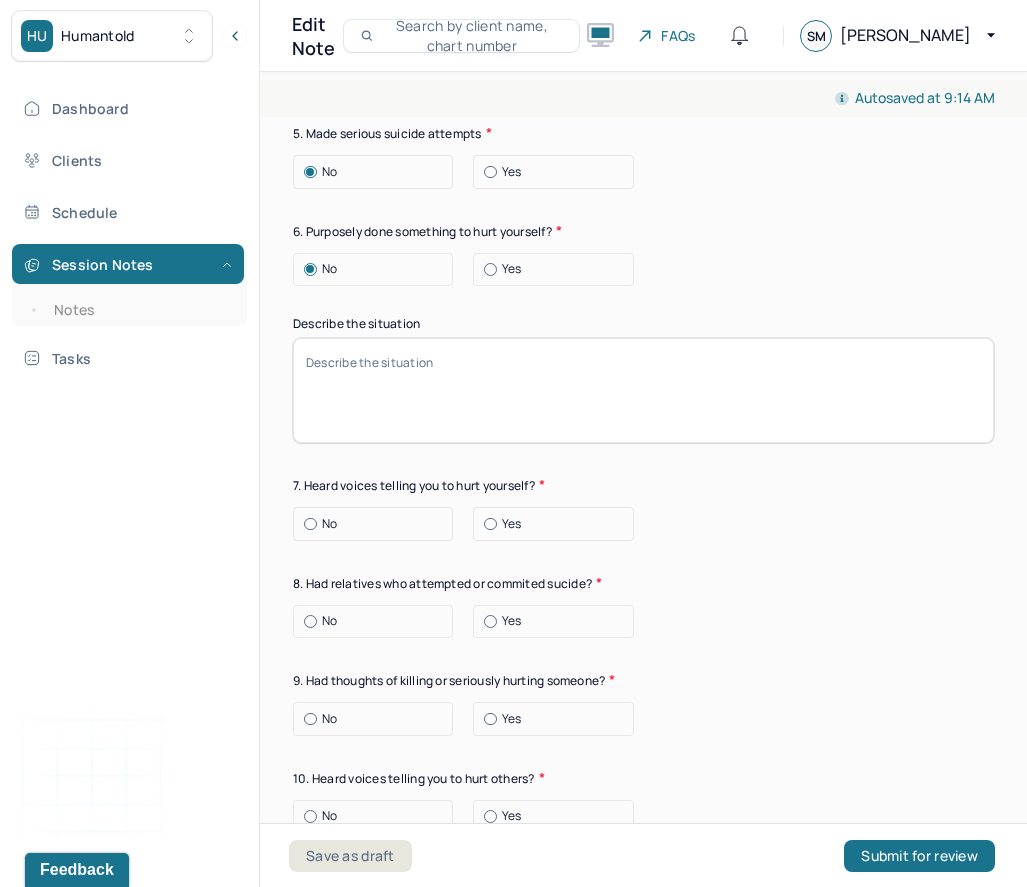 scroll, scrollTop: 7561, scrollLeft: 0, axis: vertical 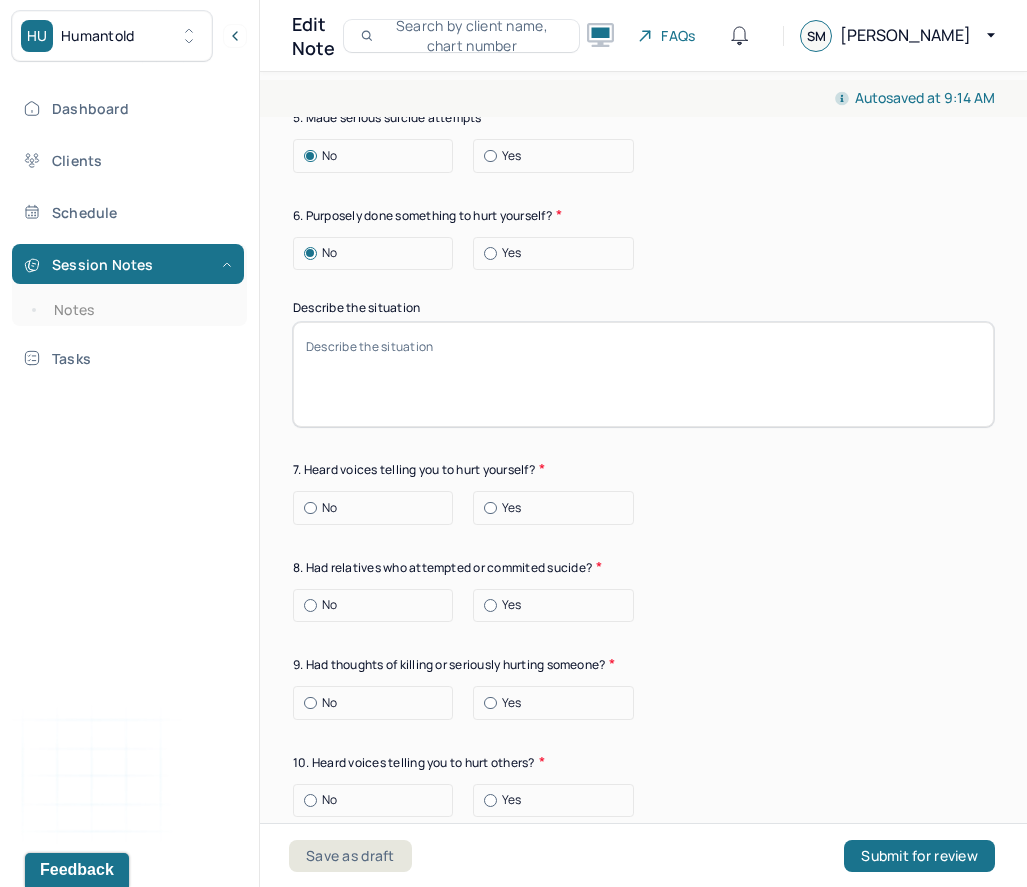 click on "No" at bounding box center [378, 508] 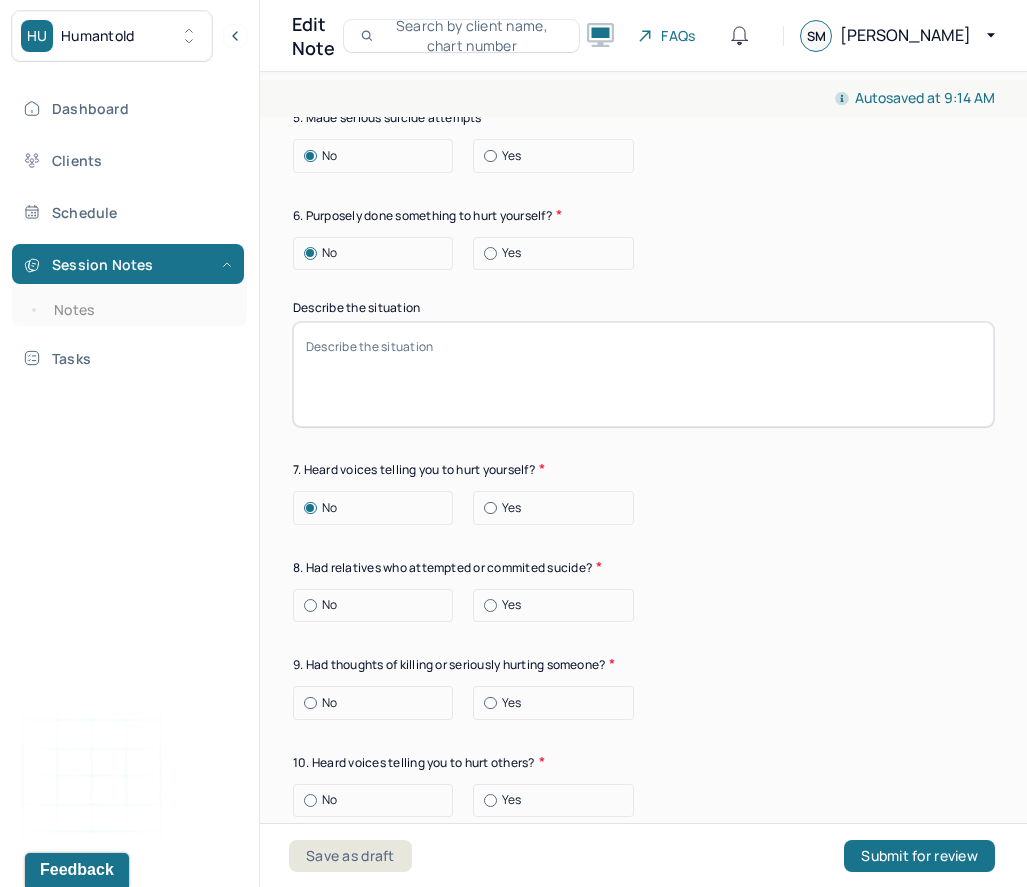 click on "No" at bounding box center (378, 605) 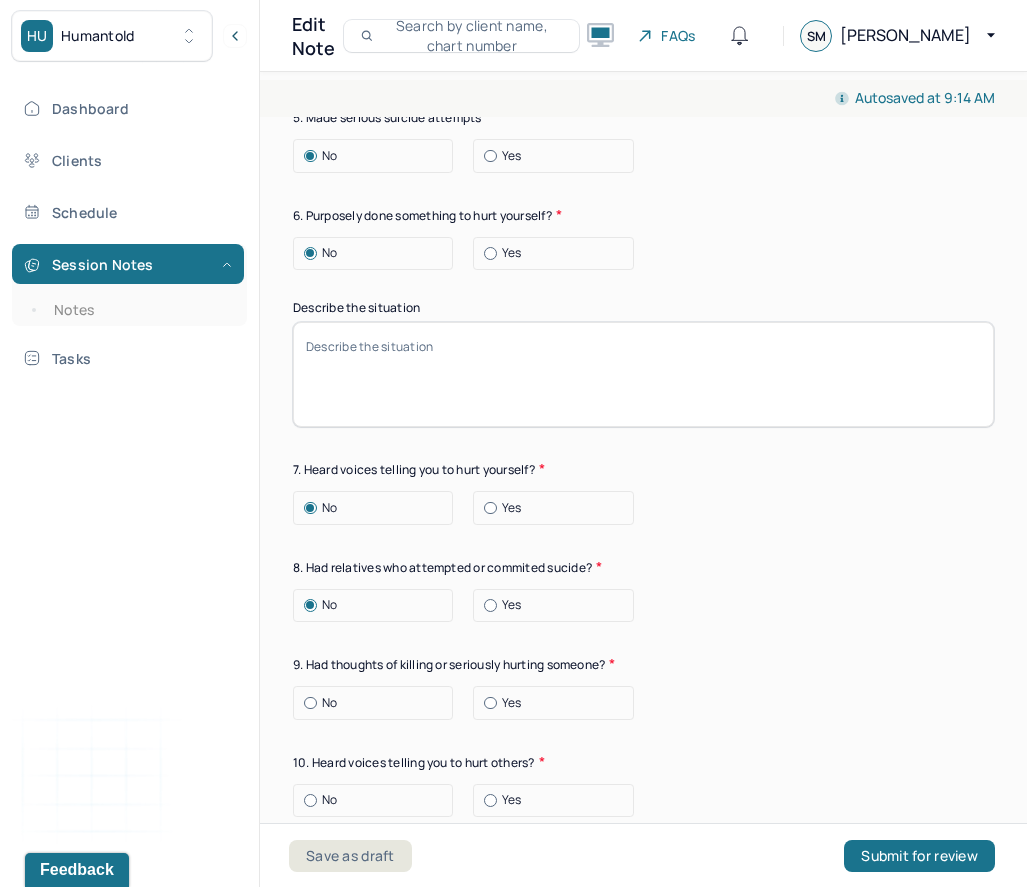 click on "No" at bounding box center (378, 703) 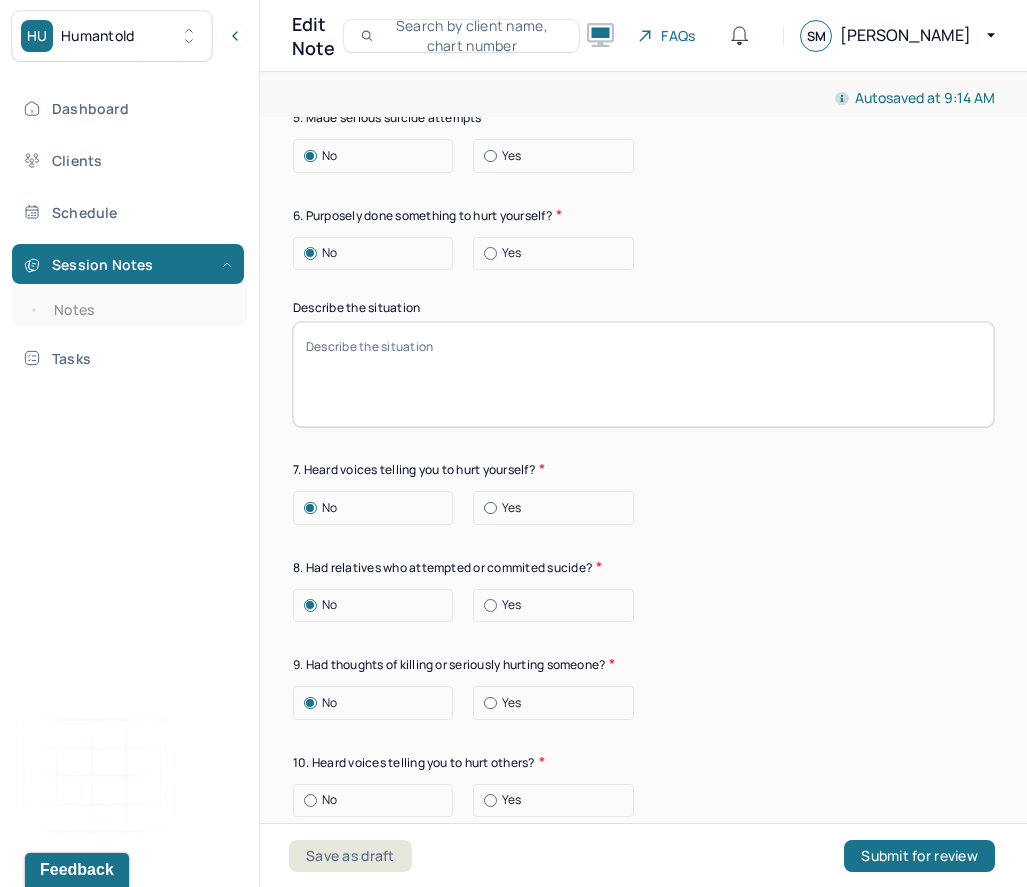 click on "No" at bounding box center (378, 800) 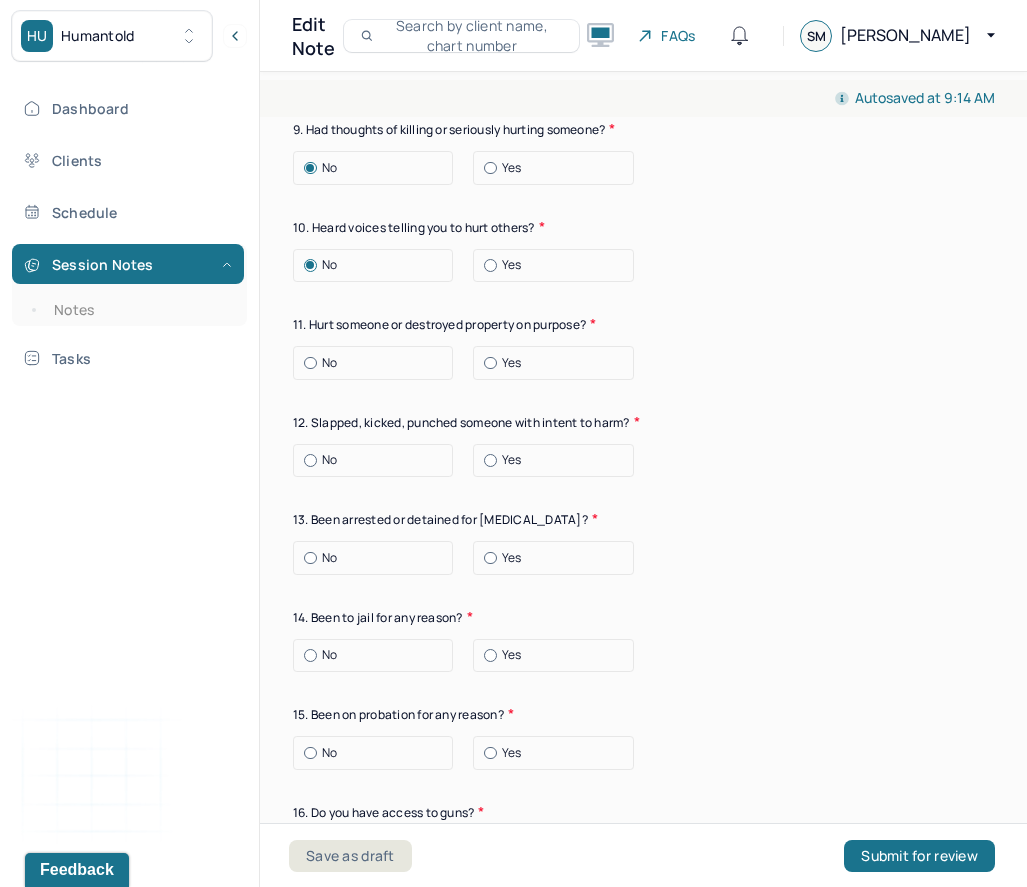 scroll, scrollTop: 8144, scrollLeft: 0, axis: vertical 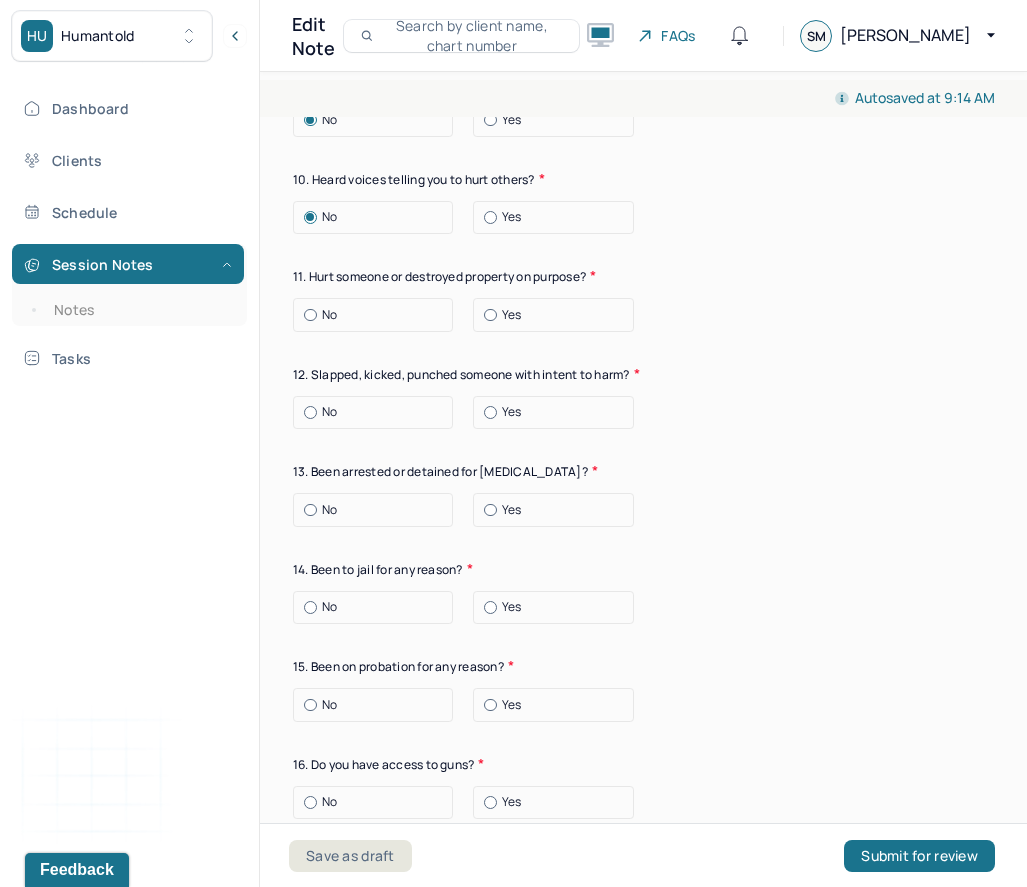 click on "No" at bounding box center (378, 315) 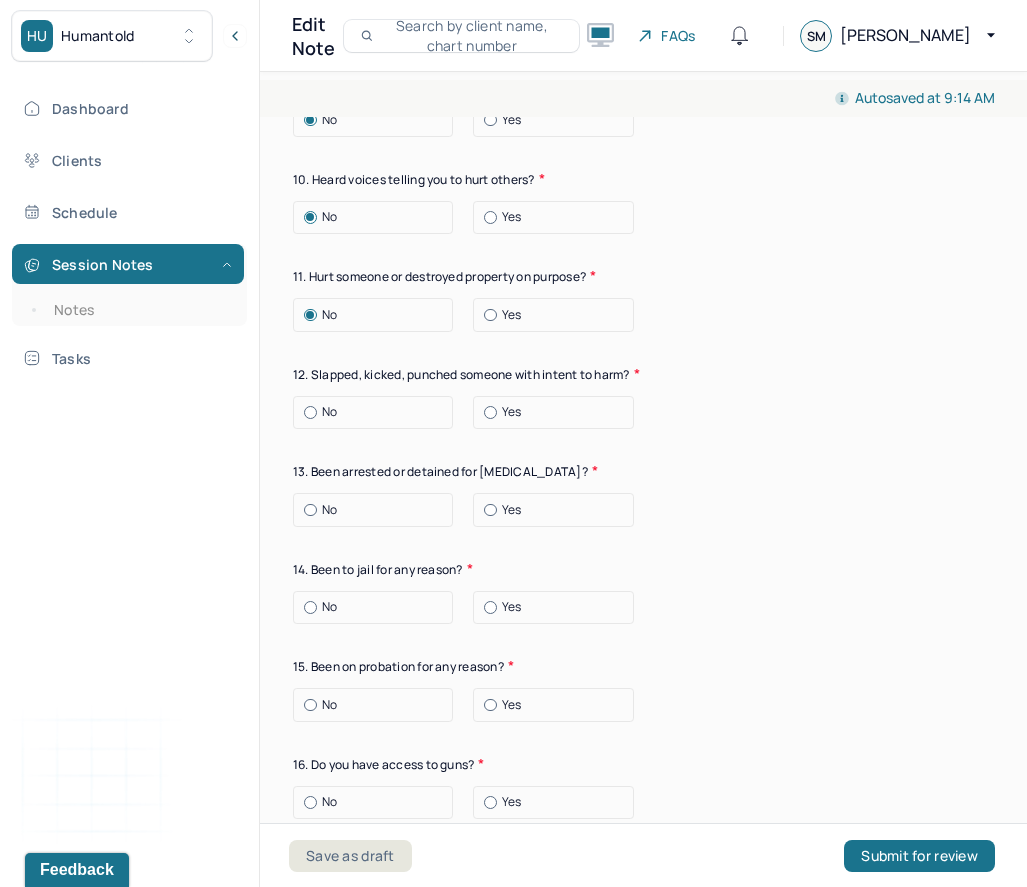 click on "No" at bounding box center [378, 412] 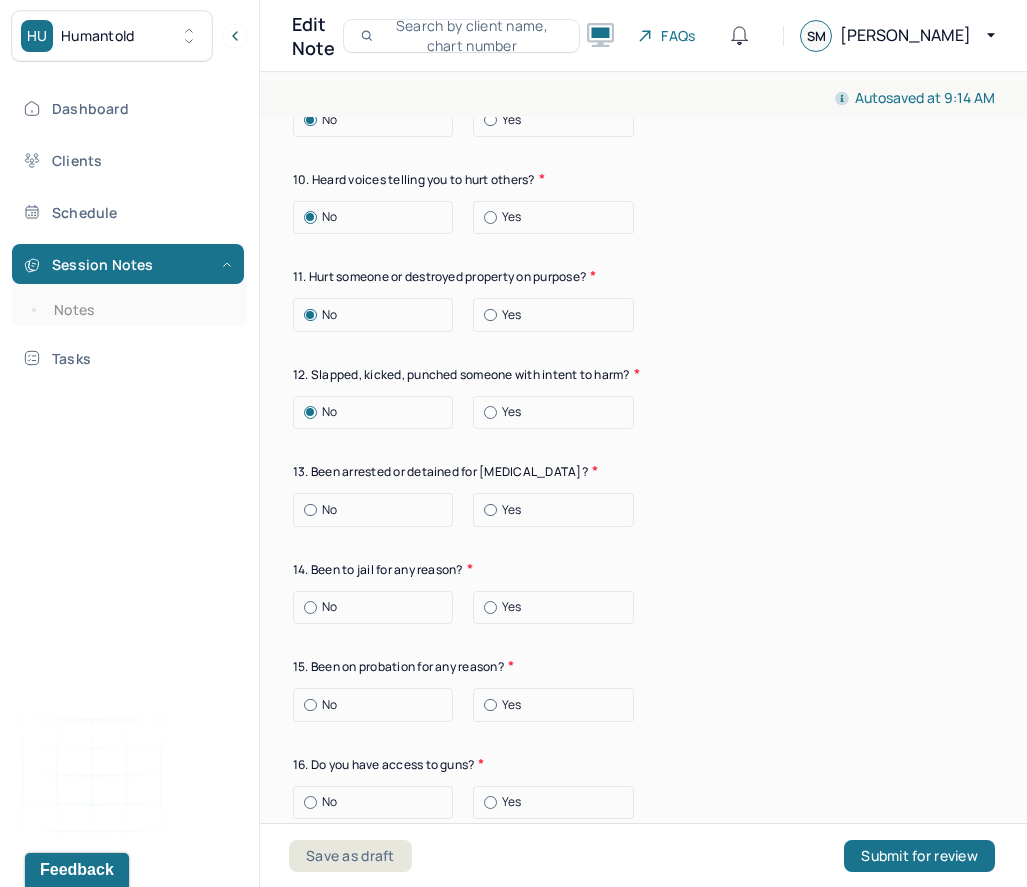click on "No" at bounding box center [378, 510] 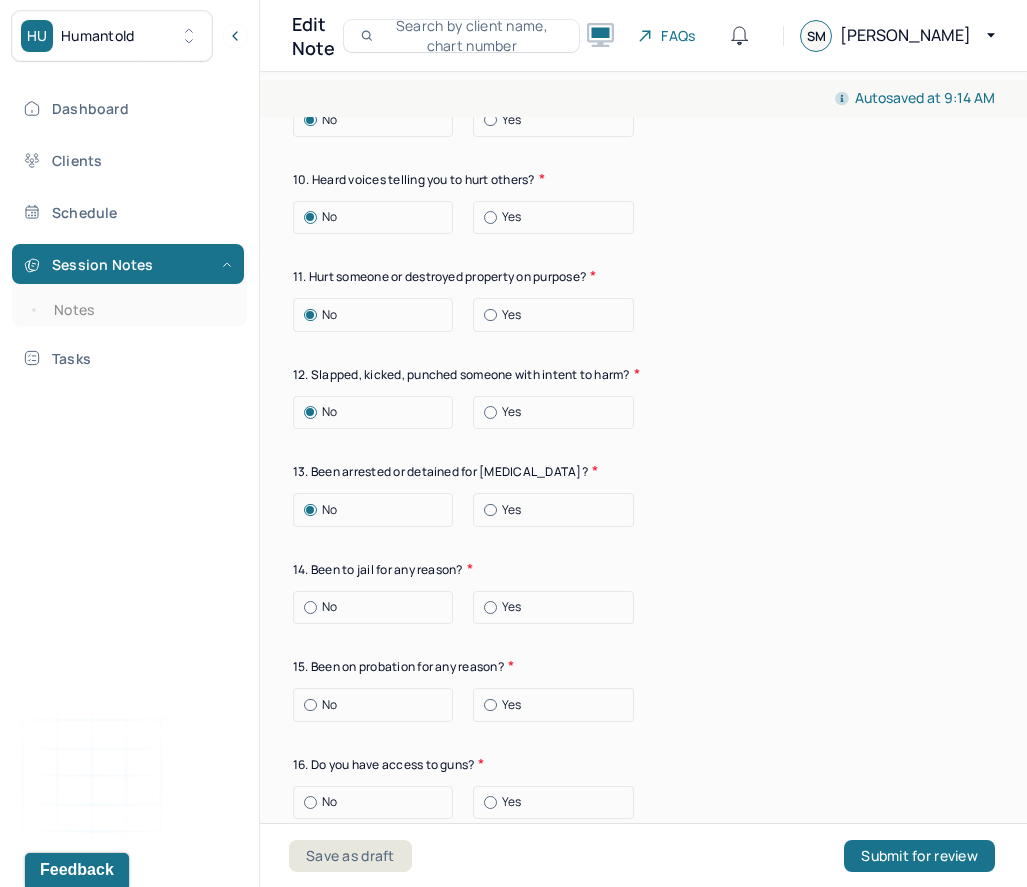 click on "No" at bounding box center [378, 607] 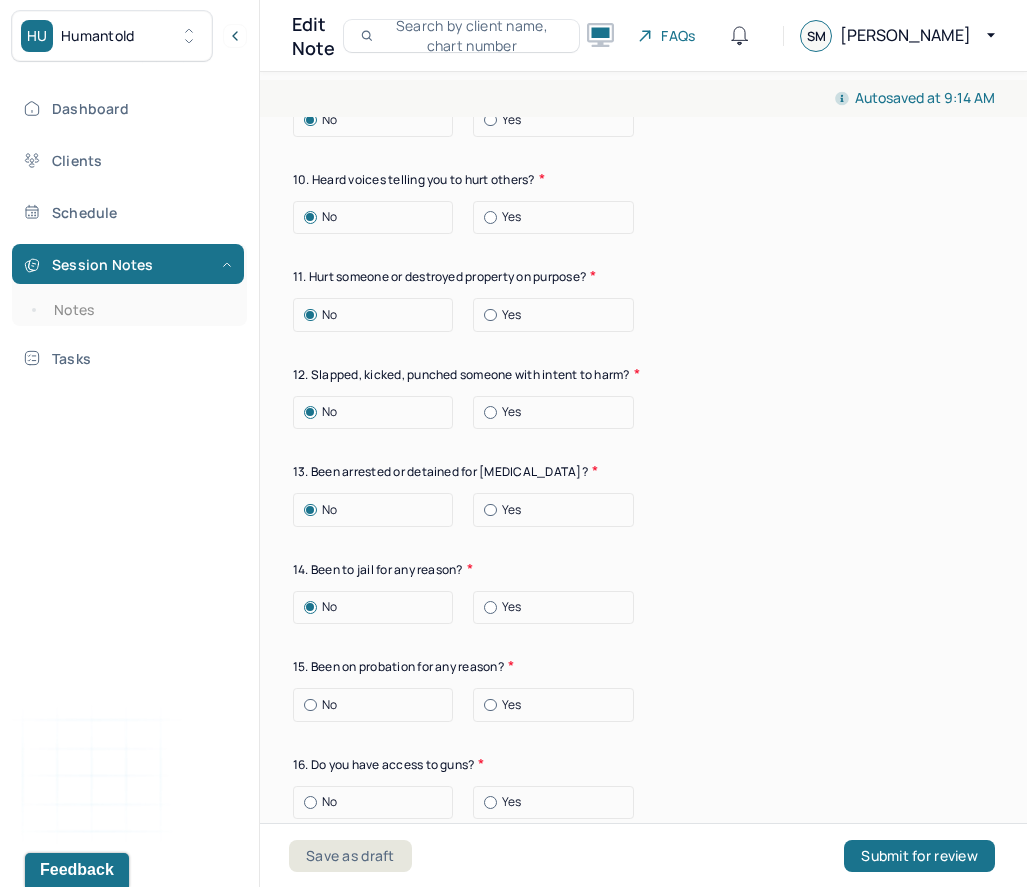 click on "No" at bounding box center [378, 705] 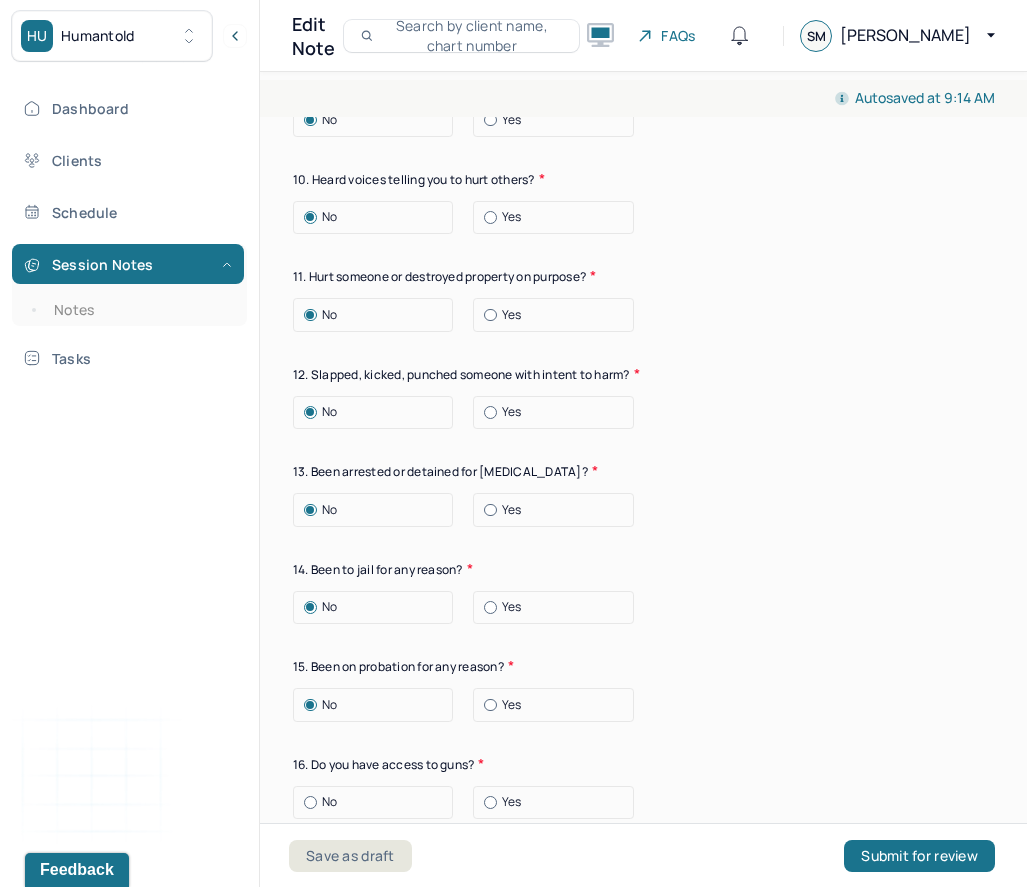 click on "No" at bounding box center [378, 802] 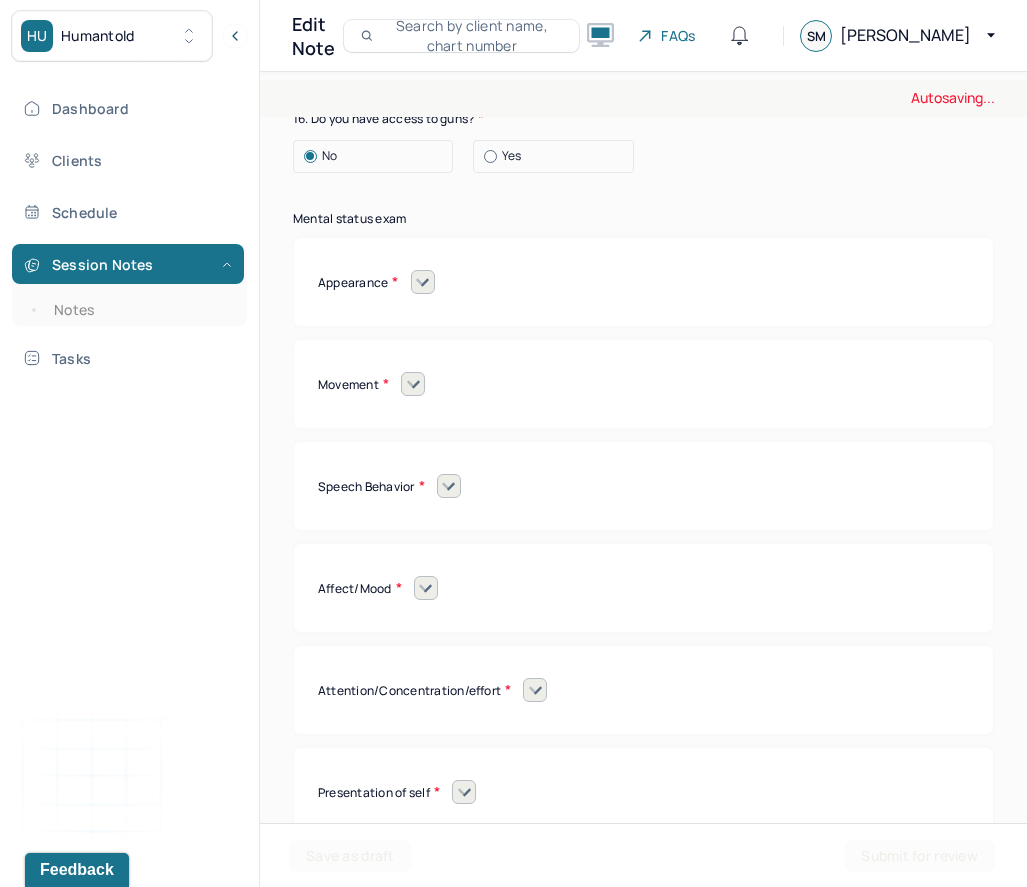scroll, scrollTop: 8823, scrollLeft: 0, axis: vertical 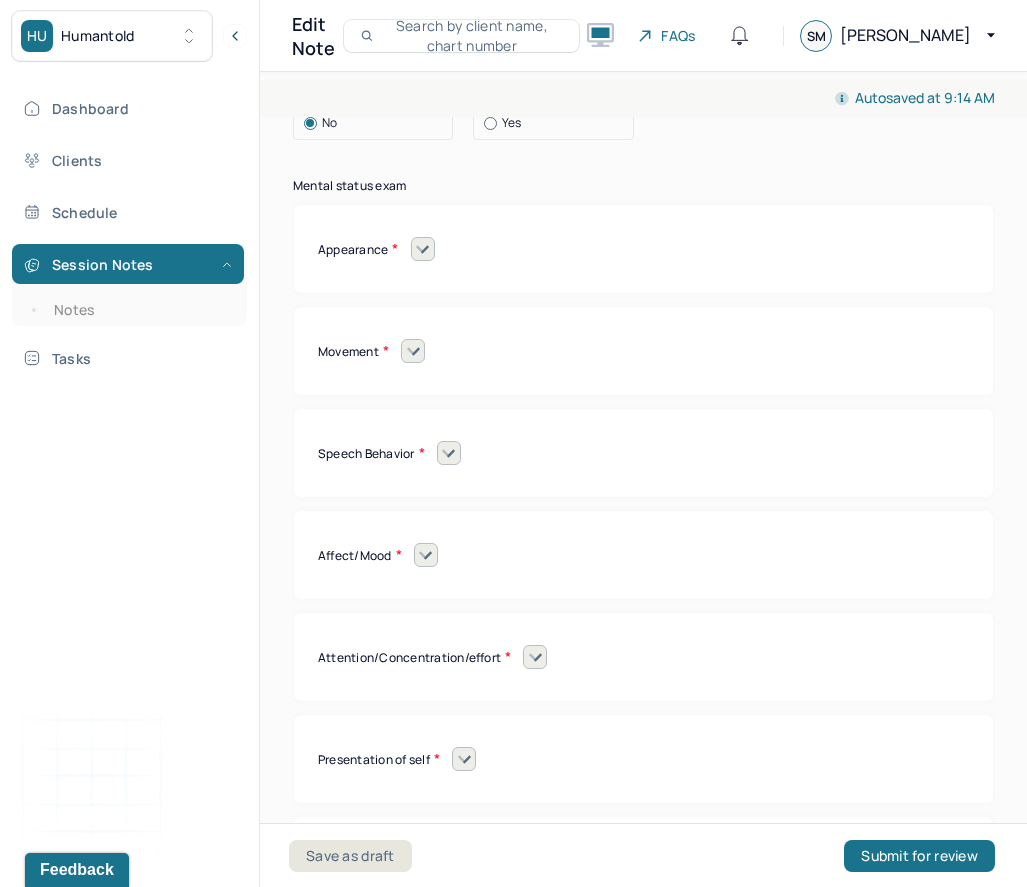 click 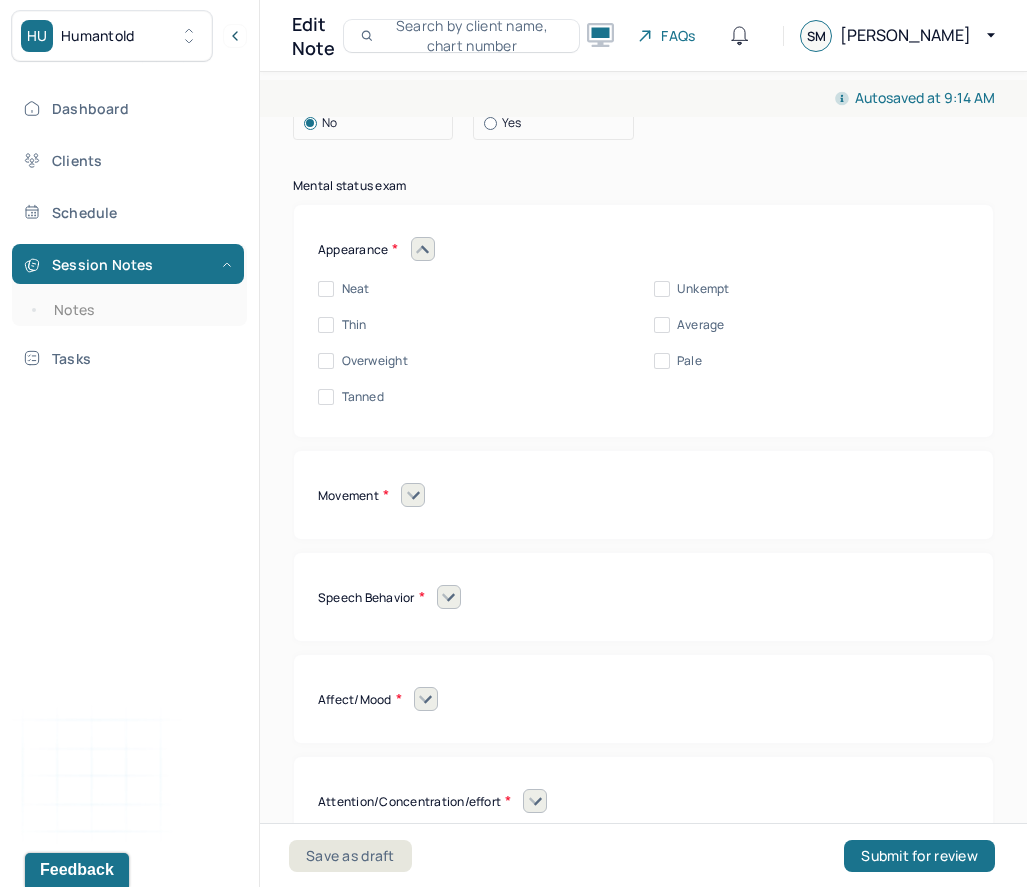 click on "Neat" at bounding box center (356, 289) 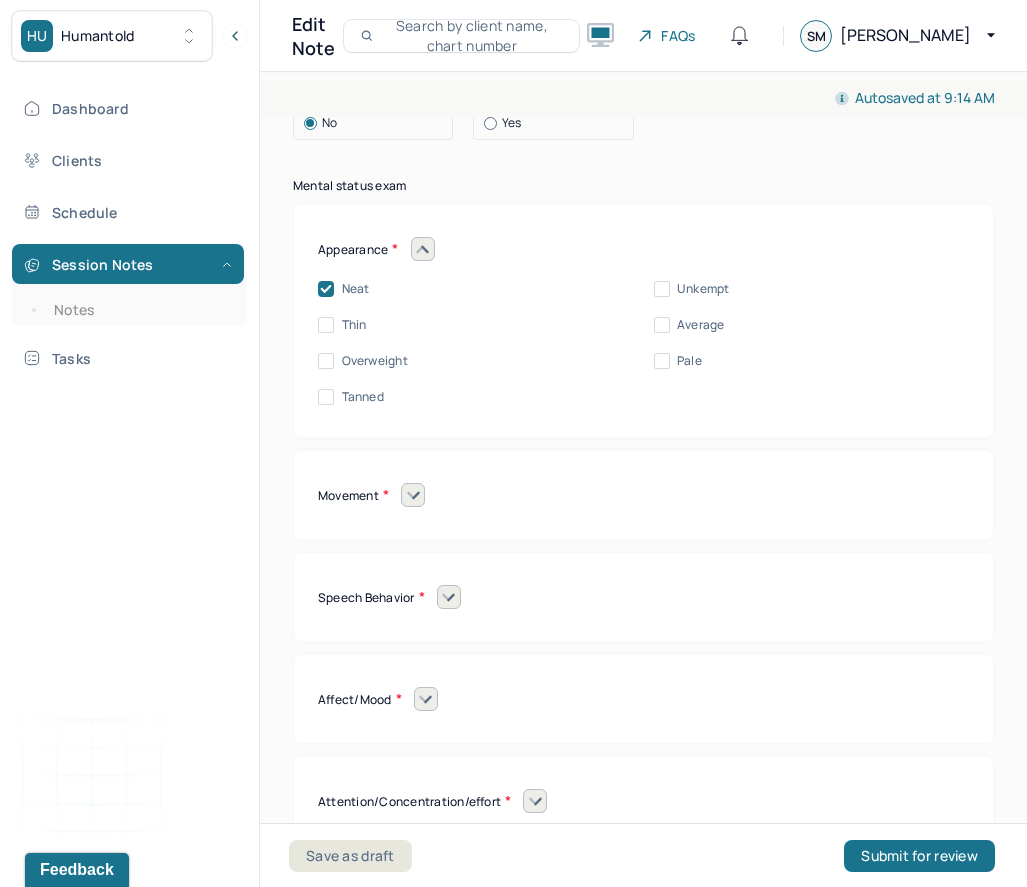 click on "Neat Unkempt Thin Average Overweight Pale Tanned" at bounding box center [643, 343] 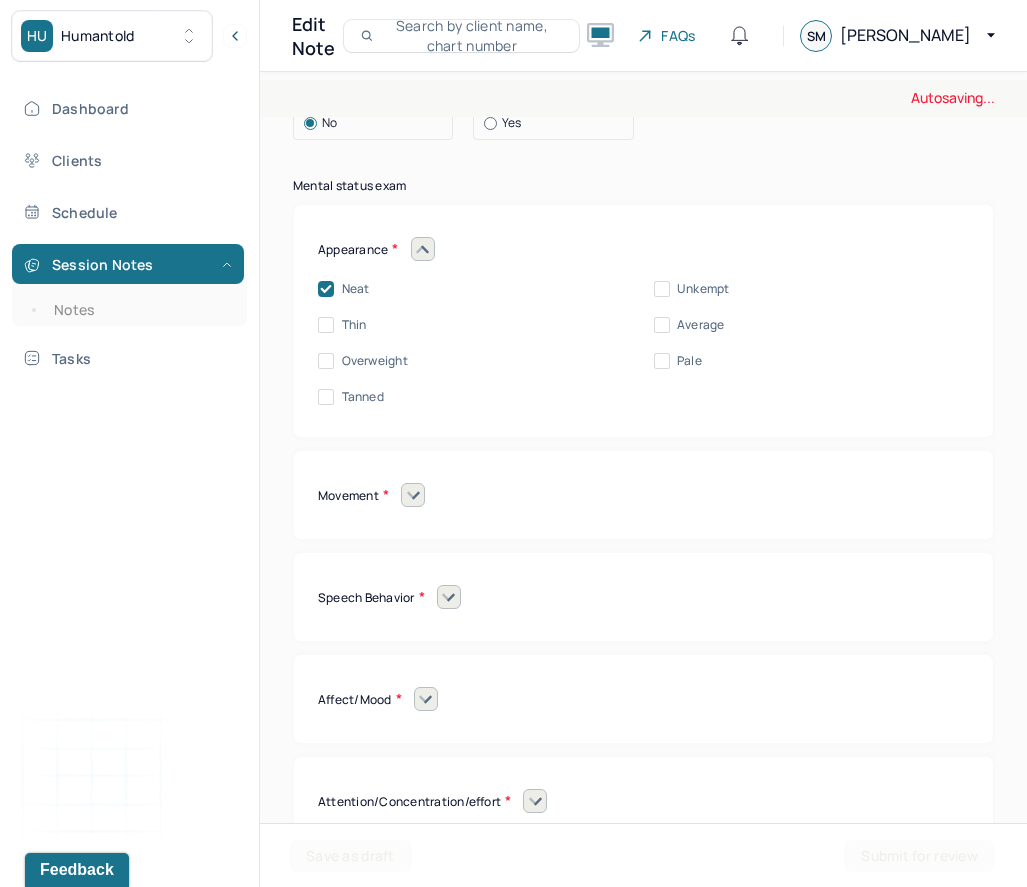 click 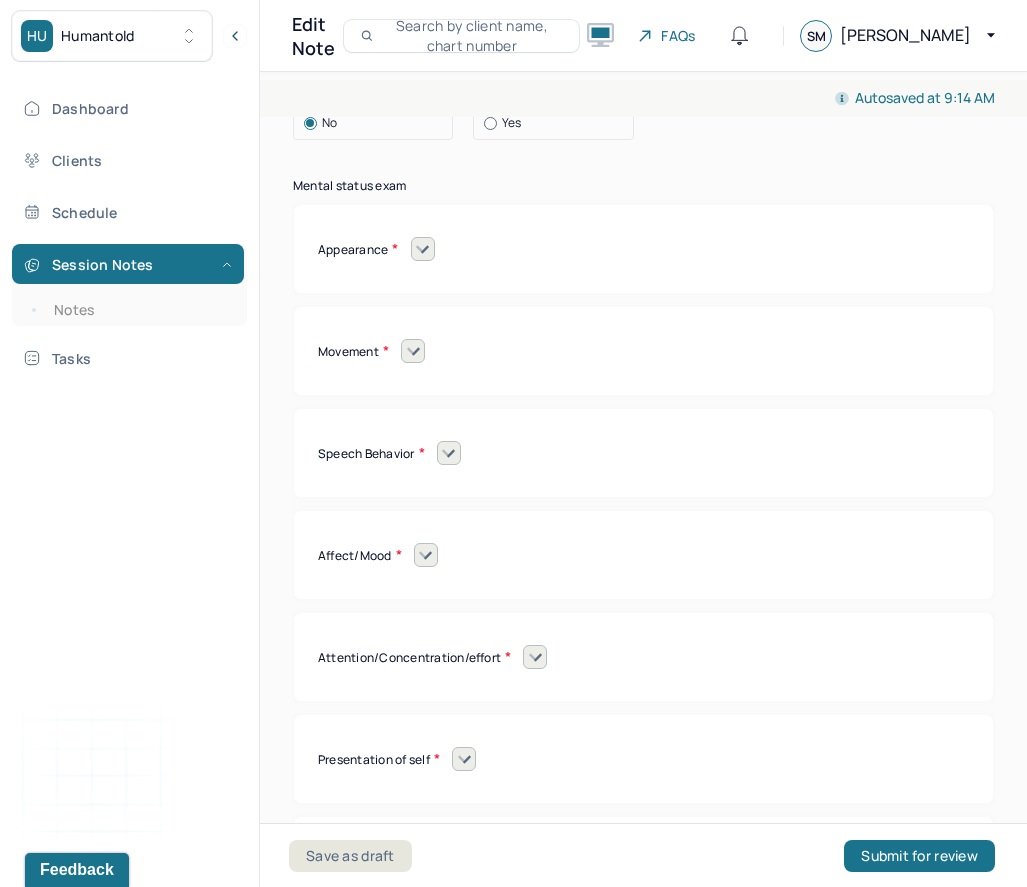 click at bounding box center [413, 351] 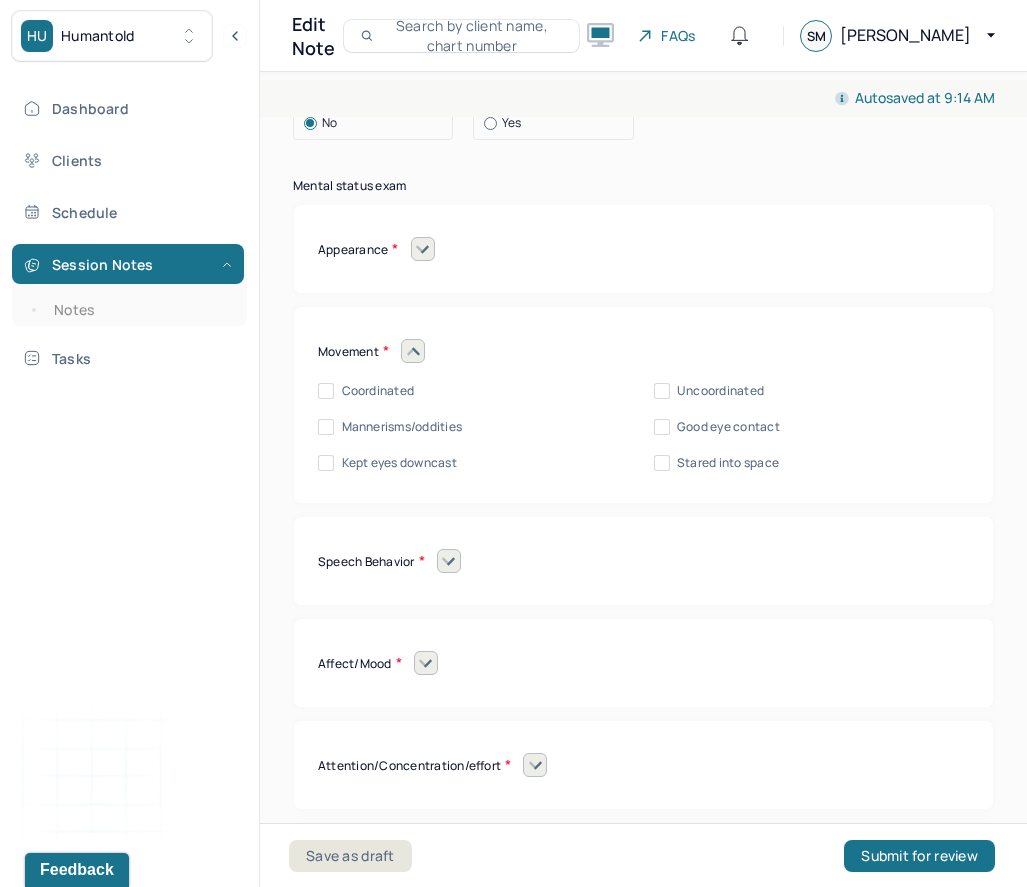 click on "Coordinated" at bounding box center (378, 391) 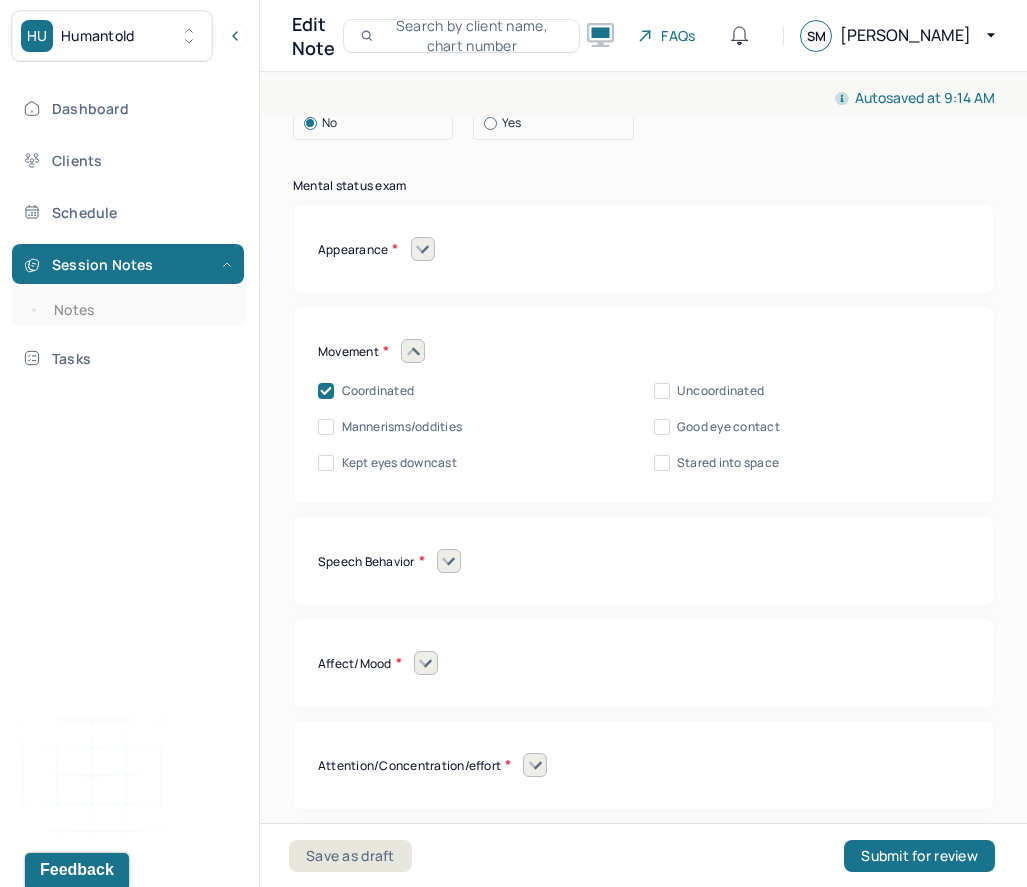 click 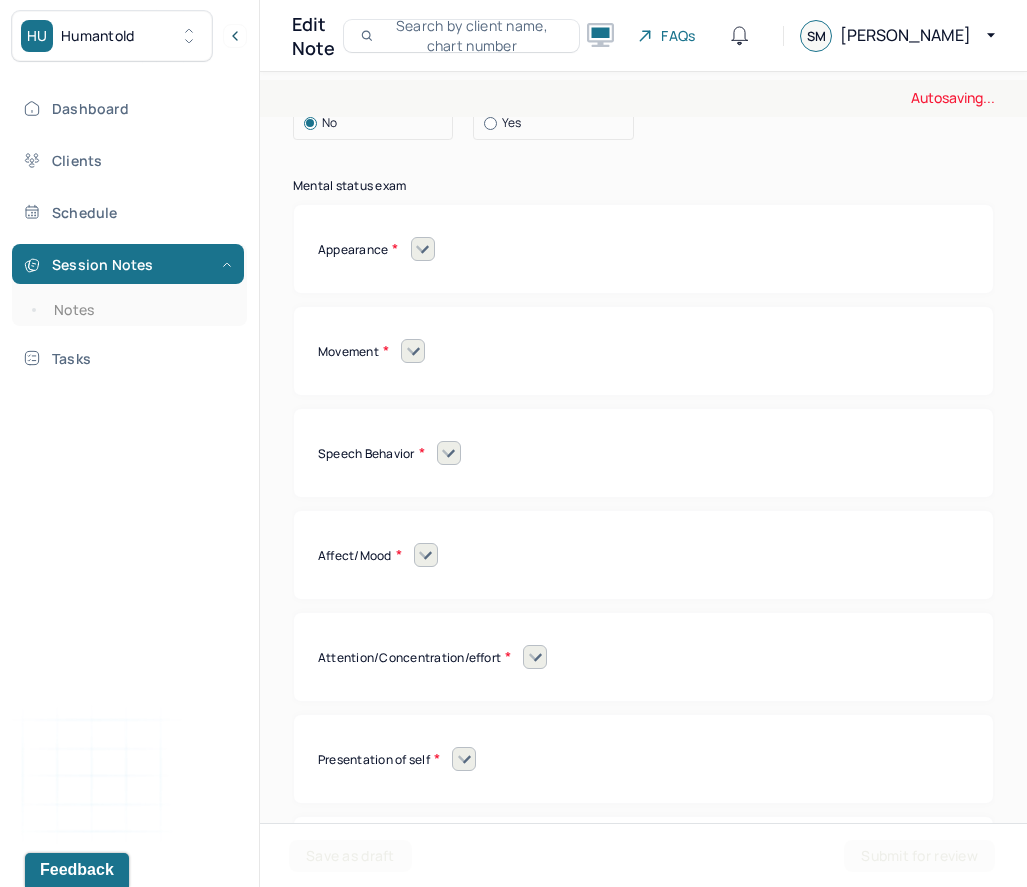 click 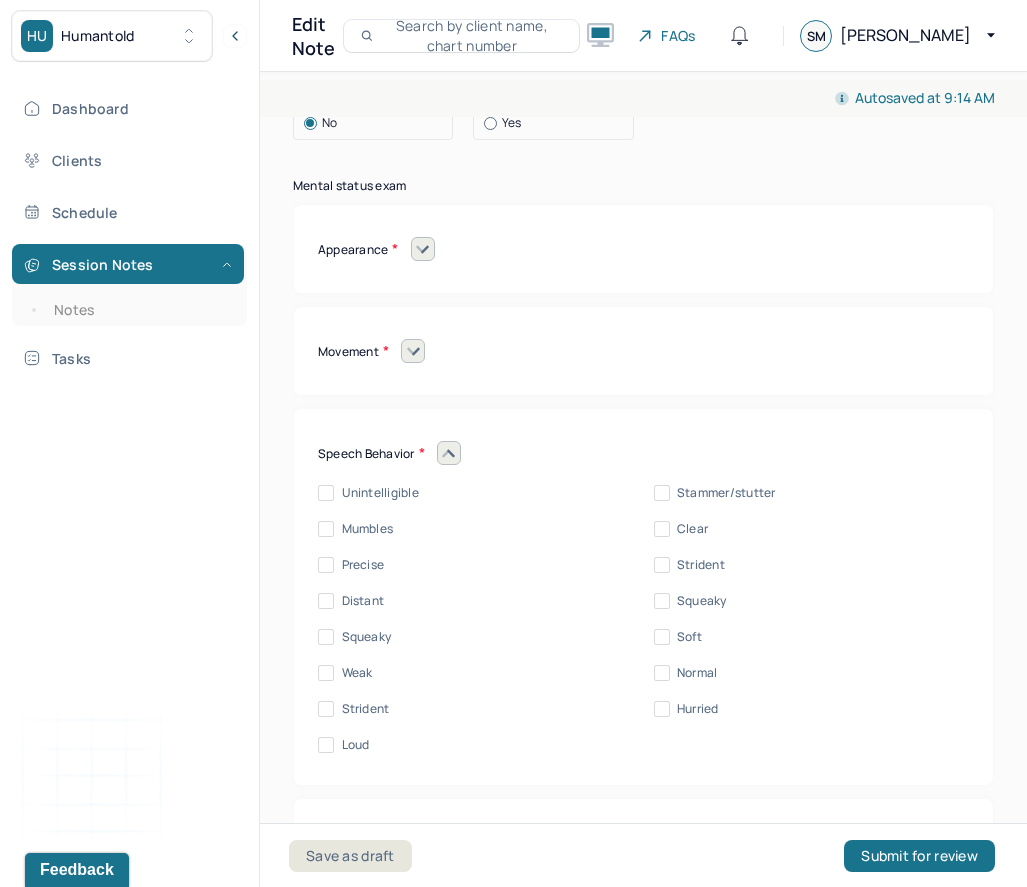 click on "Squeaky" at bounding box center [367, 637] 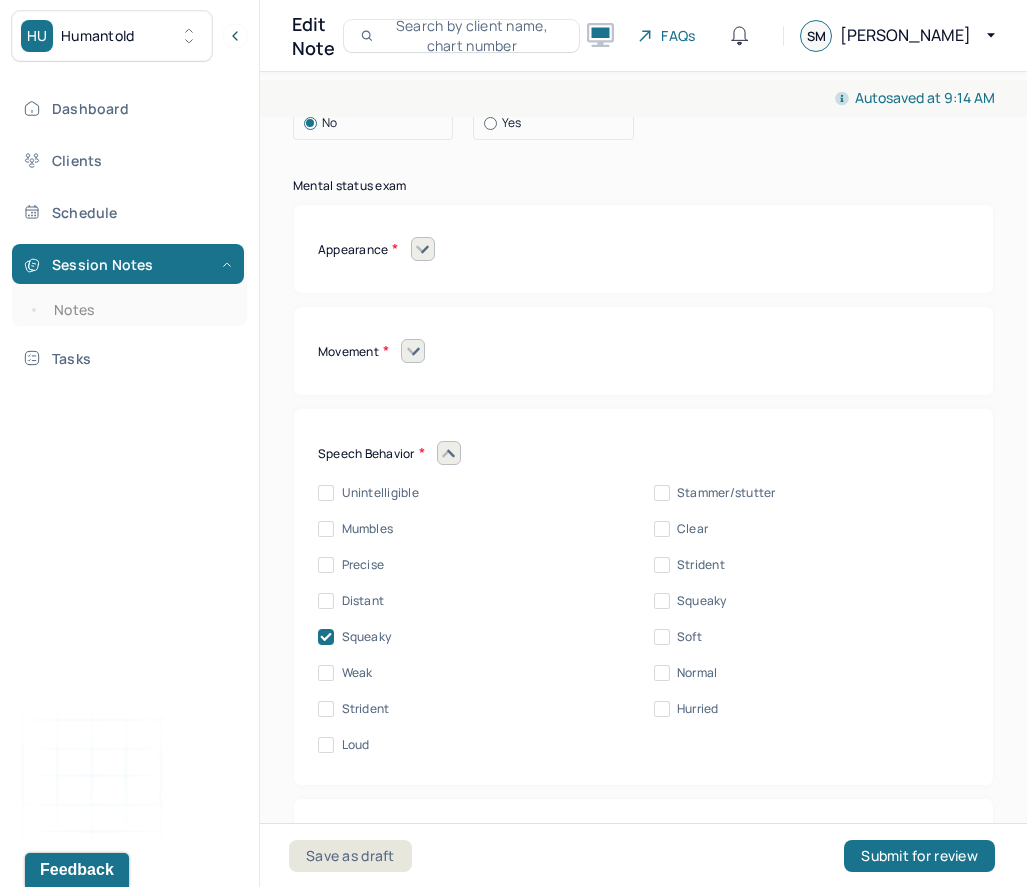 click on "Soft" at bounding box center (689, 637) 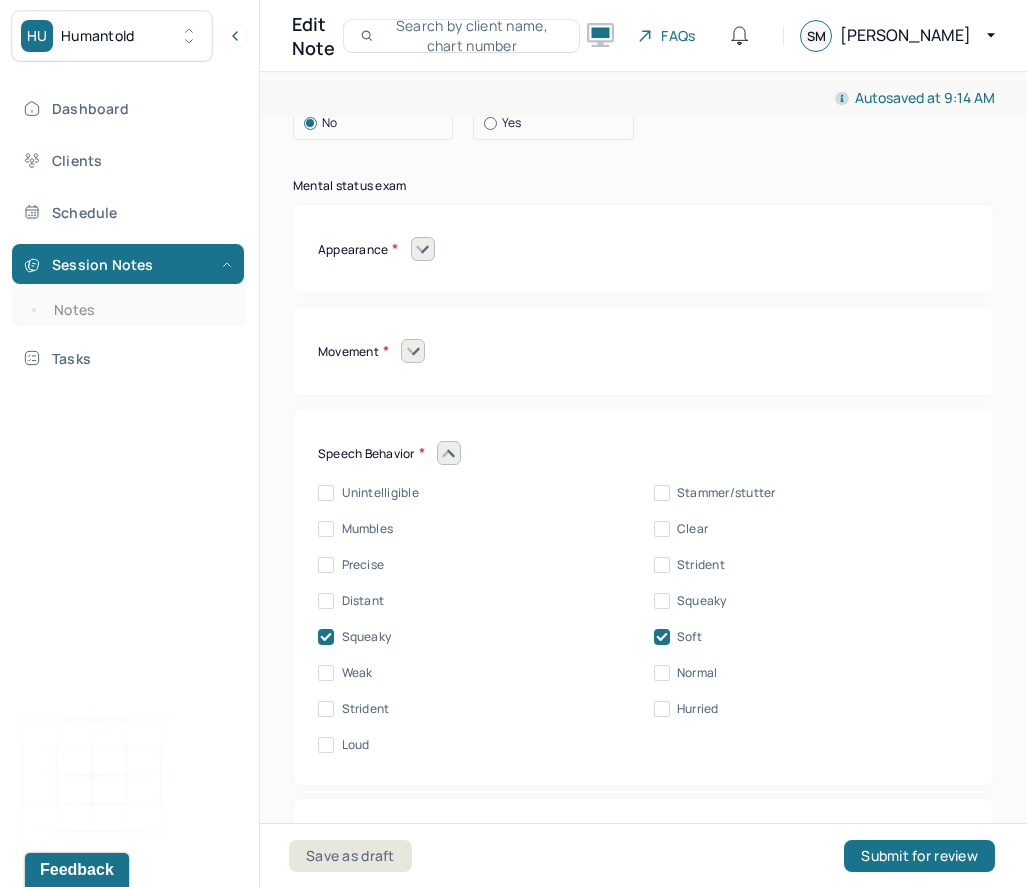click 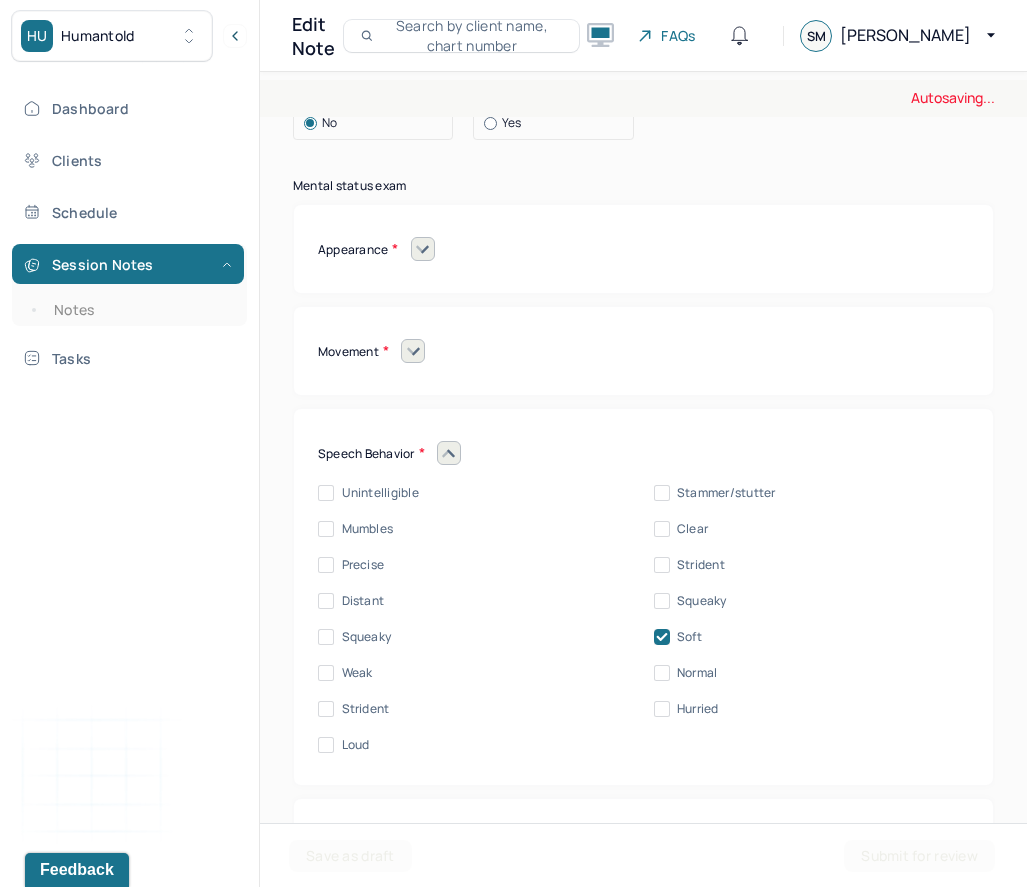click 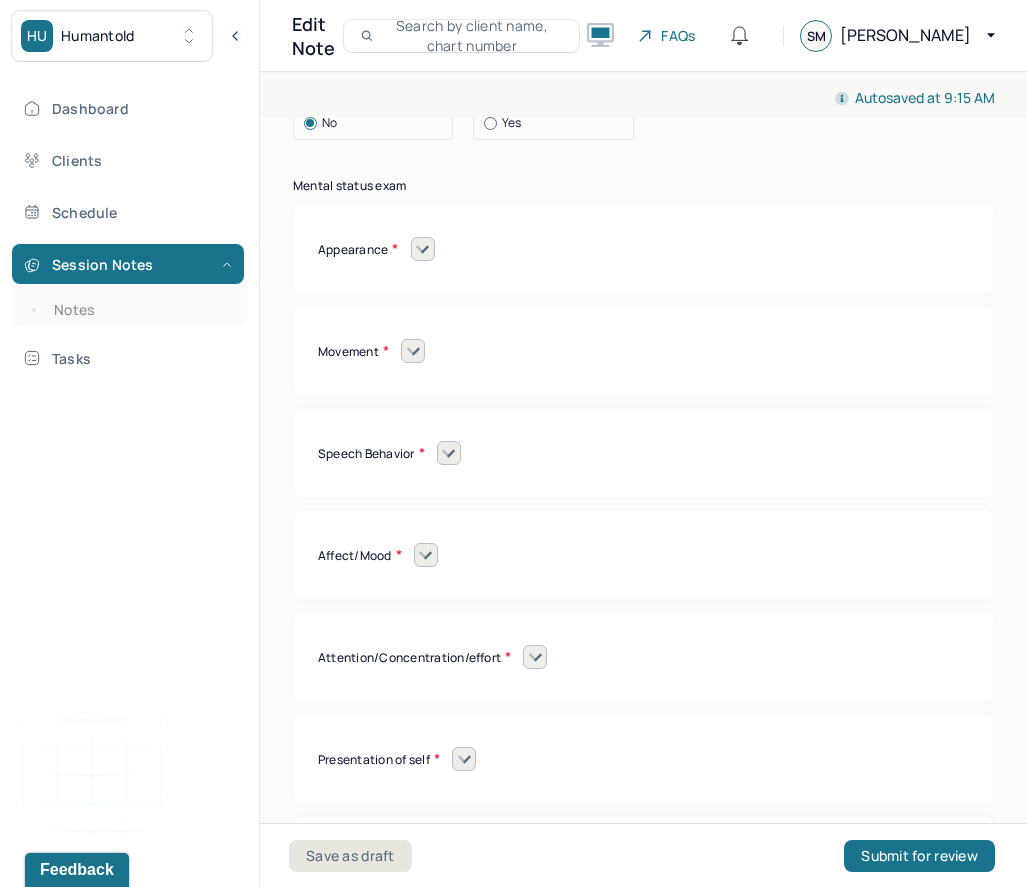 click 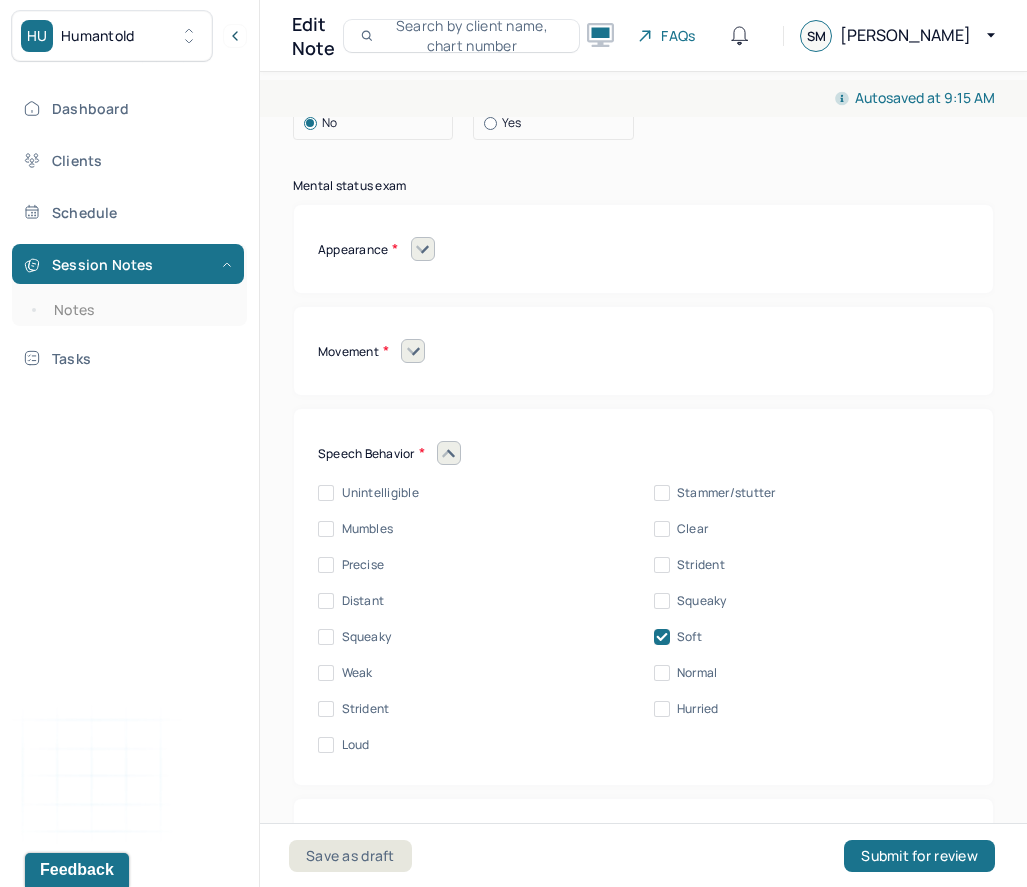 click 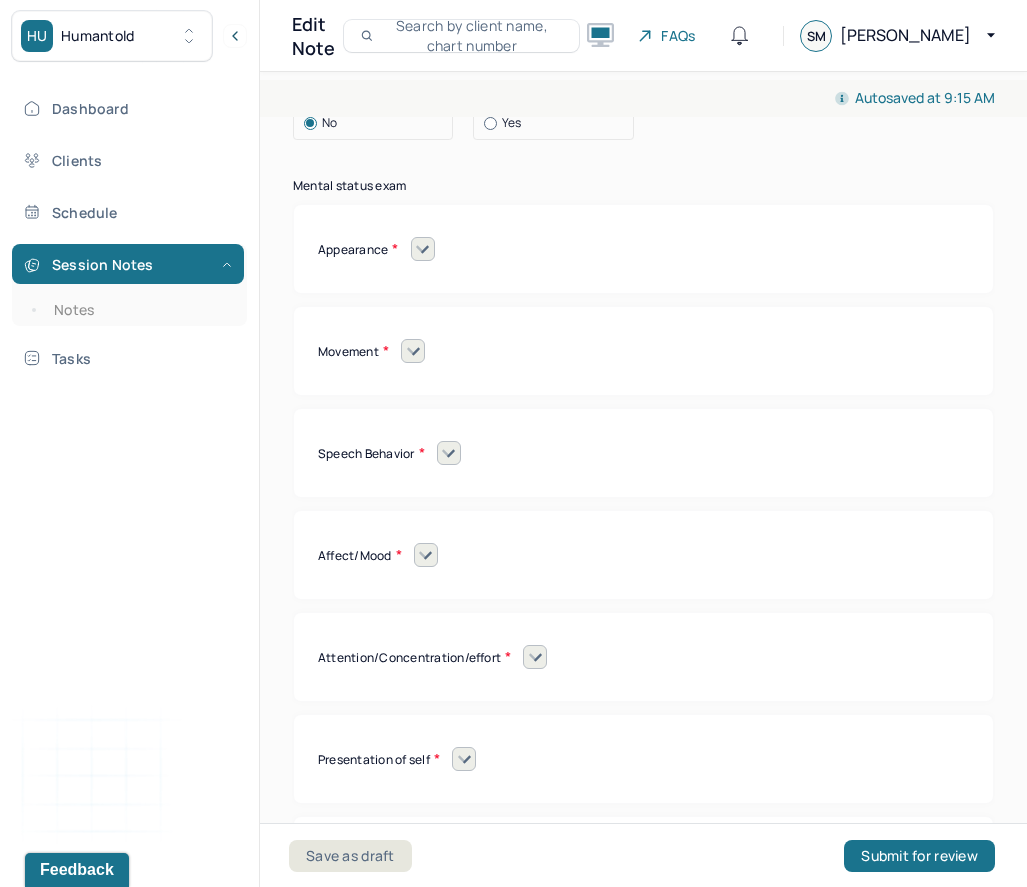 click 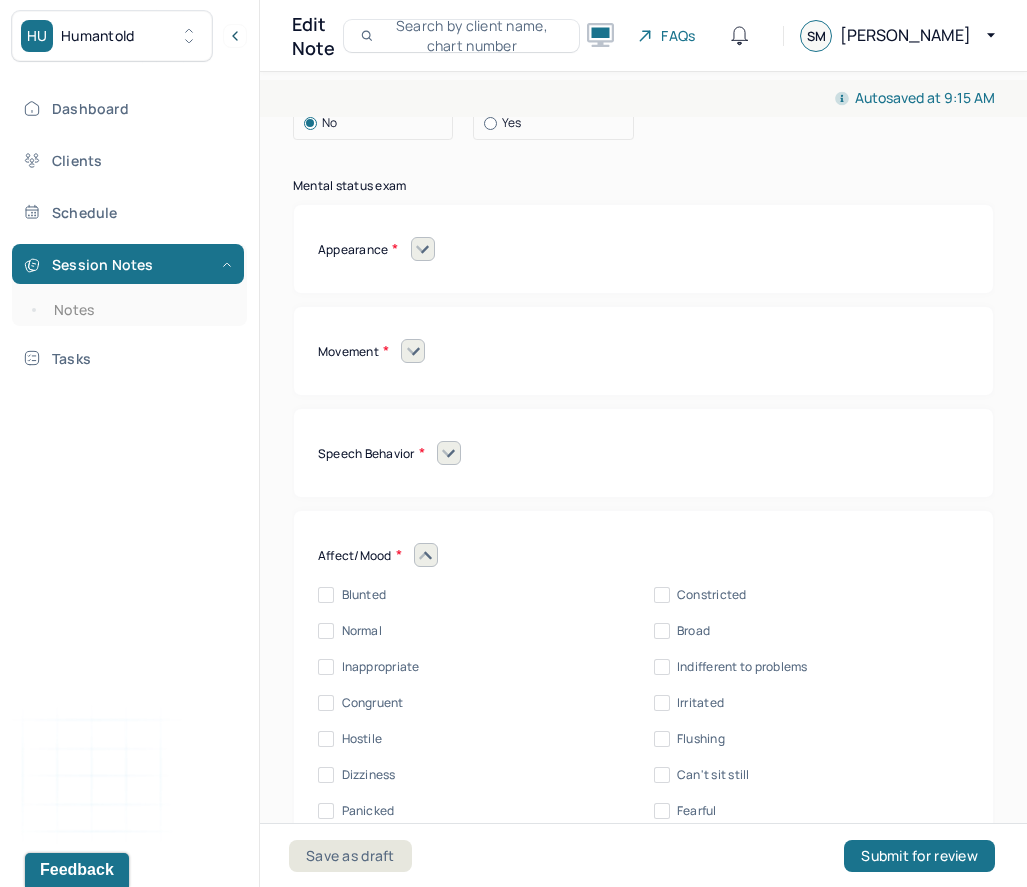 click on "Normal" at bounding box center [362, 631] 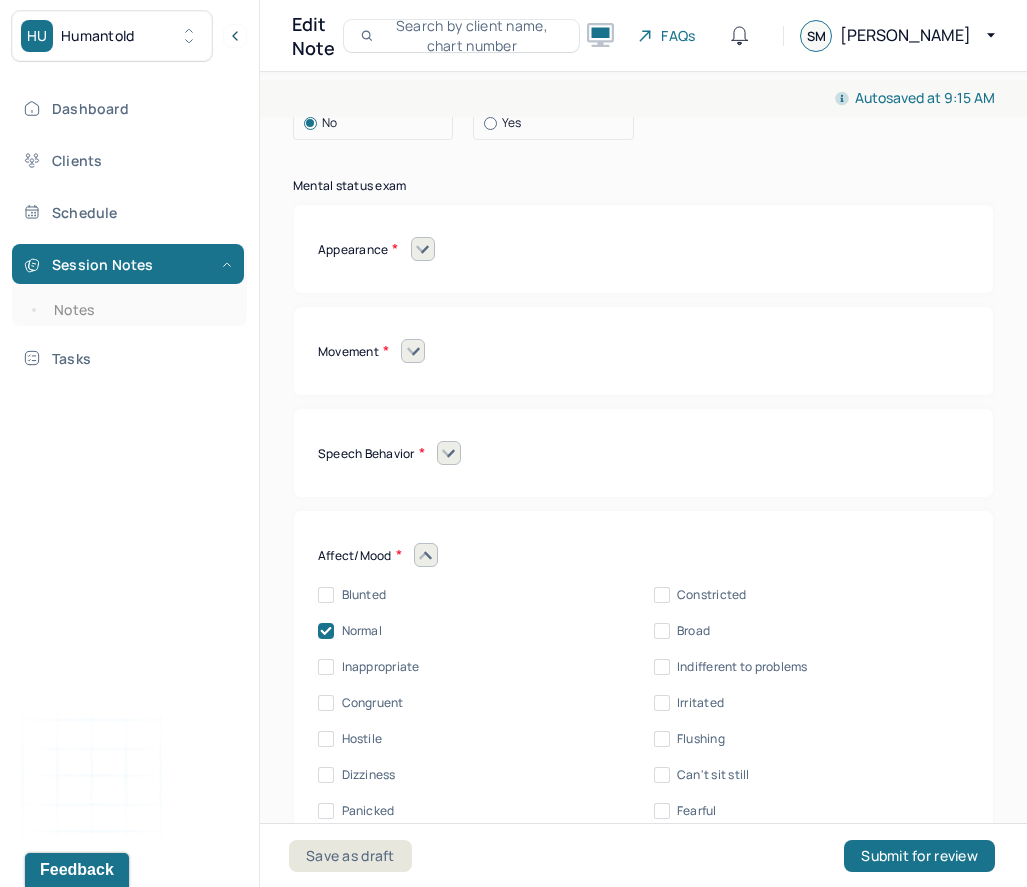 click on "Congruent" at bounding box center (373, 703) 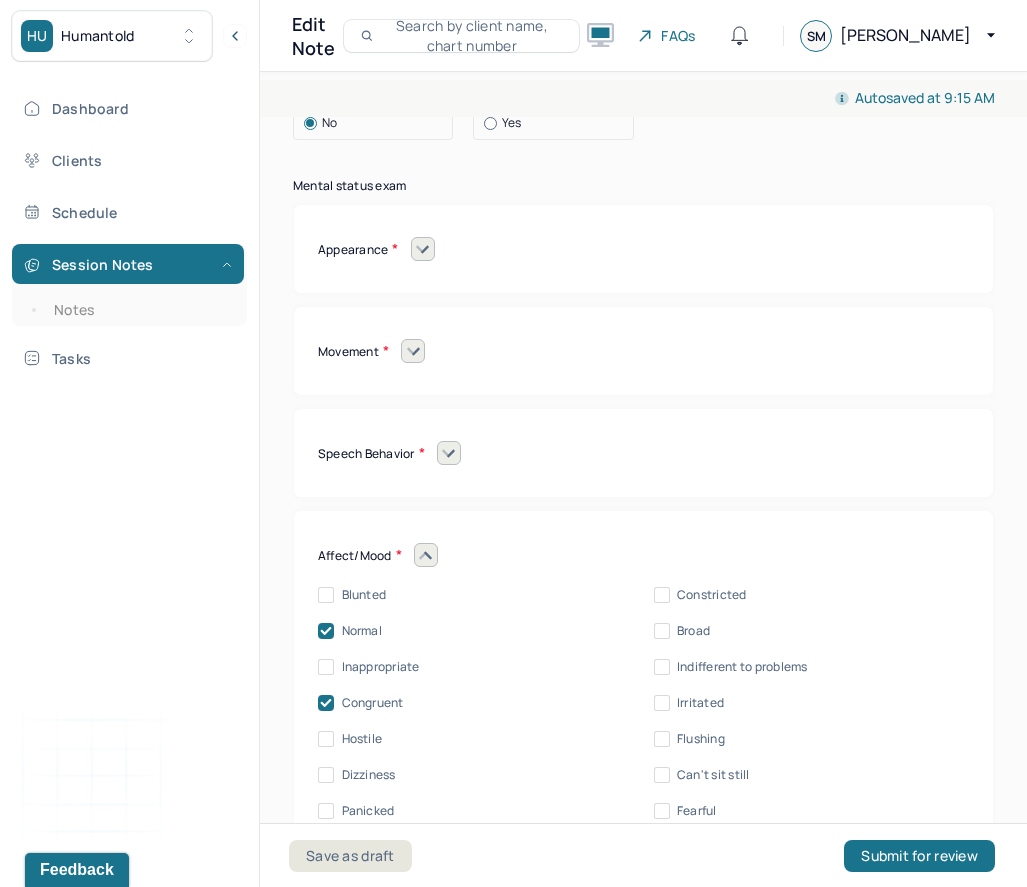 click 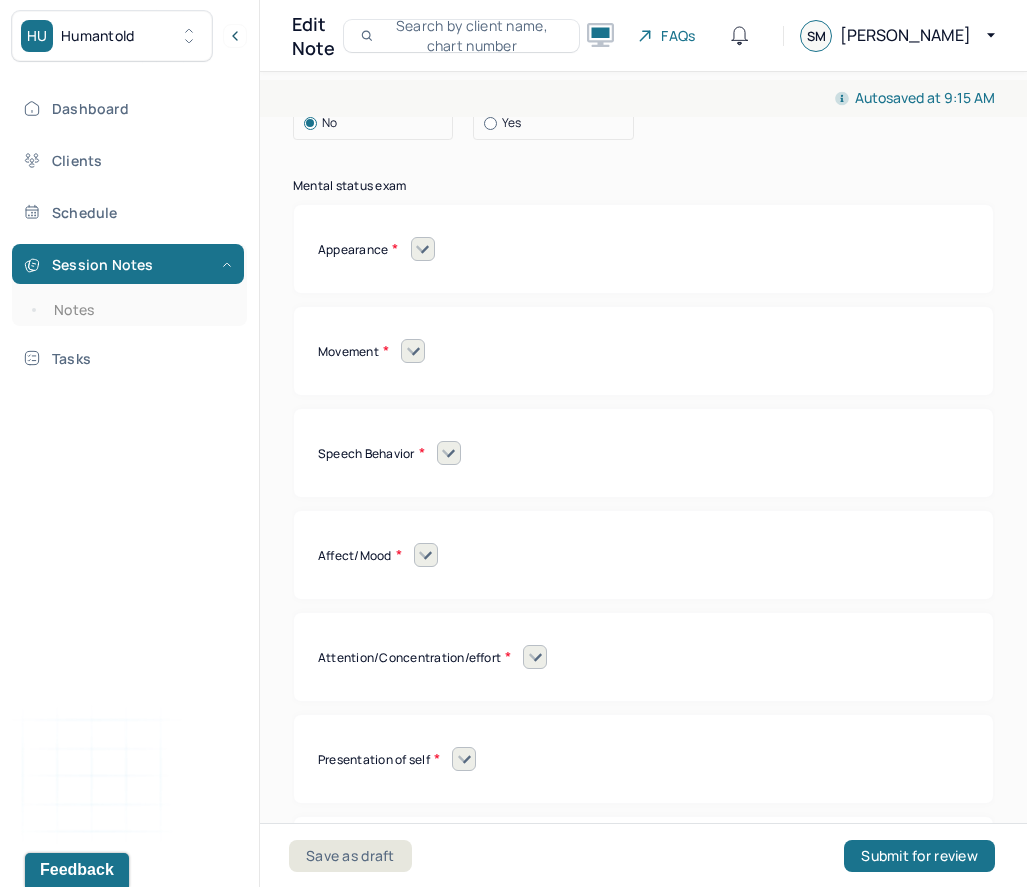click 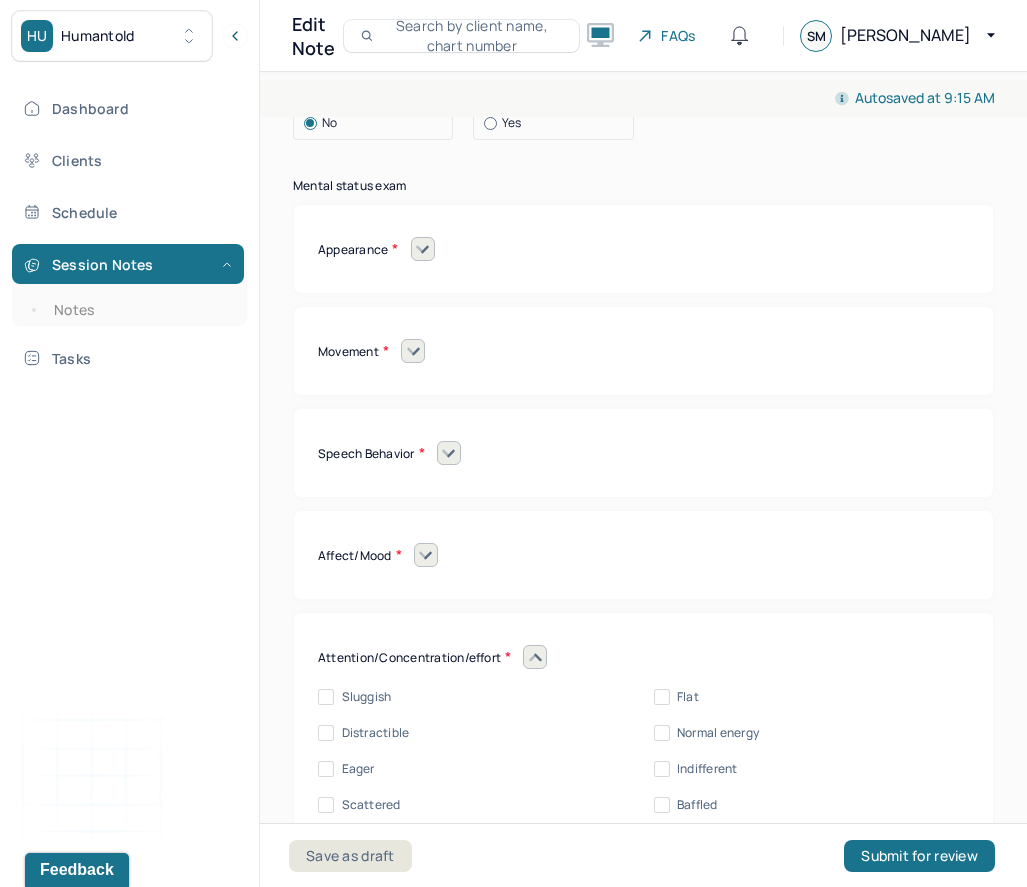 click on "Eager" at bounding box center (358, 769) 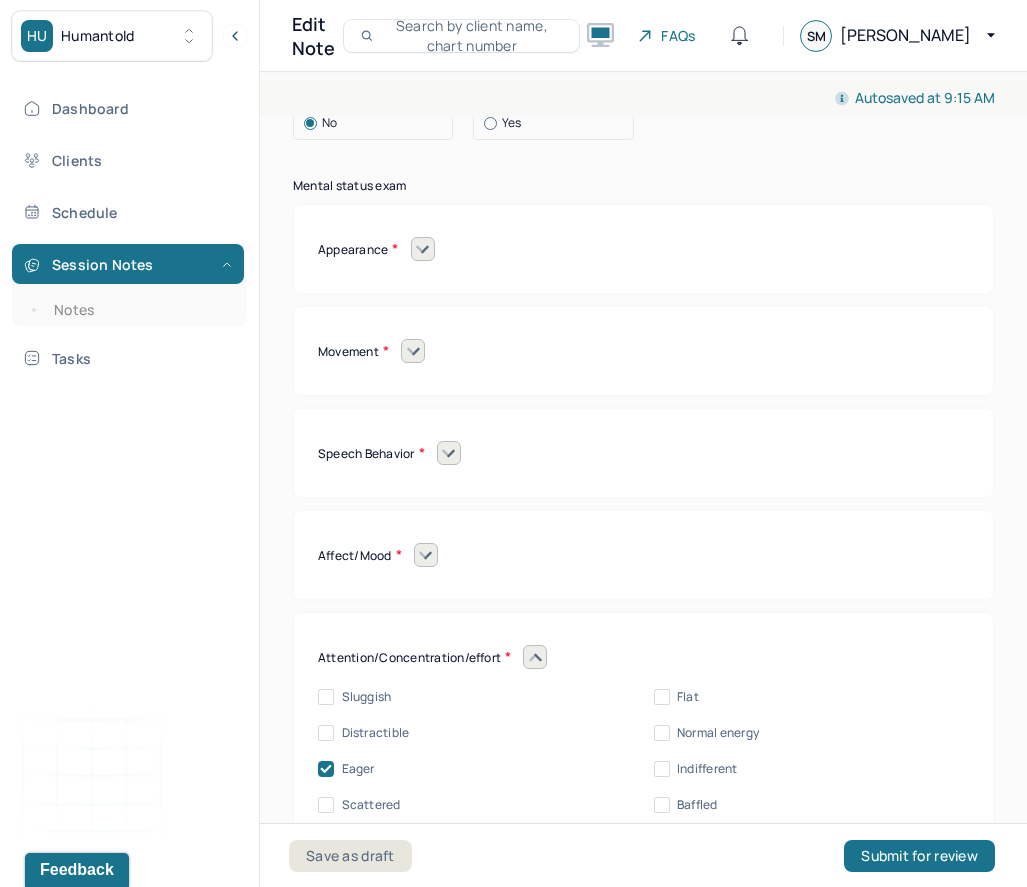 click on "Normal energy" at bounding box center [718, 733] 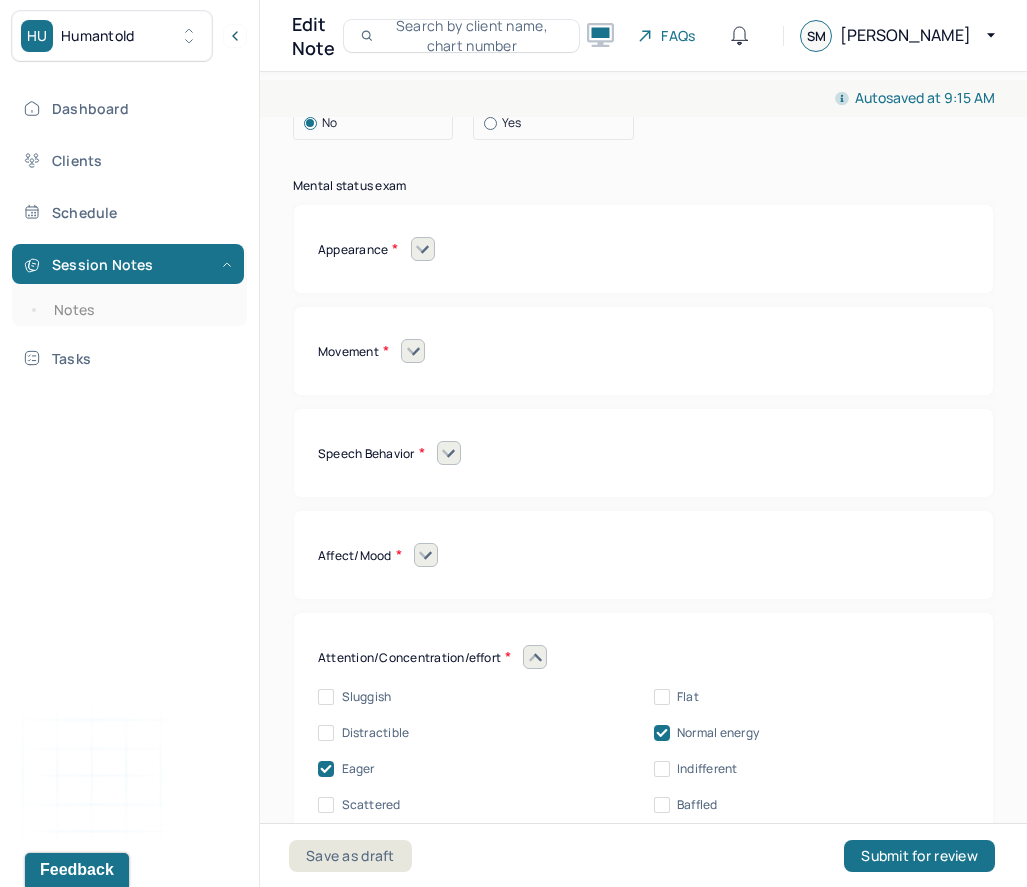 click 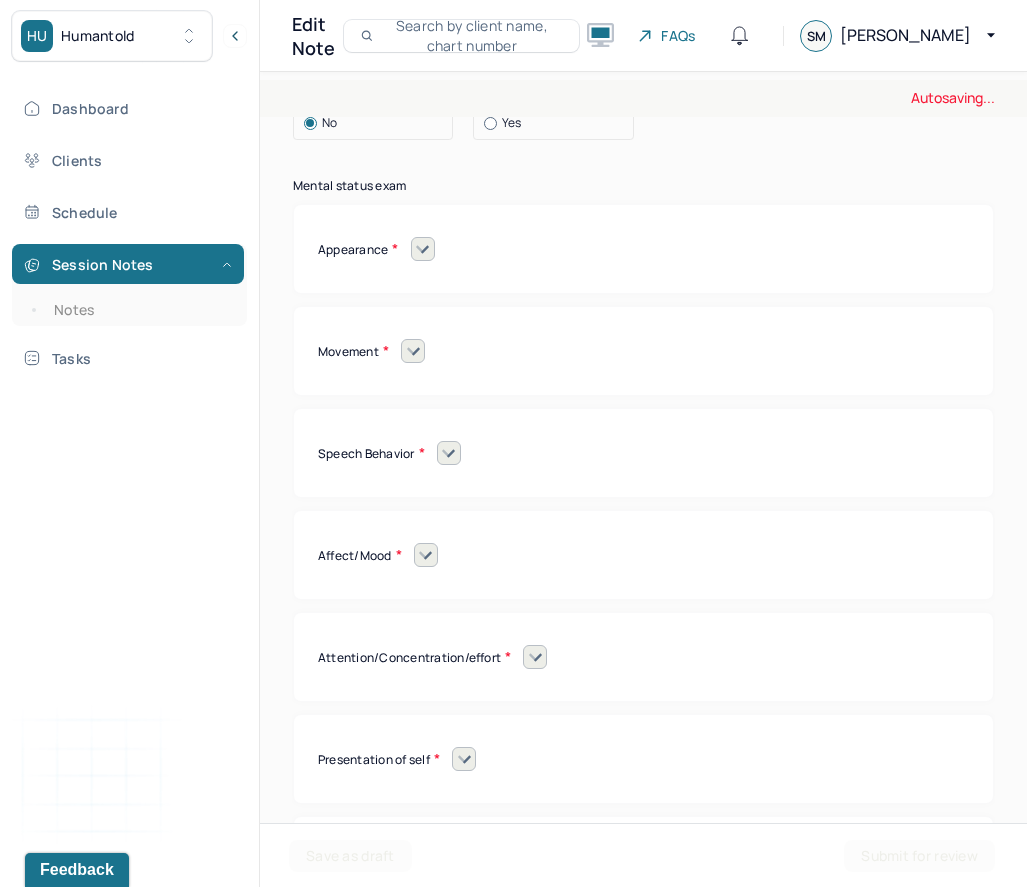 click at bounding box center [464, 759] 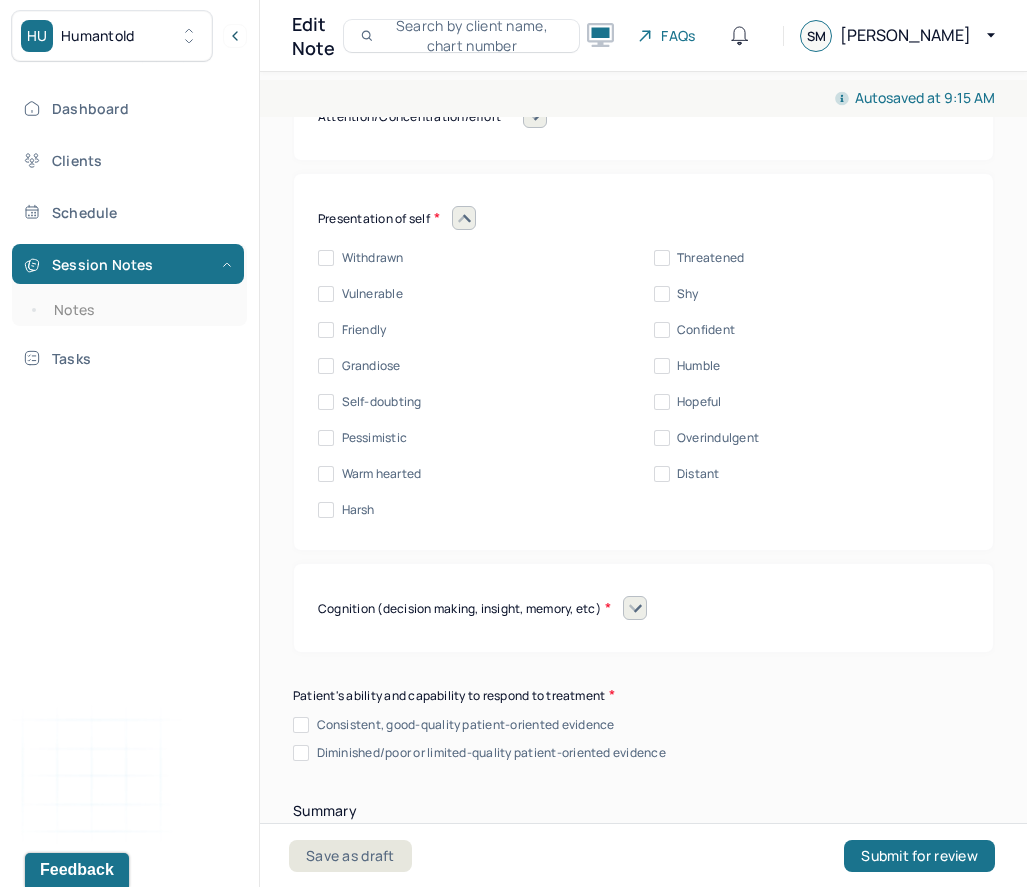 scroll, scrollTop: 9381, scrollLeft: 0, axis: vertical 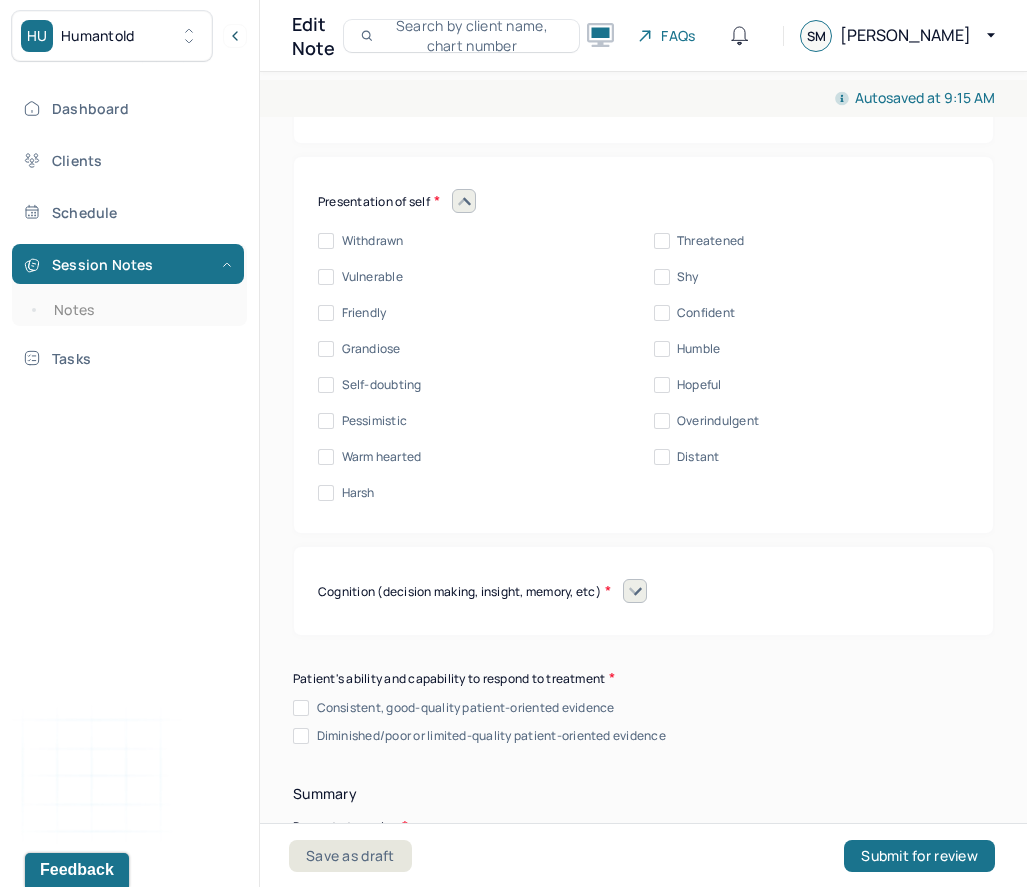 click on "Friendly" at bounding box center (364, 313) 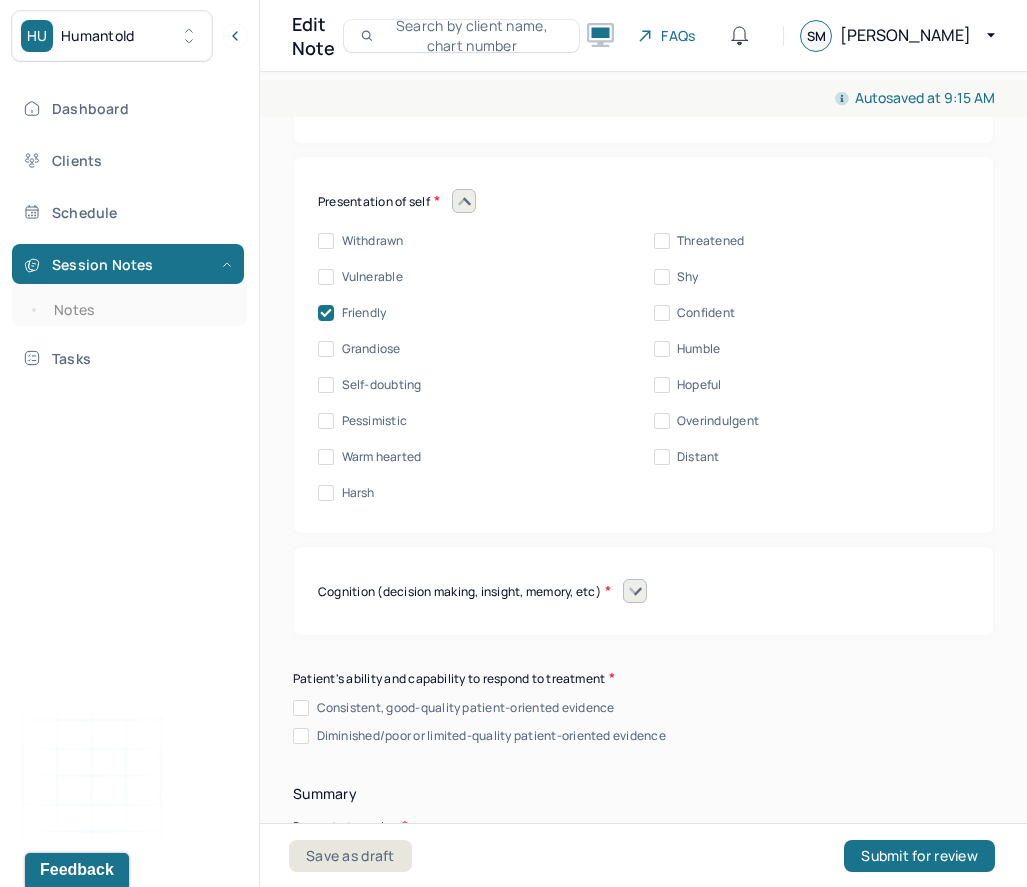 click 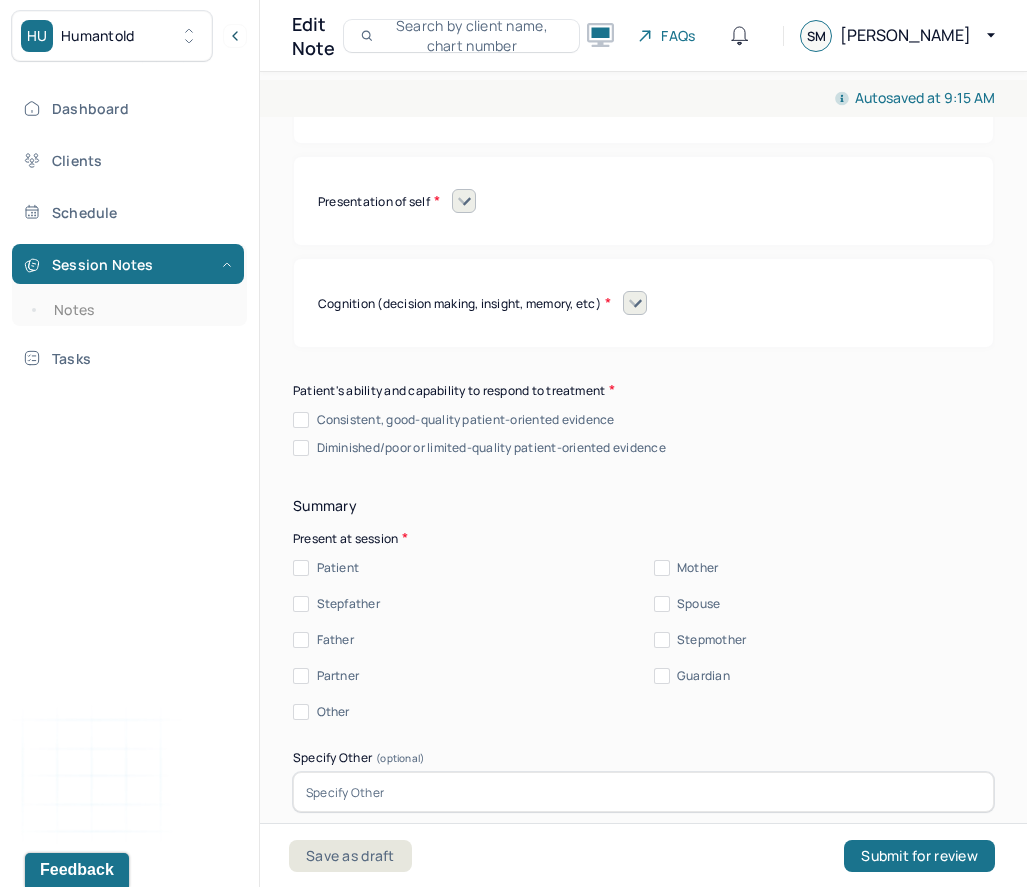 click 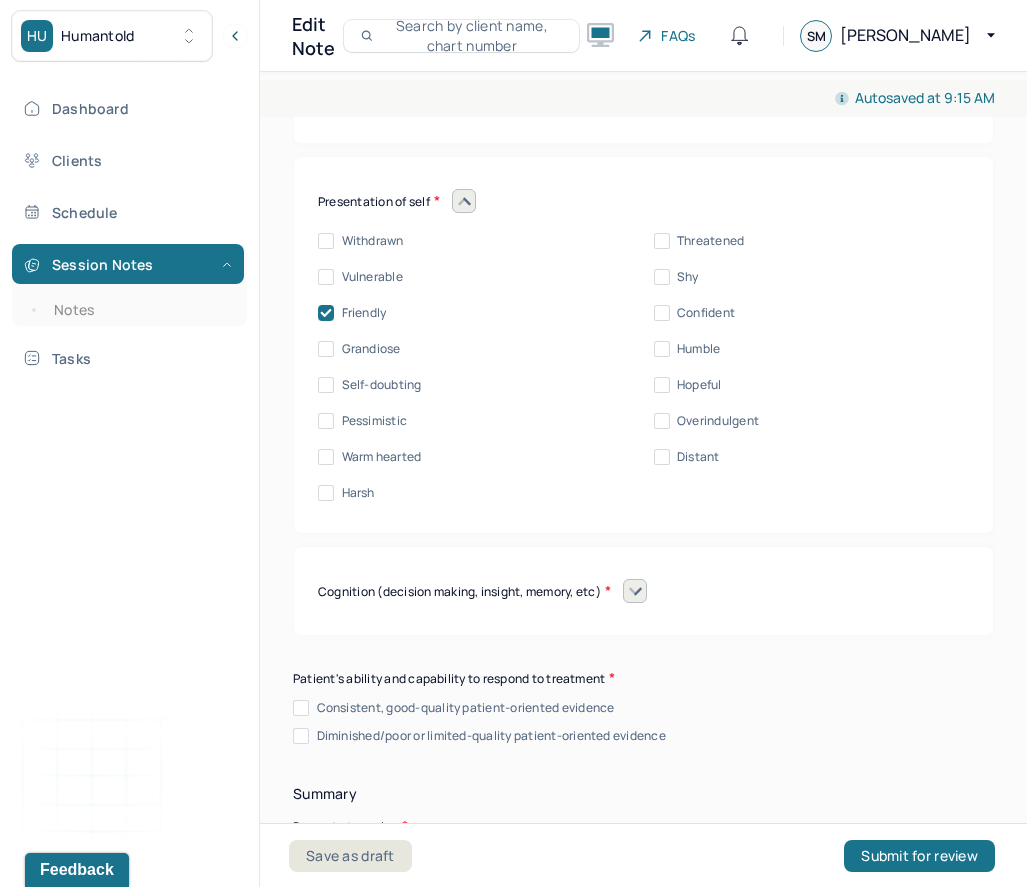 click 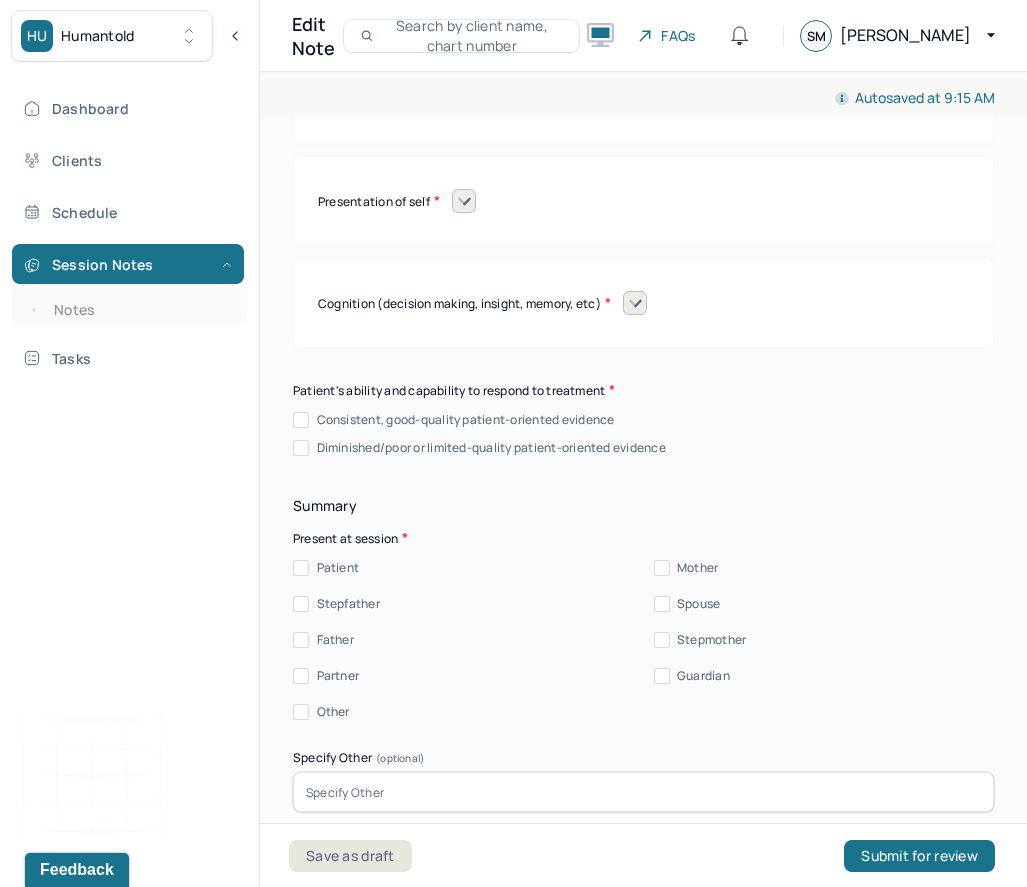click on "Cognition (decision making, insight, memory, etc)" at bounding box center [643, 303] 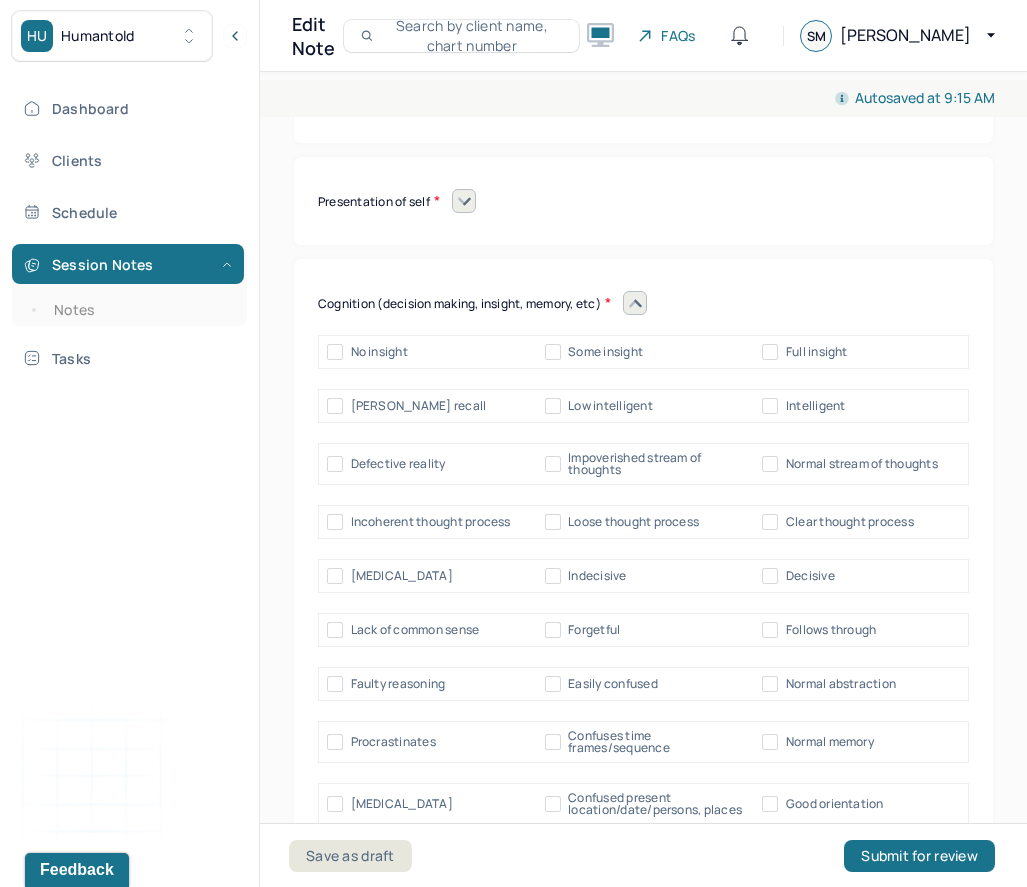 click on "Good orientation" at bounding box center (835, 804) 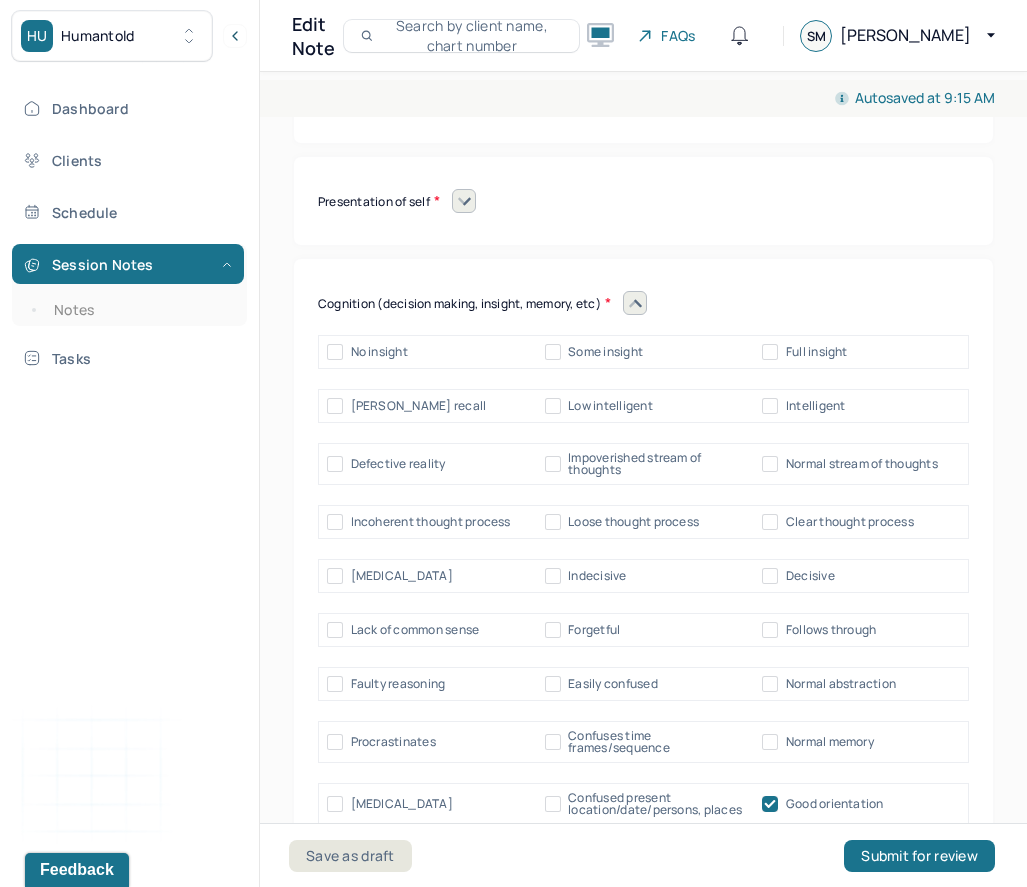 click on "Normal memory" at bounding box center [818, 742] 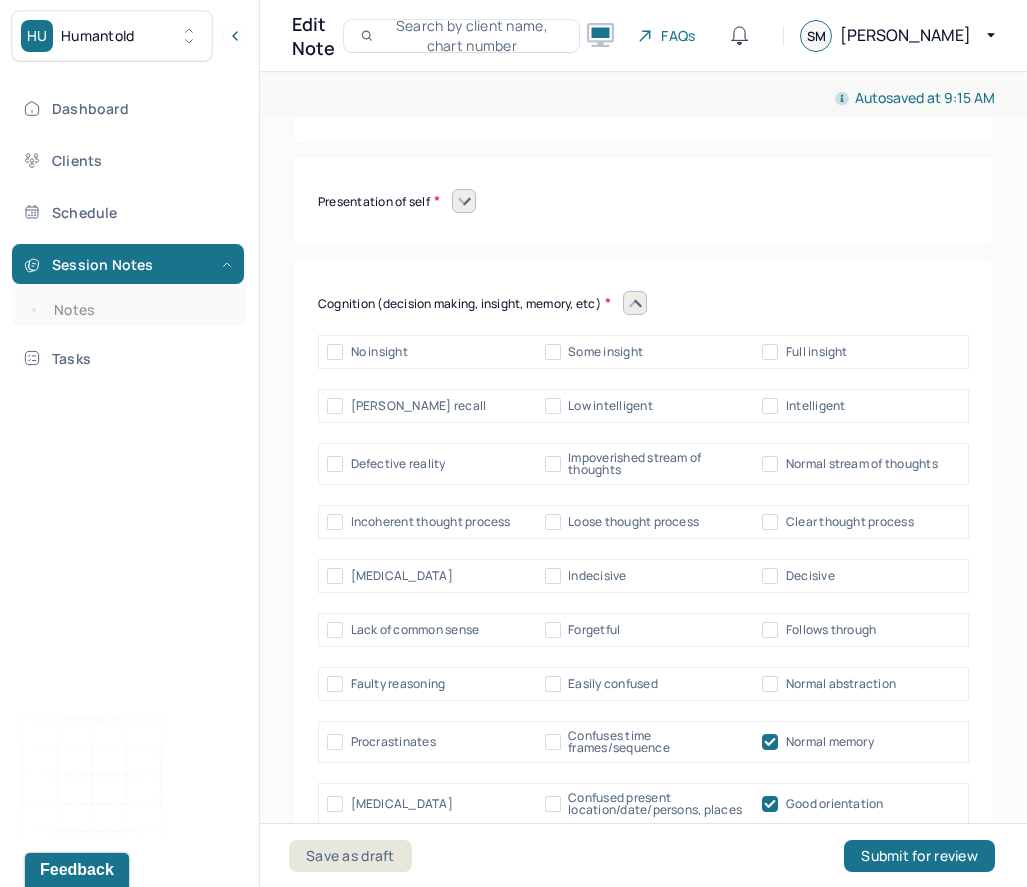 click on "Faulty reasoning Easily confused Normal abstraction" at bounding box center (643, 684) 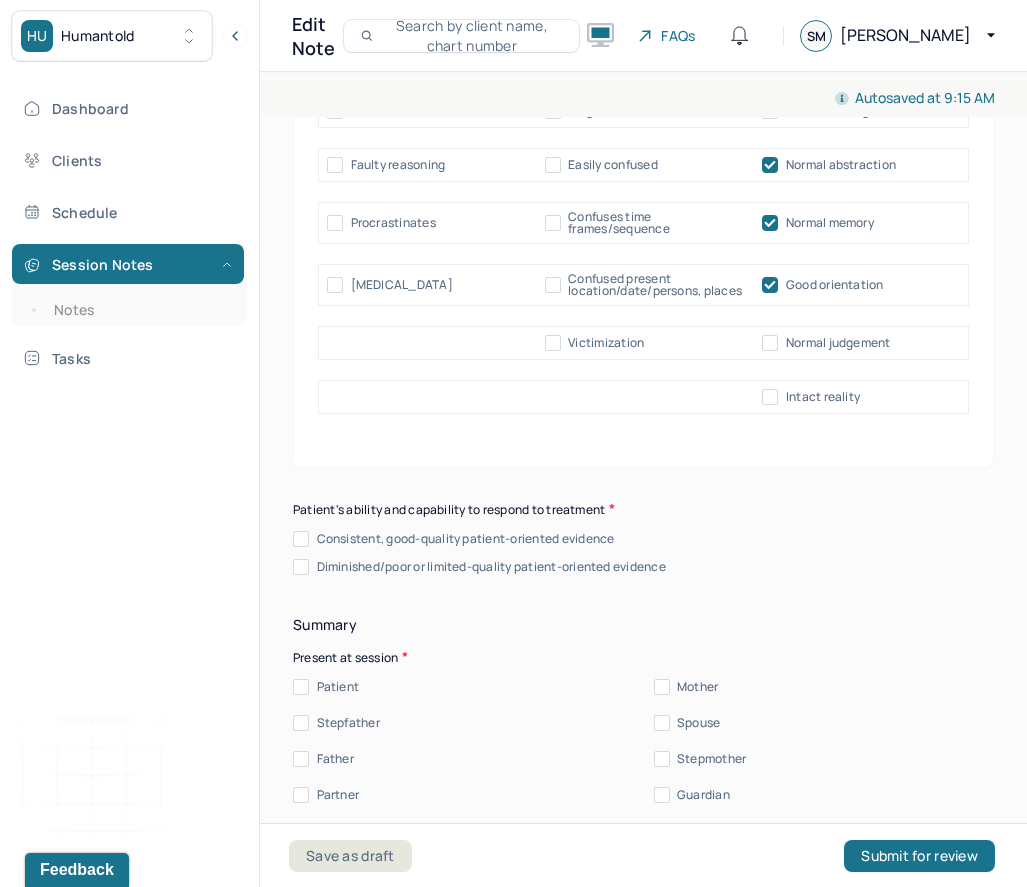 scroll, scrollTop: 9883, scrollLeft: 0, axis: vertical 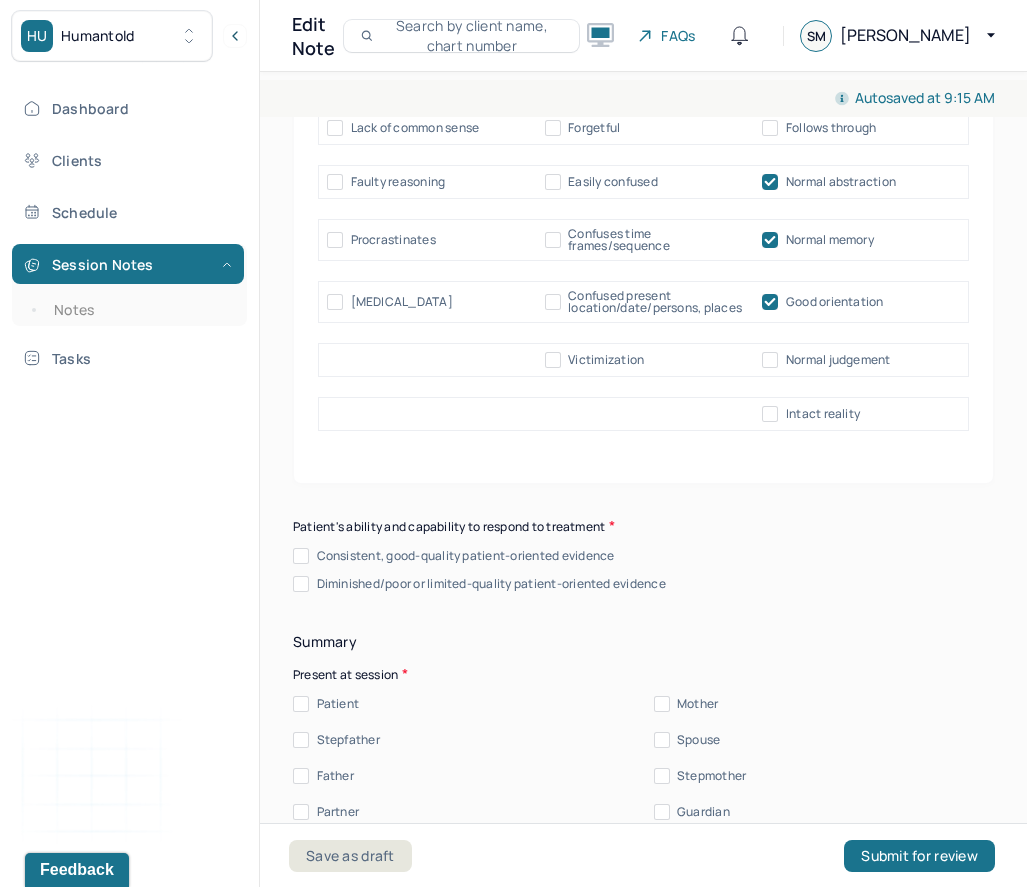 click on "Normal judgement" at bounding box center [838, 360] 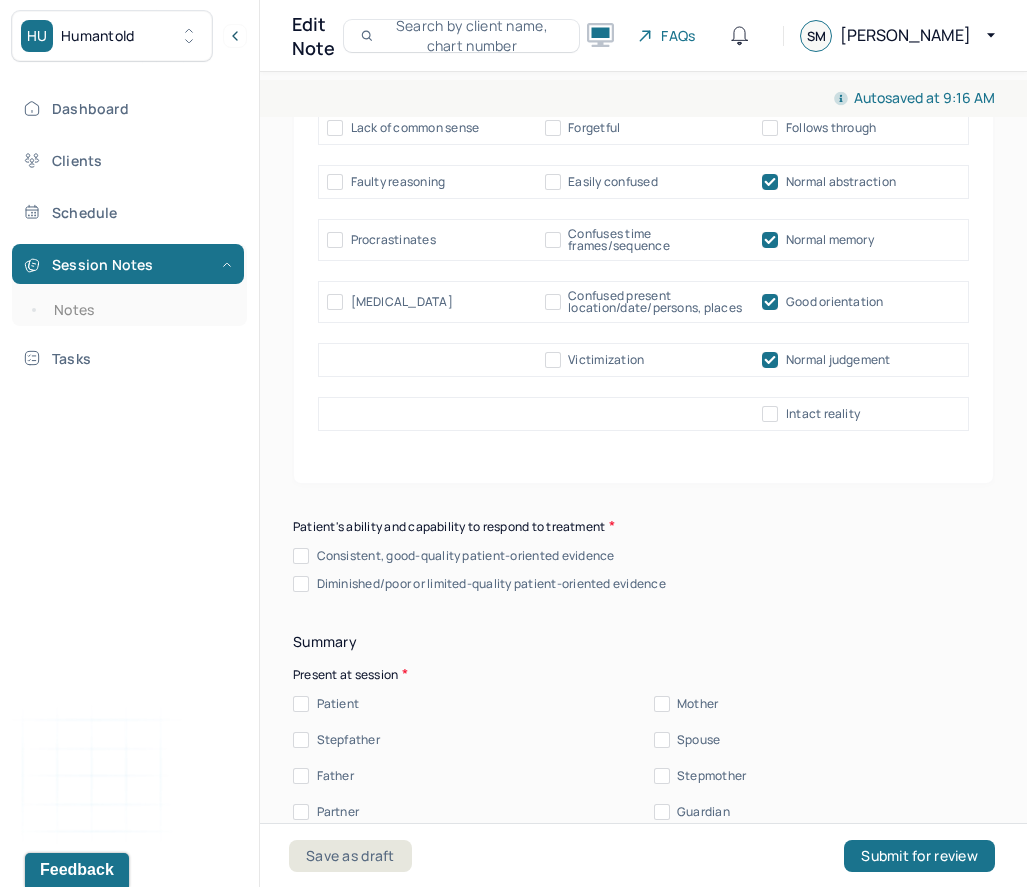 click on "Consistent, good-quality patient-oriented evidence" at bounding box center (466, 556) 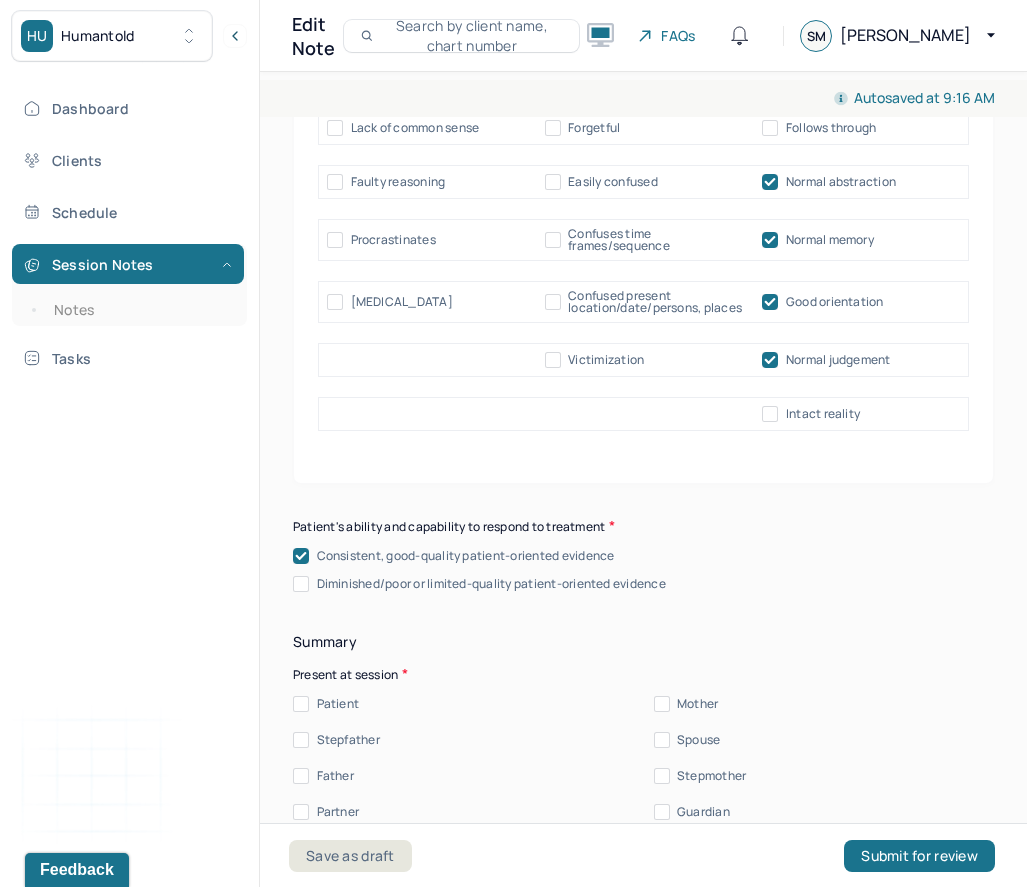 click on "Patient" at bounding box center [338, 704] 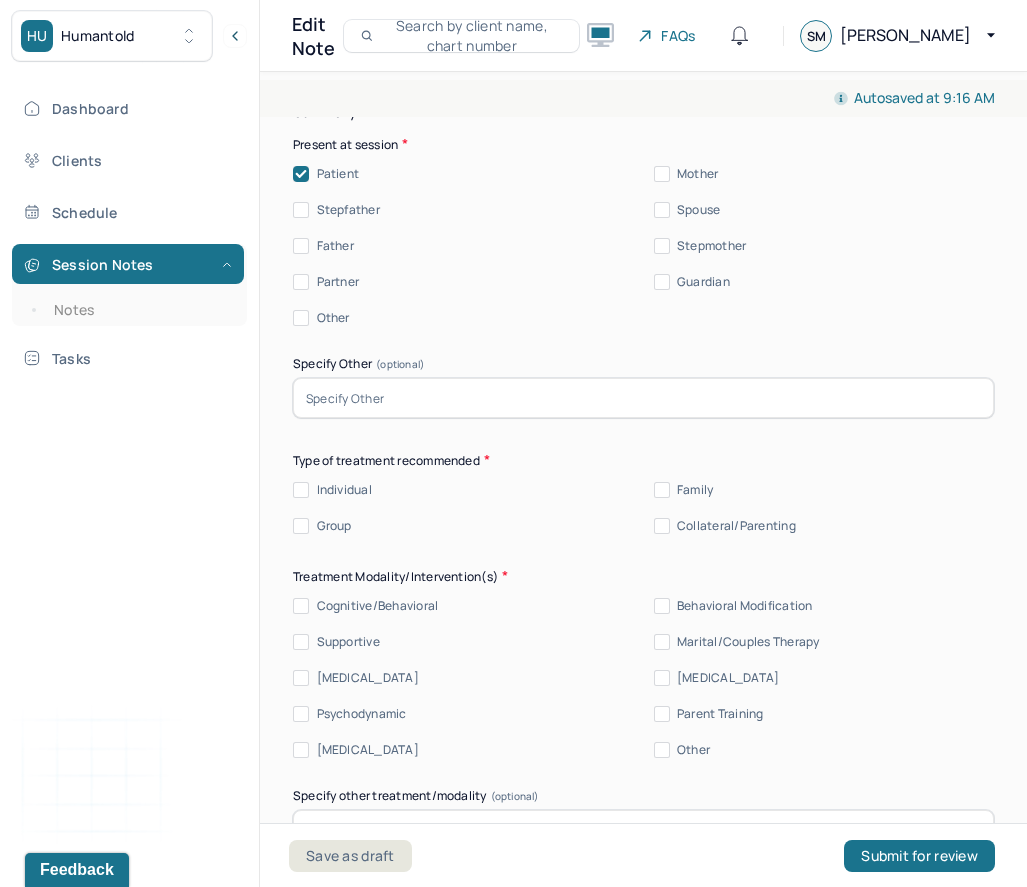 scroll, scrollTop: 10447, scrollLeft: 0, axis: vertical 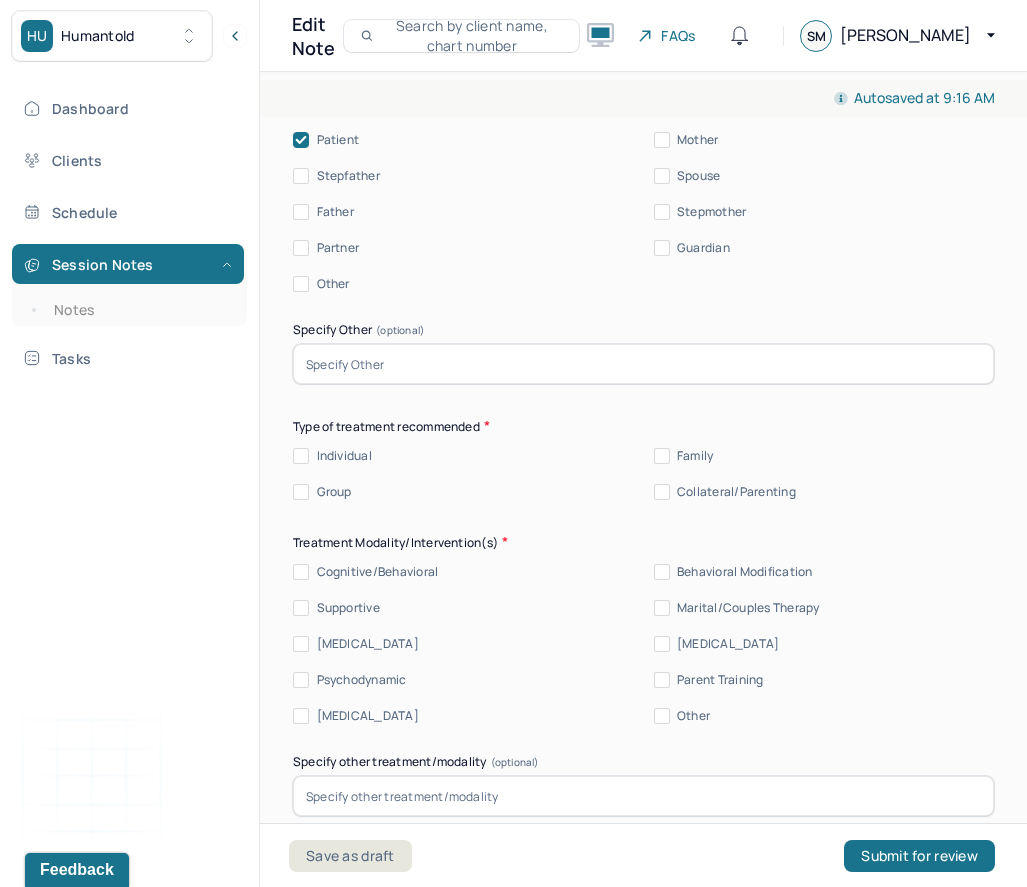click on "Individual" at bounding box center [344, 456] 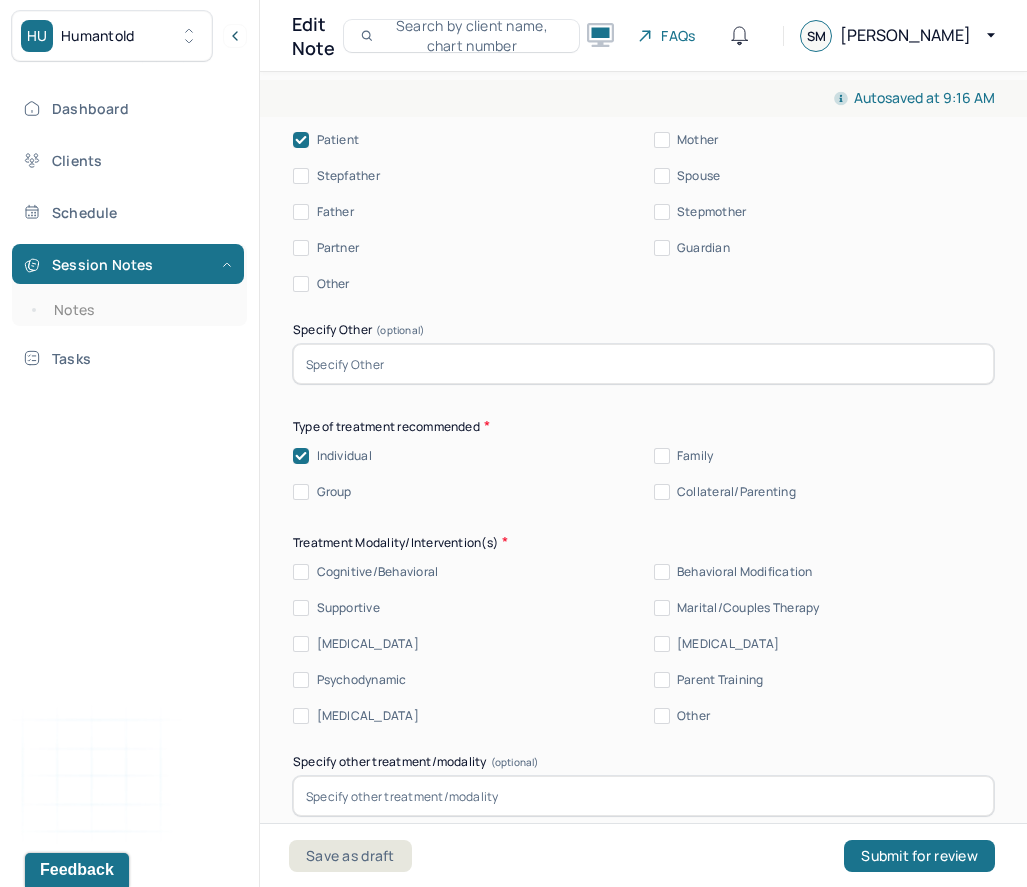 click on "Family" at bounding box center [695, 456] 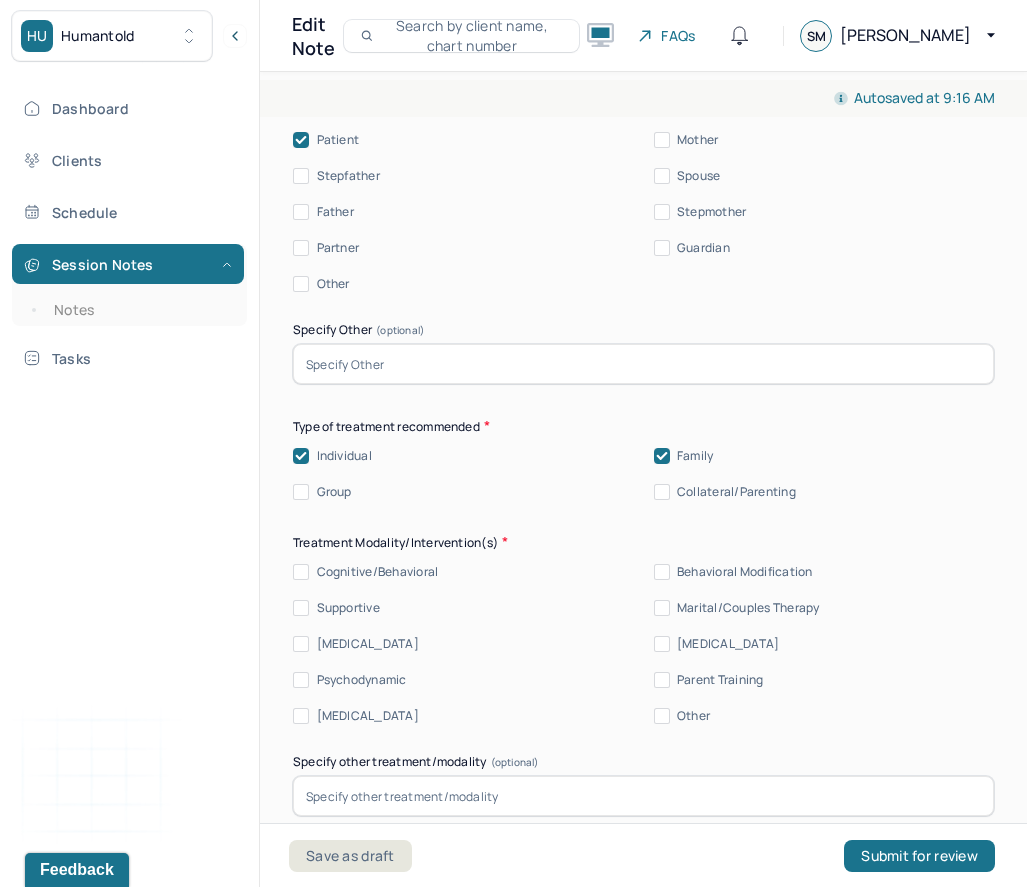 click 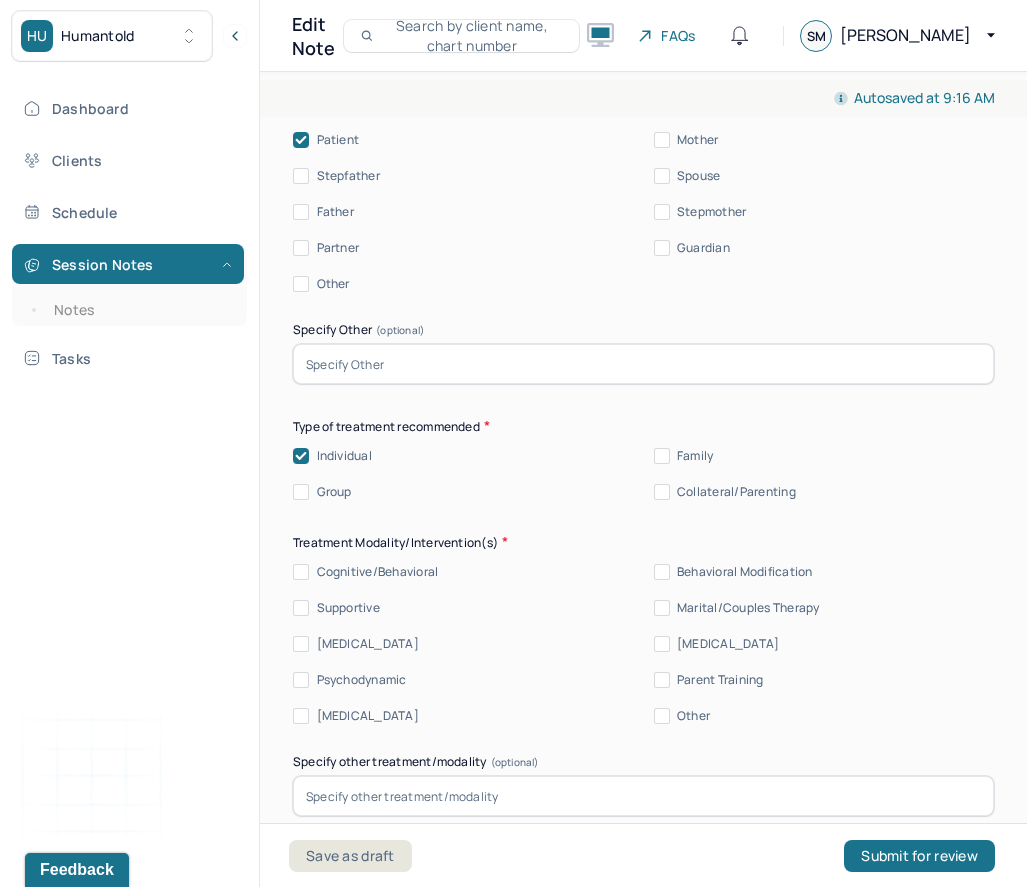 click on "Collateral/Parenting" at bounding box center (662, 492) 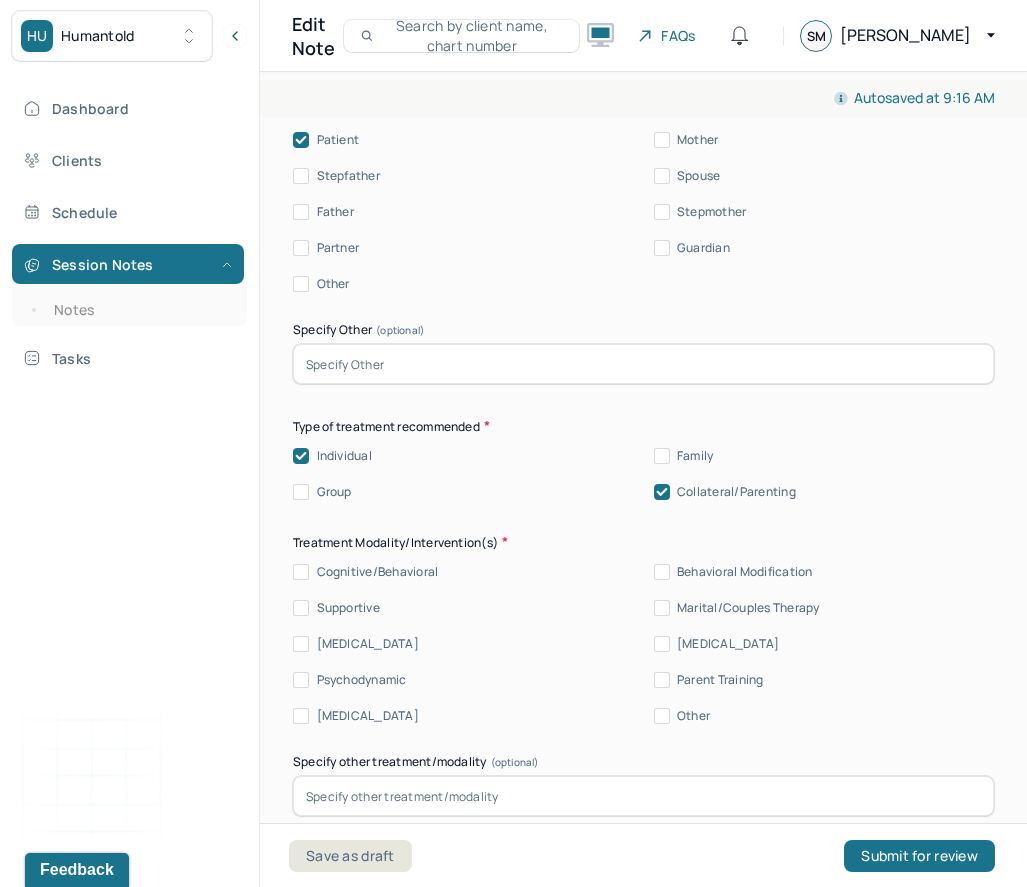 click on "Cognitive/Behavioral" at bounding box center (378, 572) 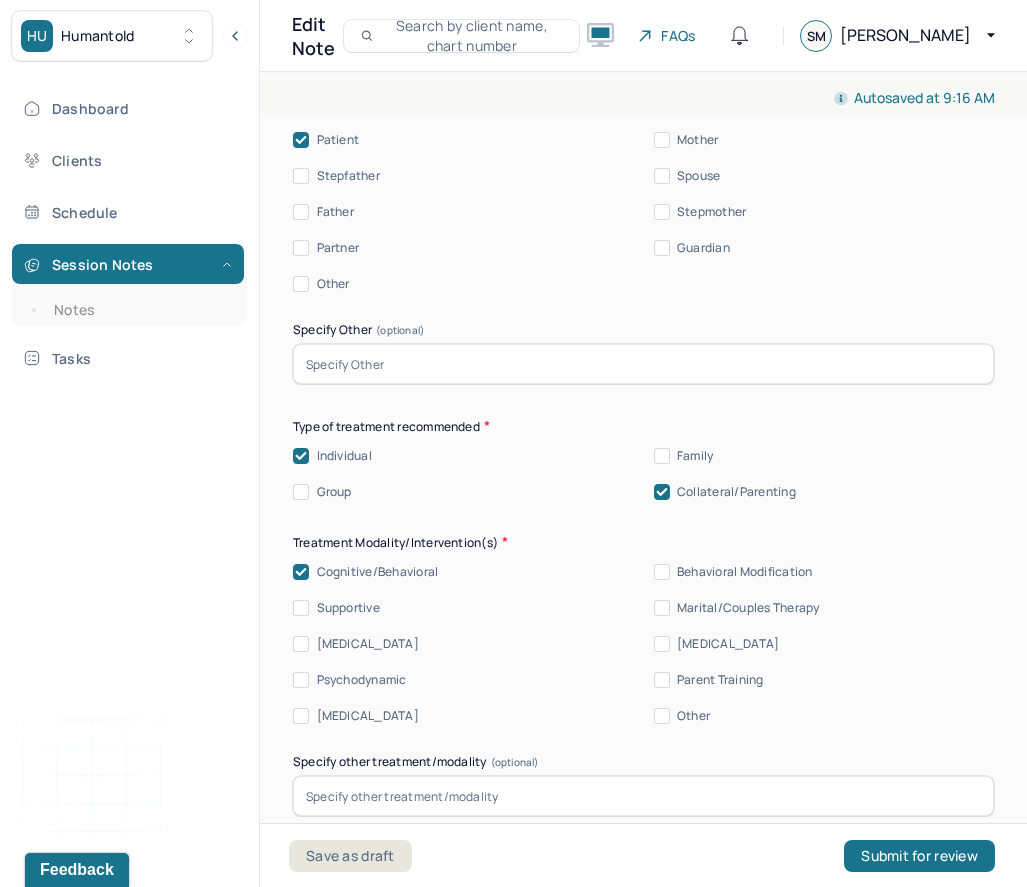 click on "Supportive" at bounding box center [348, 608] 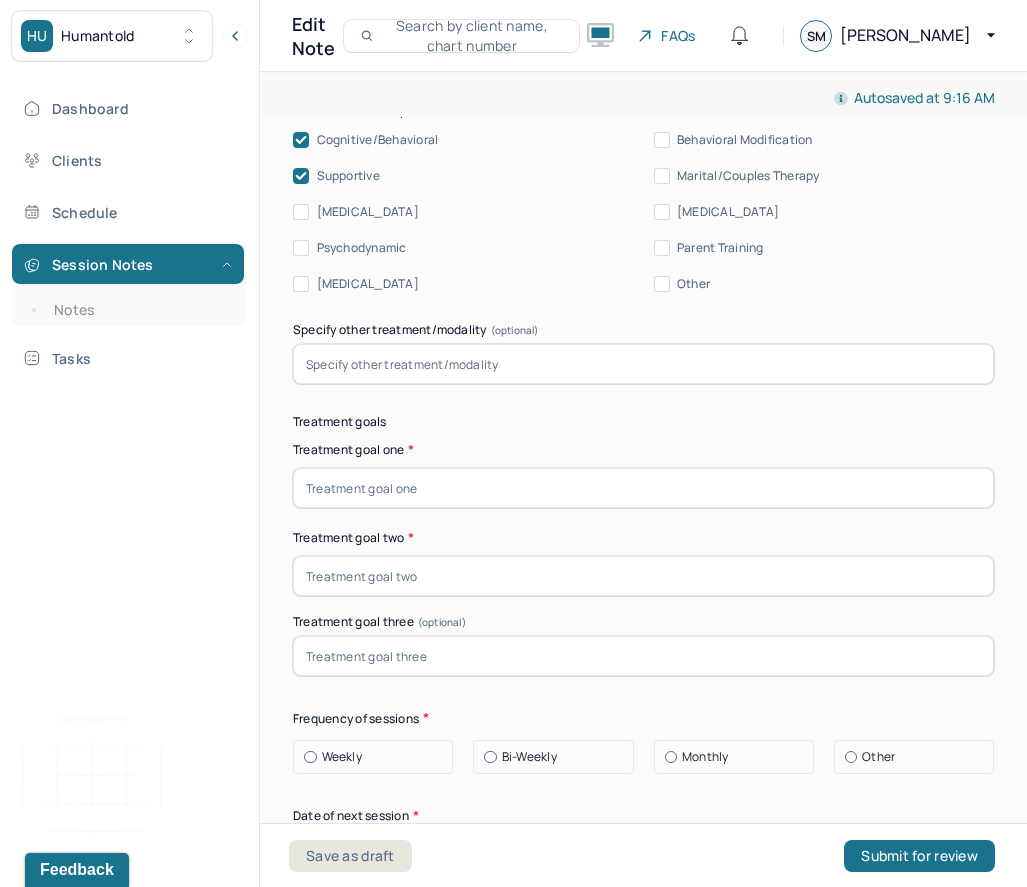 scroll, scrollTop: 11049, scrollLeft: 0, axis: vertical 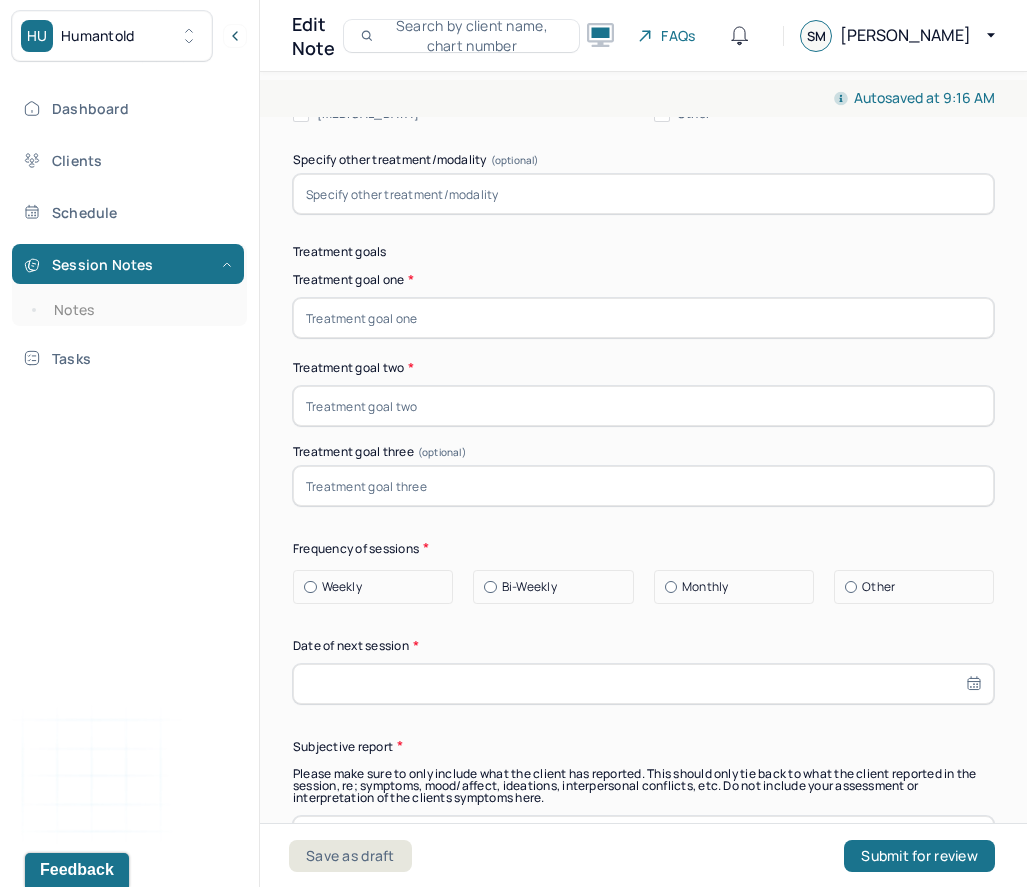 click at bounding box center (643, 318) 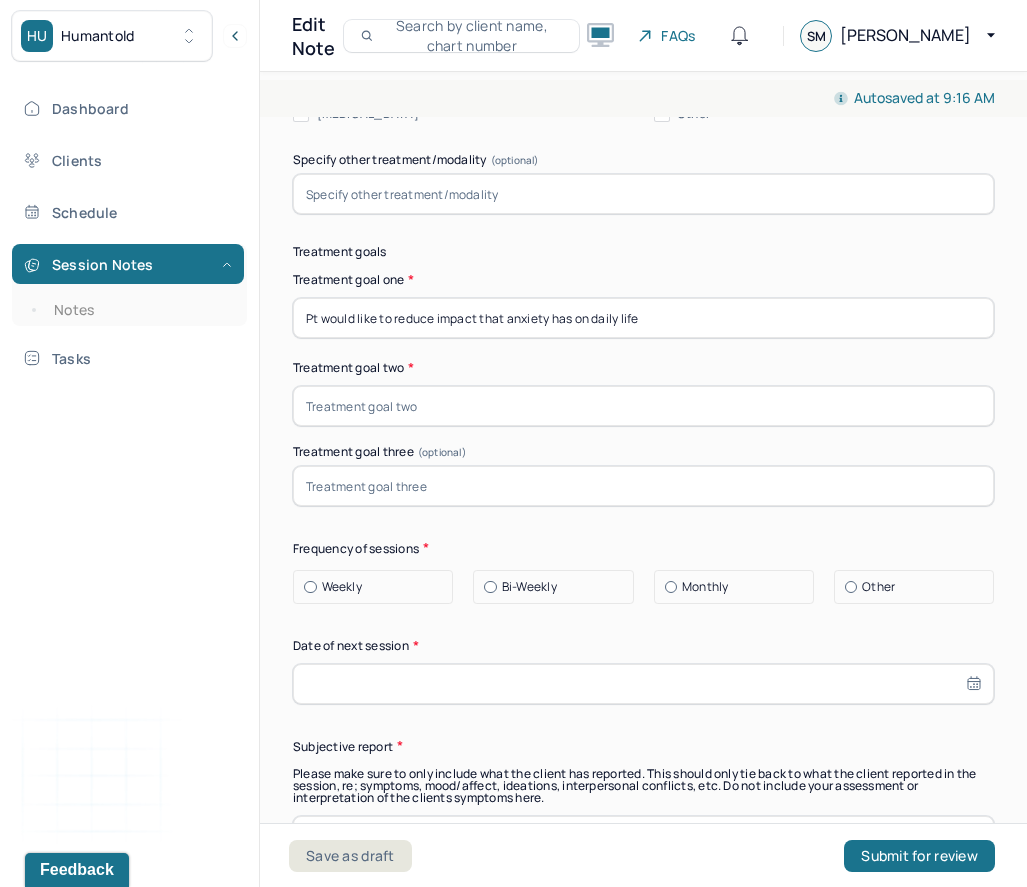 click on "Pt would like to reduce impact that anxiety has on daily life" at bounding box center [643, 318] 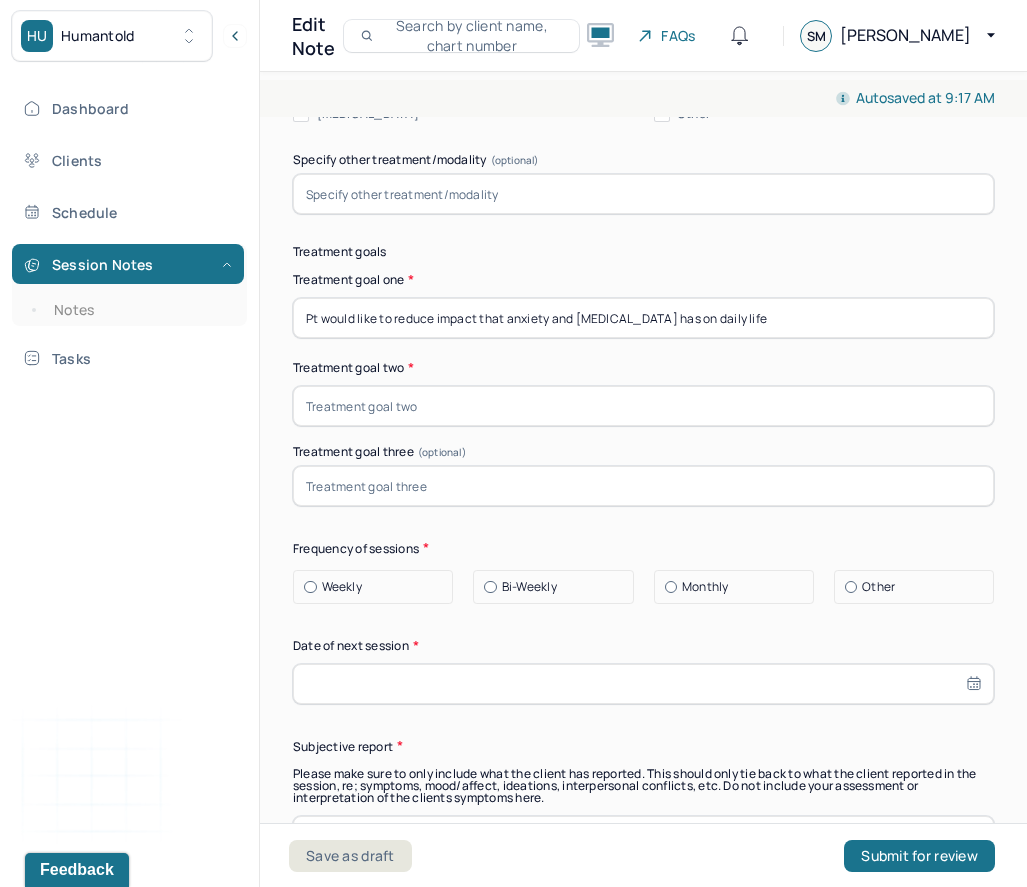 type on "Pt would like to reduce impact that anxiety and agitation has on daily life" 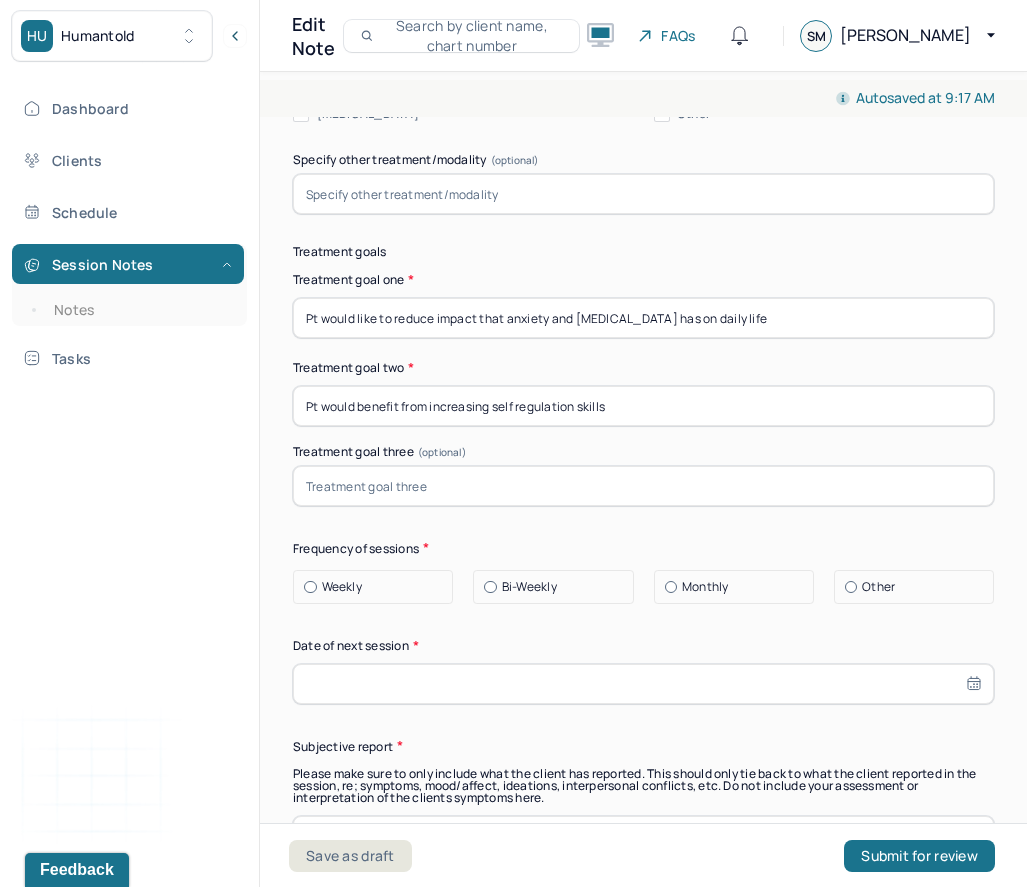 type on "Pt would benefit from increasing self regulation skills" 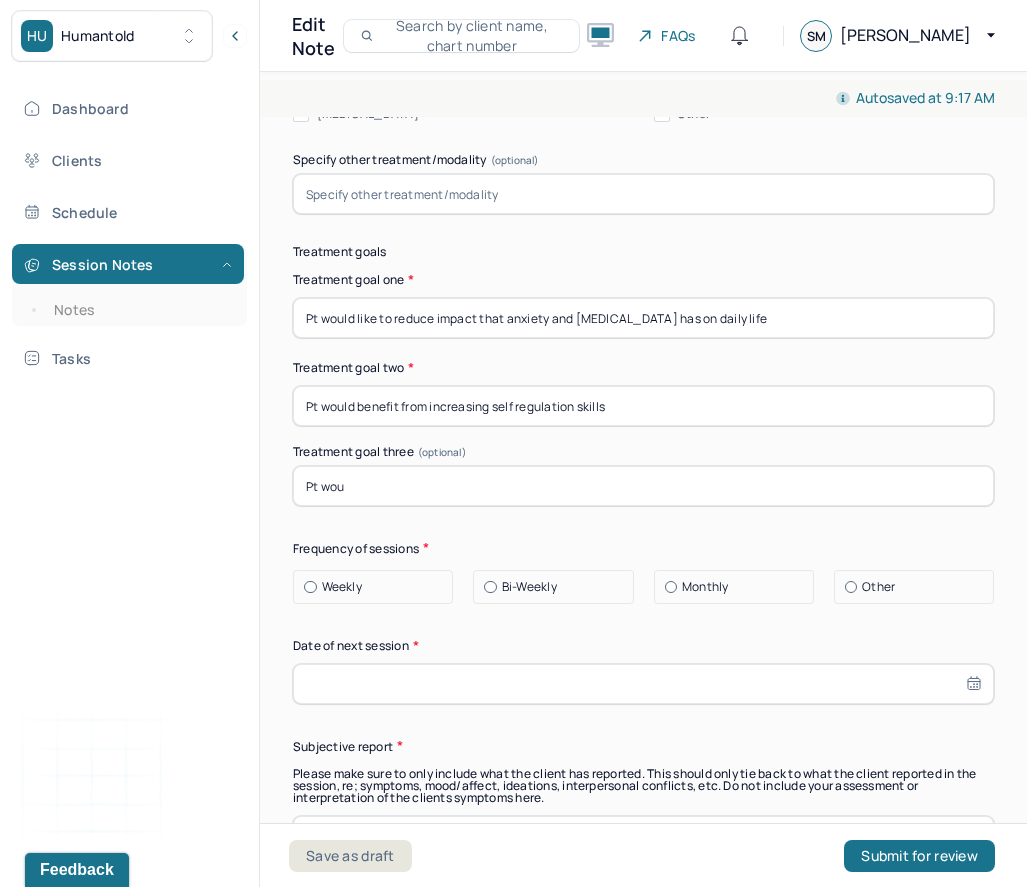 click on "Pt wou" at bounding box center (643, 486) 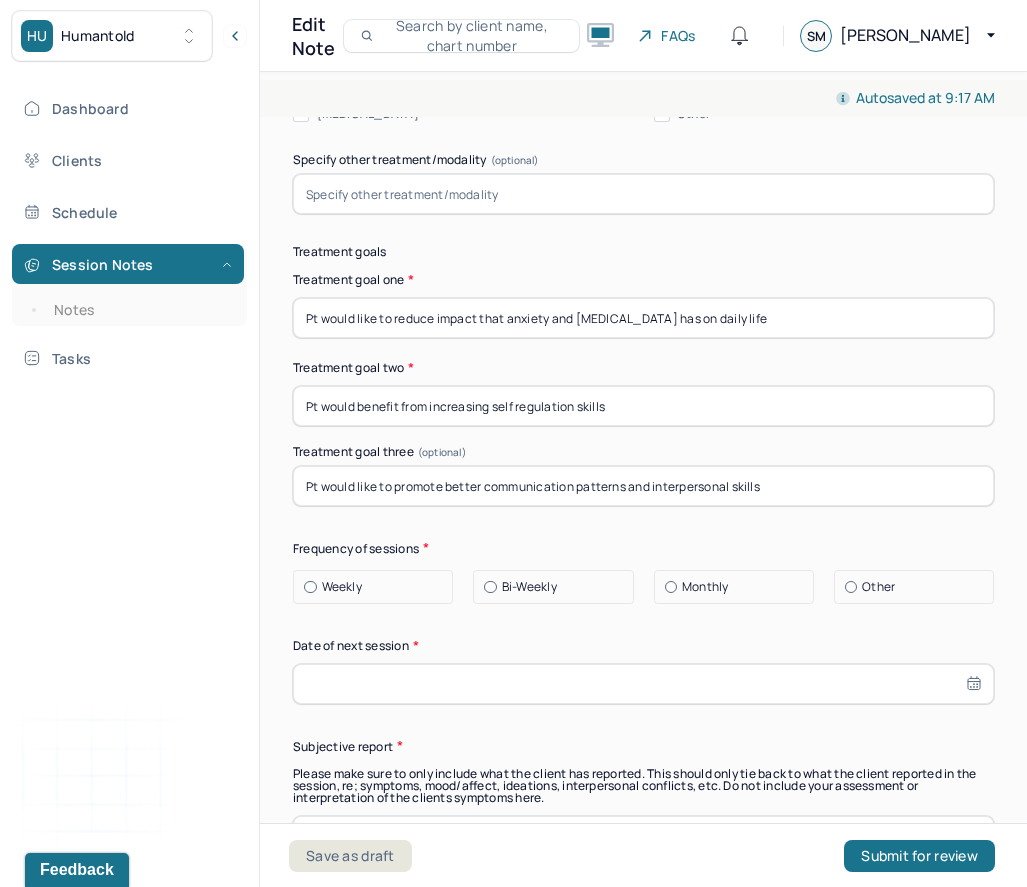 click on "Weekly" at bounding box center (378, 587) 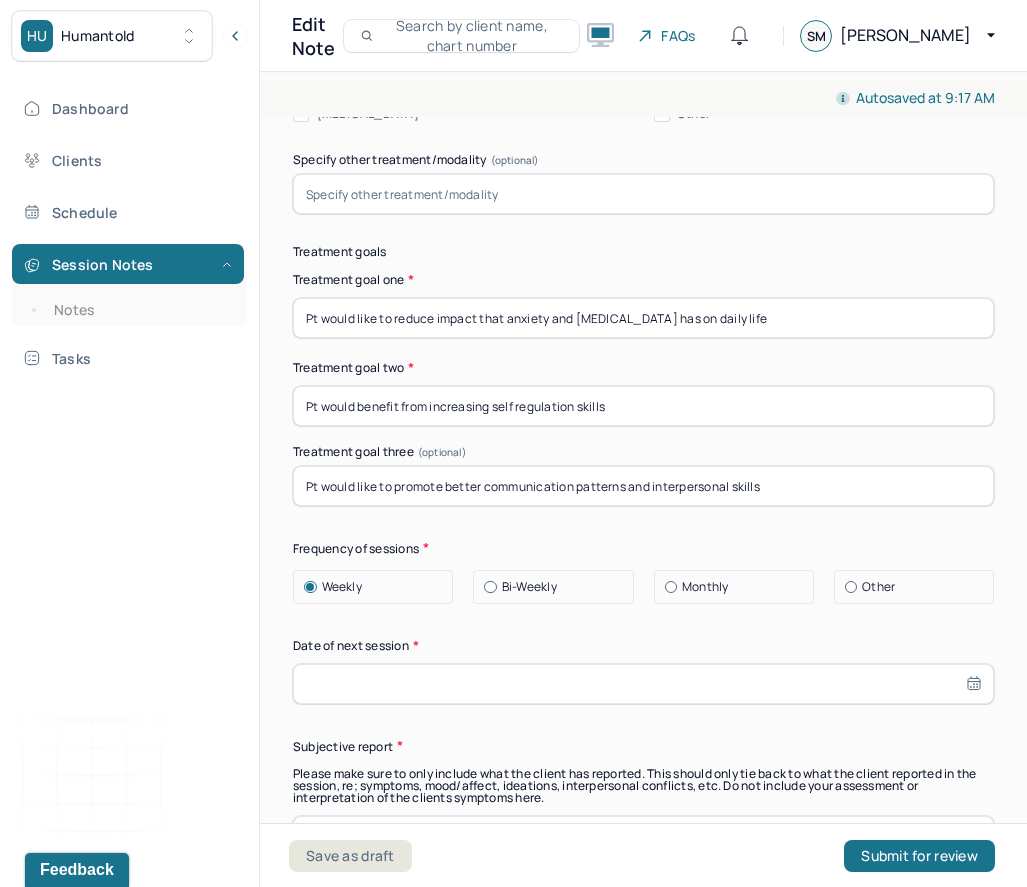 click at bounding box center [643, 684] 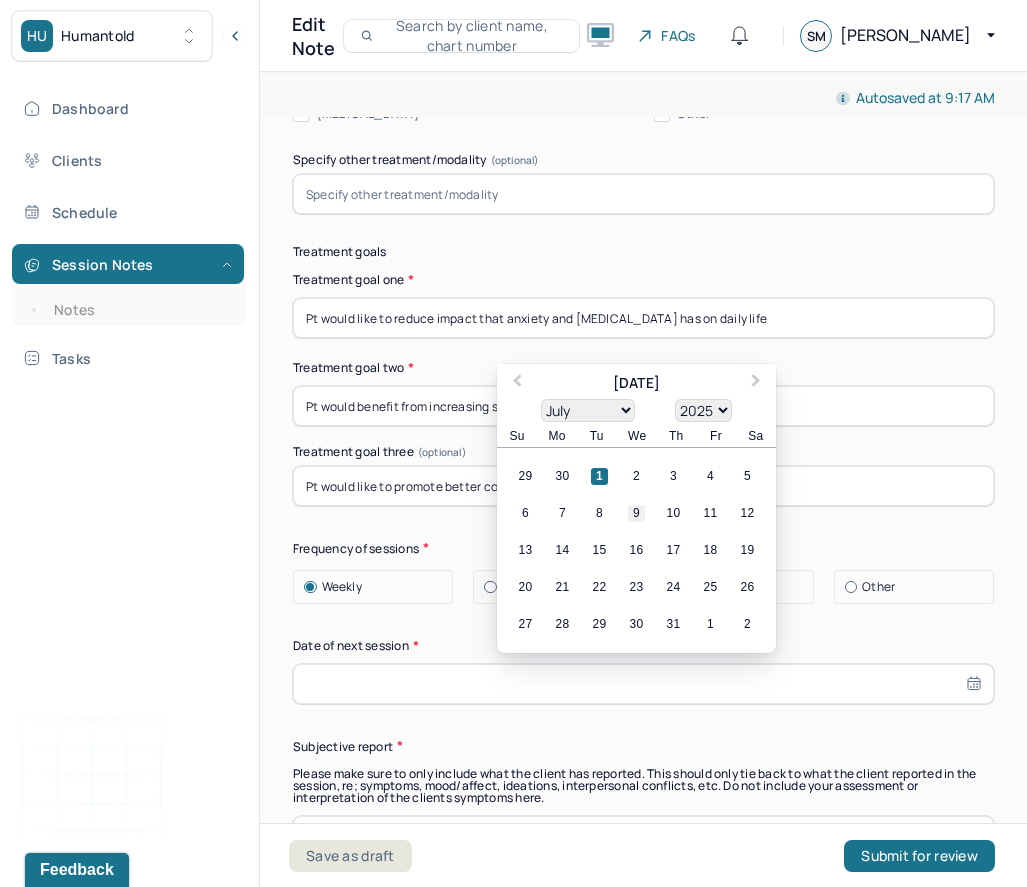 click on "9" at bounding box center [636, 513] 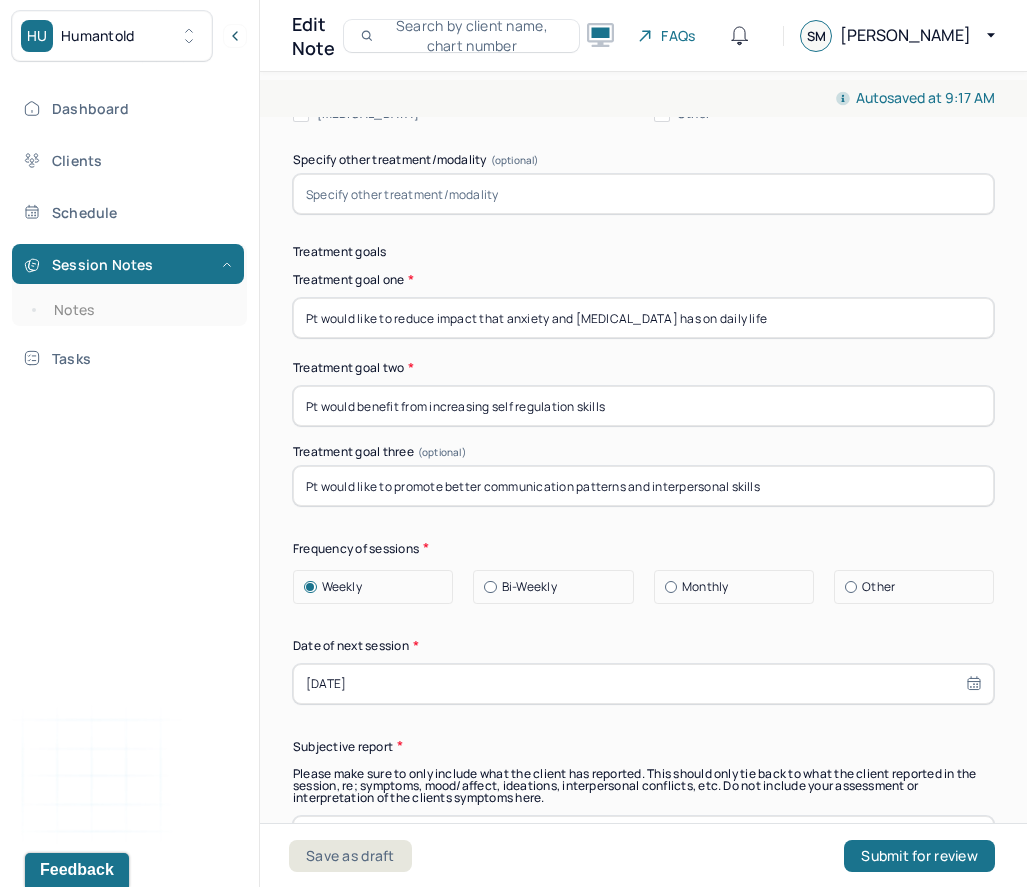 click on "07/09/2025" at bounding box center (643, 684) 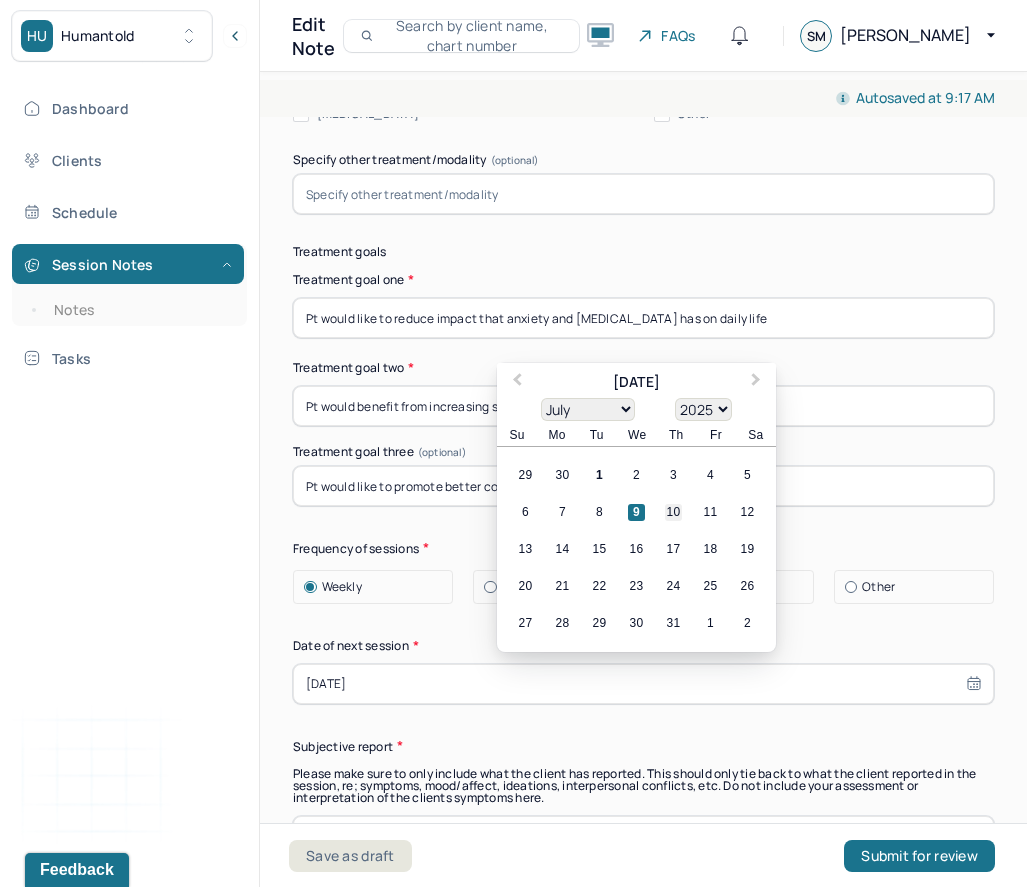 click on "10" at bounding box center (673, 512) 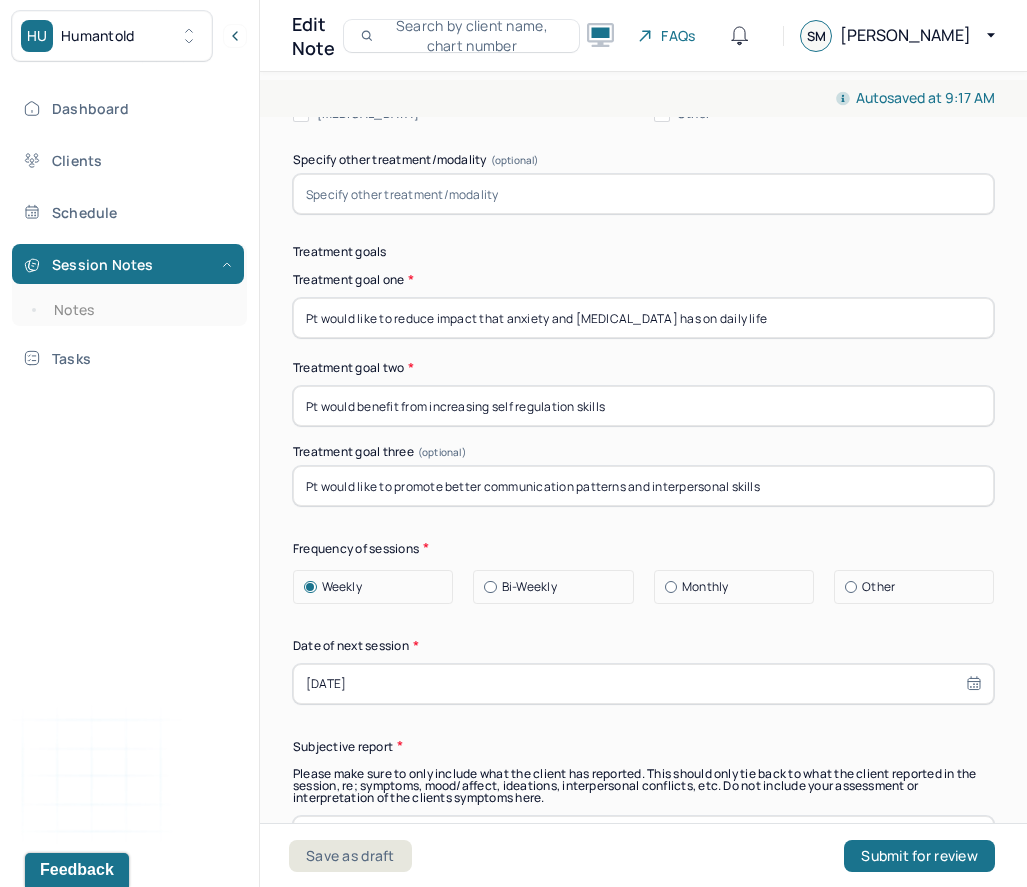 type on "07/10/2025" 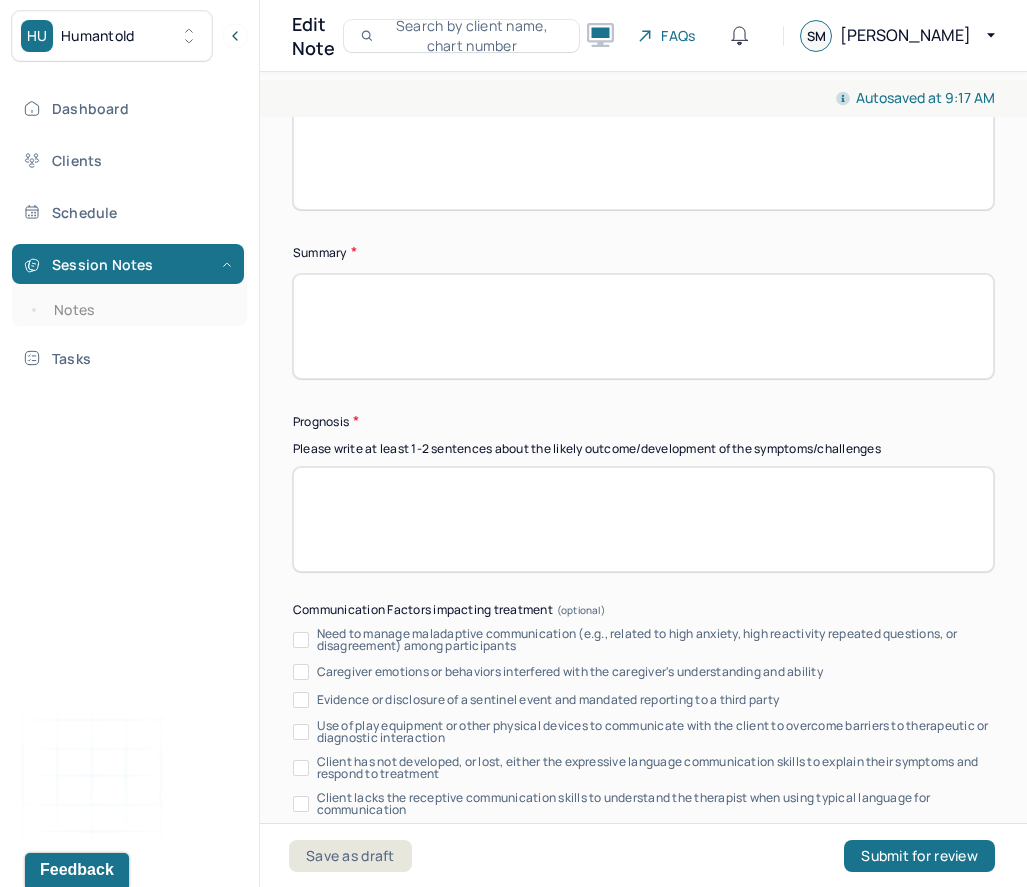 scroll, scrollTop: 11589, scrollLeft: 0, axis: vertical 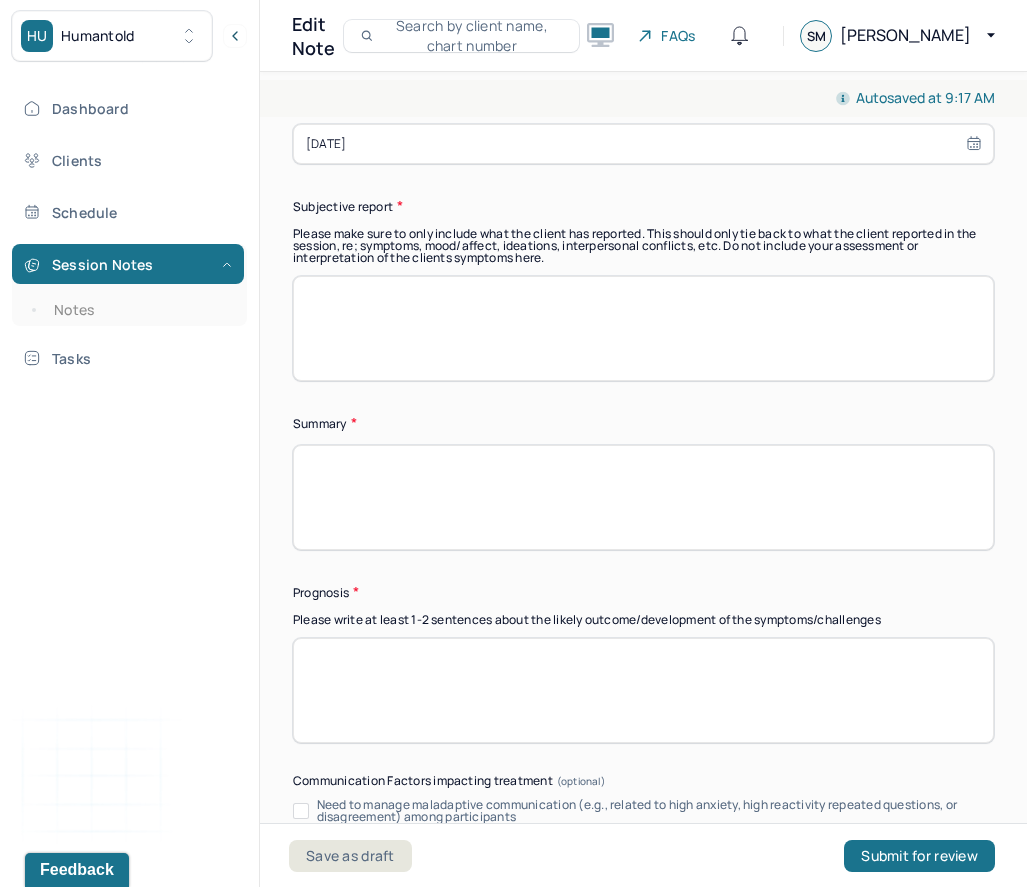 click at bounding box center (643, 328) 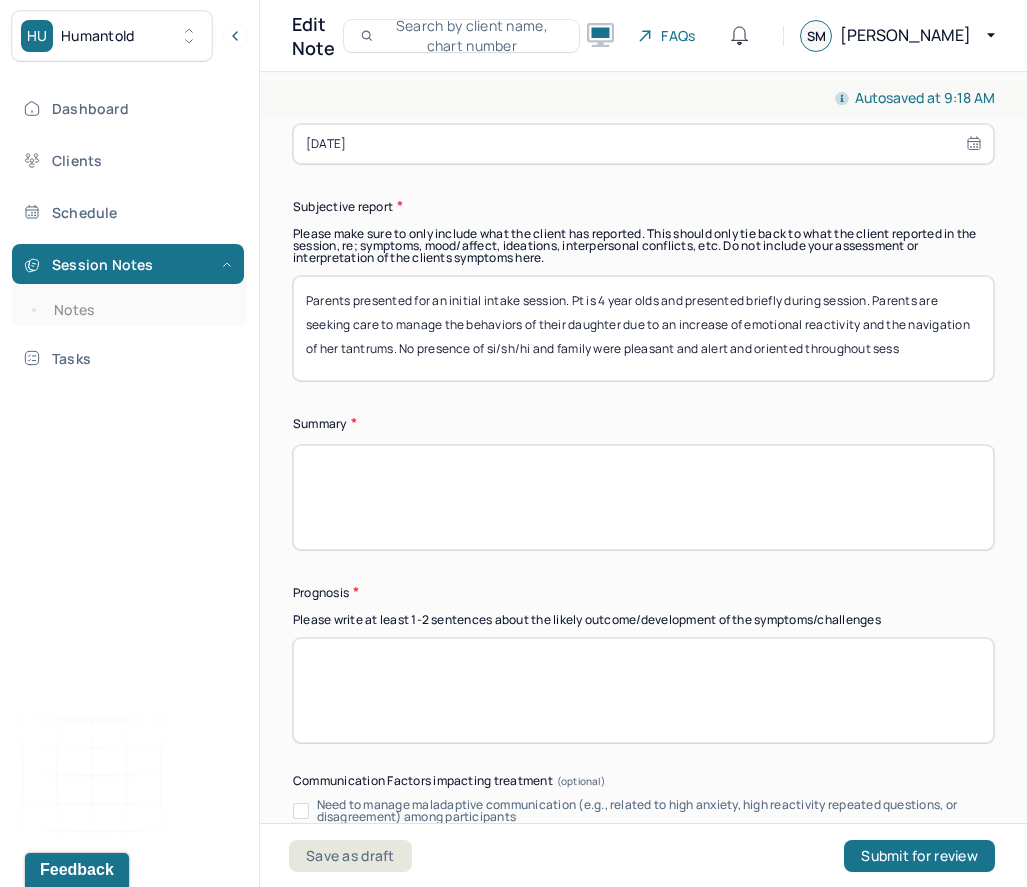 scroll, scrollTop: 2, scrollLeft: 0, axis: vertical 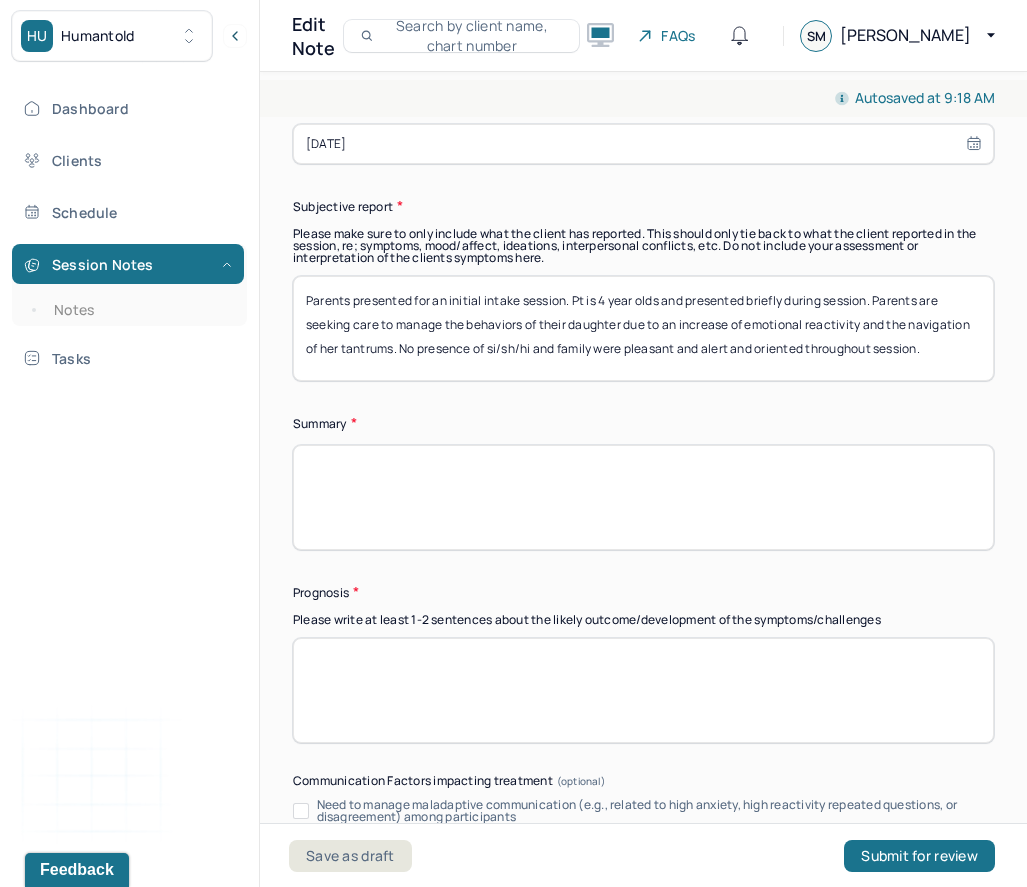 type on "Parents presented for an initial intake session. Pt is 4 year olds and presented briefly during session. Parents are seeking care to manage the behaviors of their daughter due to an increase of emotional reactivity and the navigation of her tantrums. No presence of si/sh/hi and family were pleasant and alert and oriented throughout session." 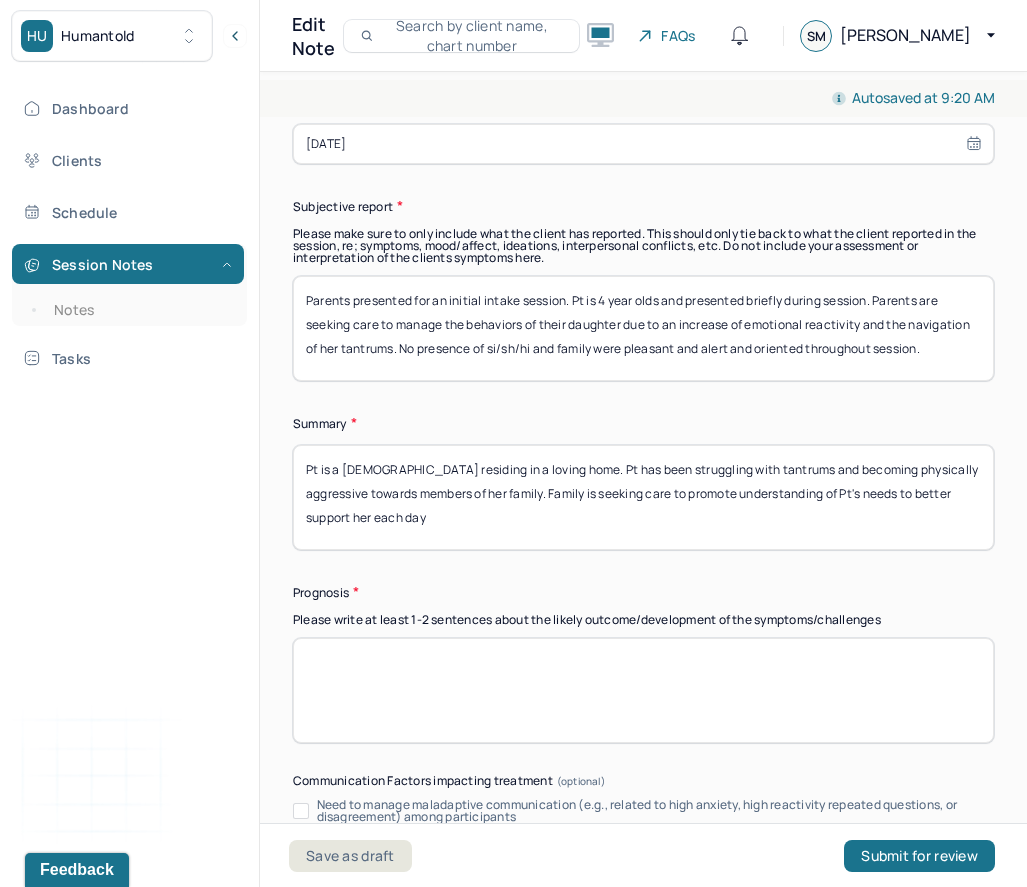 type on "Pt is a 4 year old residing in a loving home. Pt has been struggling with tantrums and becoming physically aggressive towards members of her family. Family is seeking care to promote understanding of Pt's needs to better support her each day" 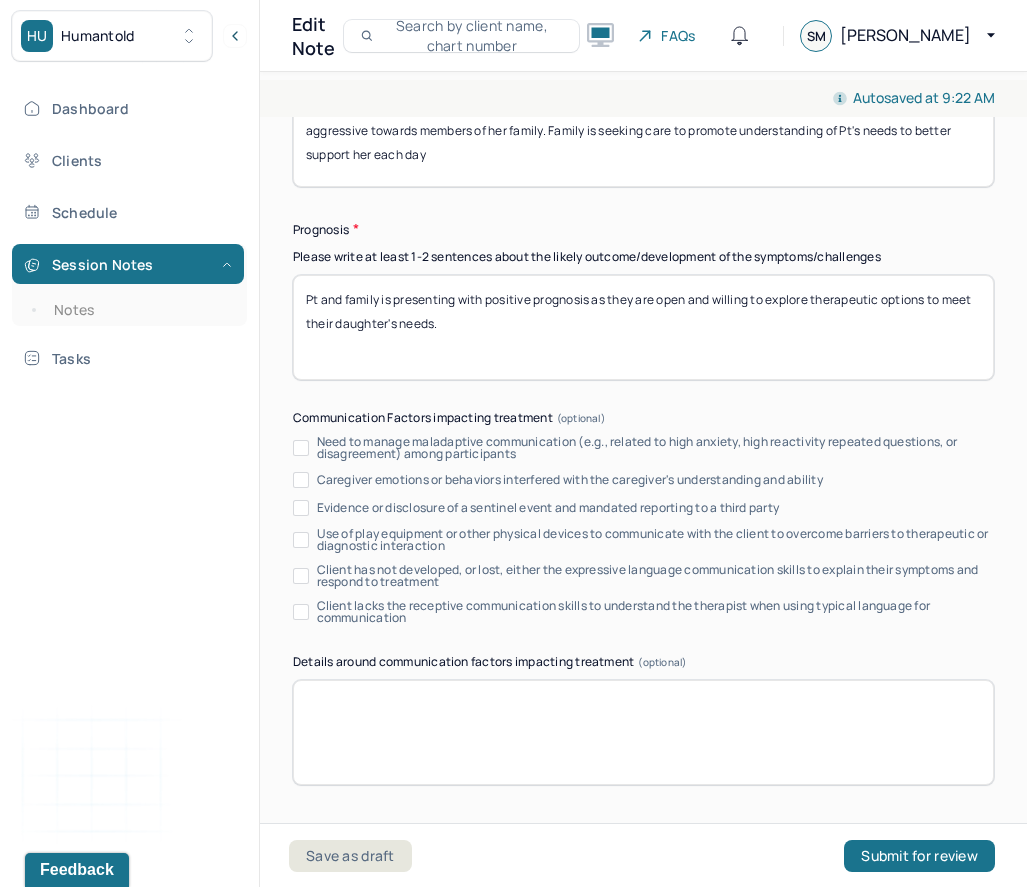 scroll, scrollTop: 12192, scrollLeft: 0, axis: vertical 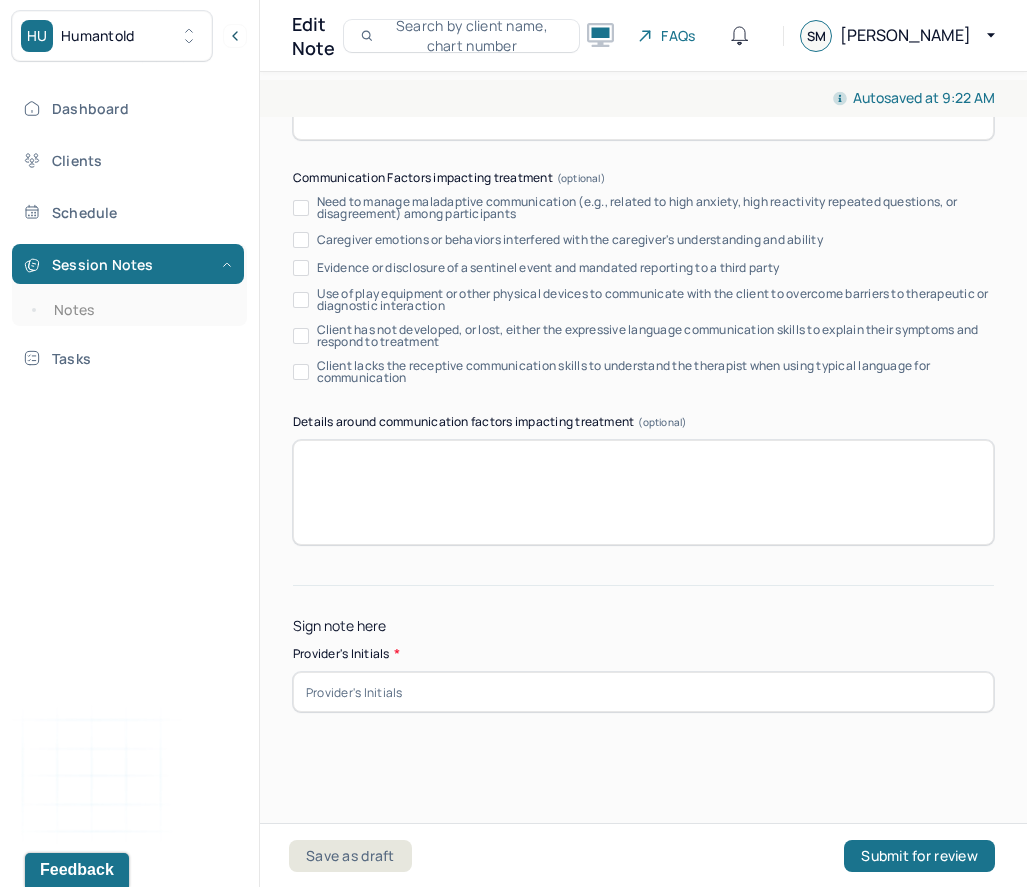 type on "Pt and family is presenting with positive prognosis as they are open and willing to explore therapeutic options to meet their daughter's needs." 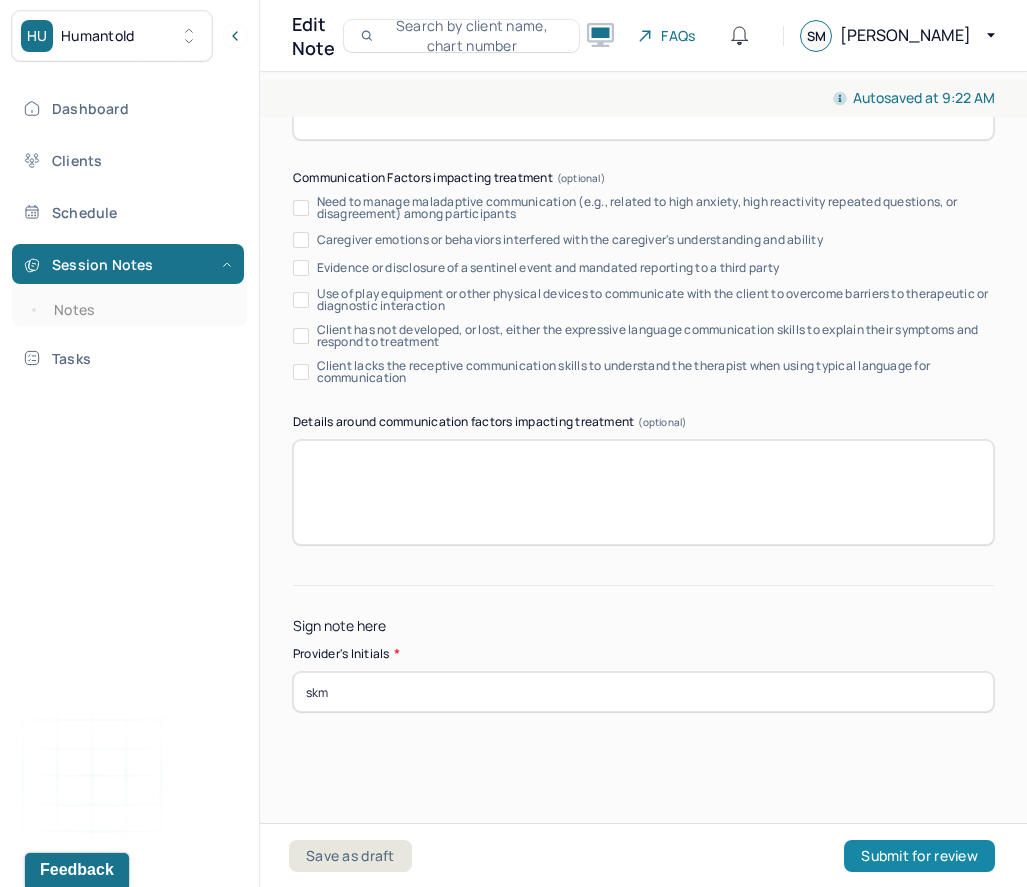 type on "skm" 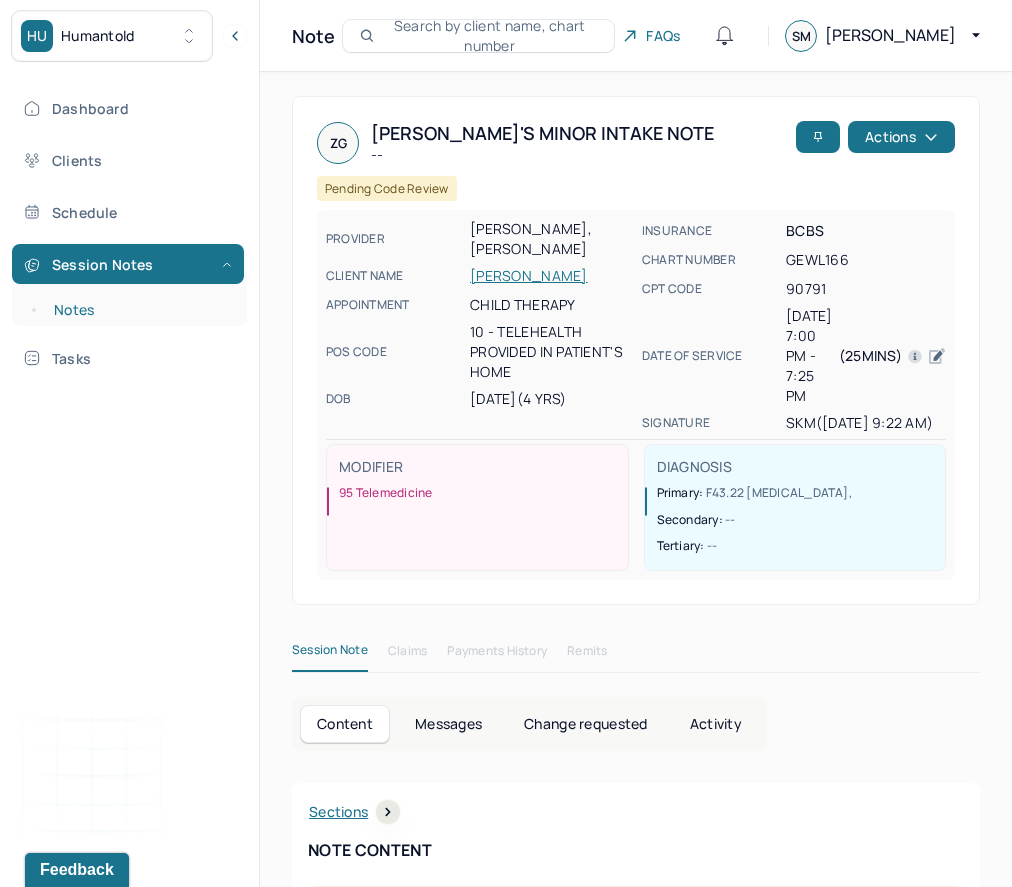 click on "Notes" at bounding box center [139, 310] 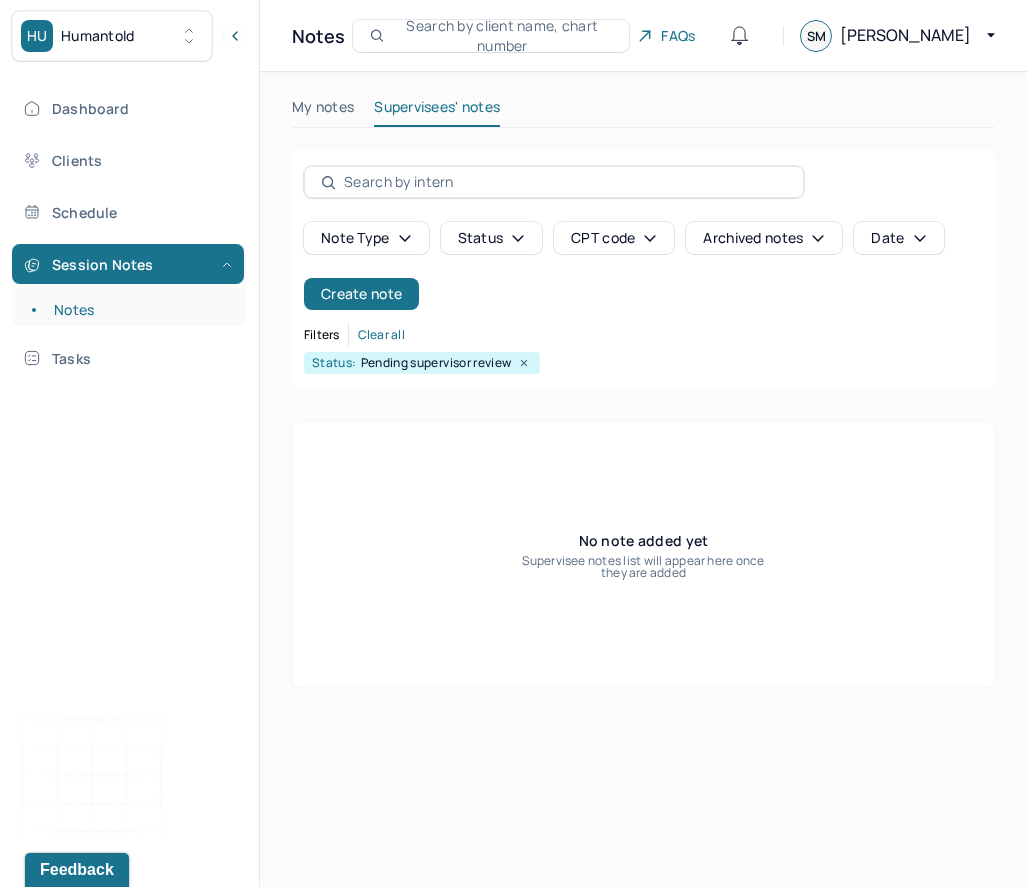 click on "Note type     Status     CPT code     Archived notes     Date" at bounding box center [624, 238] 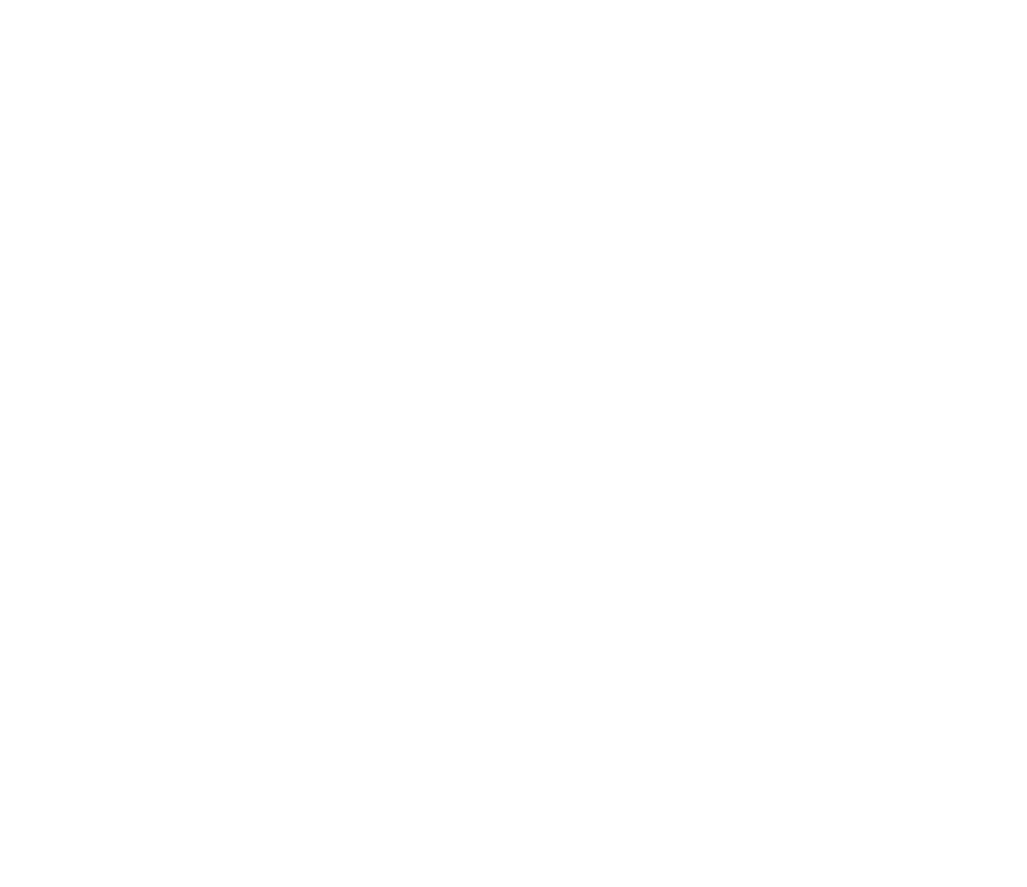 scroll, scrollTop: 0, scrollLeft: 0, axis: both 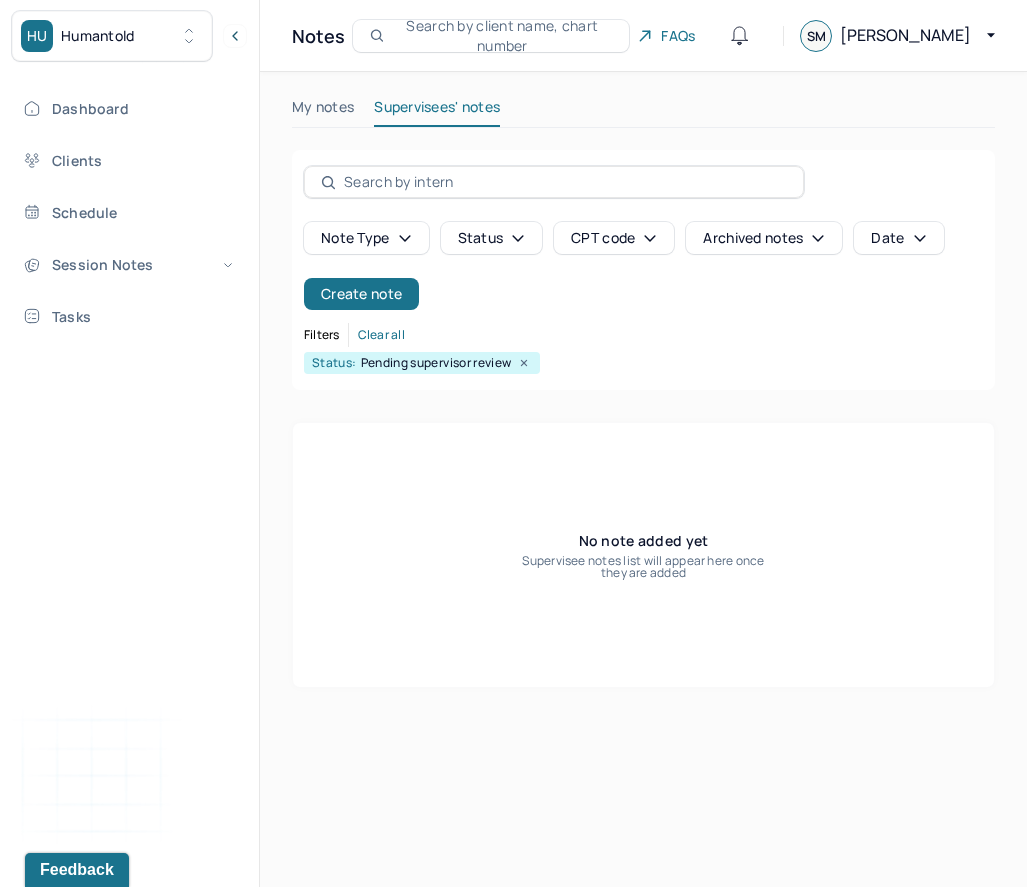 click at bounding box center (524, 363) 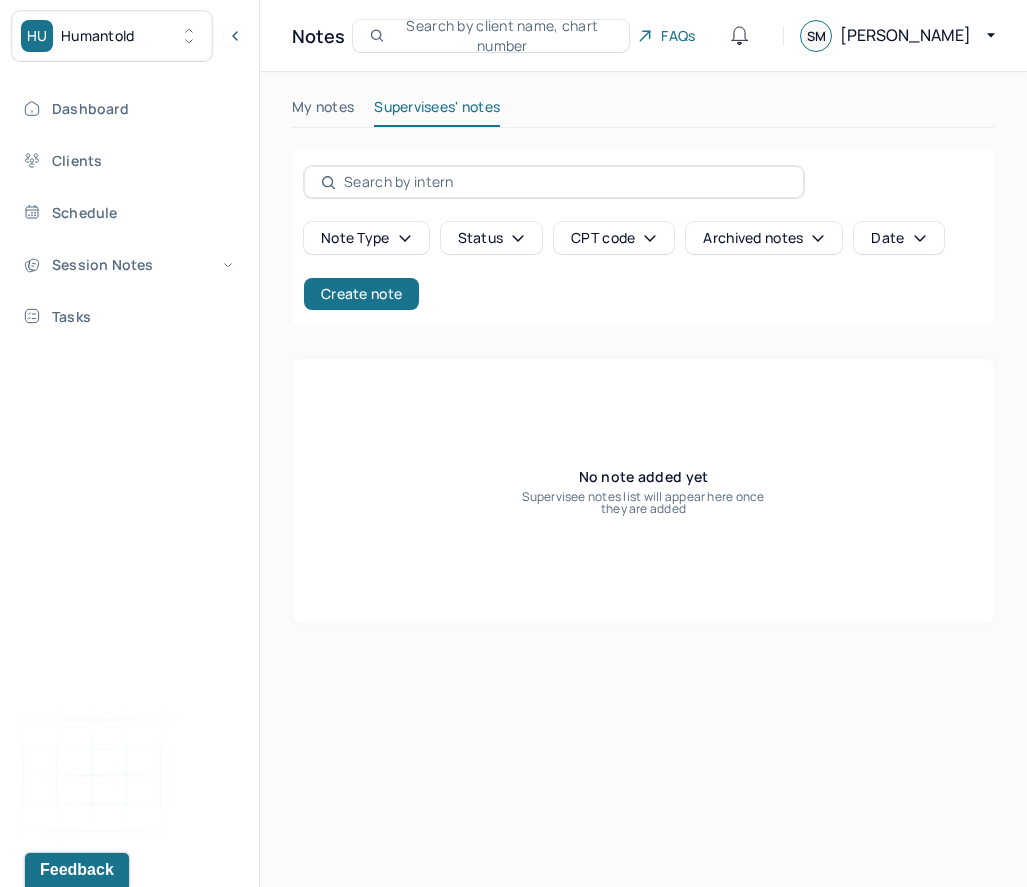 click on "Date" at bounding box center (898, 238) 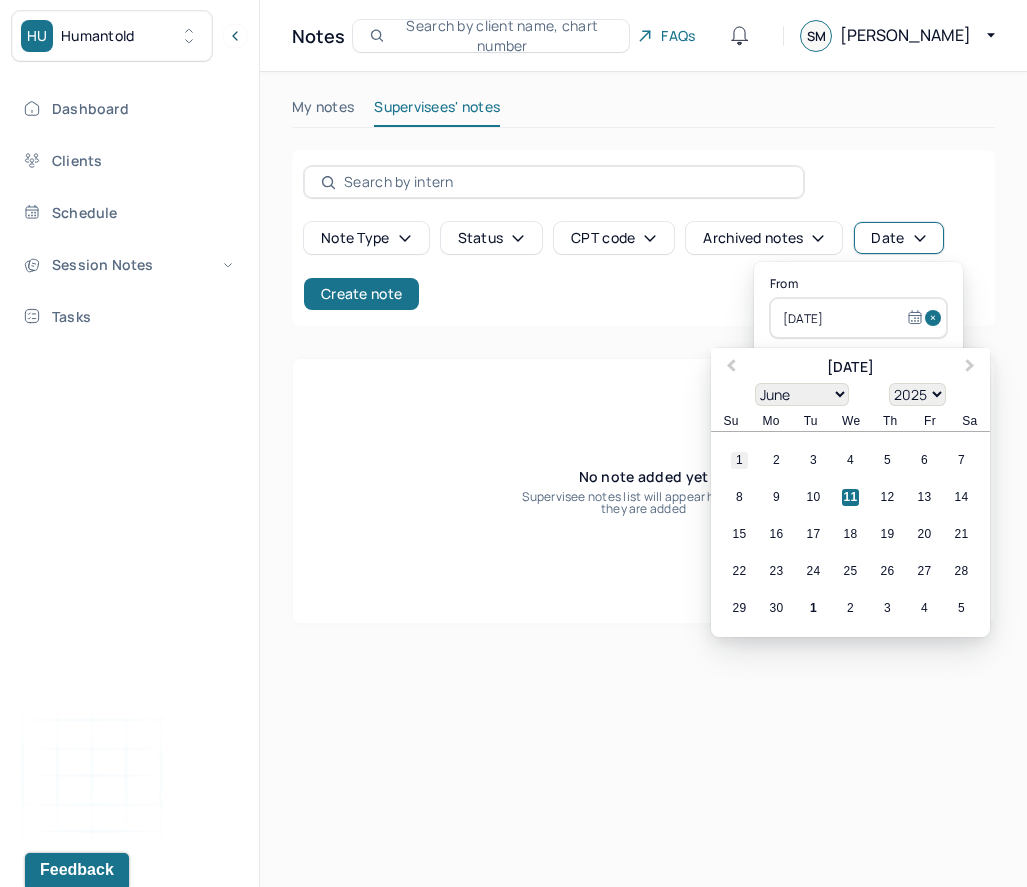 click on "1" at bounding box center [739, 460] 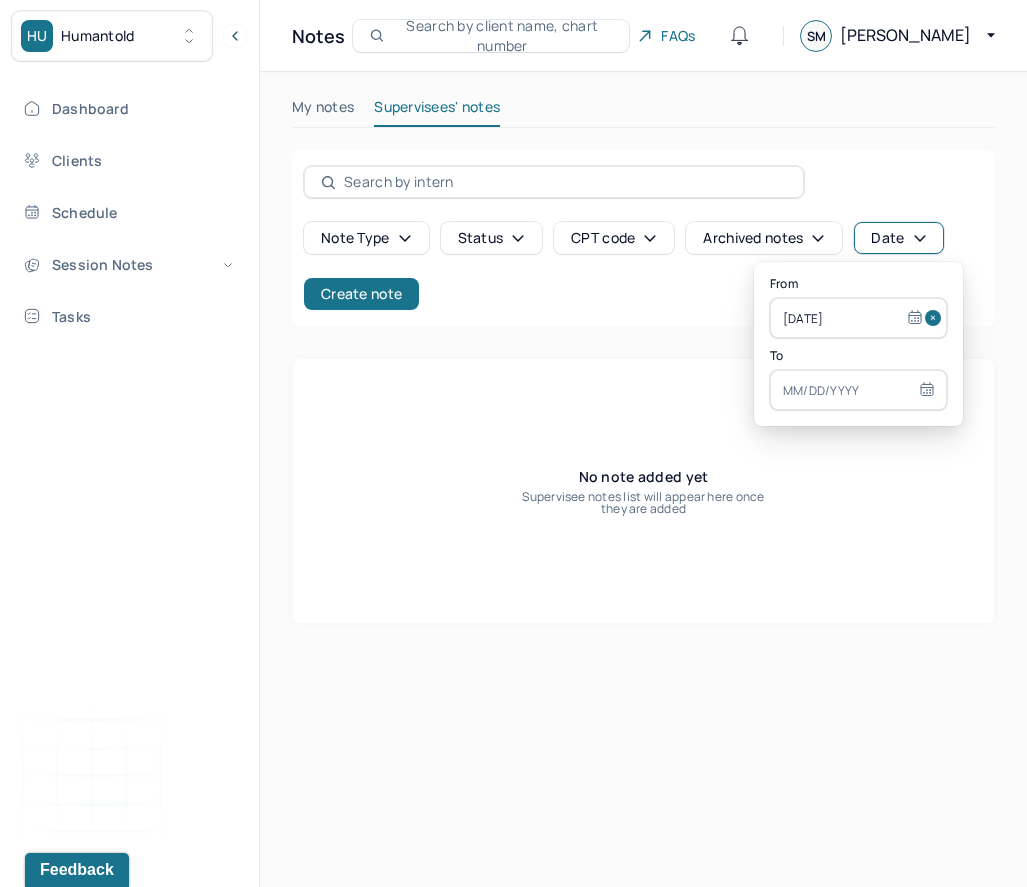 click on "Note type     Status     CPT code     Archived notes     Date     Create note" at bounding box center (643, 238) 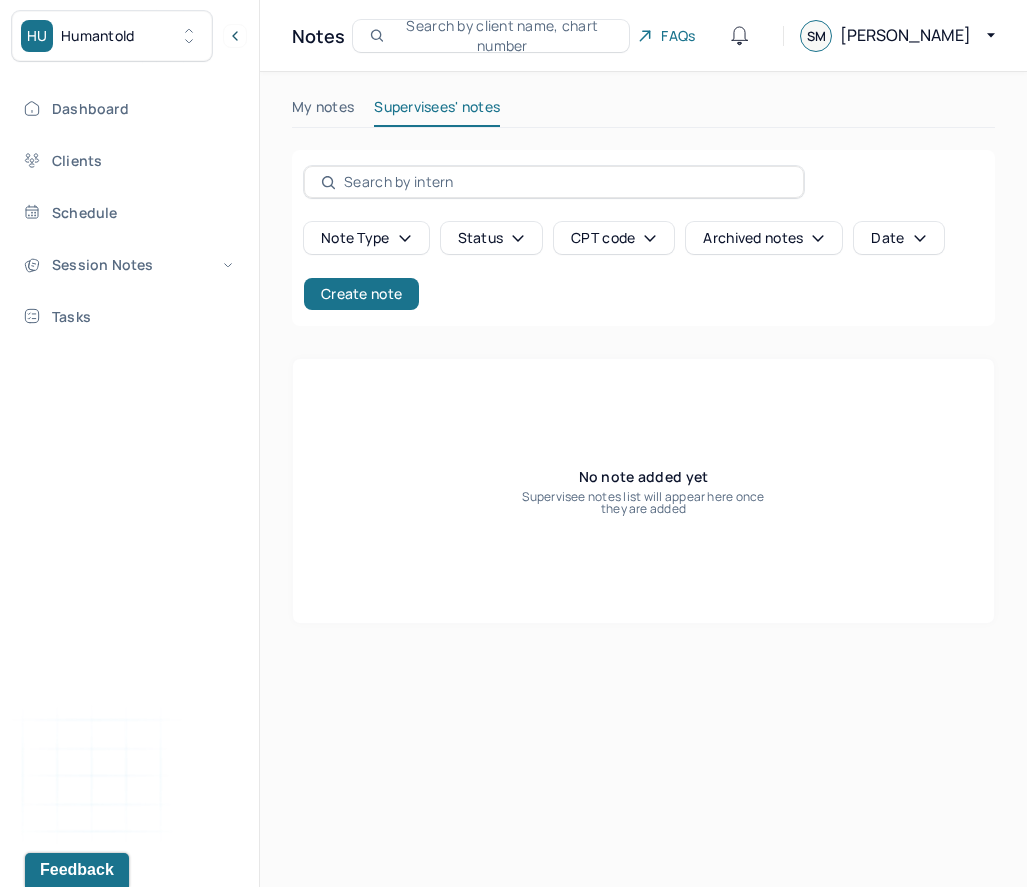 click 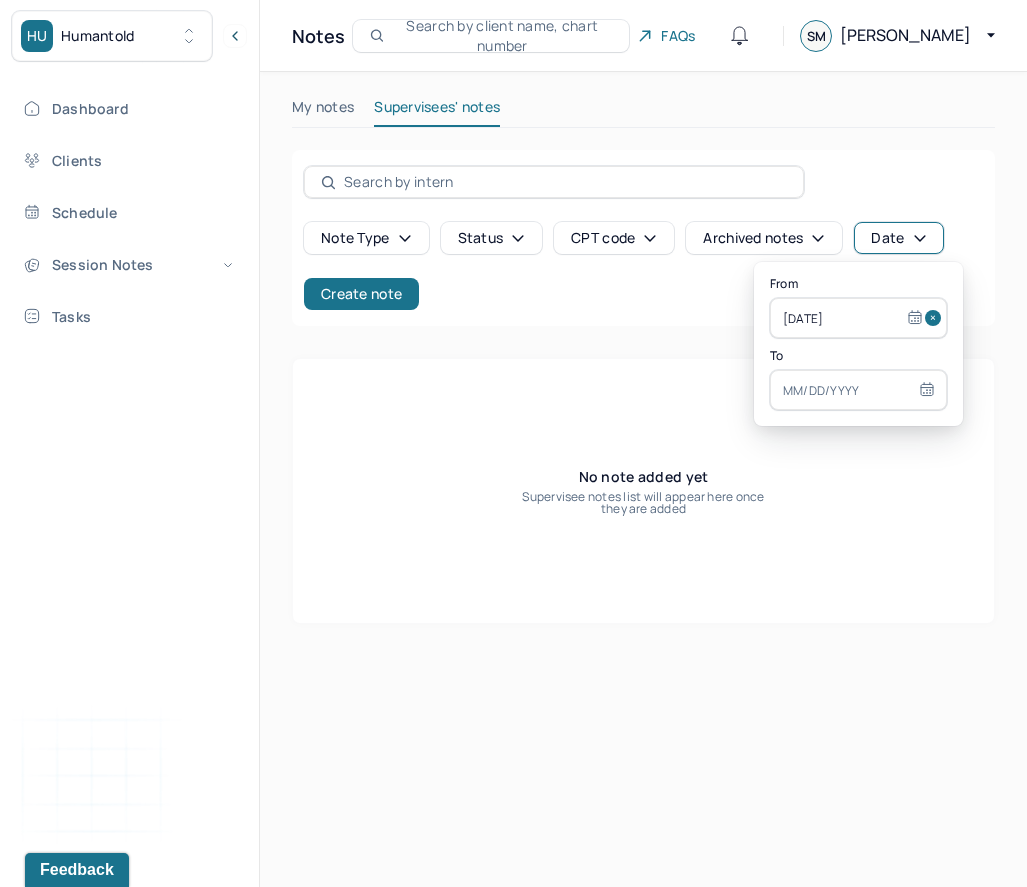click at bounding box center [936, 318] 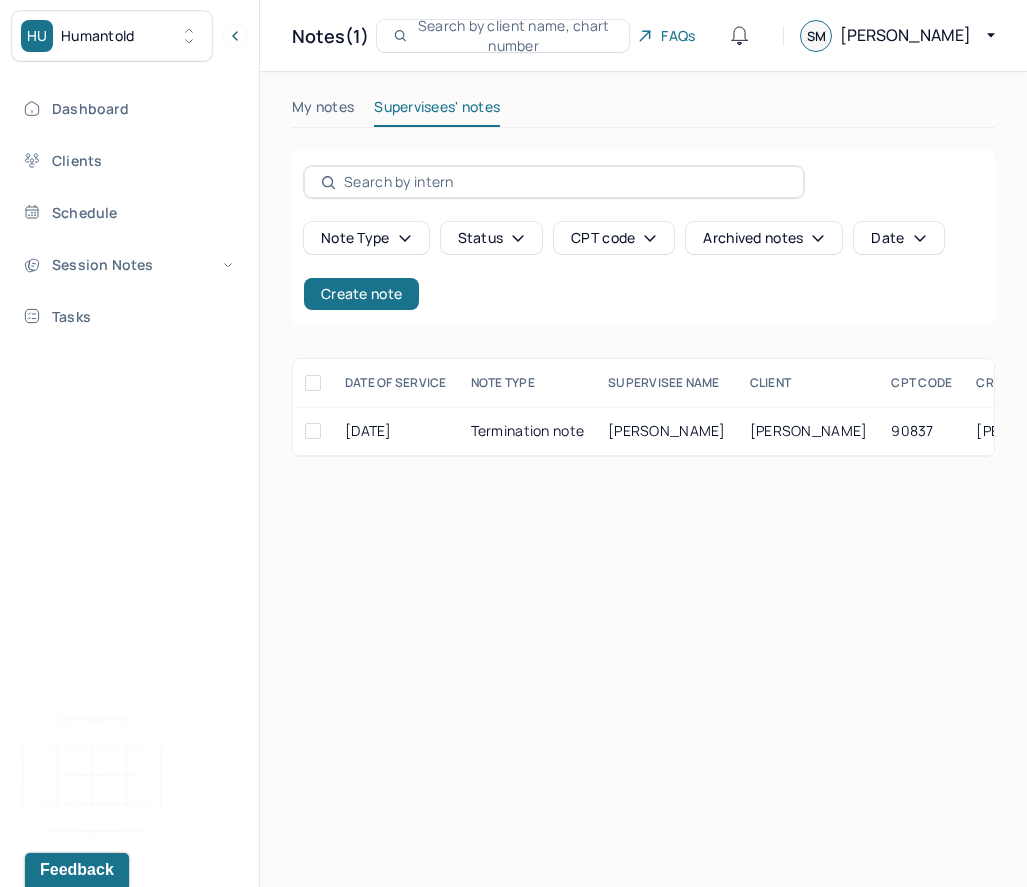 click on "Note type     Status     CPT code     Archived notes     Date     Create note" at bounding box center (643, 266) 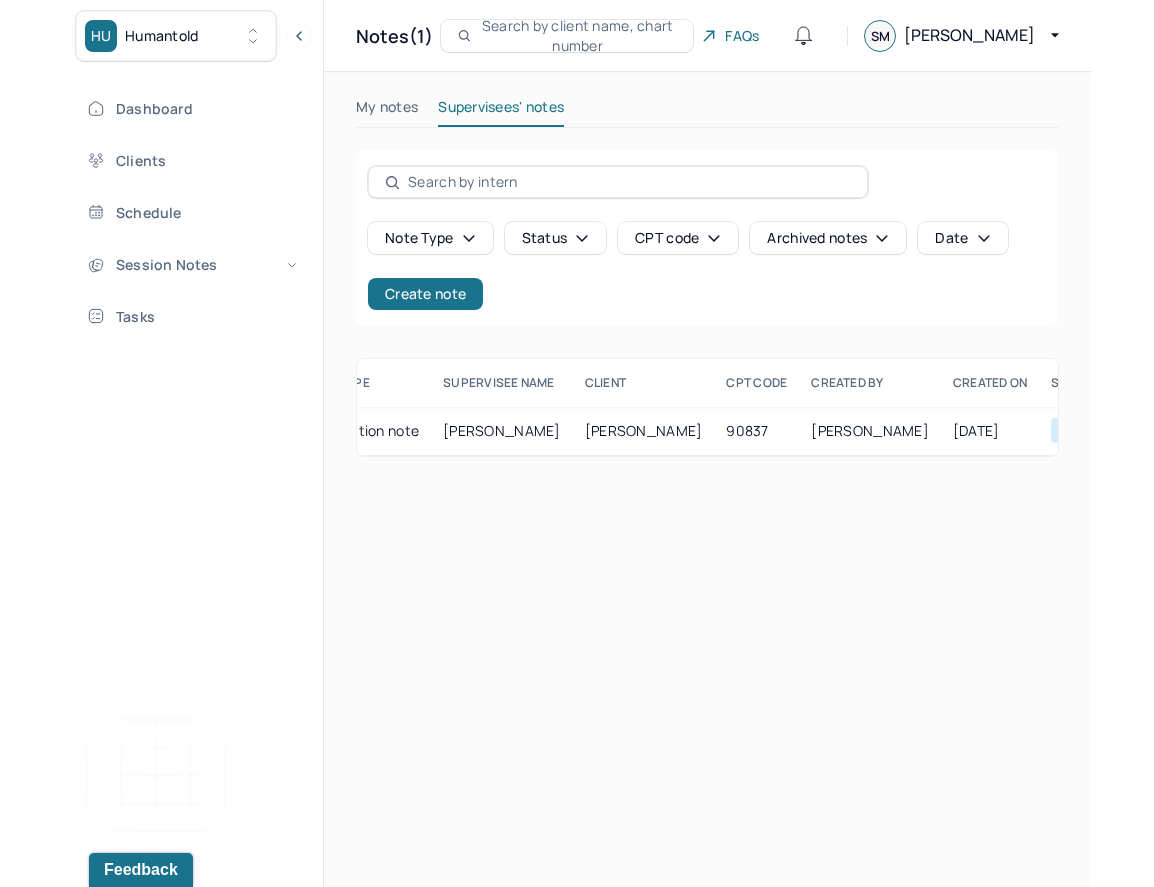 scroll, scrollTop: 0, scrollLeft: 0, axis: both 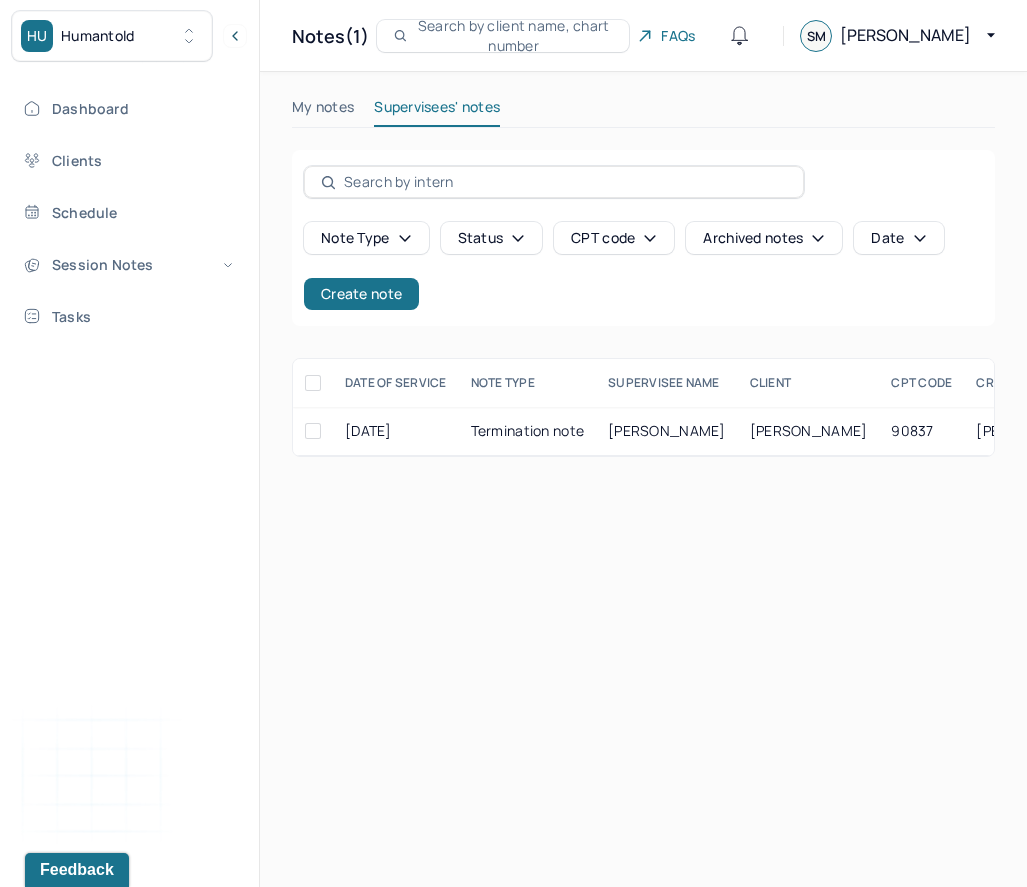 click on "Note type     Status     CPT code     Archived notes     Date     Create note" at bounding box center [643, 238] 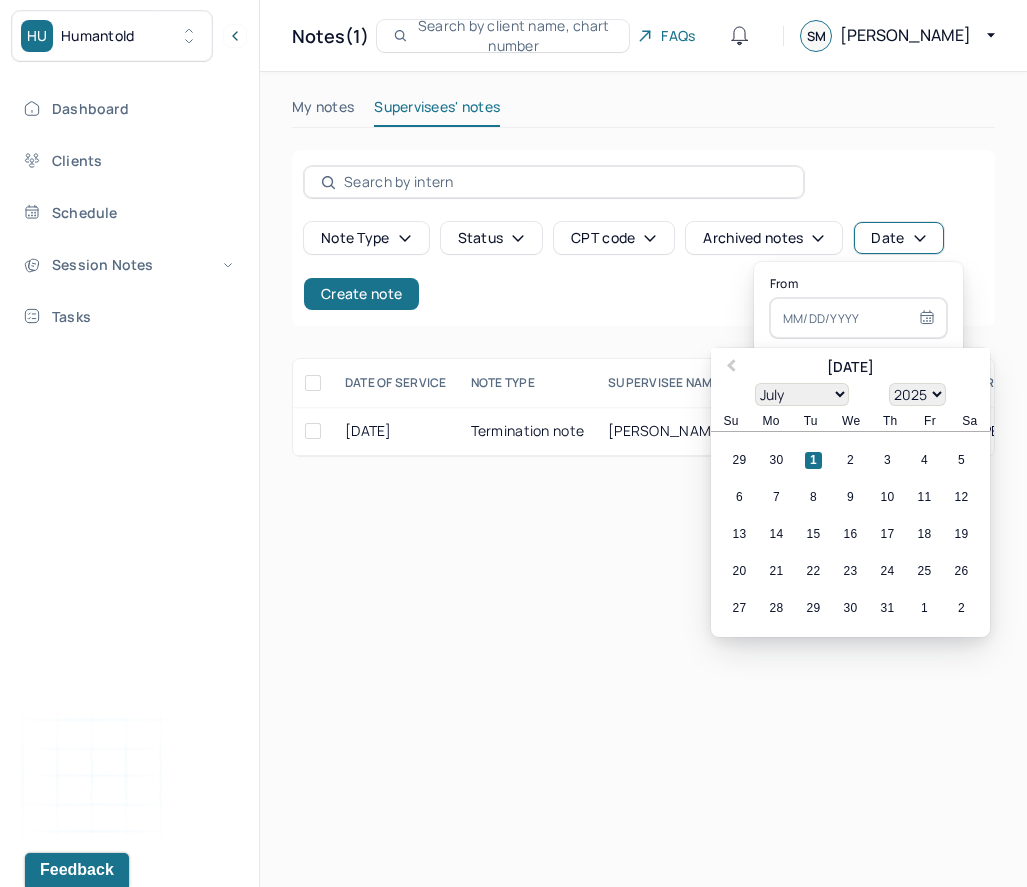 click on "January February March April May June July August September October November December" at bounding box center [802, 394] 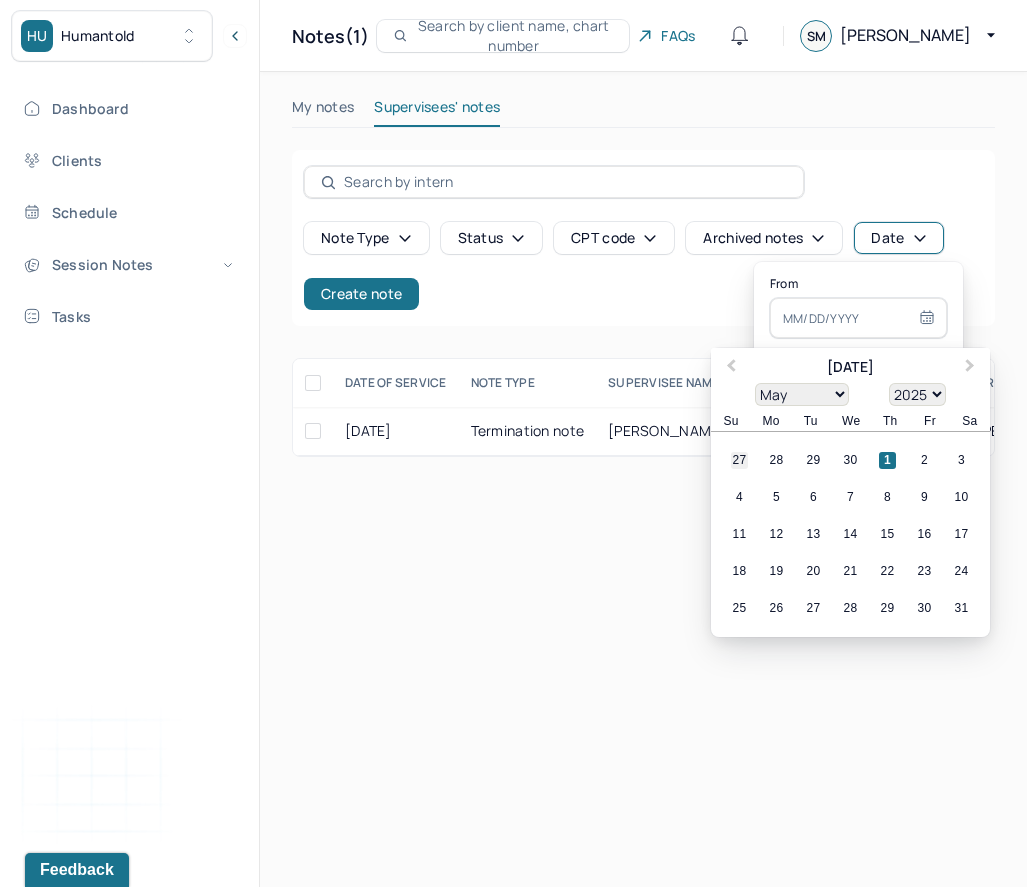click on "27" at bounding box center (739, 460) 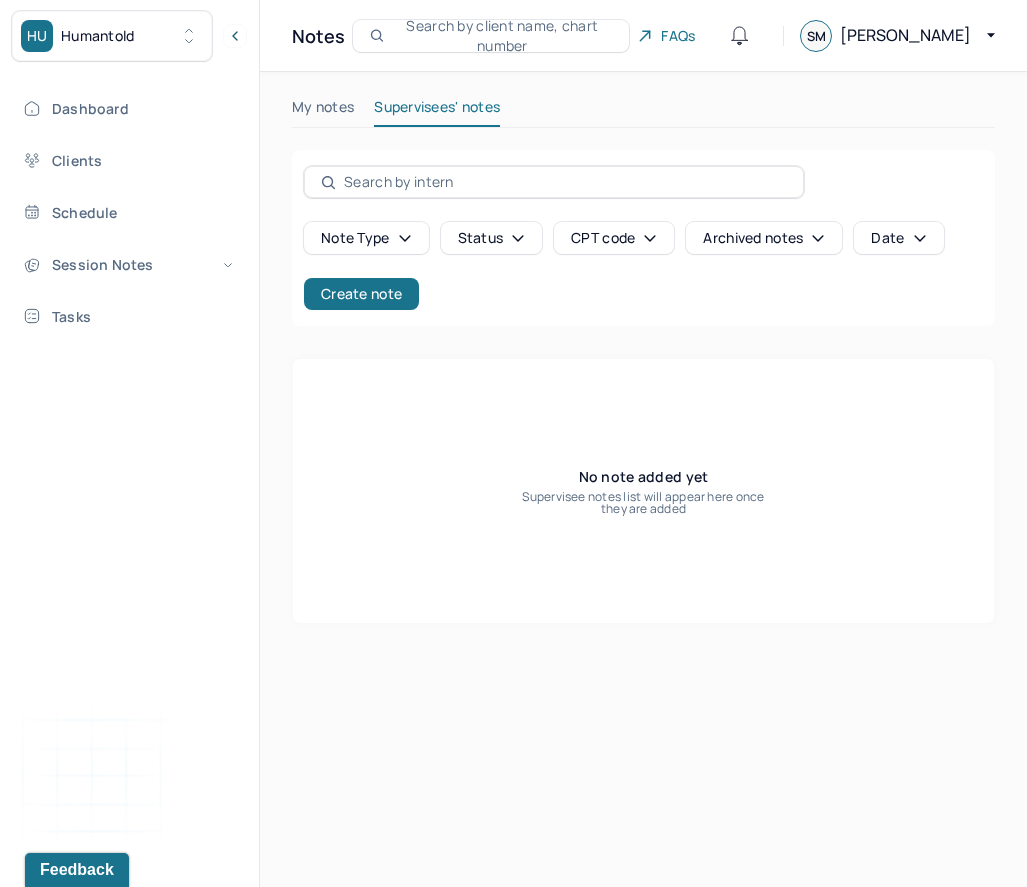 click on "Note type     Status     CPT code     Archived notes     Date     Create note" at bounding box center (643, 266) 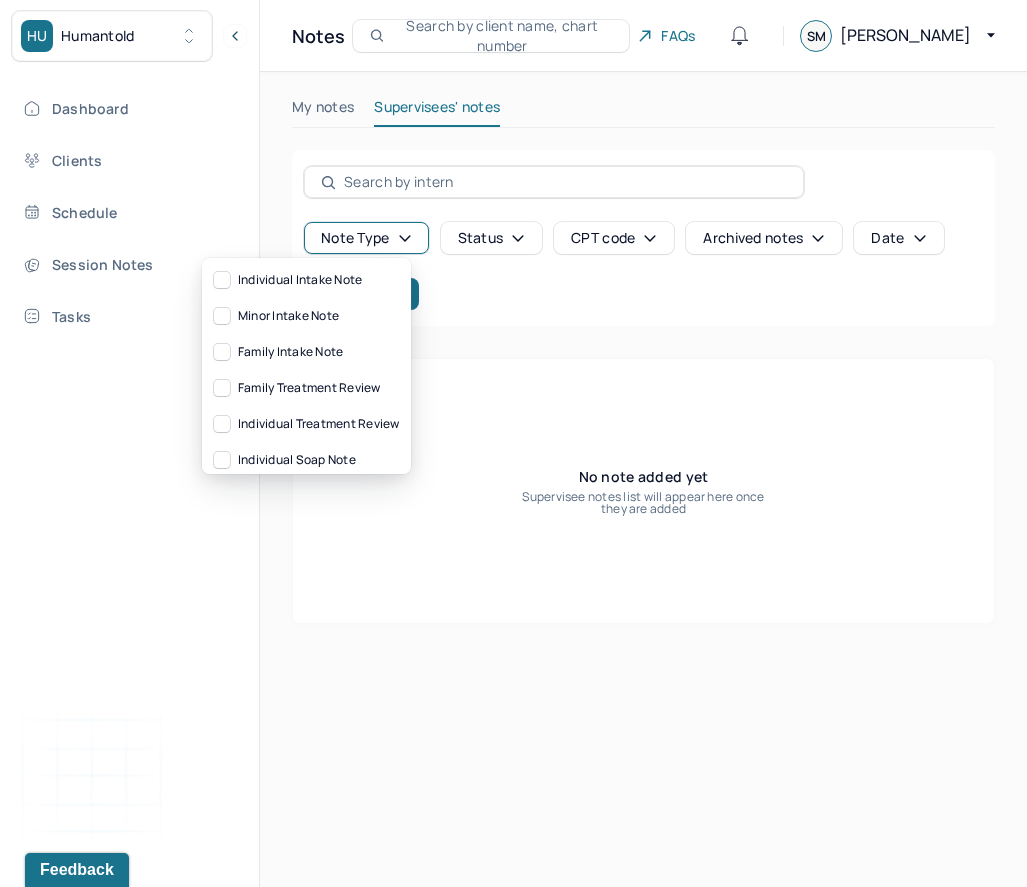click 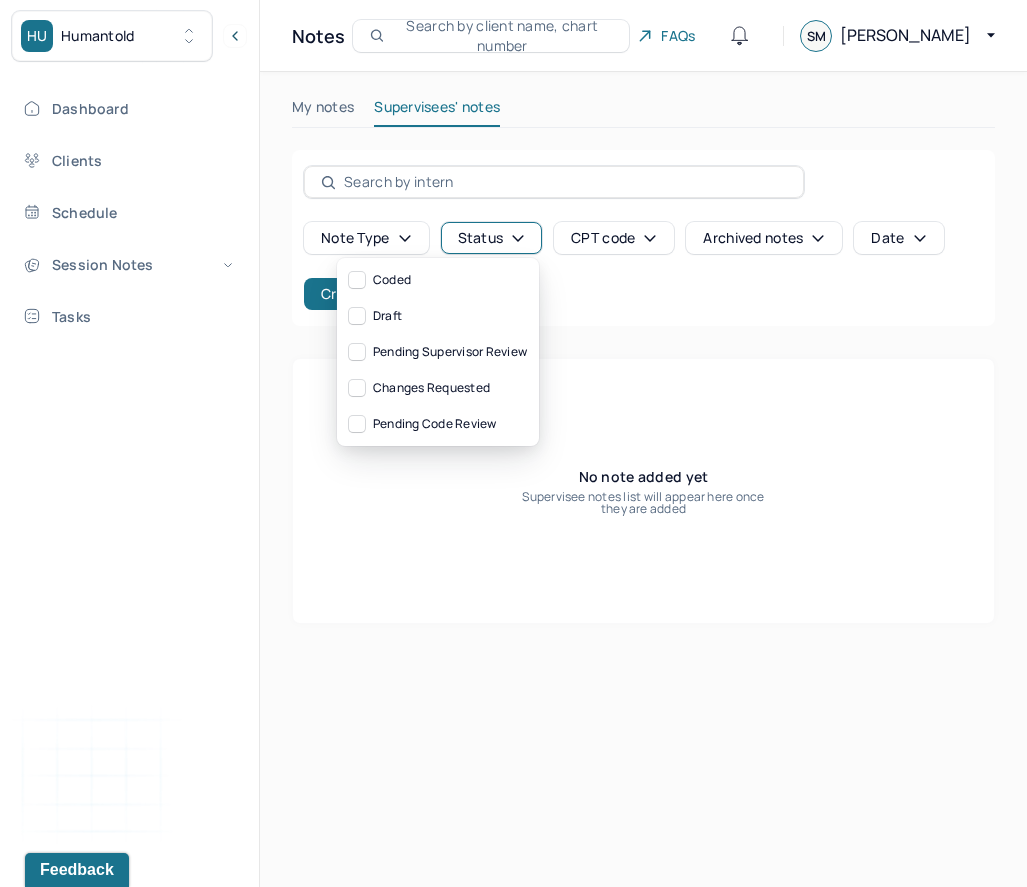 click on "Status" at bounding box center [492, 238] 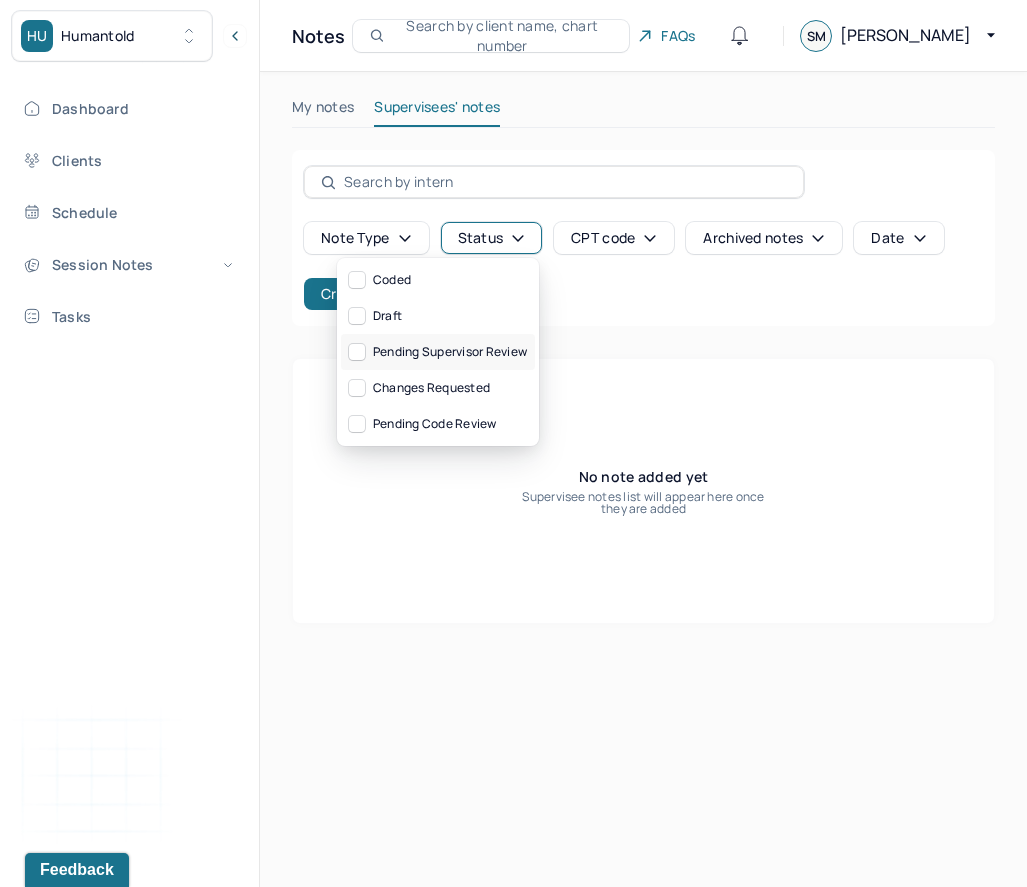 click on "Pending supervisor review" at bounding box center [438, 352] 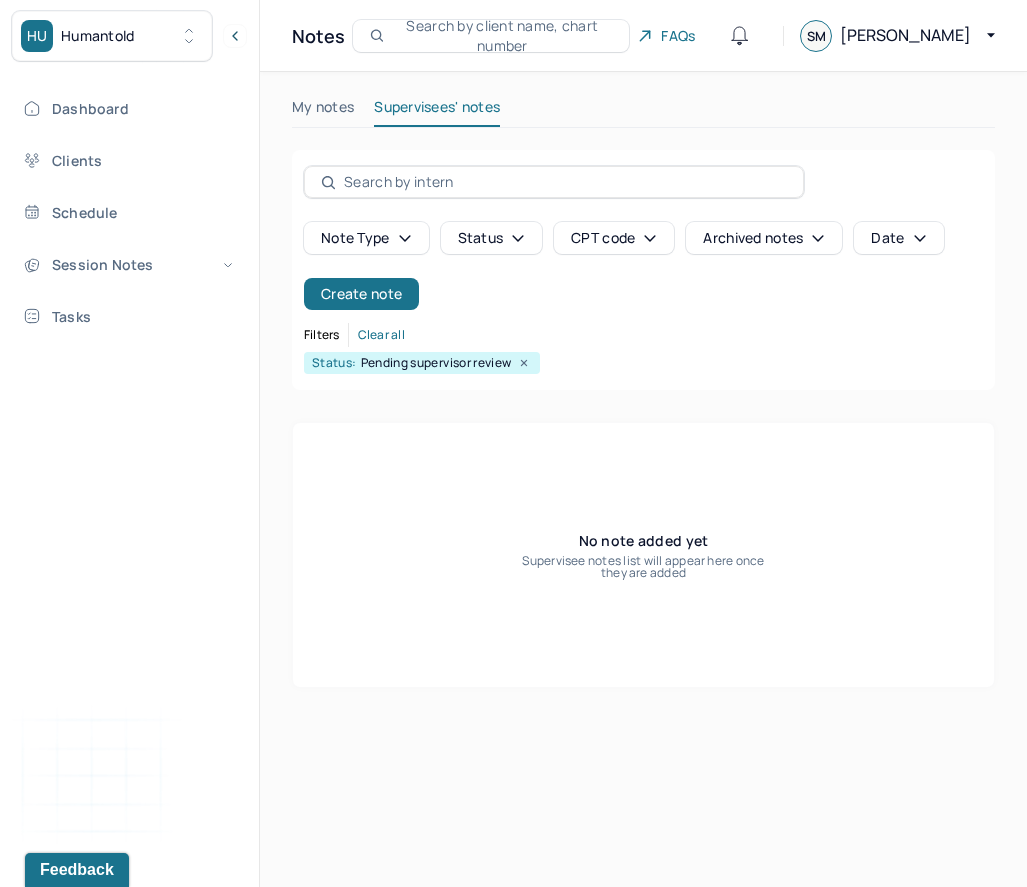 drag, startPoint x: 651, startPoint y: 358, endPoint x: 377, endPoint y: 214, distance: 309.53513 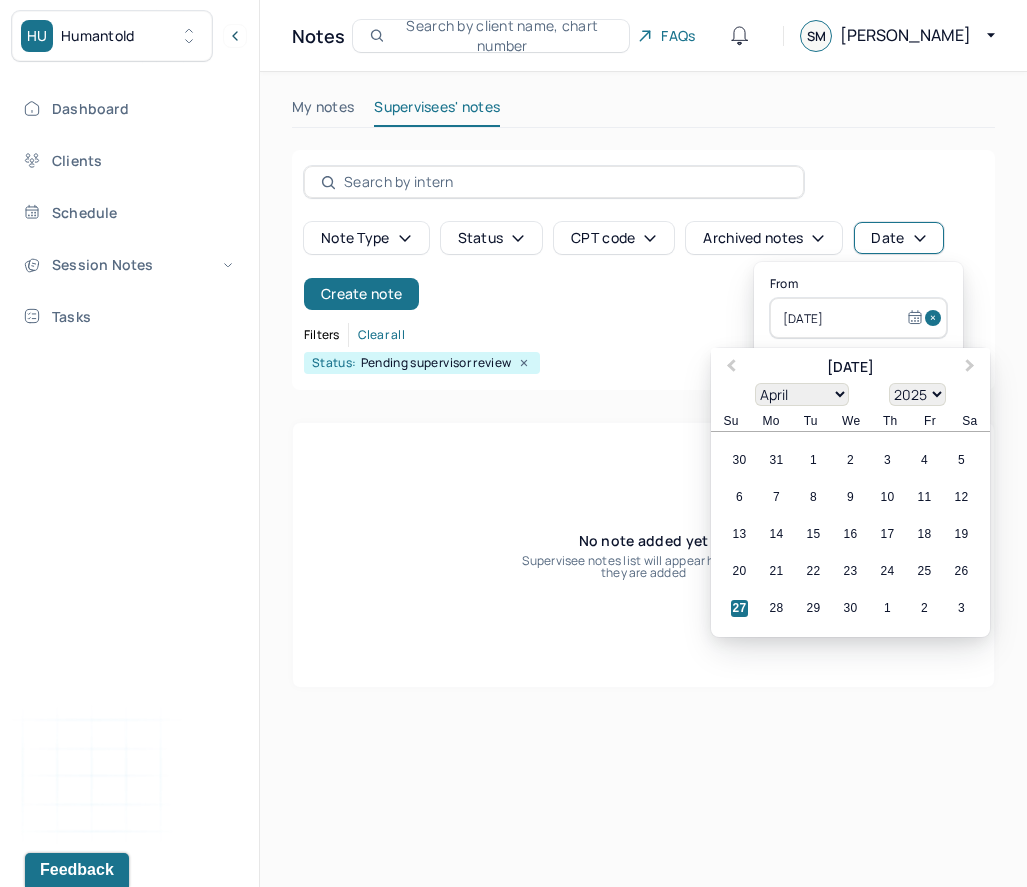 click at bounding box center [936, 318] 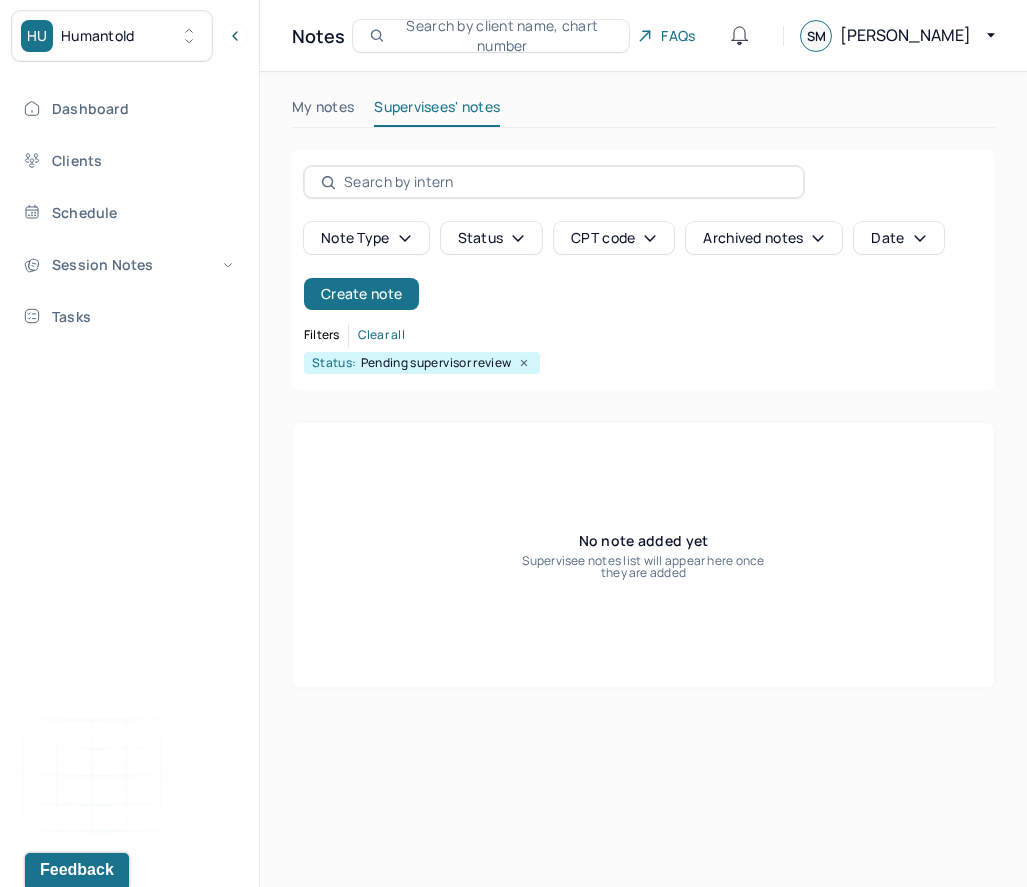 drag, startPoint x: 610, startPoint y: 311, endPoint x: 553, endPoint y: 320, distance: 57.706154 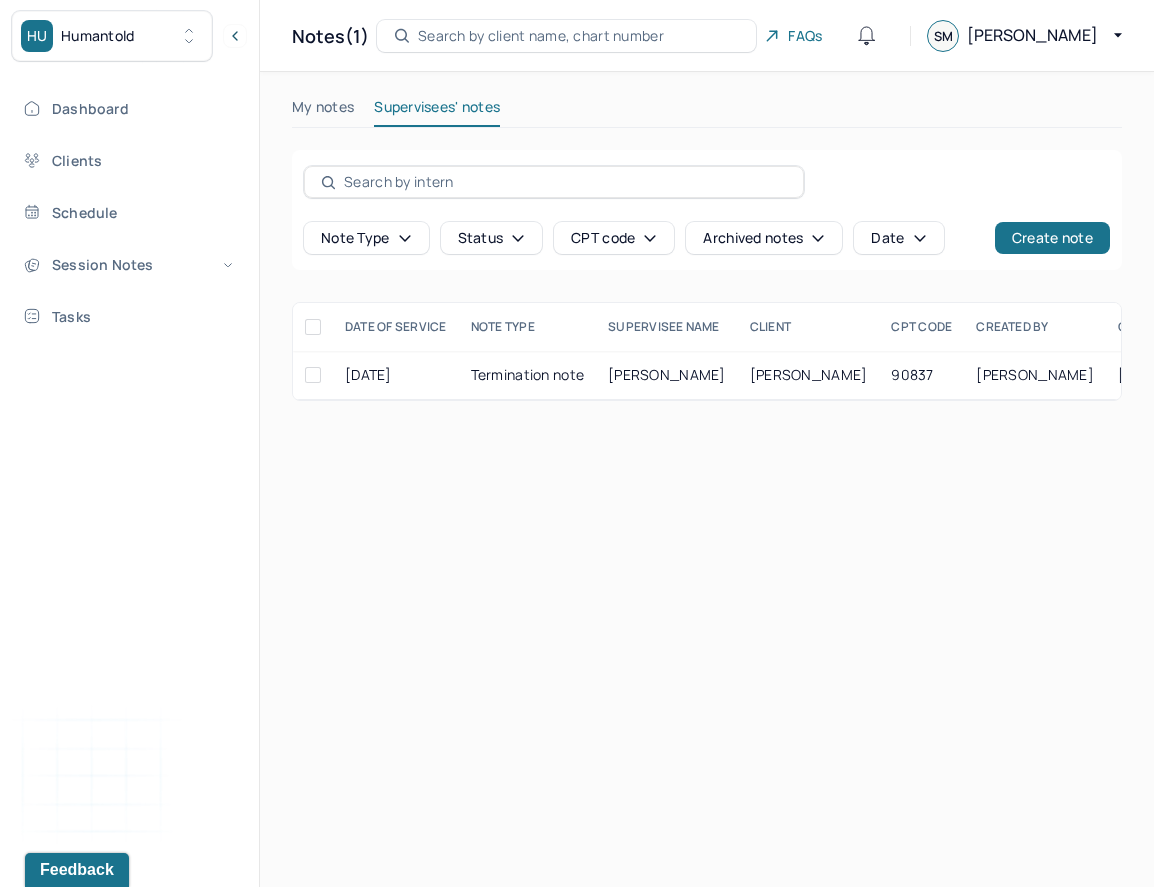 click on "My notes" at bounding box center [323, 111] 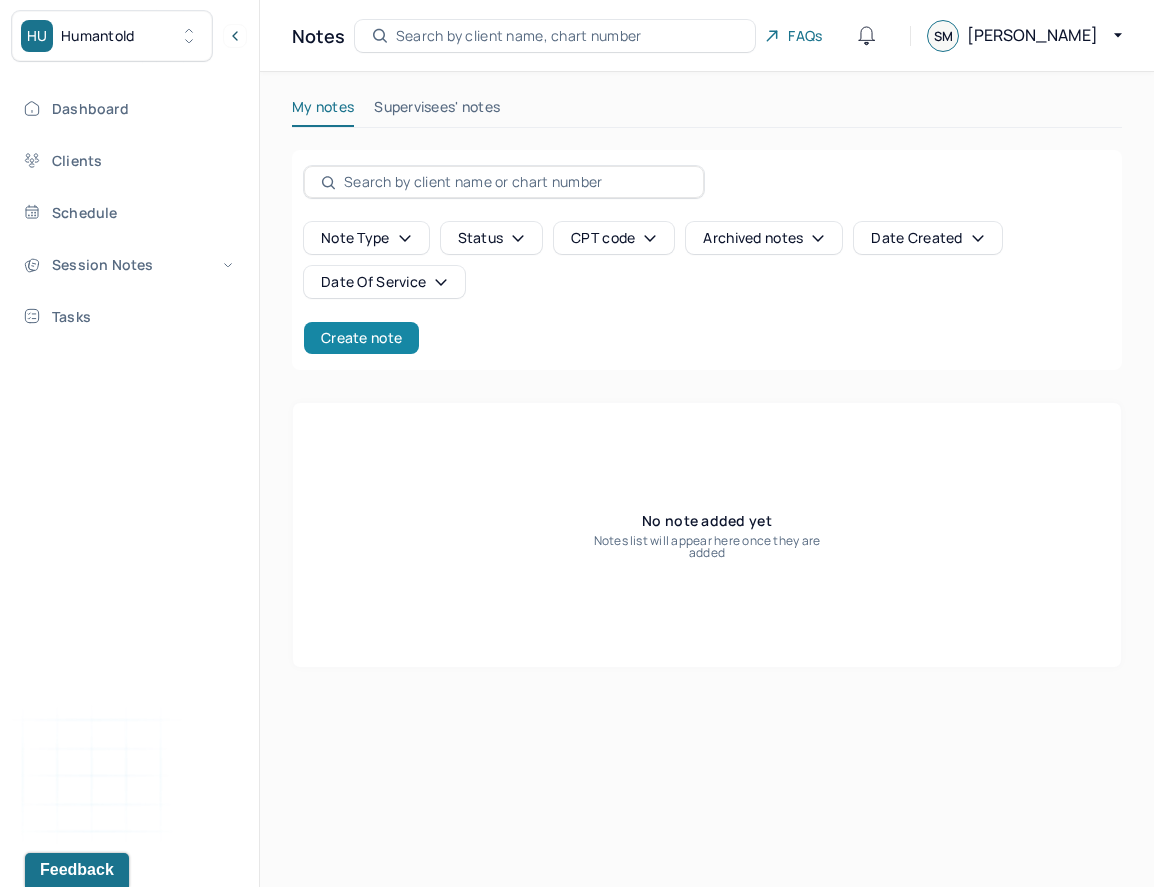click on "Create note" at bounding box center (361, 338) 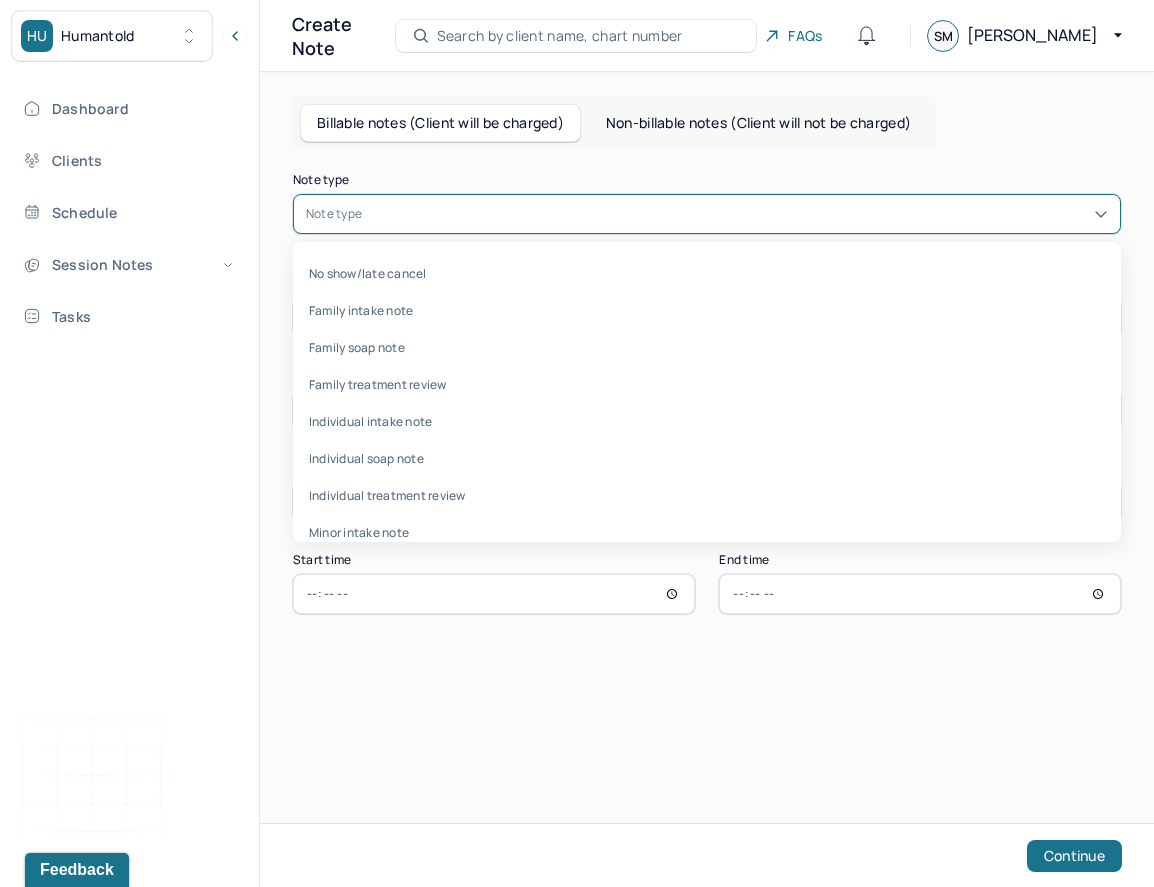 click at bounding box center [737, 214] 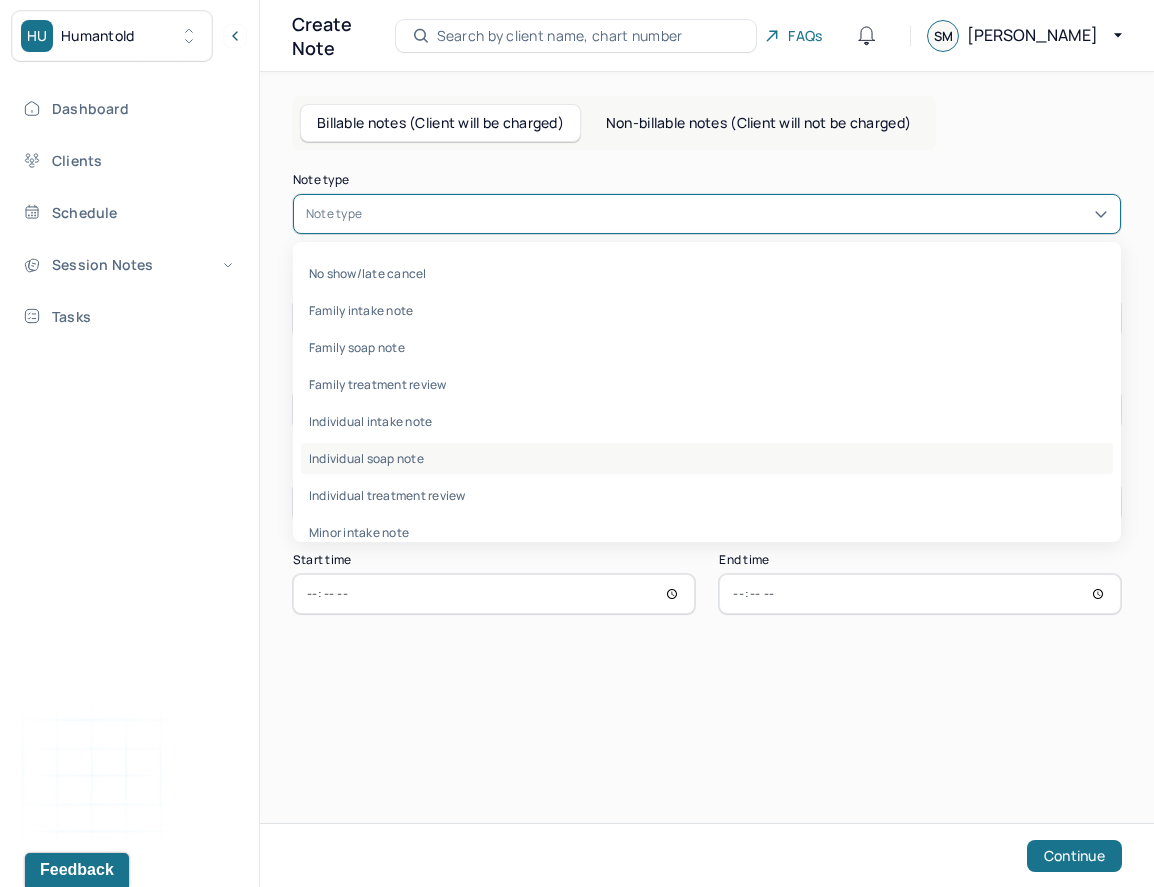 click on "Individual soap note" at bounding box center (707, 458) 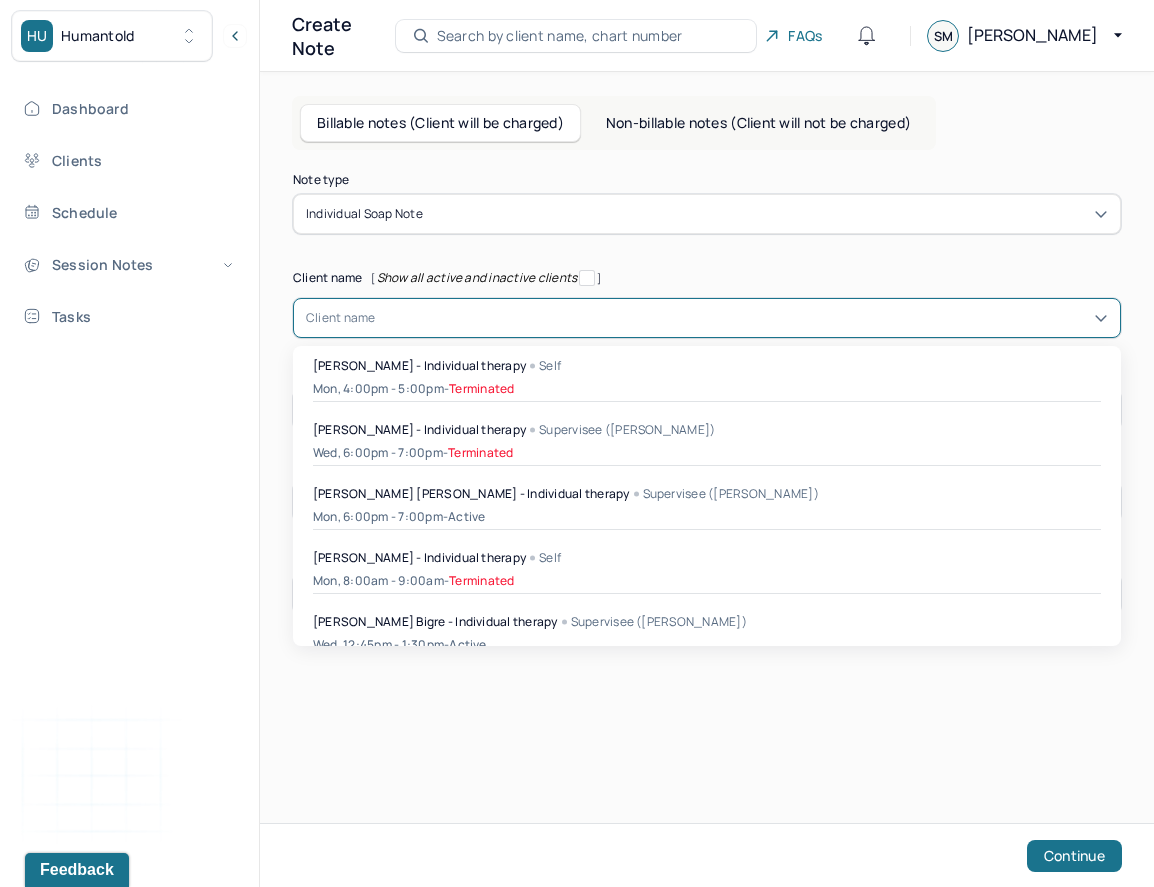 click at bounding box center [742, 318] 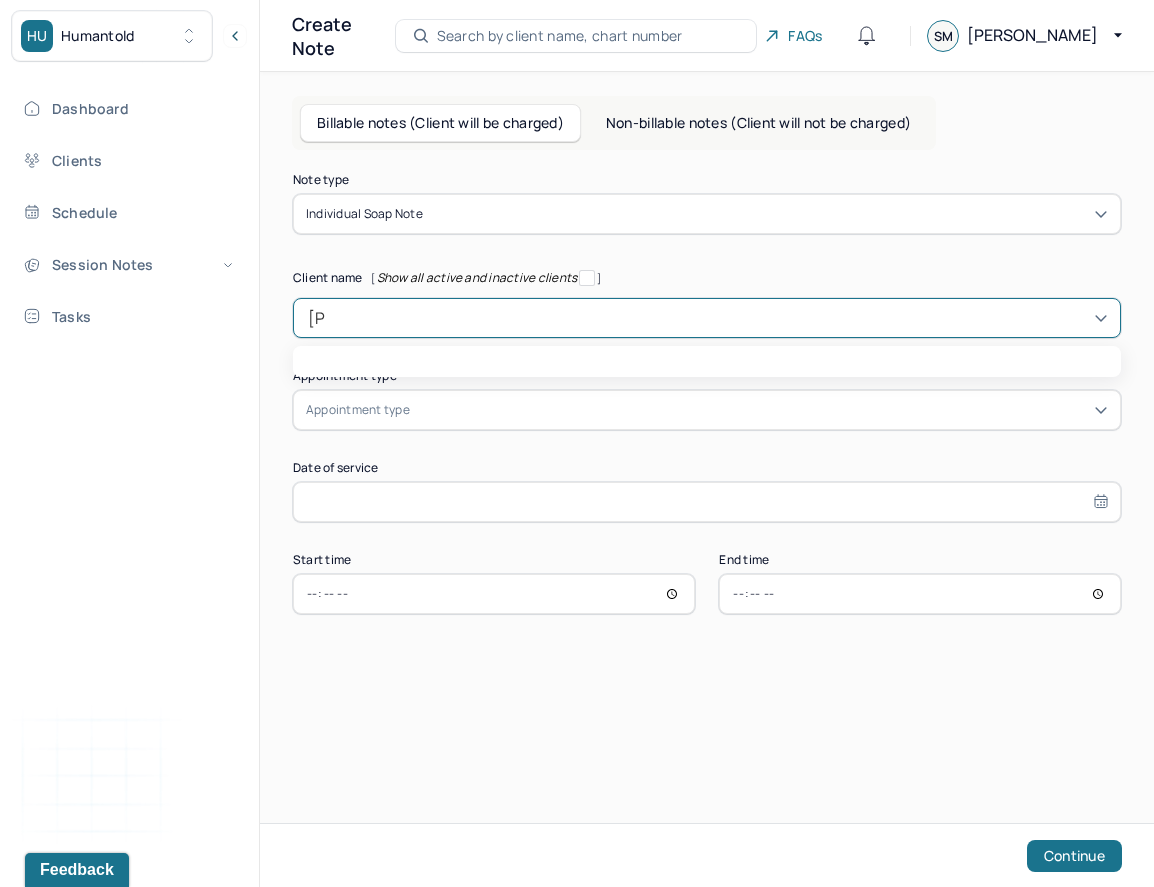 type on "eliz" 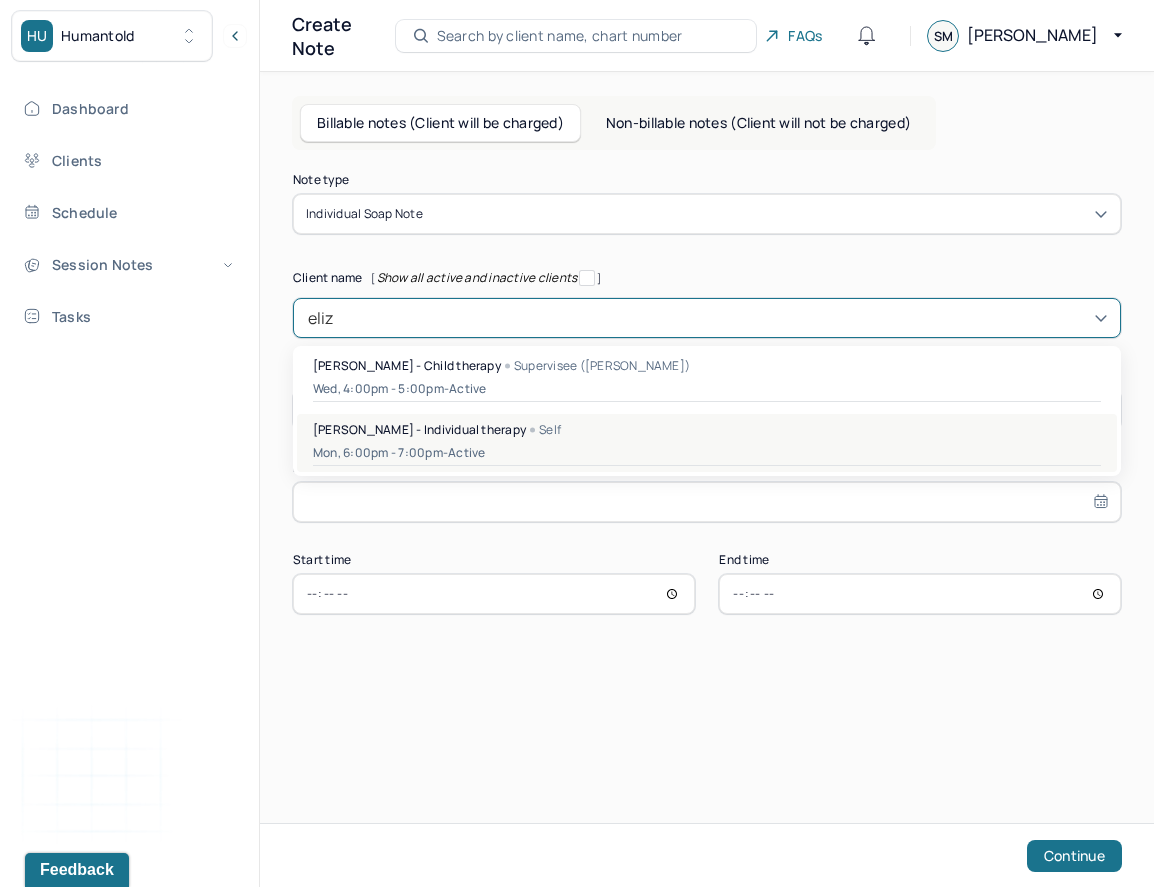 click on "[PERSON_NAME] - Individual therapy" at bounding box center [419, 429] 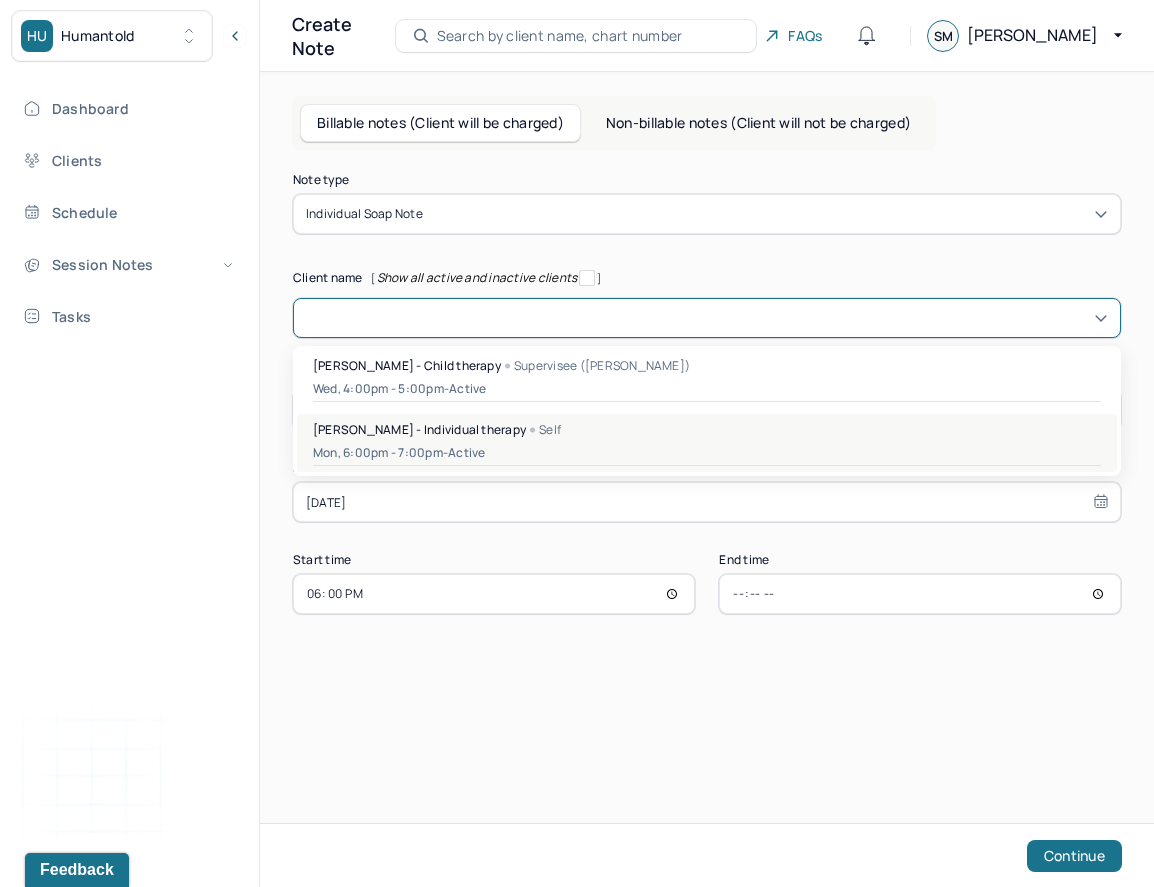 type on "19:00" 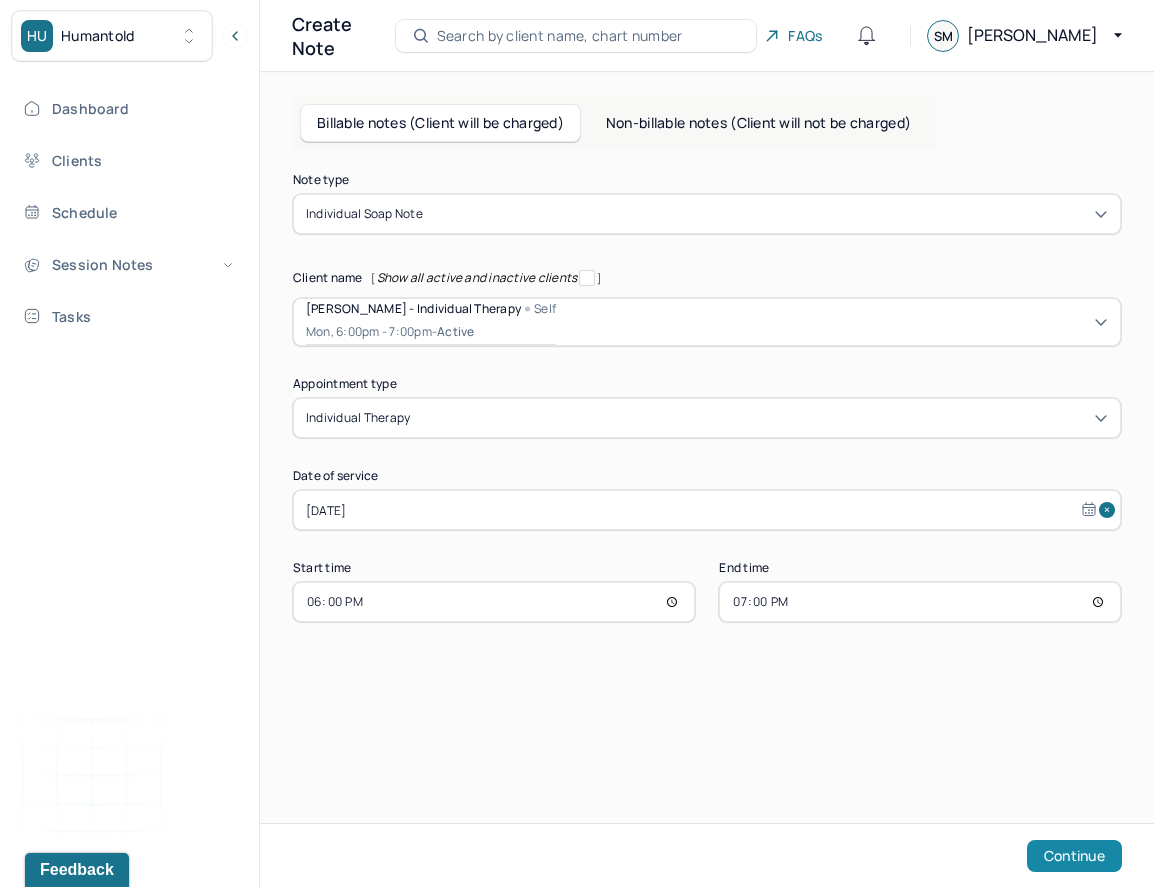 click on "Continue" at bounding box center (1074, 856) 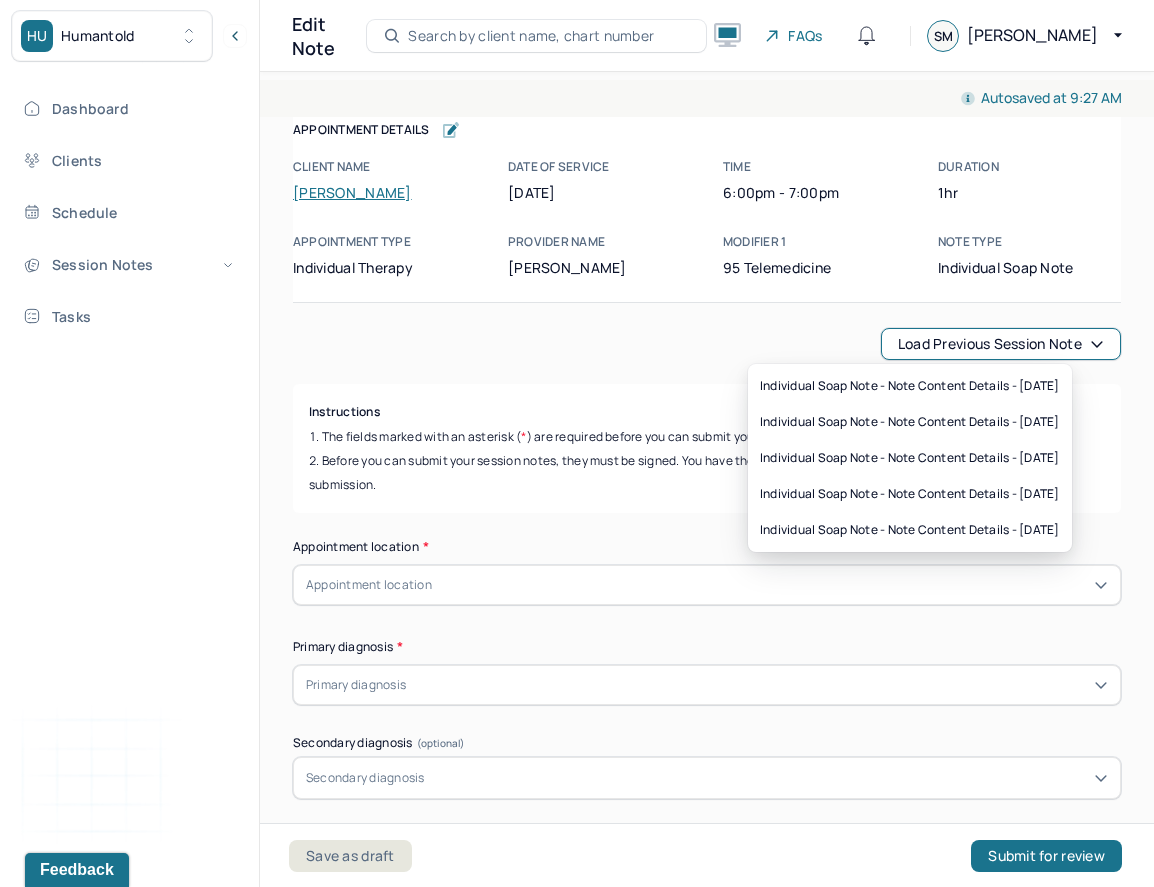 click on "Load previous session note" at bounding box center (1001, 344) 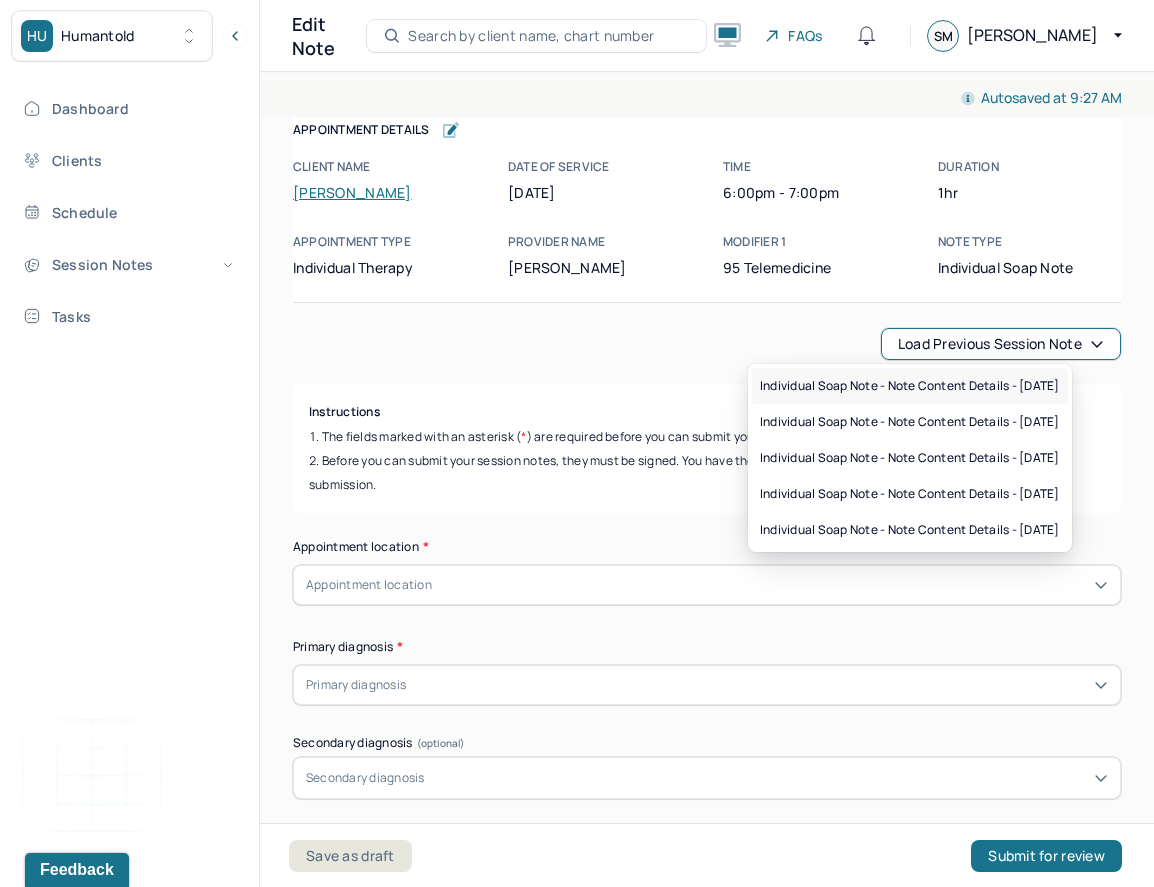 click on "Individual soap note   - Note content Details -   [DATE]" at bounding box center [910, 386] 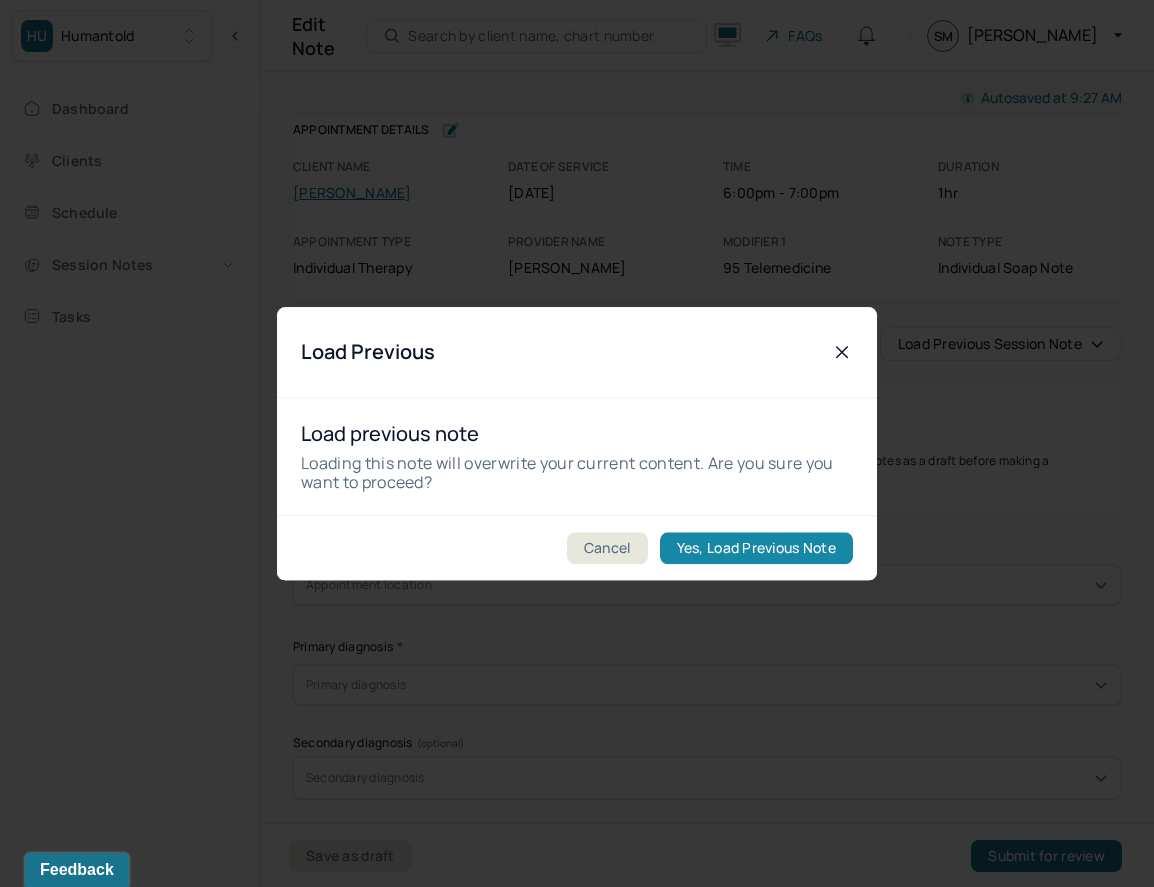 click on "Yes, Load Previous Note" at bounding box center [756, 548] 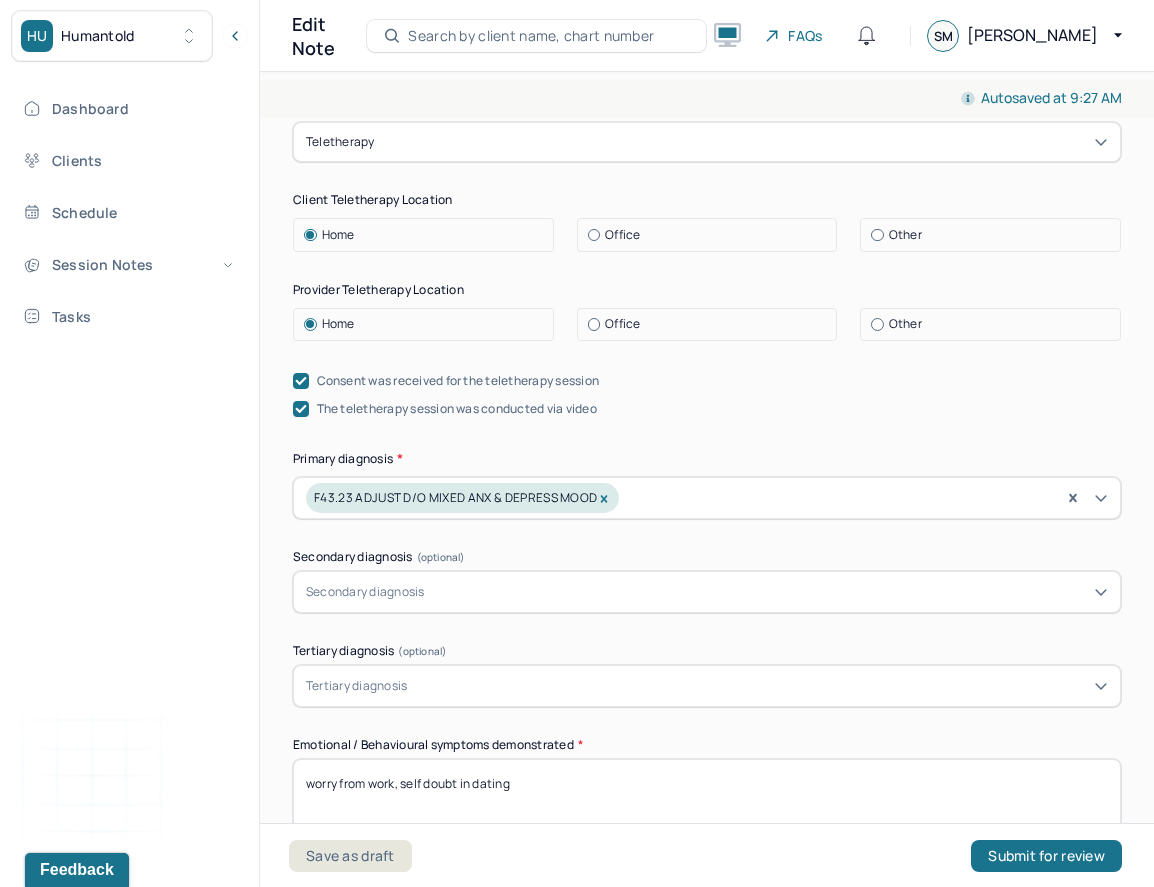 scroll, scrollTop: 431, scrollLeft: 0, axis: vertical 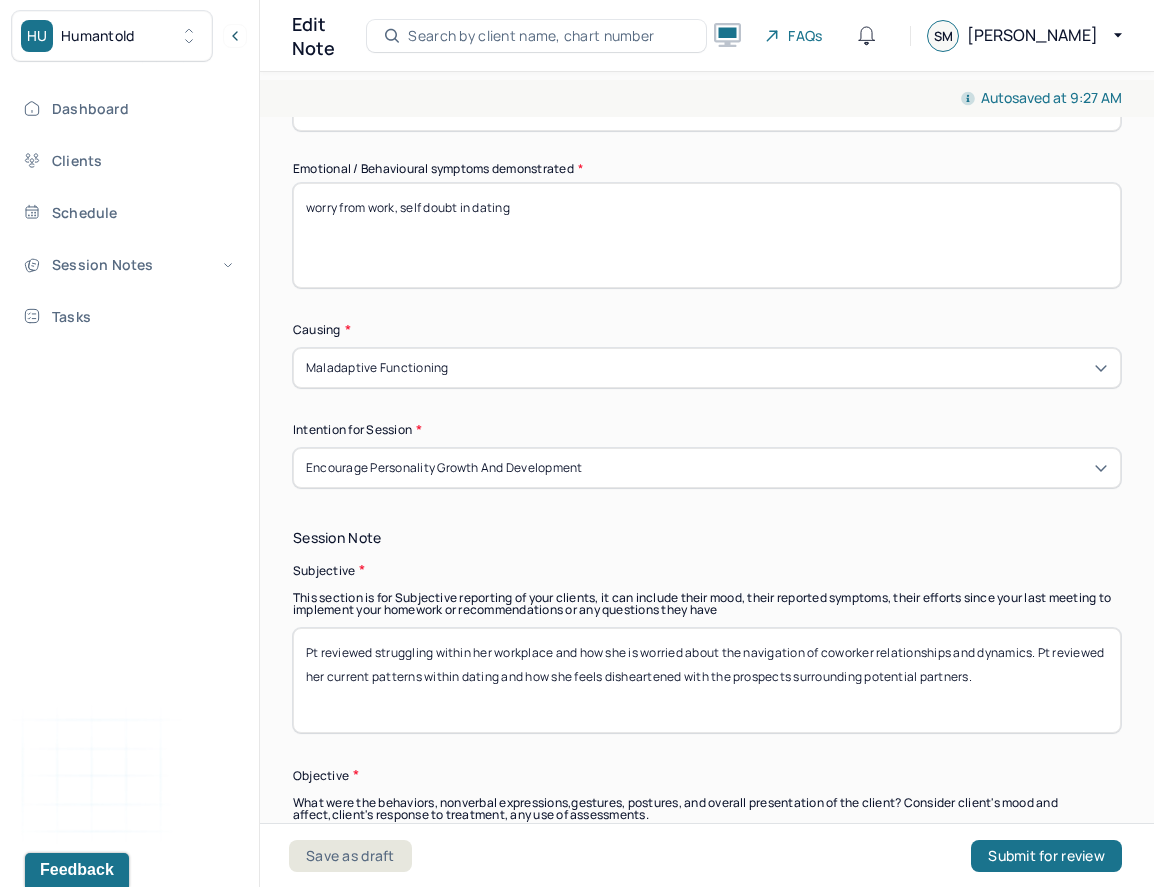 click on "worry from work, self doubt in dating" at bounding box center [707, 235] 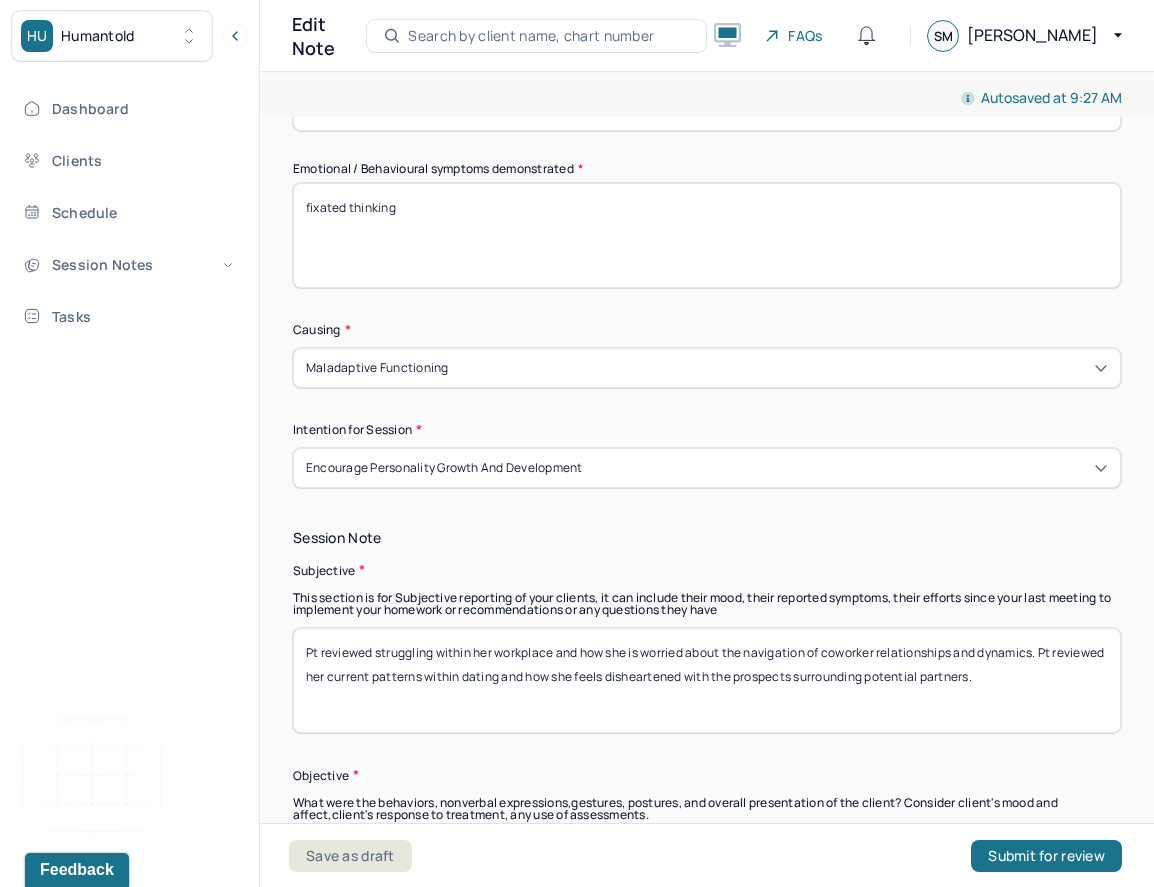 type on "fixated thinking" 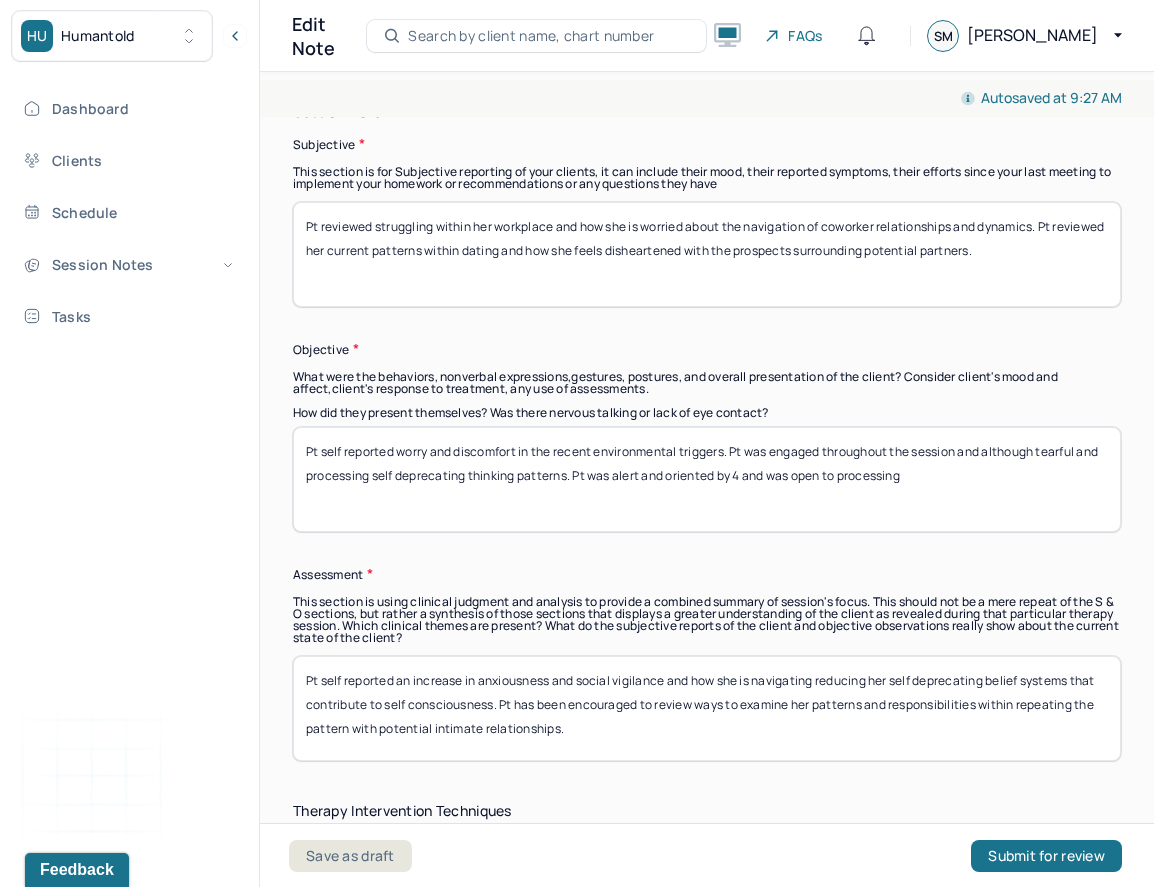click on "Pt reviewed struggling within her workplace and how she is worried about the navigation of coworker relationships and dynamics. Pt reviewed her current patterns within dating and how she feels disheartened with the prospects surrounding potential partners." at bounding box center (707, 254) 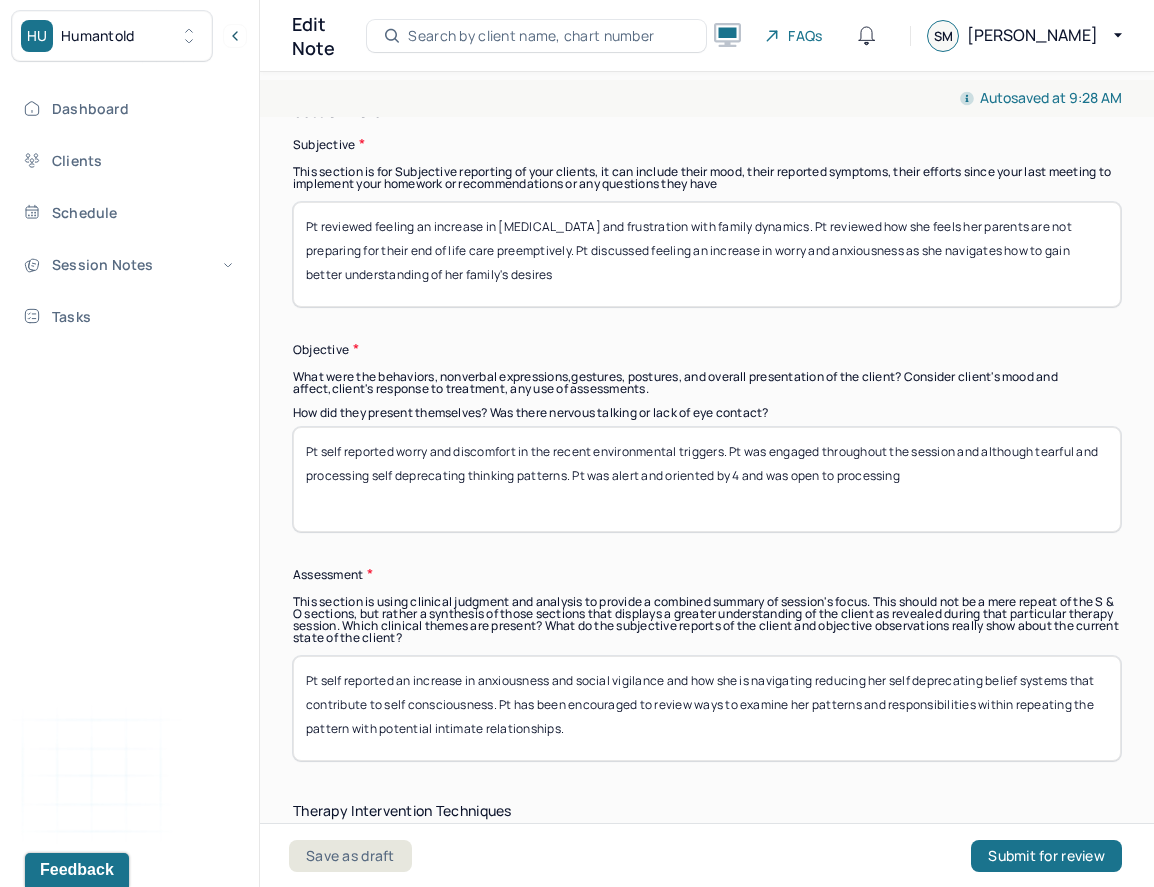 type on "Pt reviewed feeling an increase in [MEDICAL_DATA] and frustration with family dynamics. Pt reviewed how she feels her parents are not preparing for their end of life care preemptively. Pt discussed feeling an increase in worry and anxiousness as she navigates how to gain better understanding of her family's desires" 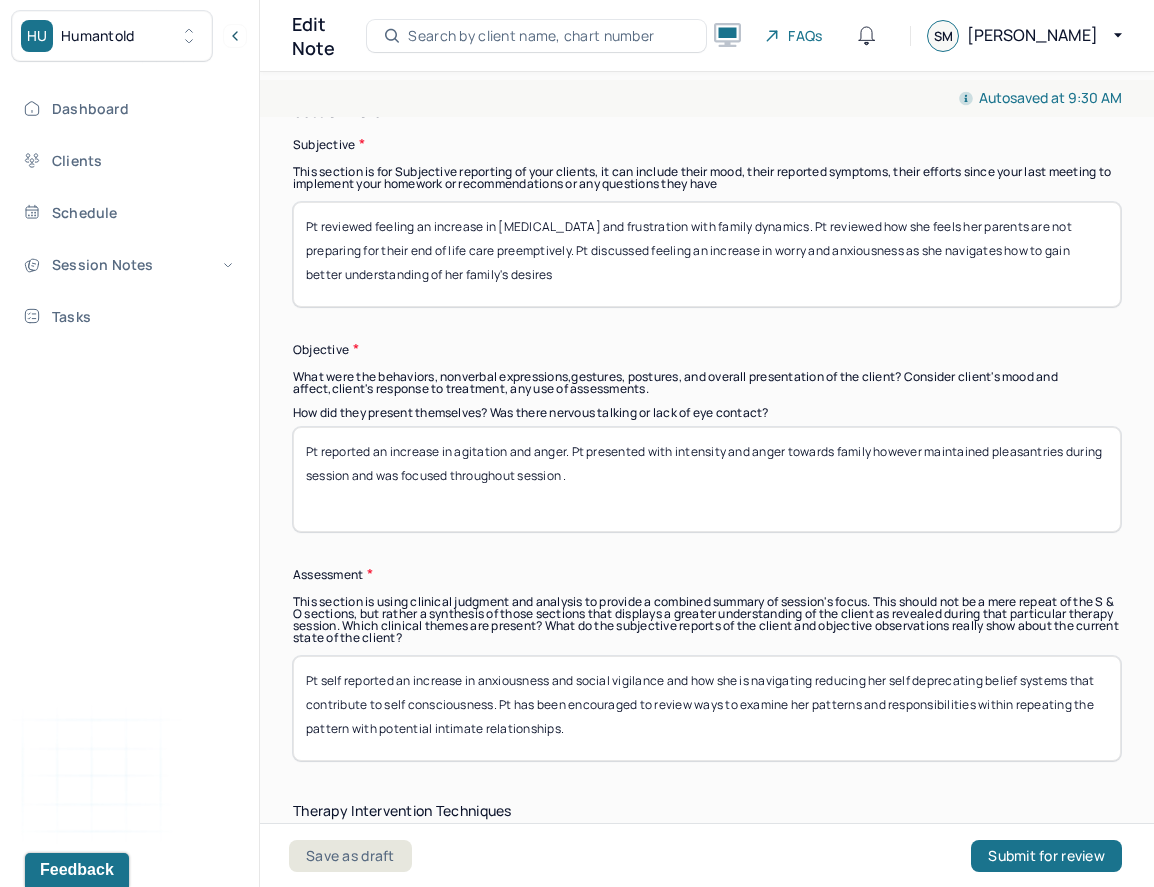 type on "Pt reported an increase in agitation and anger. Pt presented with intensity and anger towards family however maintained pleasantries during session and was focused throughout session ." 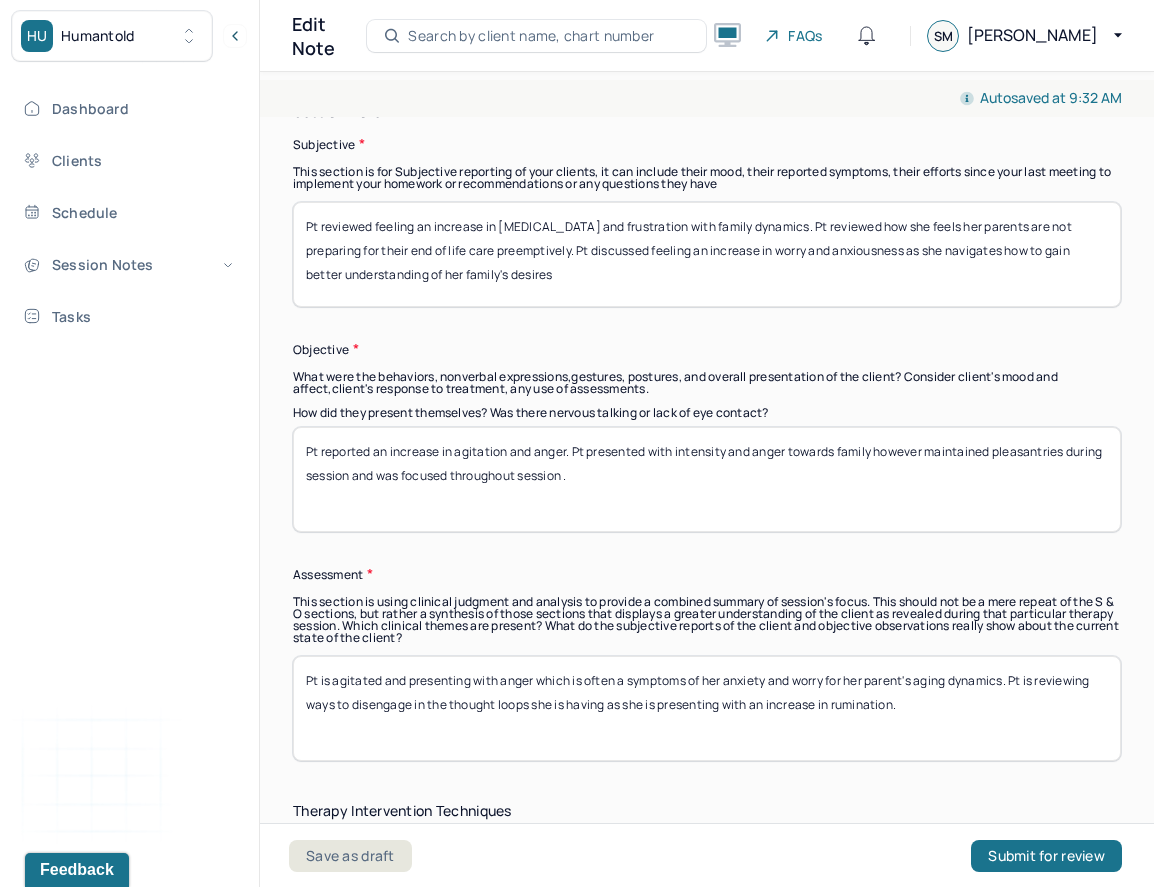 type on "Pt is agitated and presenting with anger which is often a symptoms of her anxiety and worry for her parent's aging dynamics. Pt is reviewing ways to disengage in the thought loops she is having as she is presenting with an increase in rumination." 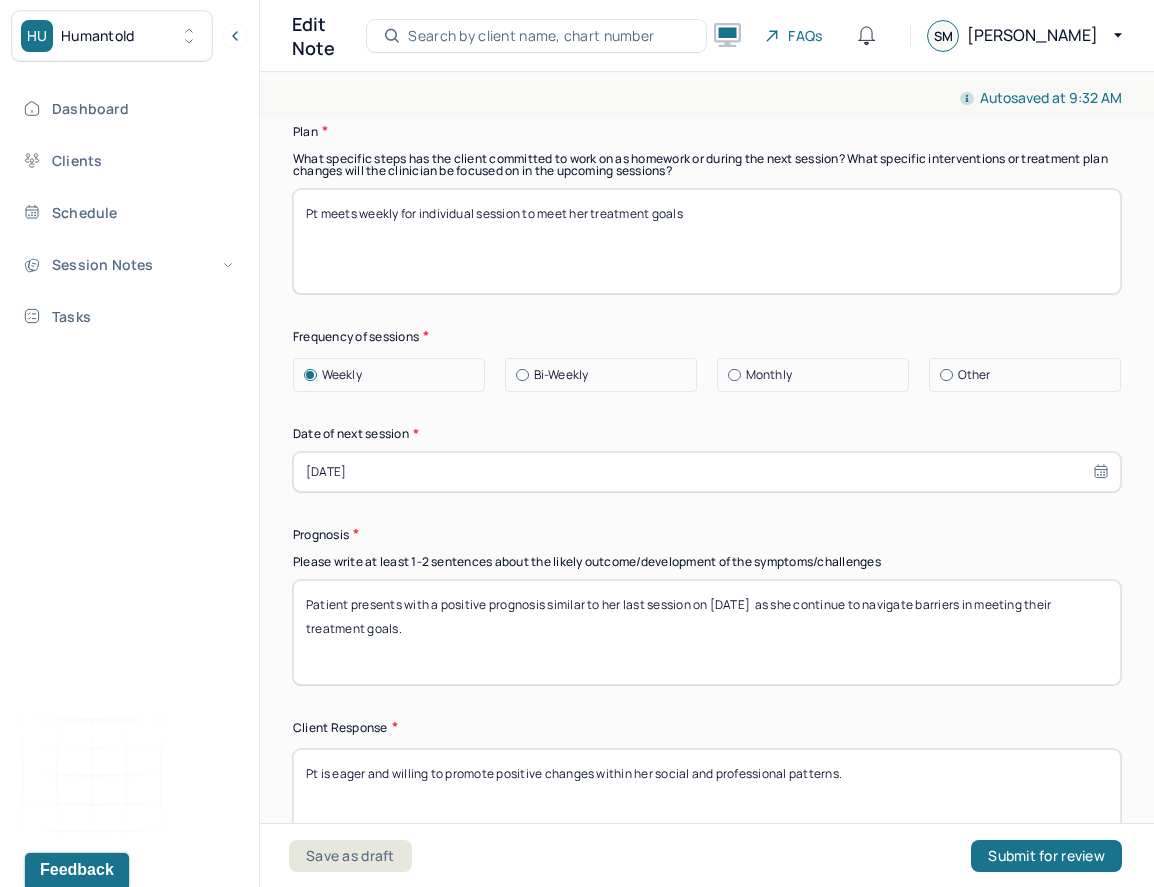 scroll, scrollTop: 2787, scrollLeft: 0, axis: vertical 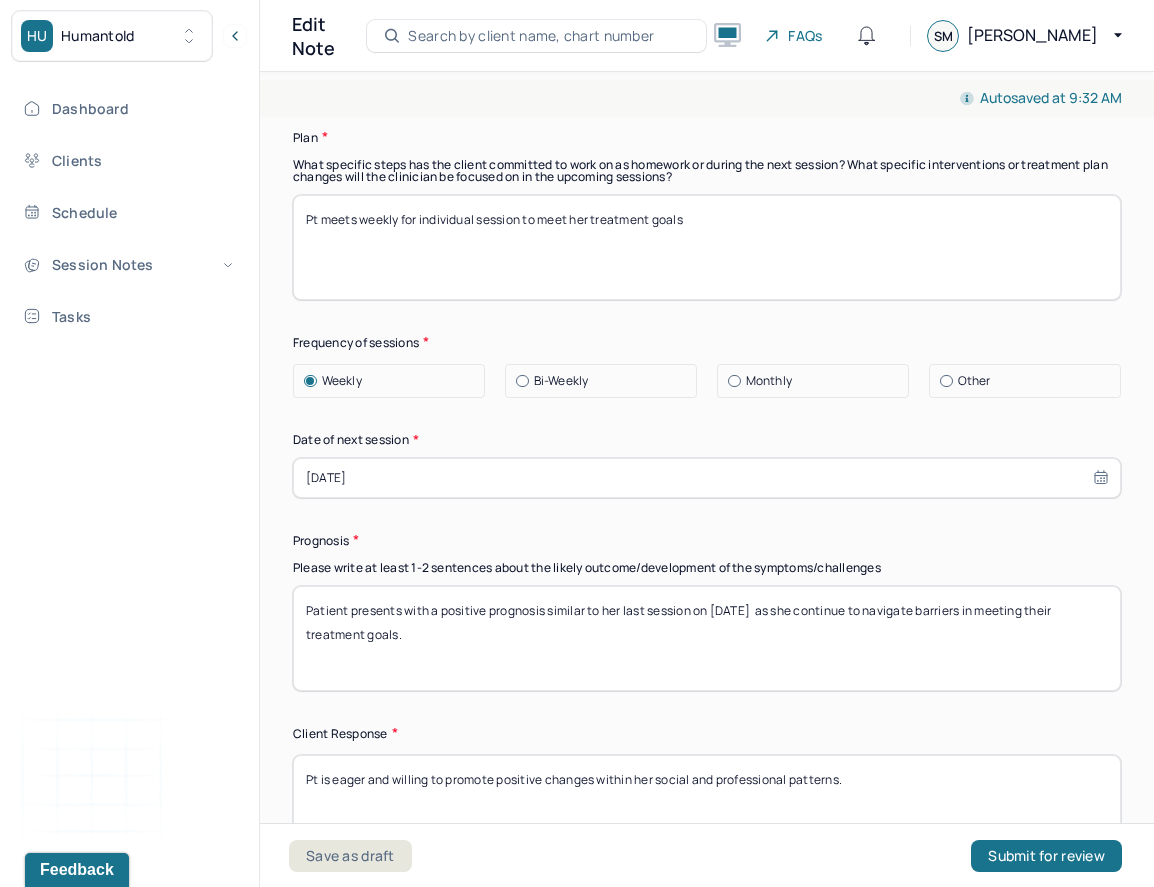 select on "6" 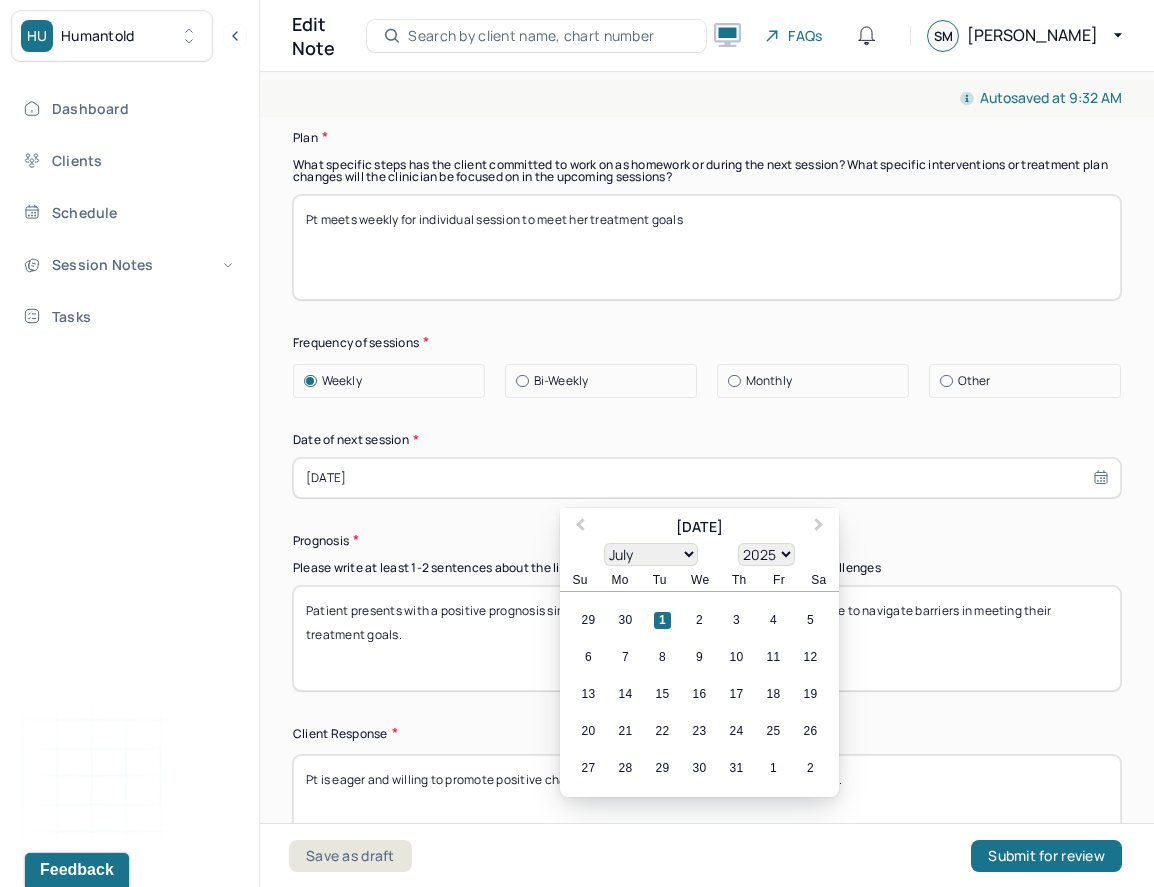 click on "[DATE]" at bounding box center (707, 478) 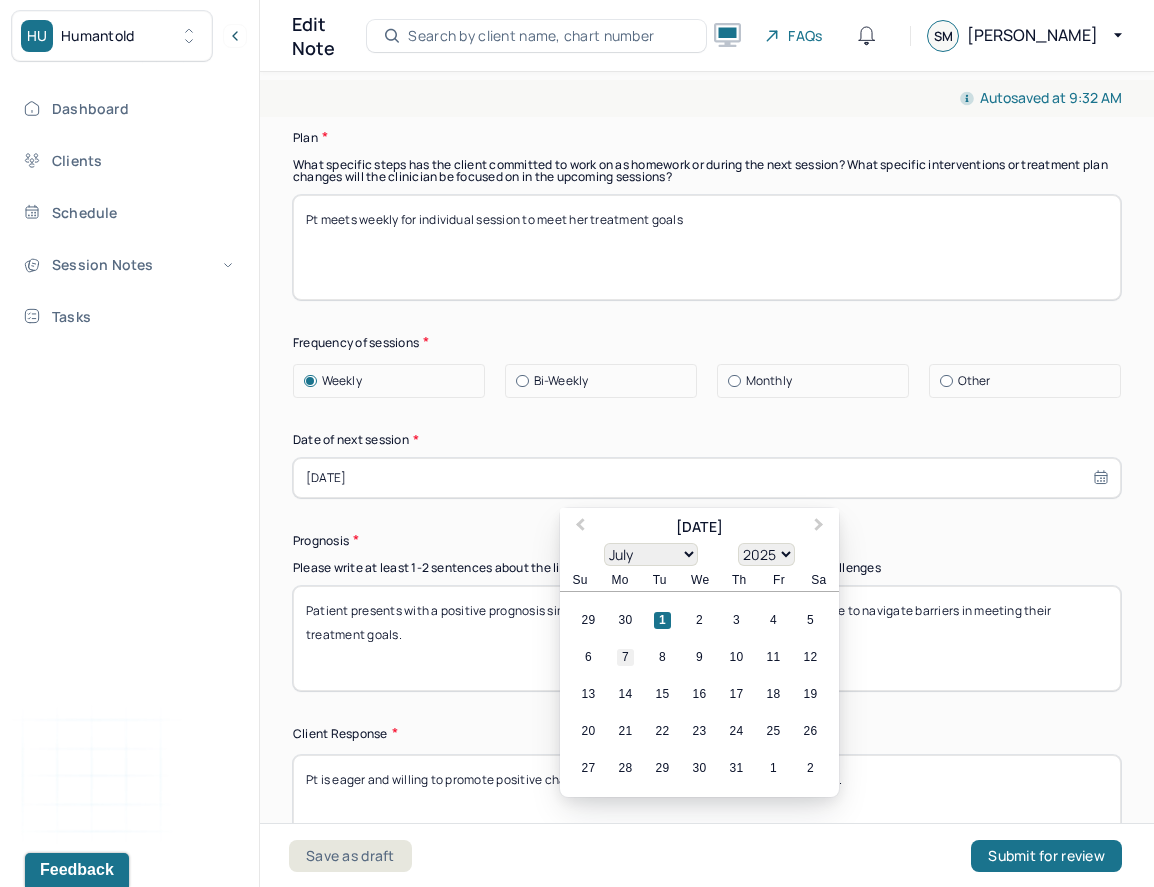 click on "7" at bounding box center [625, 657] 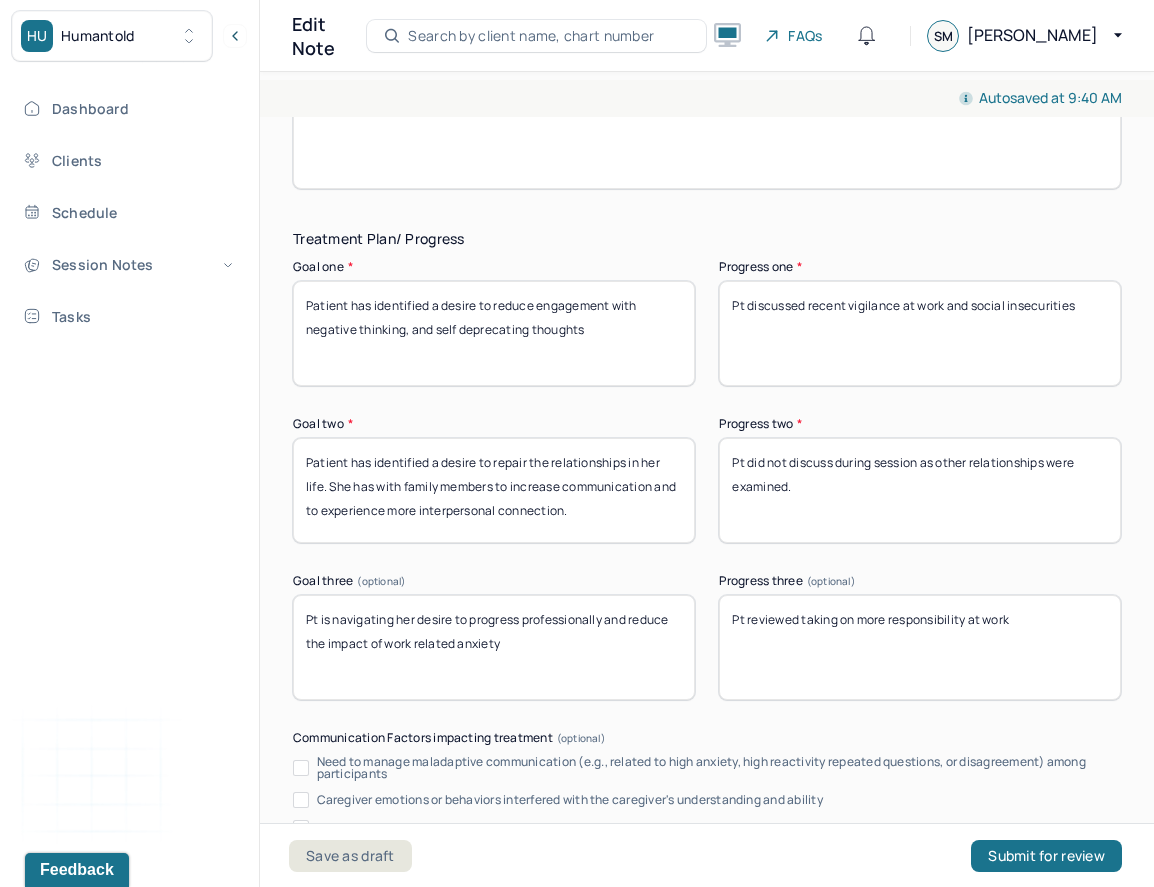 scroll, scrollTop: 3427, scrollLeft: 0, axis: vertical 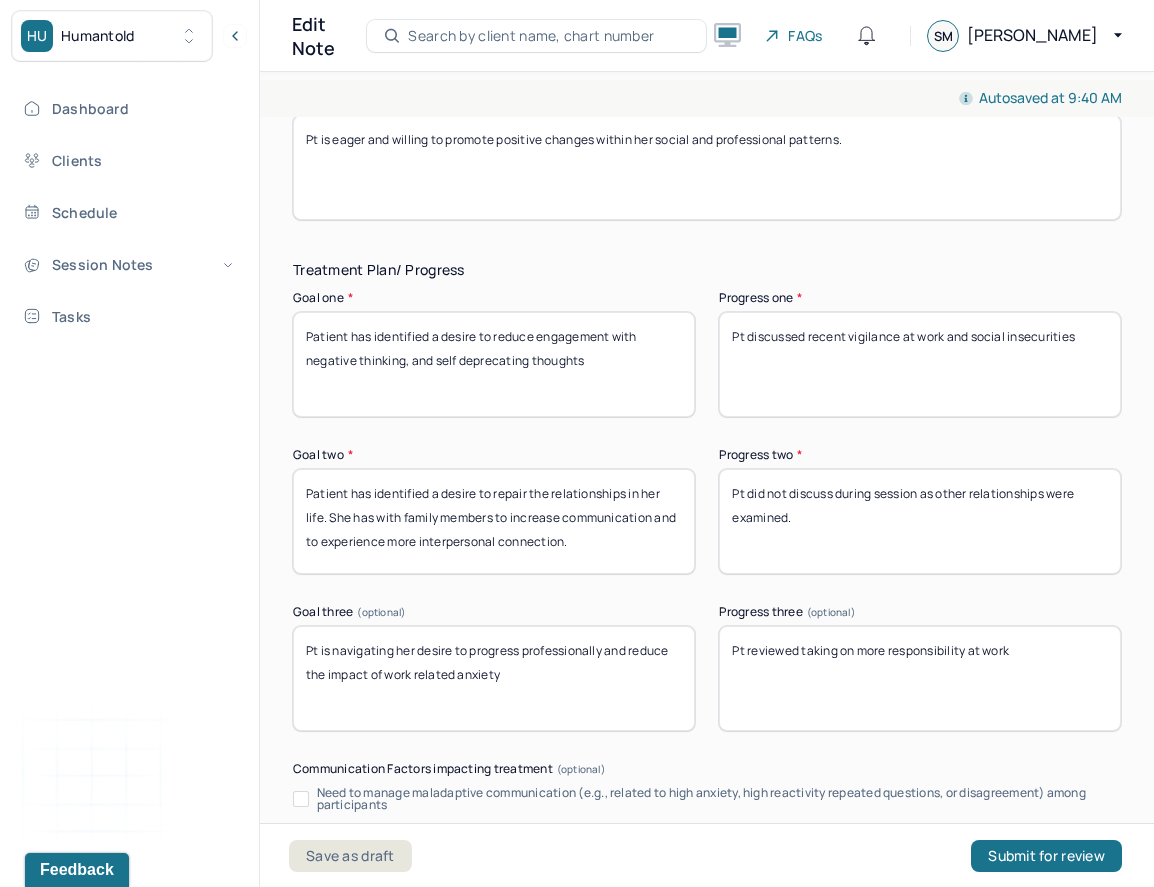 type on "Patient presents with a positive prognosis similar to her last session on [DATE]  as she continue to navigate barriers in meeting their treatment goals." 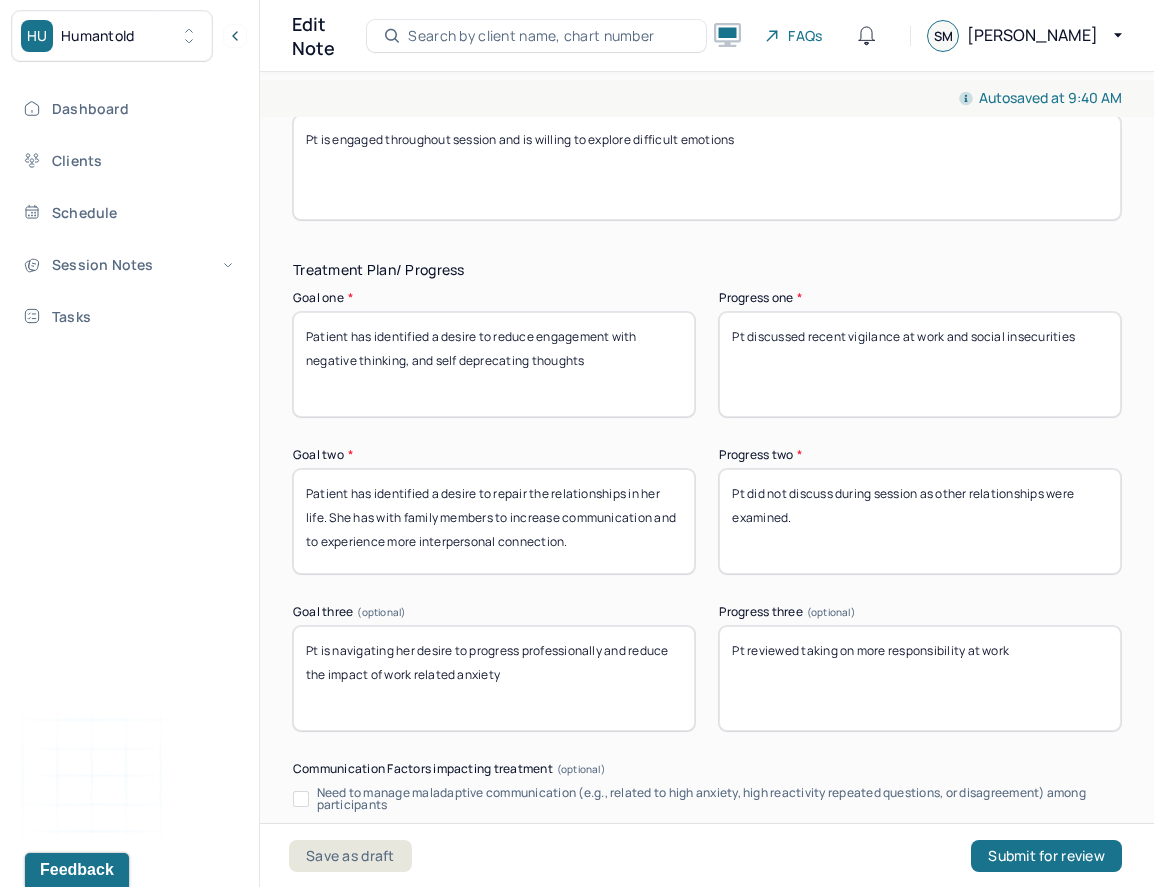 type on "Pt is engaged throughout session and is willing to explore difficult emotions" 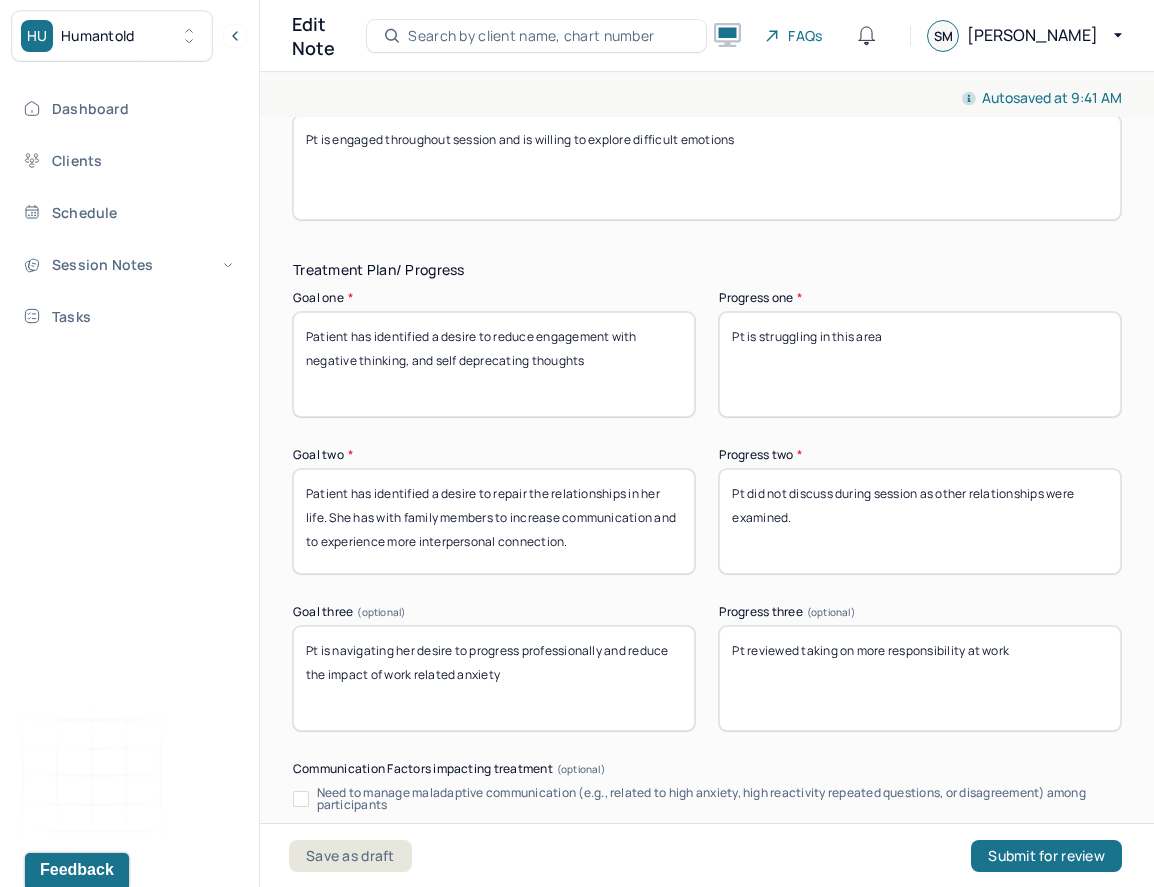type on "Pt is struggling in this area" 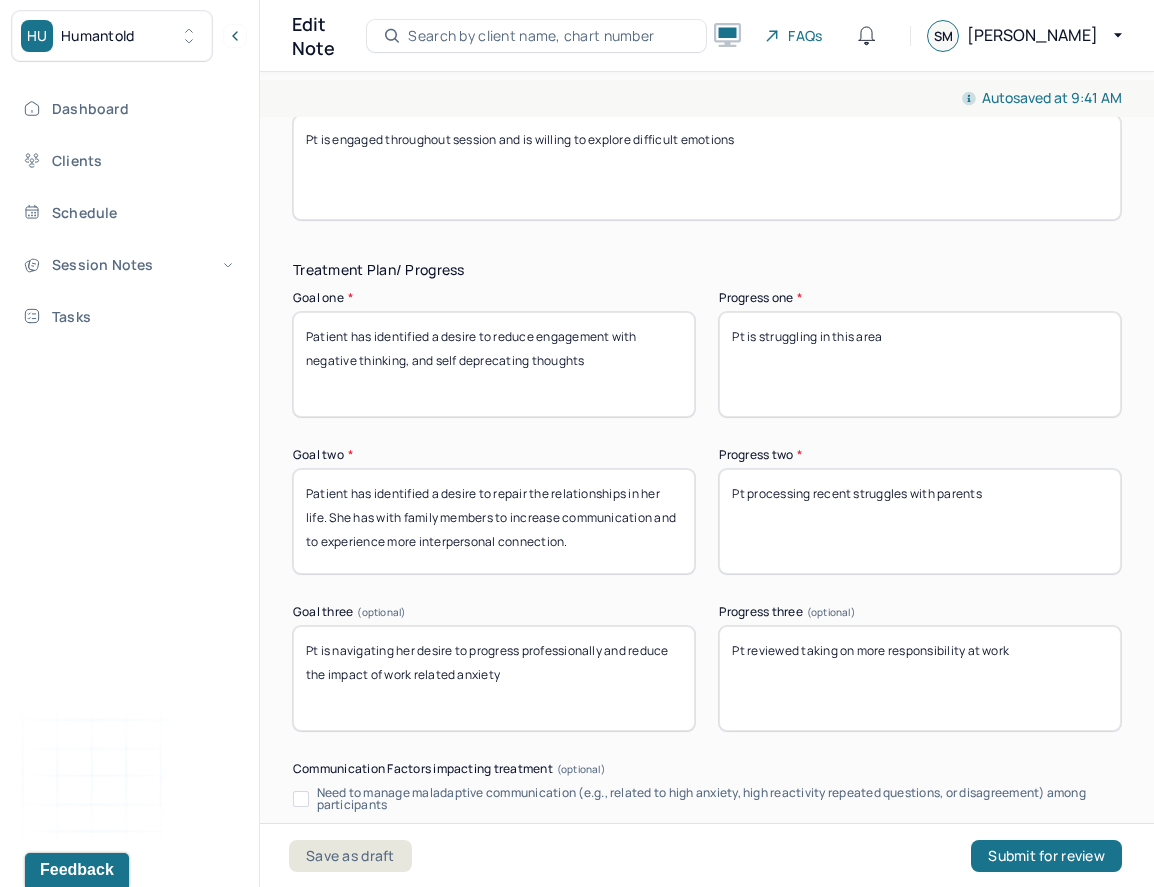 type on "Pt processing recent struggles with parents" 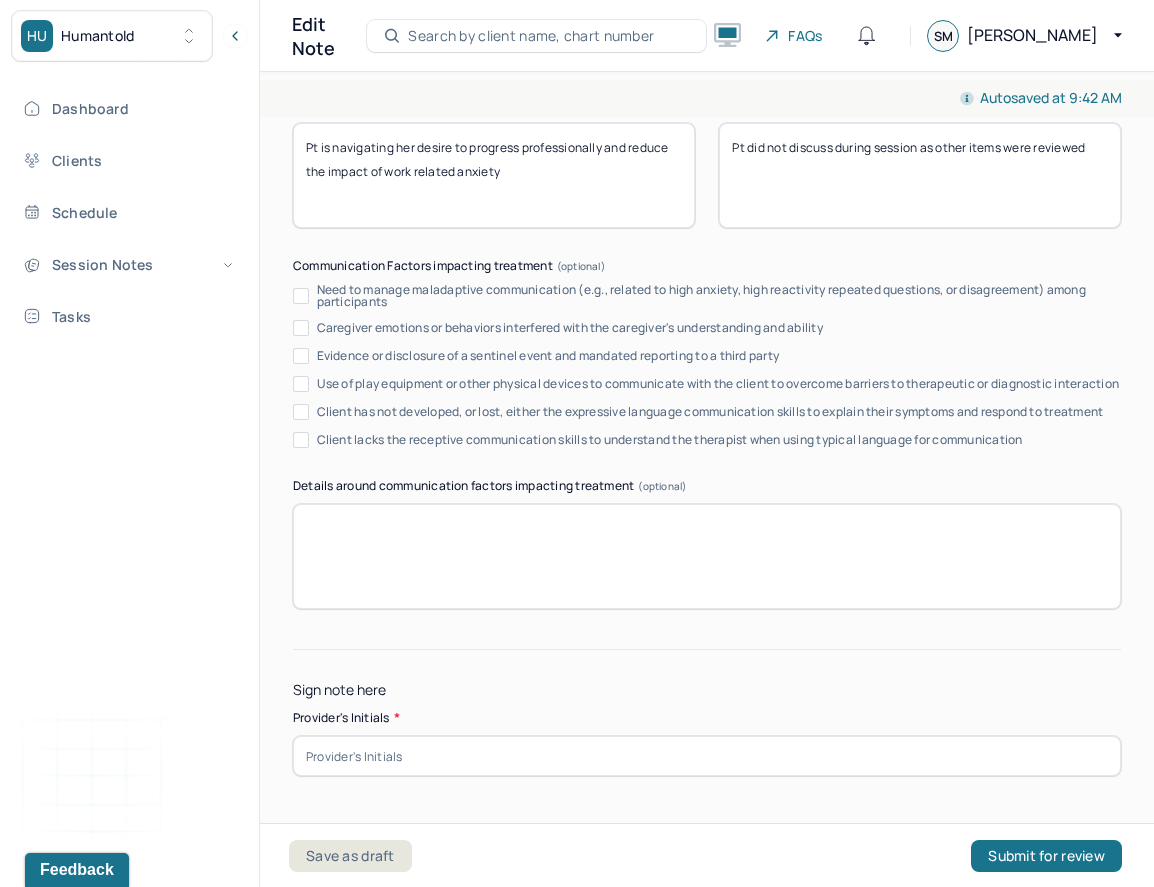 scroll, scrollTop: 4017, scrollLeft: 0, axis: vertical 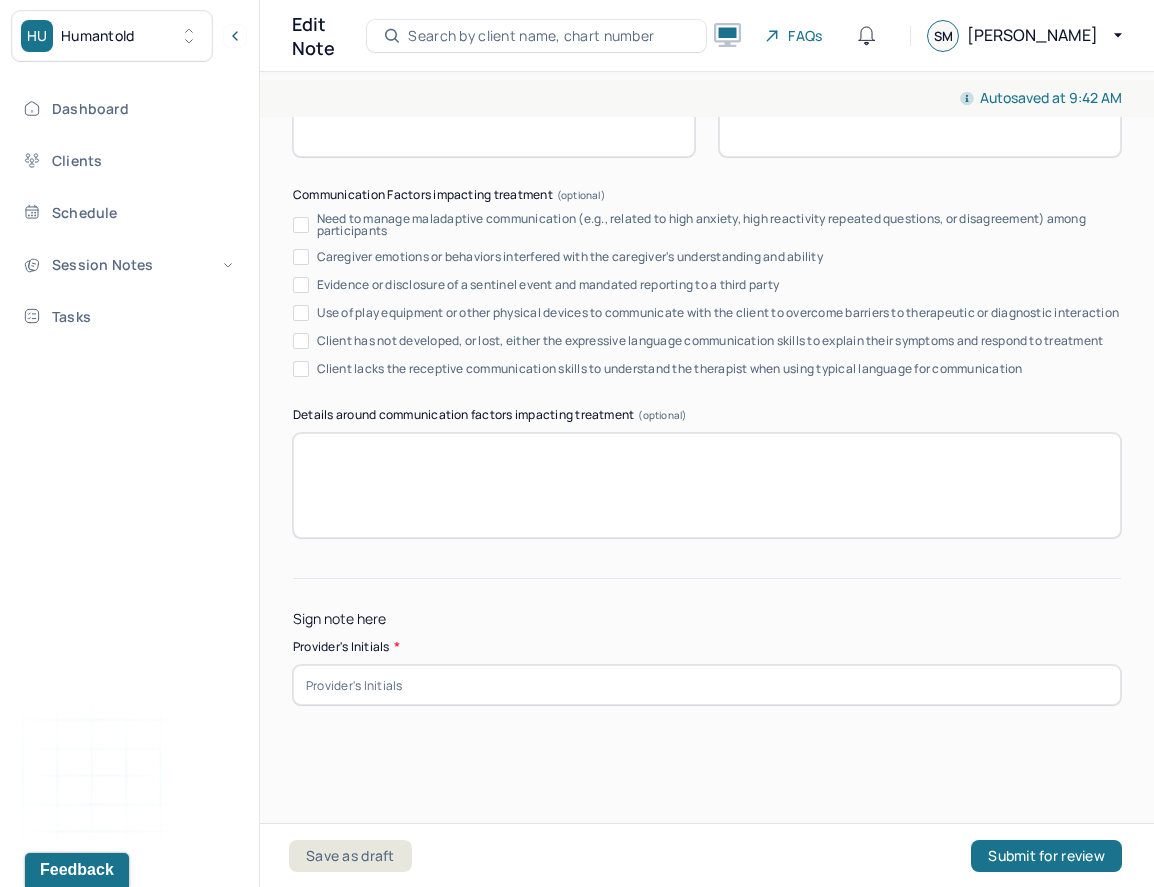 type on "Pt did not discuss during session as other items were reviewed" 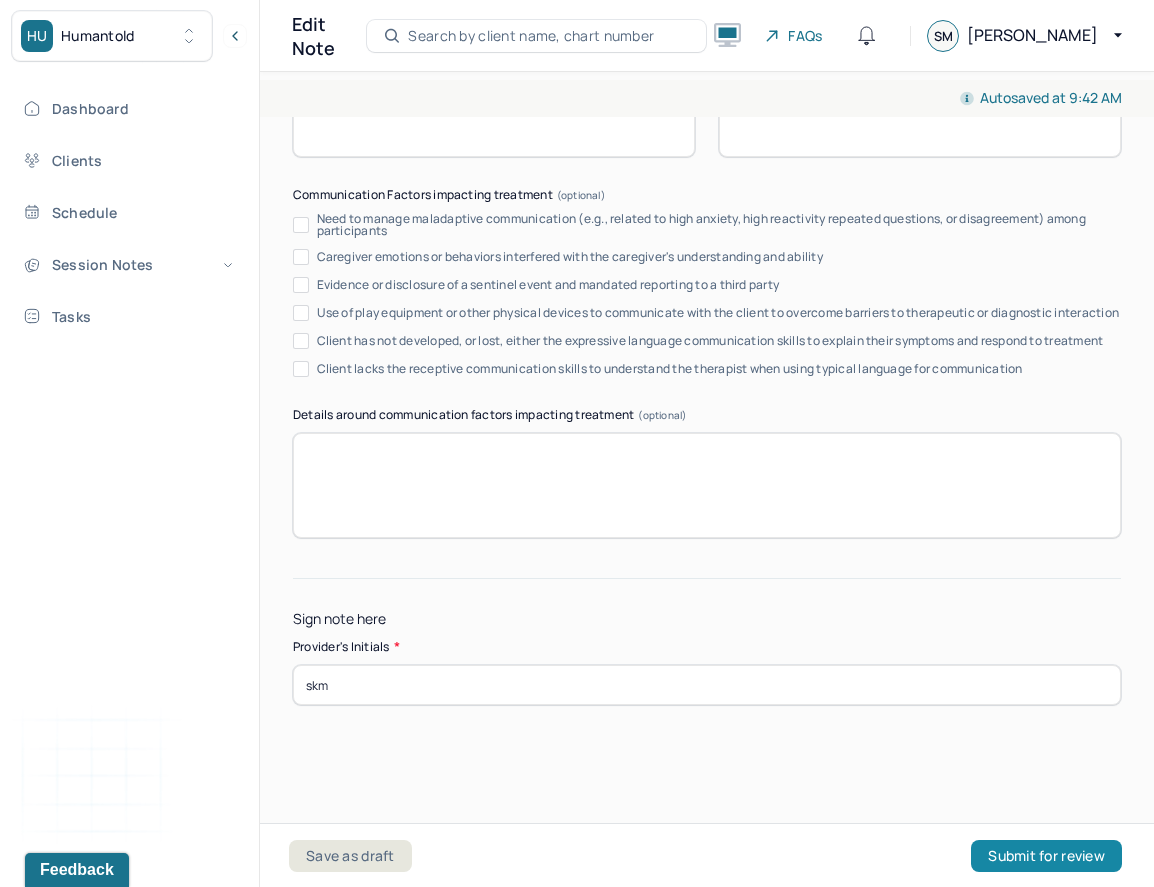 type on "skm" 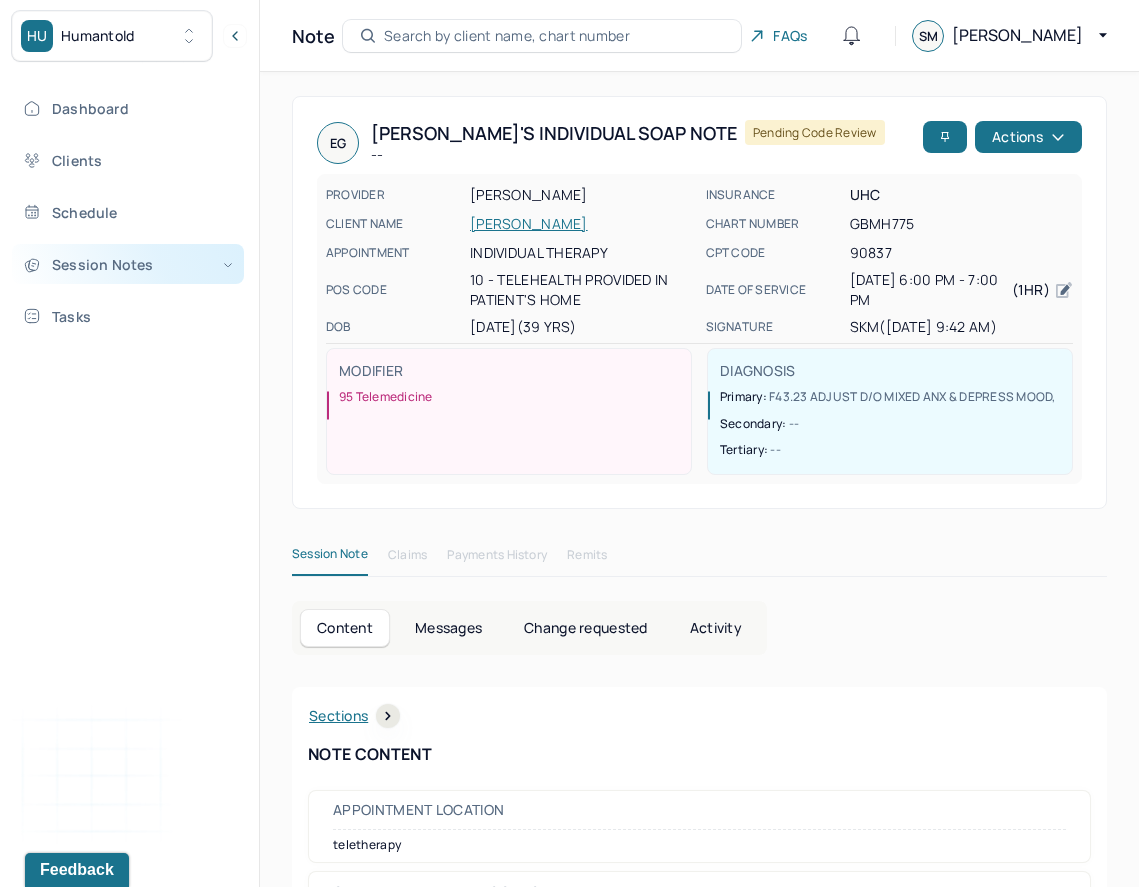 click on "Session Notes" at bounding box center (128, 264) 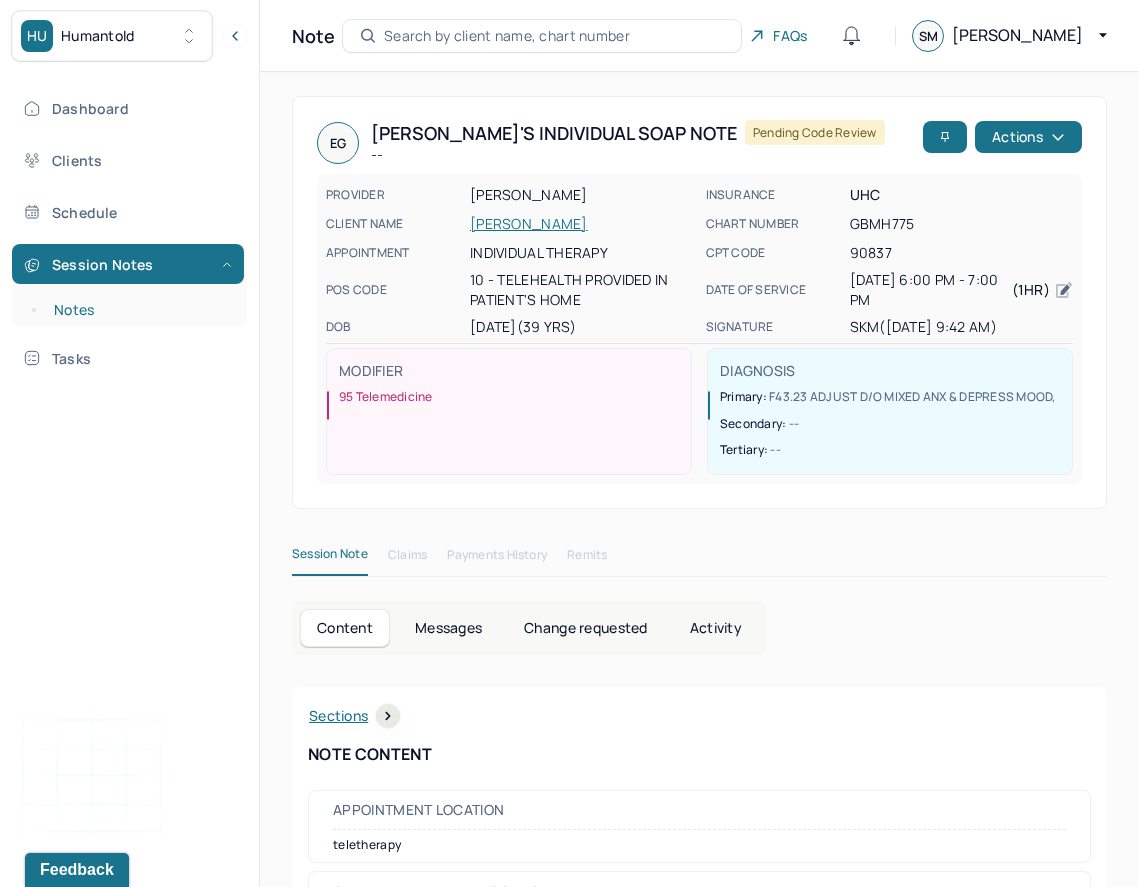 click on "Notes" at bounding box center [139, 310] 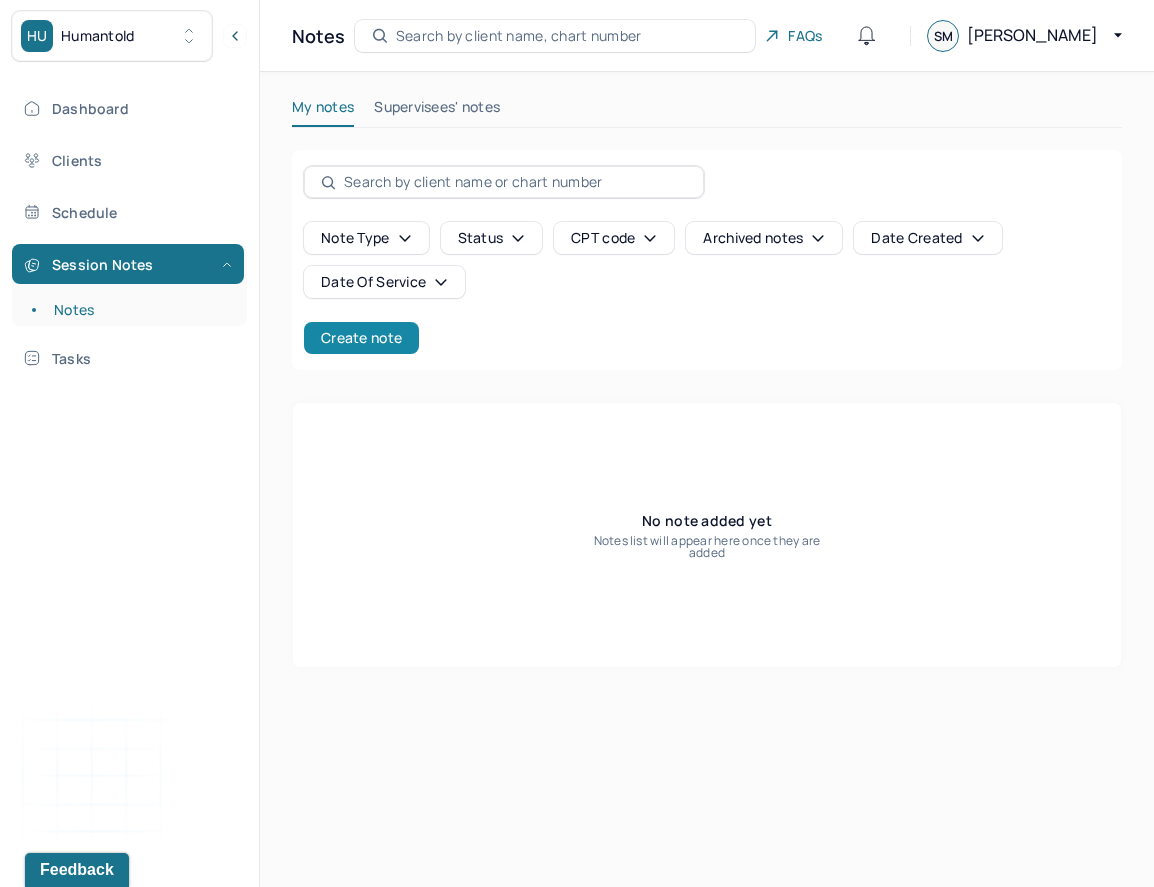click on "Create note" at bounding box center [361, 338] 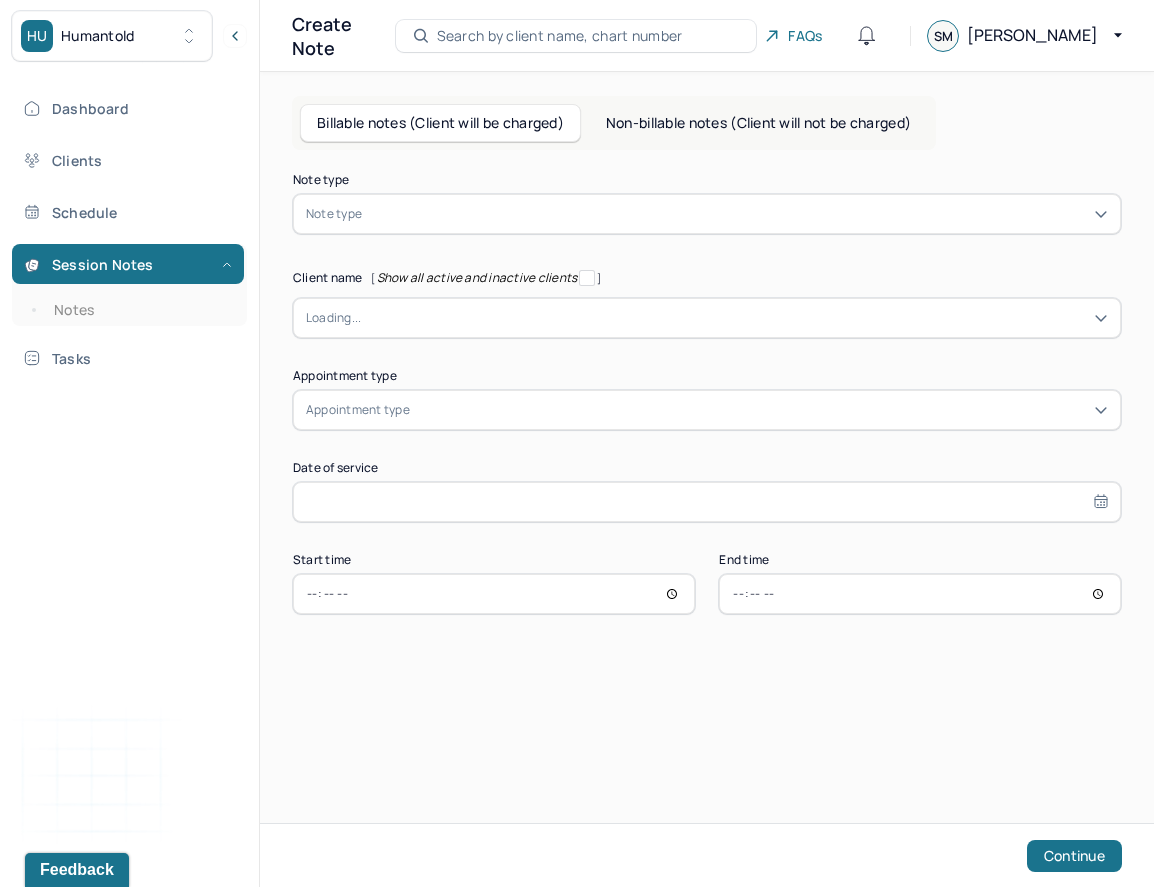 click at bounding box center [737, 214] 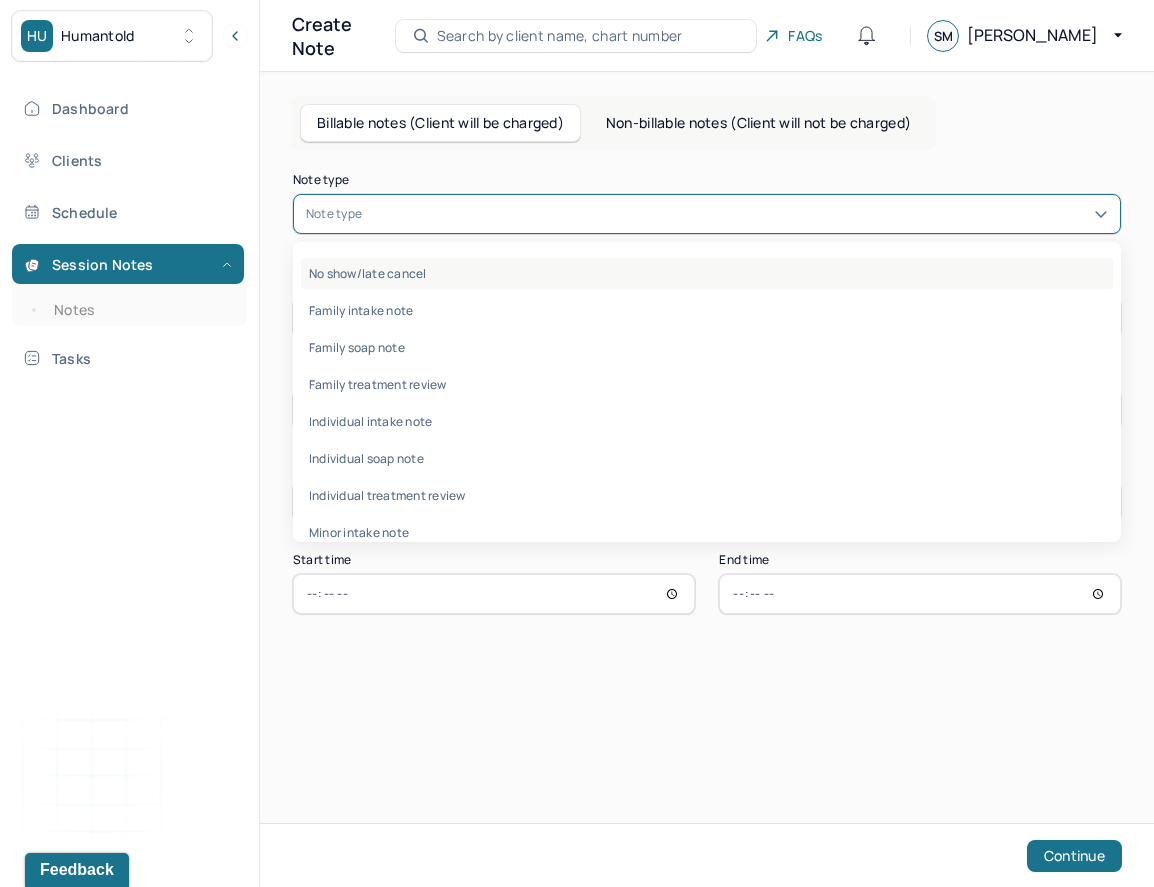 click on "No show/late cancel" at bounding box center (707, 273) 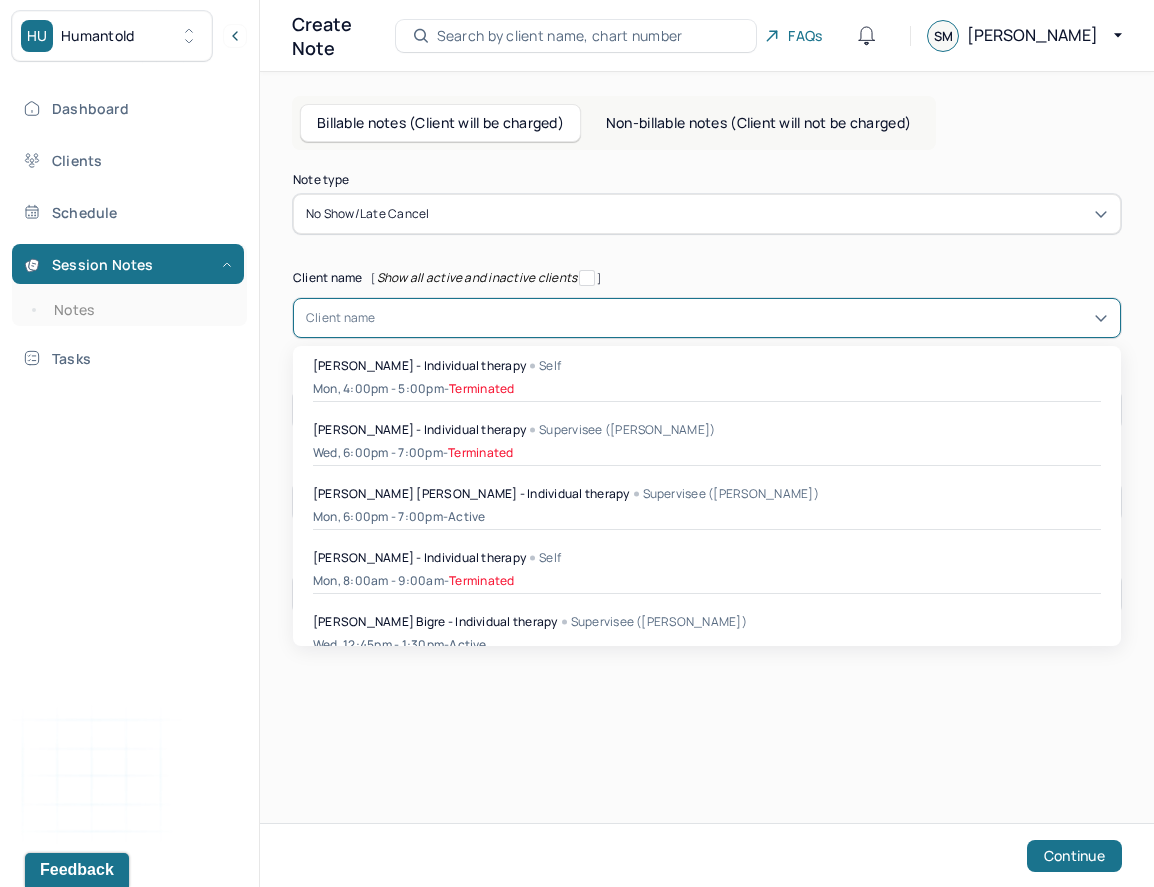click on "Client name" at bounding box center (341, 318) 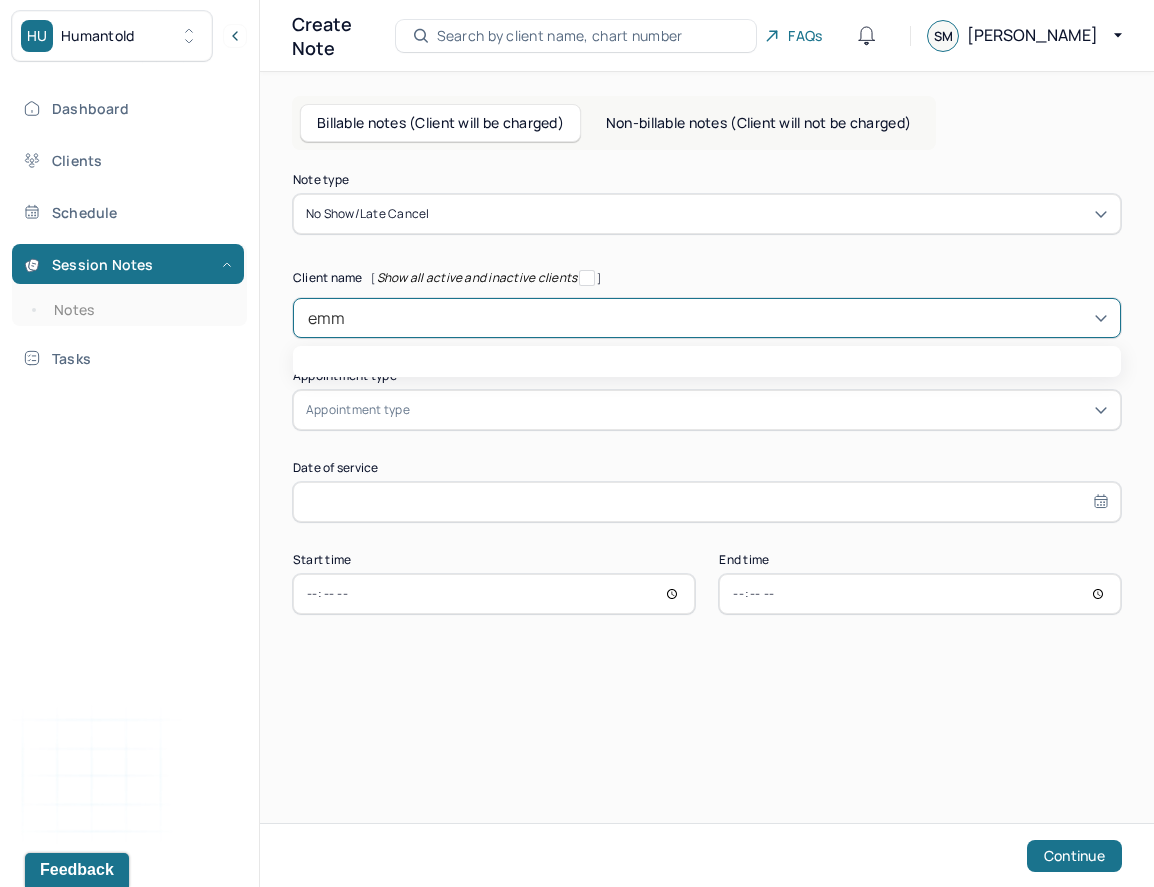 type on "[PERSON_NAME]" 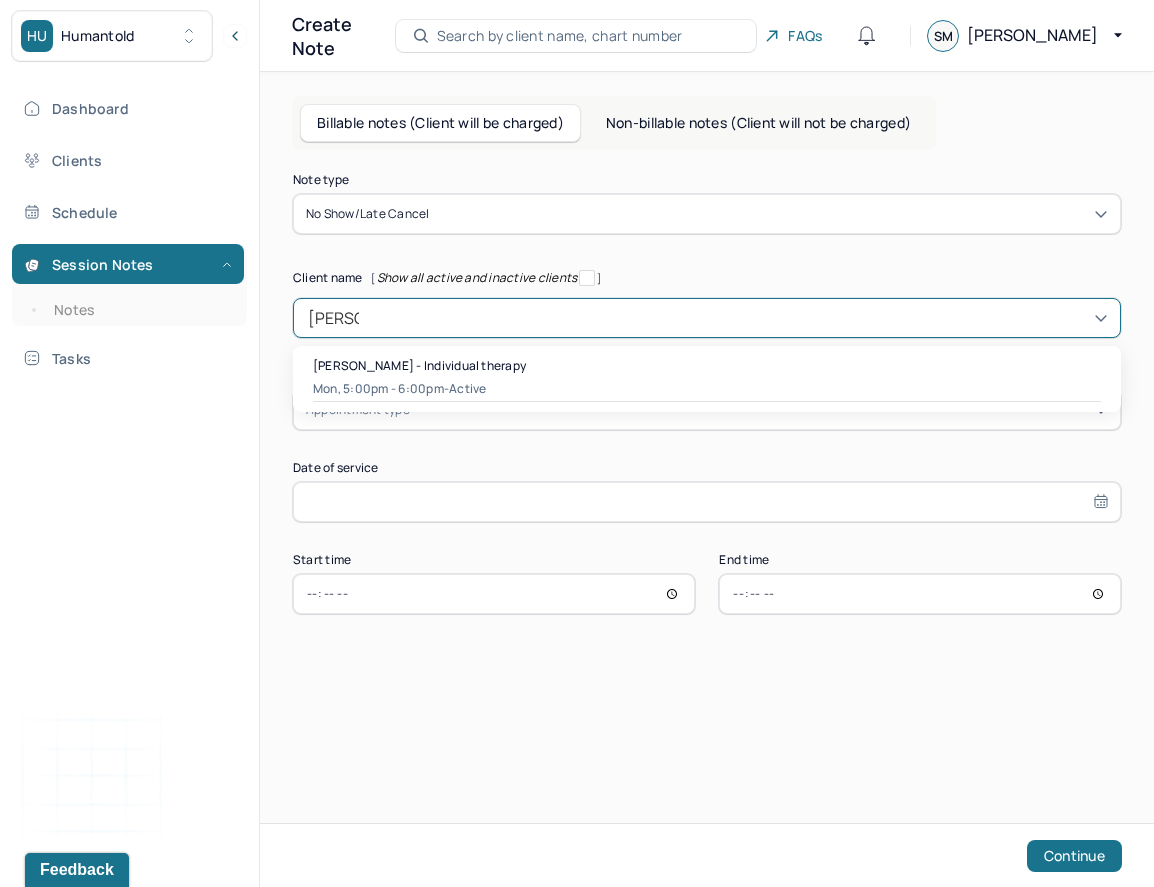 click on "[PERSON_NAME] - Individual therapy" at bounding box center [419, 365] 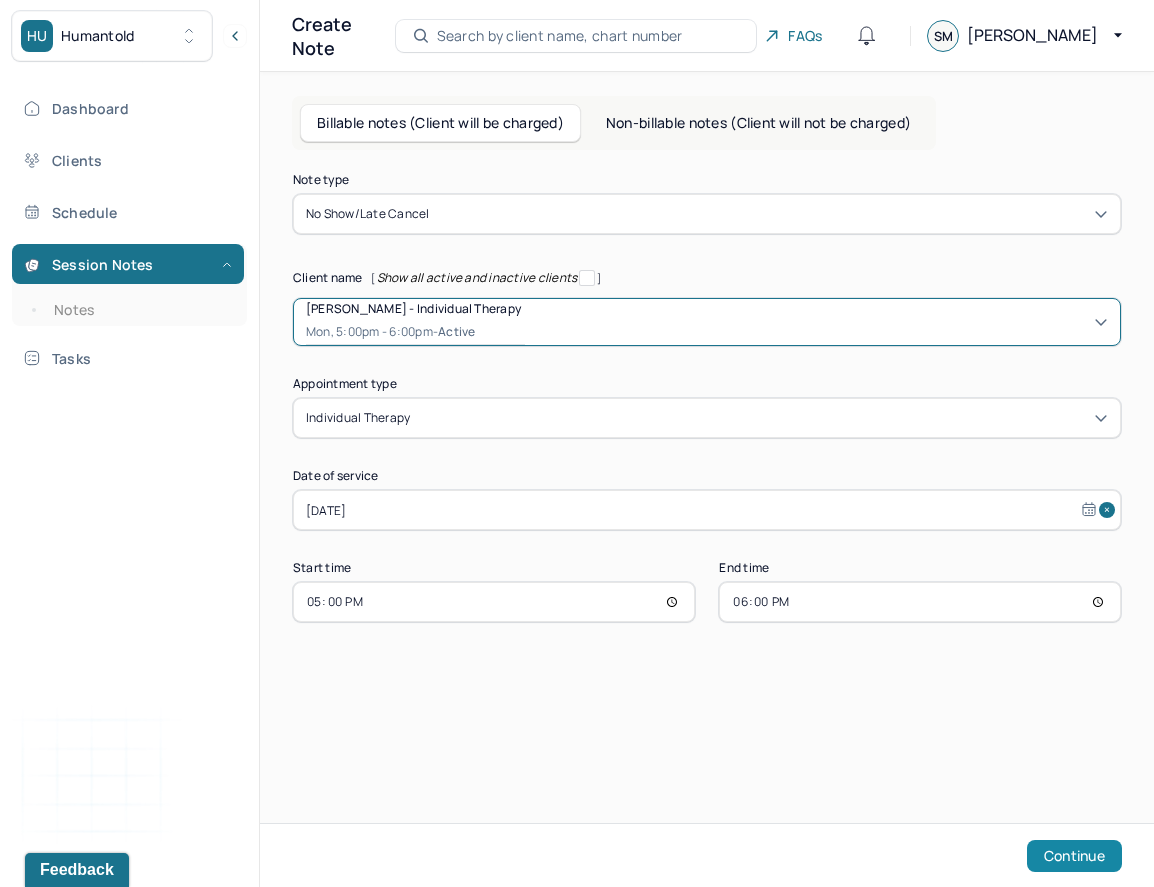 click on "Continue" at bounding box center [1074, 856] 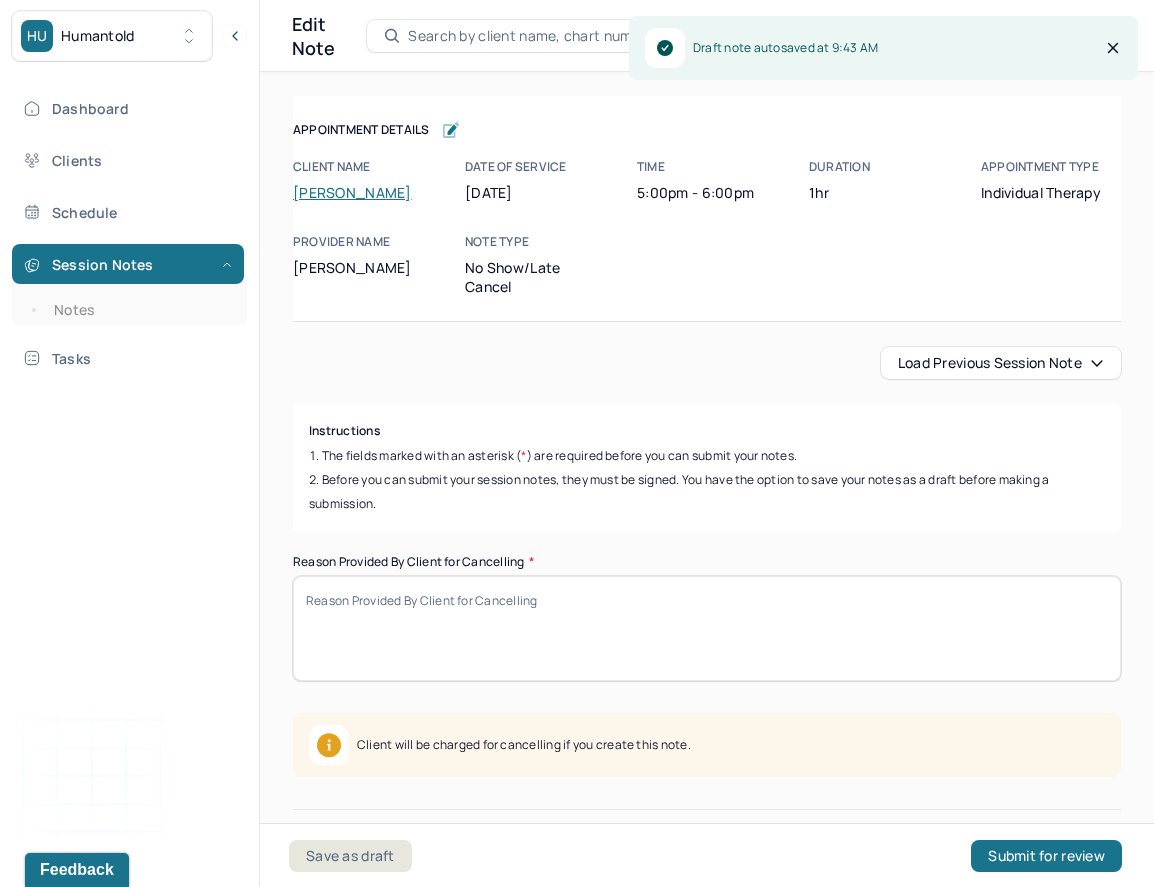 click on "Reason Provided By Client for Cancelling *" at bounding box center [707, 628] 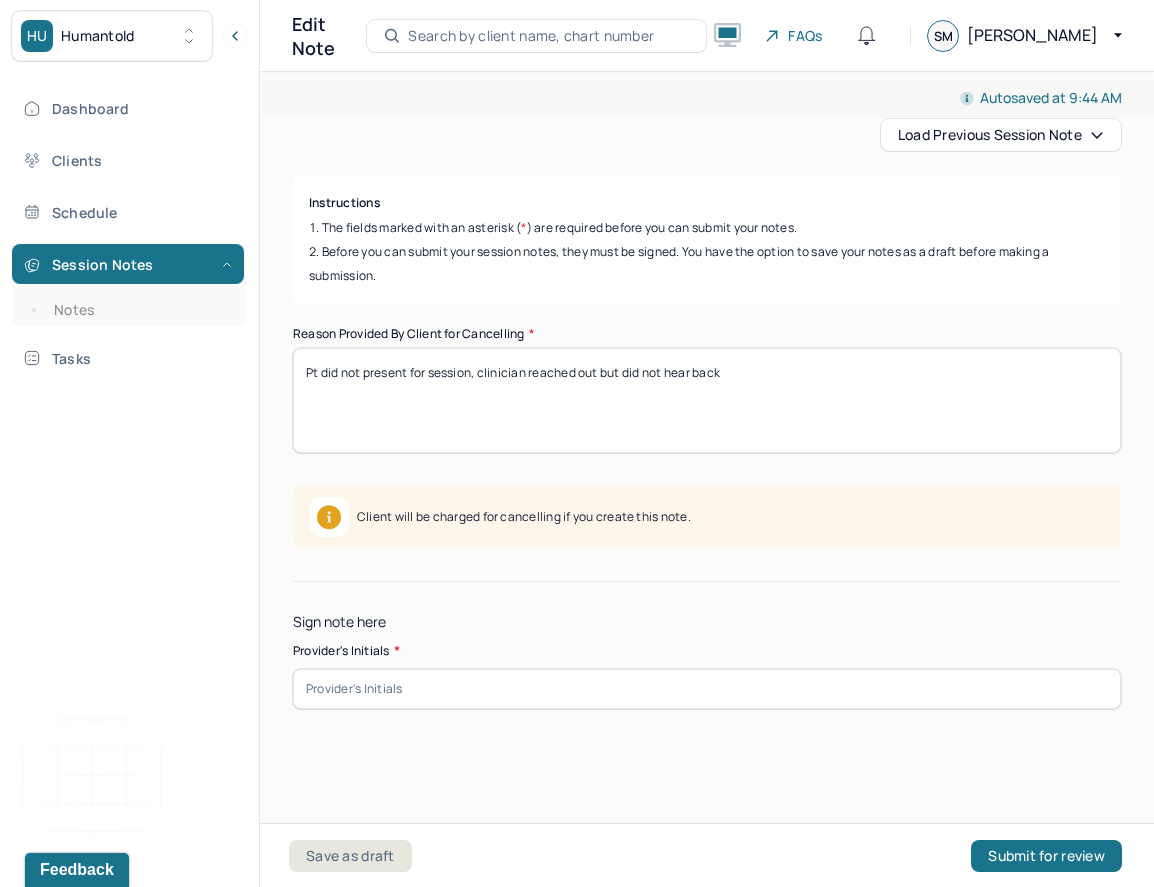 scroll, scrollTop: 232, scrollLeft: 0, axis: vertical 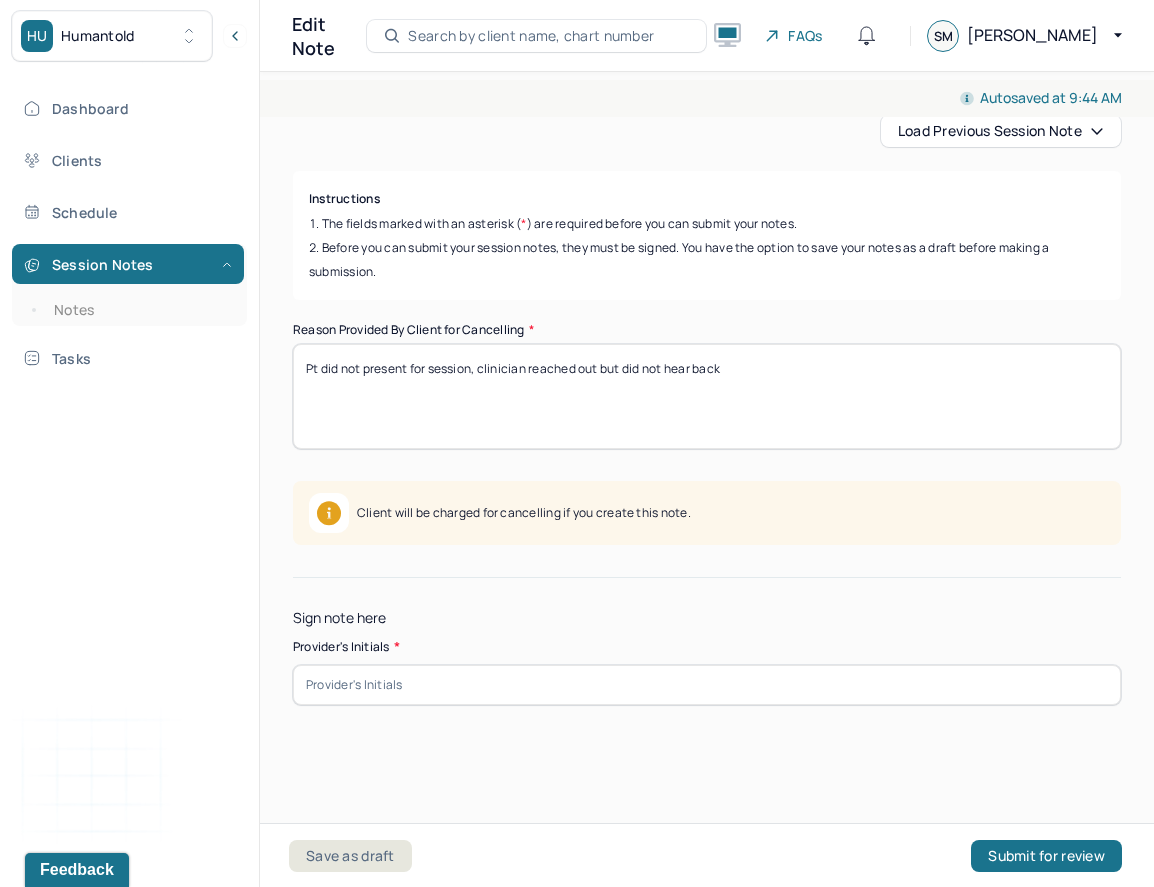 type on "Pt did not present for session, clinician reached out but did not hear back" 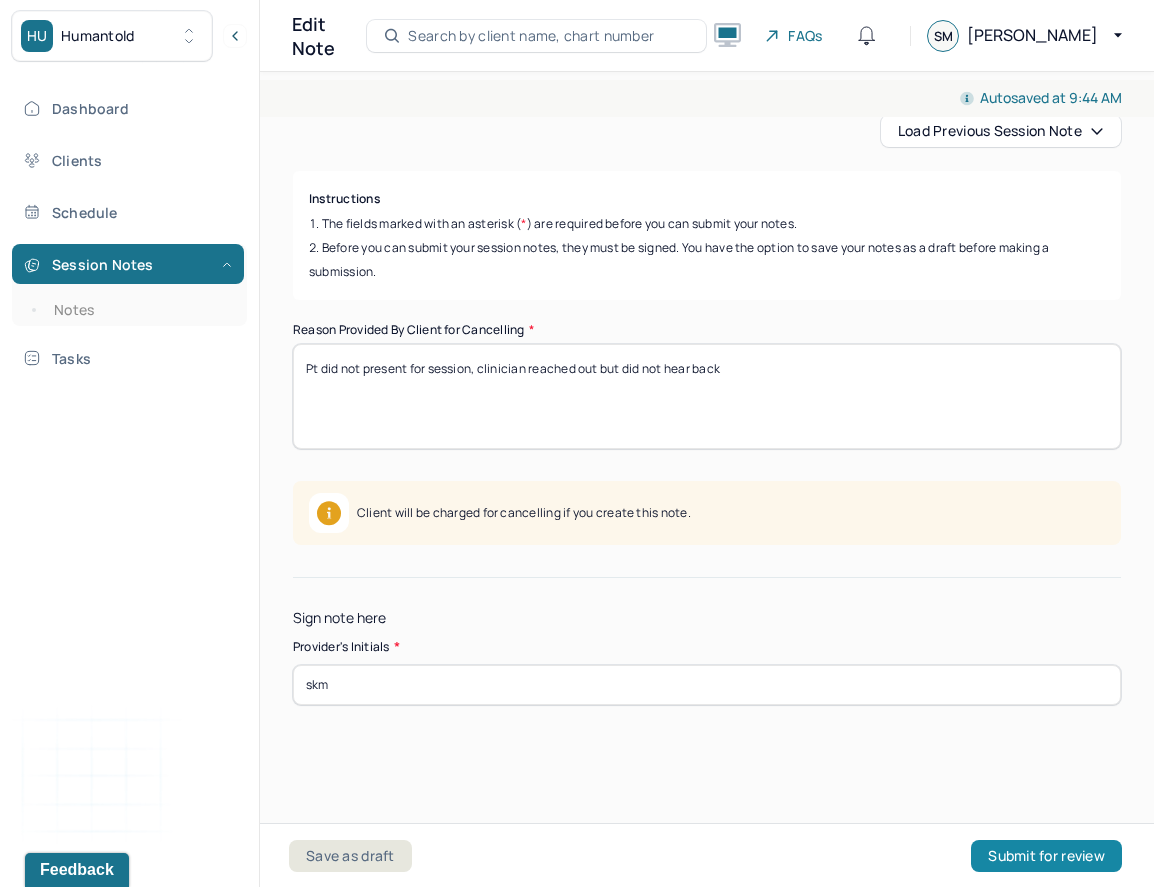 type on "skm" 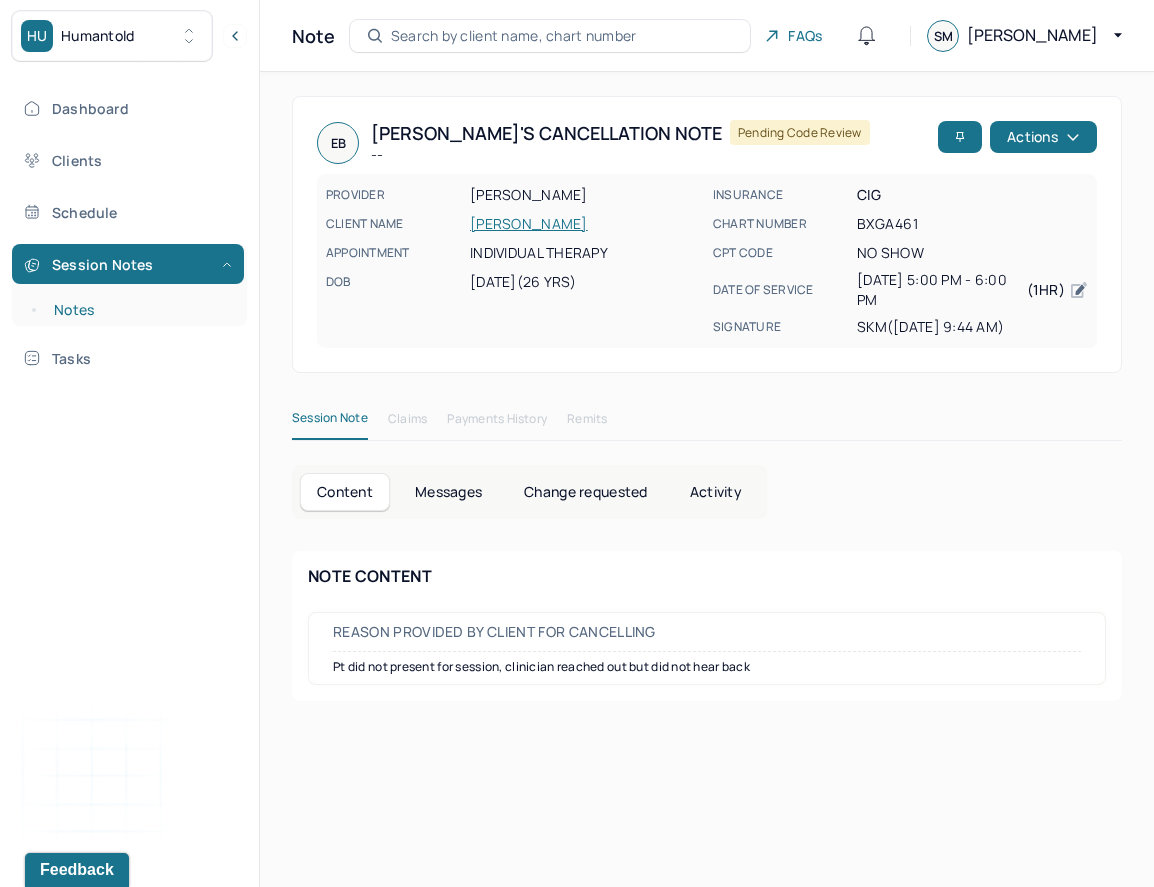 click on "Notes" at bounding box center [139, 310] 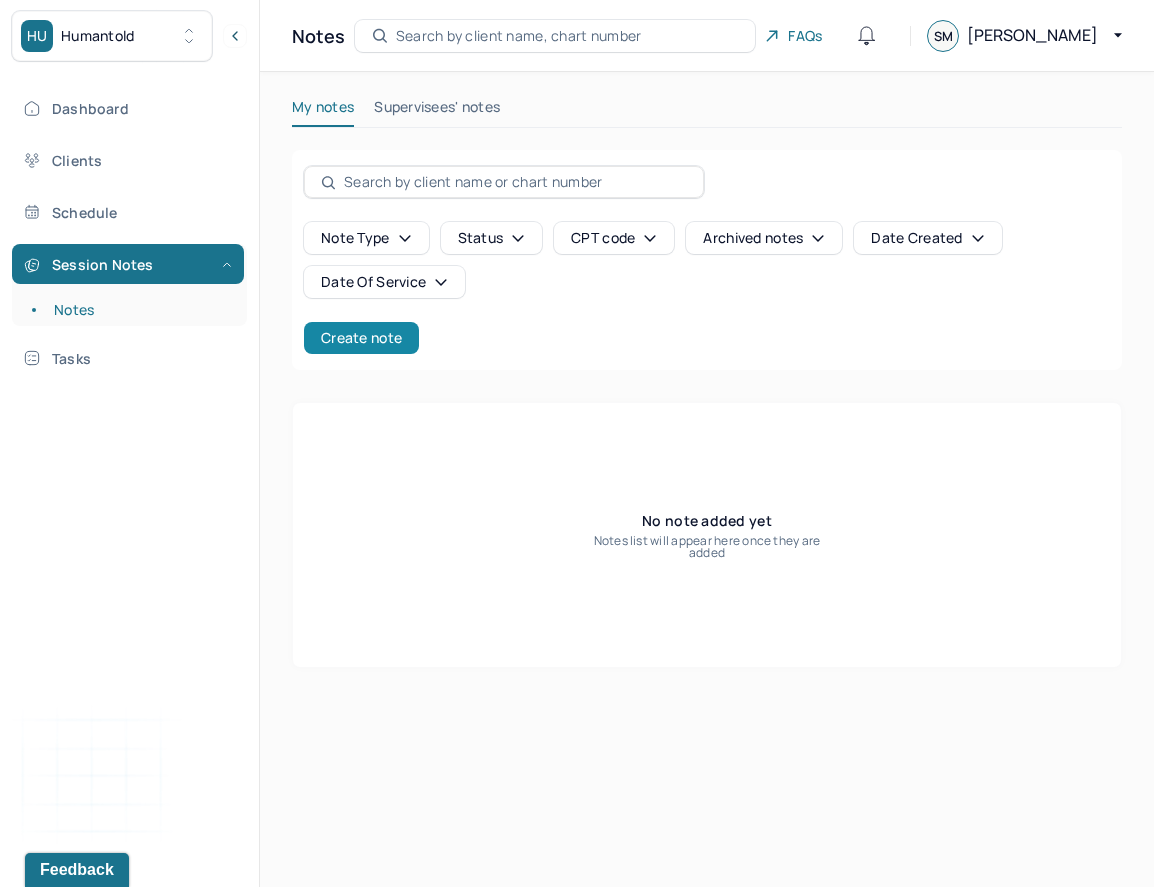 click on "Create note" at bounding box center [361, 338] 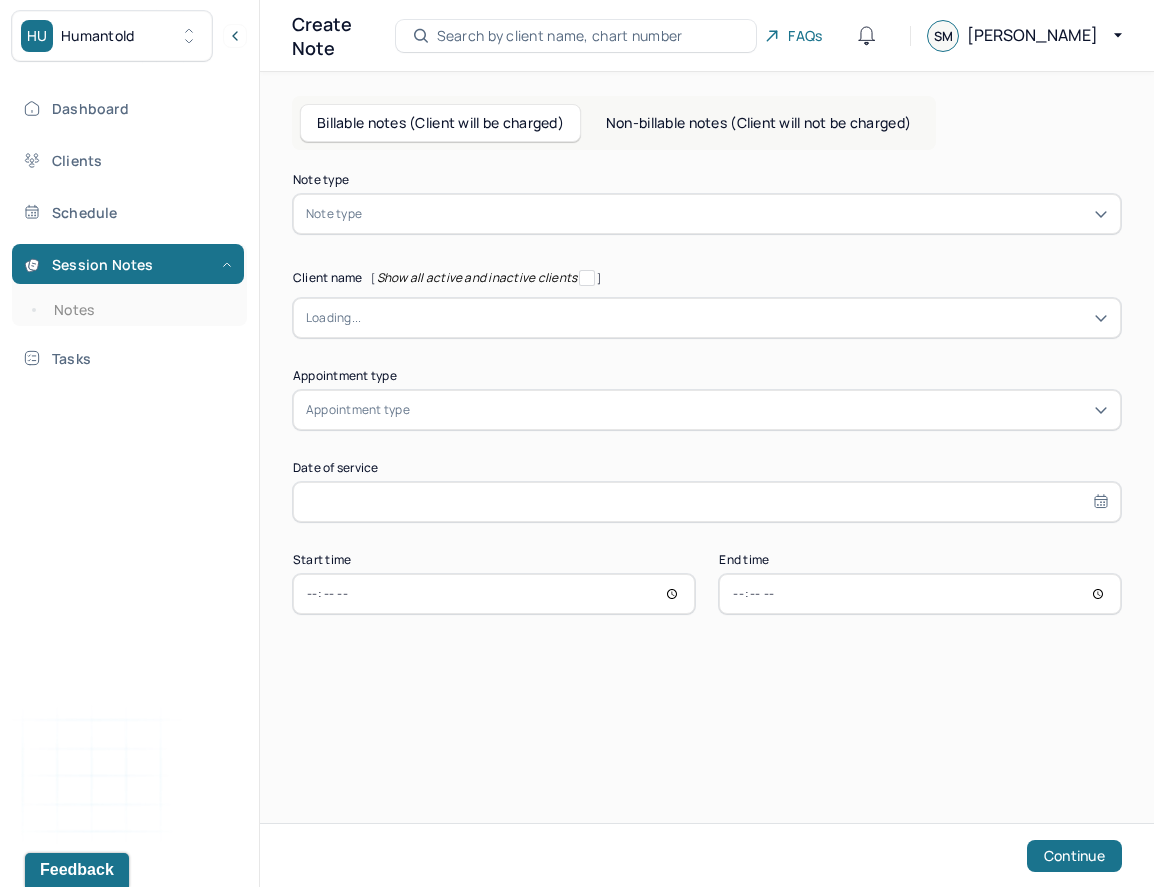click at bounding box center [737, 214] 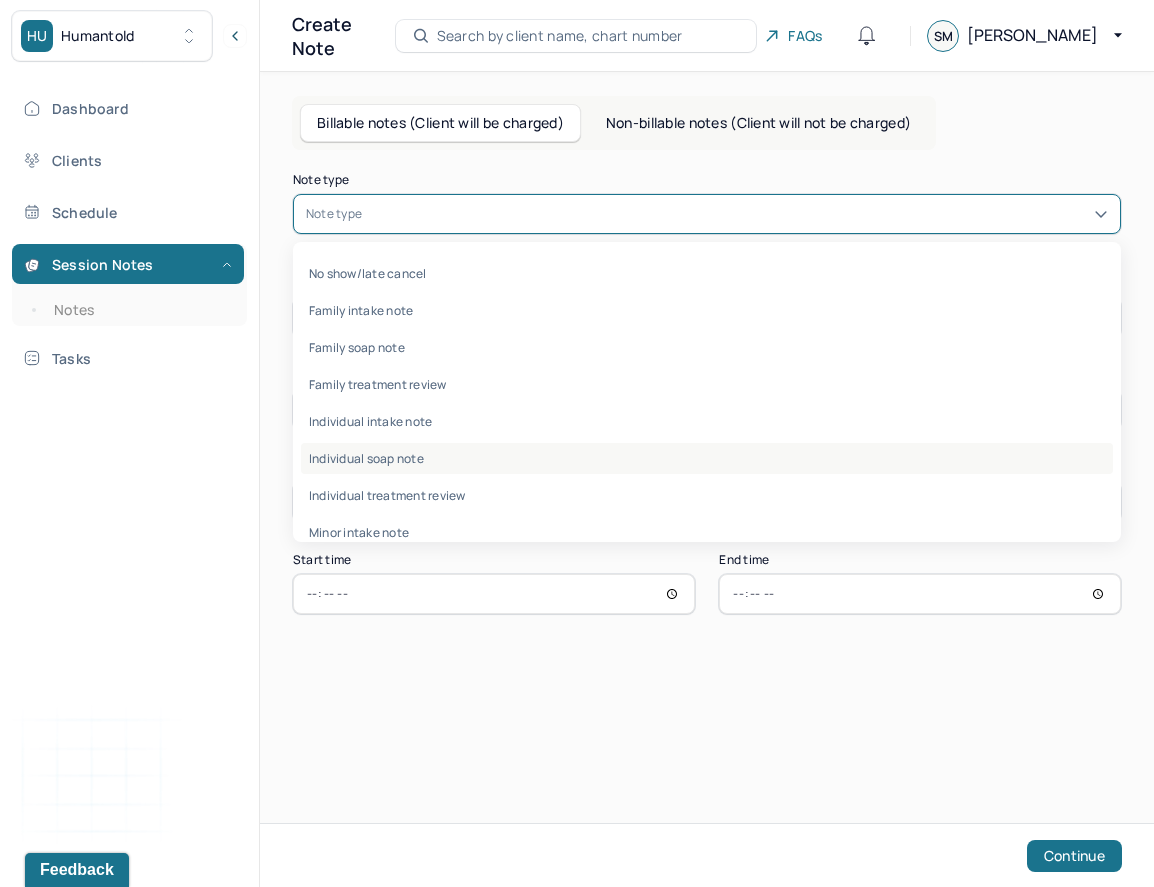 click on "Individual soap note" at bounding box center [707, 458] 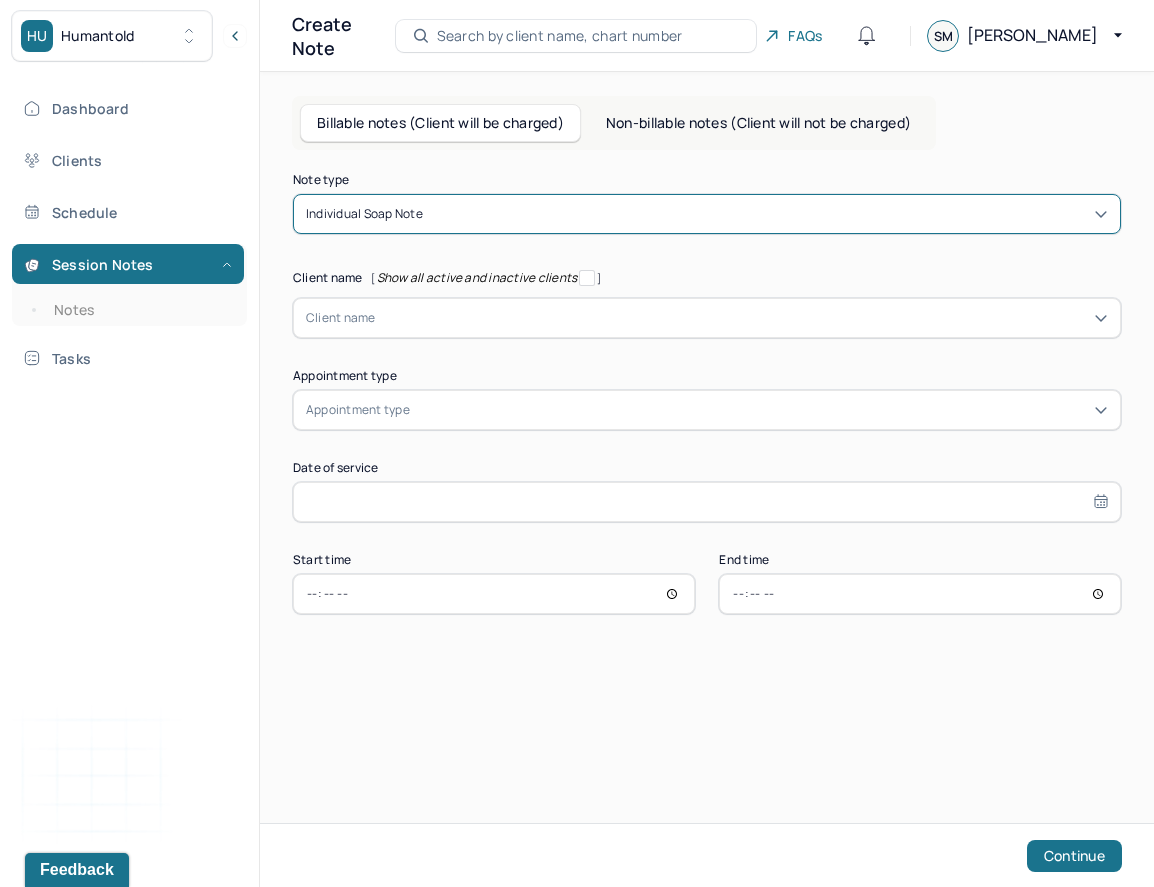 click on "Client name" at bounding box center (707, 318) 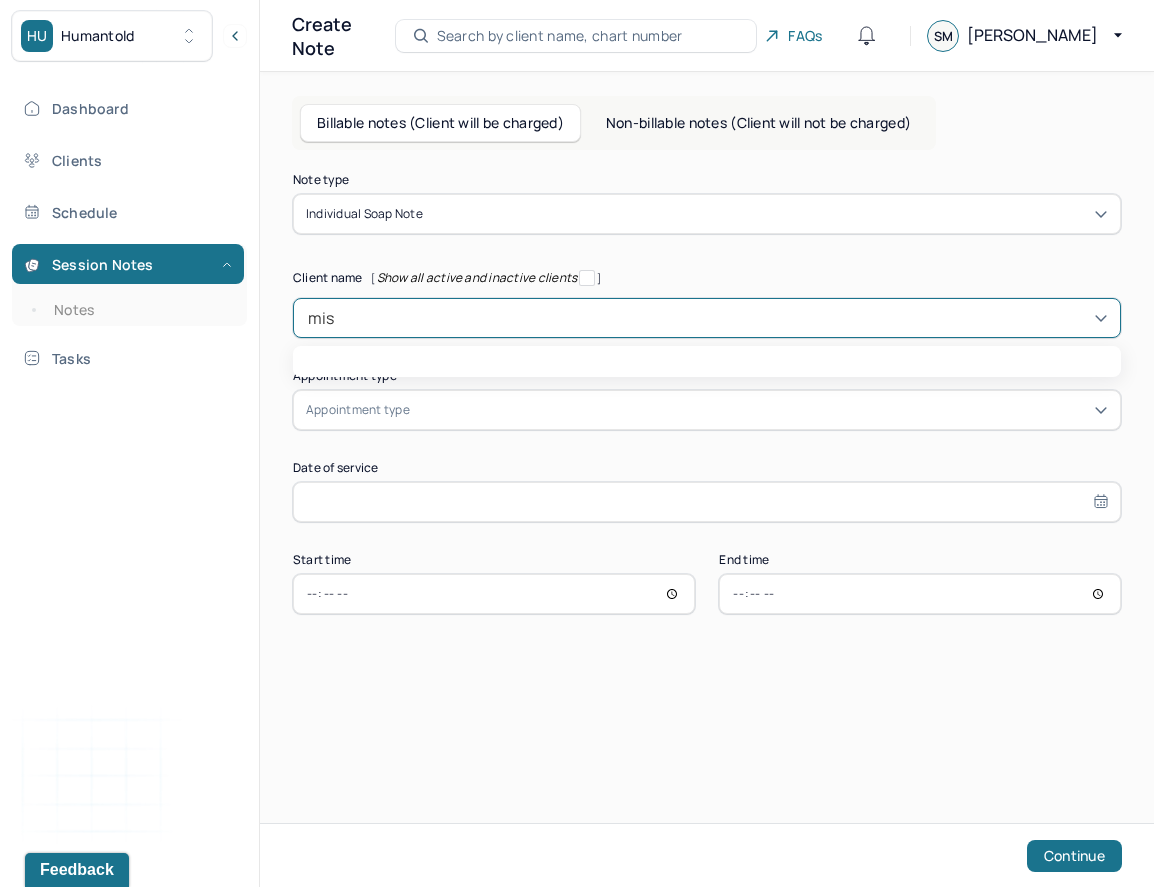 type on "mish" 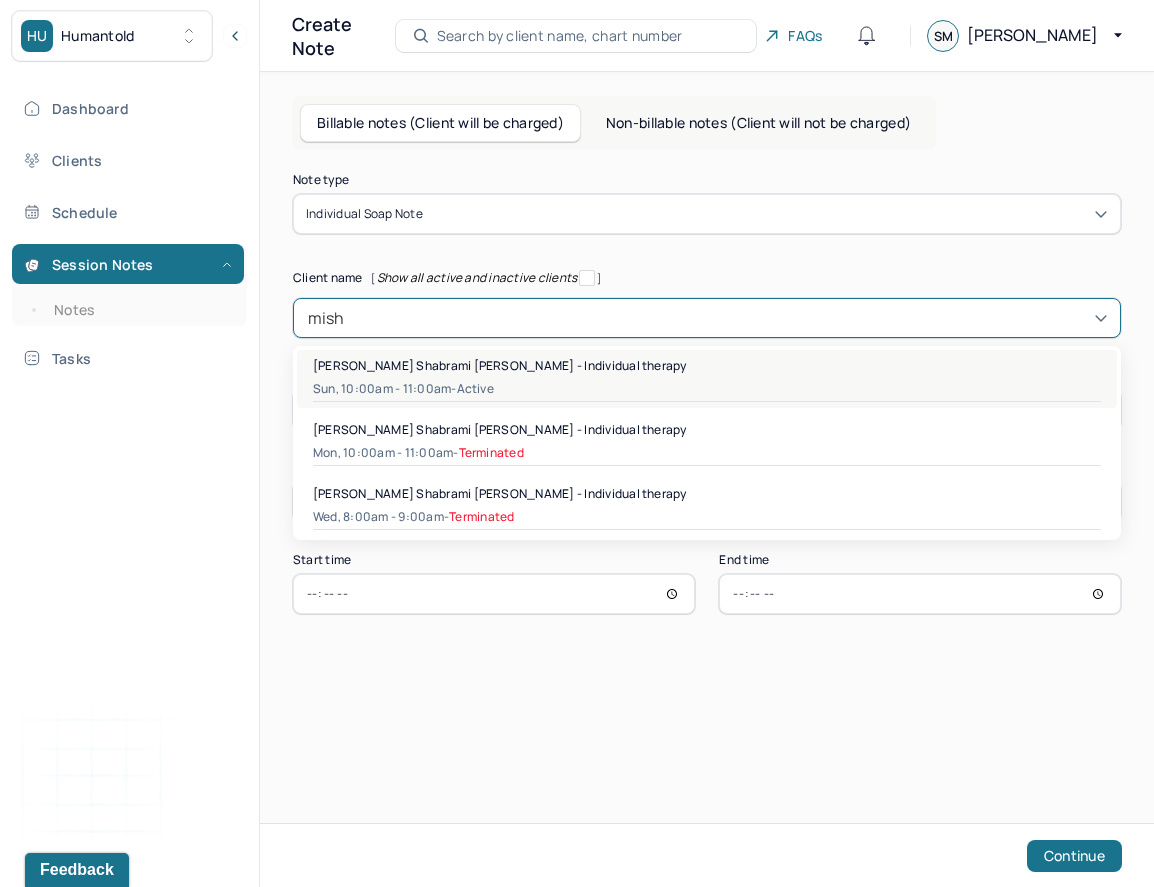 click on "Sun, 10:00am - 11:00am  -  active" at bounding box center [707, 389] 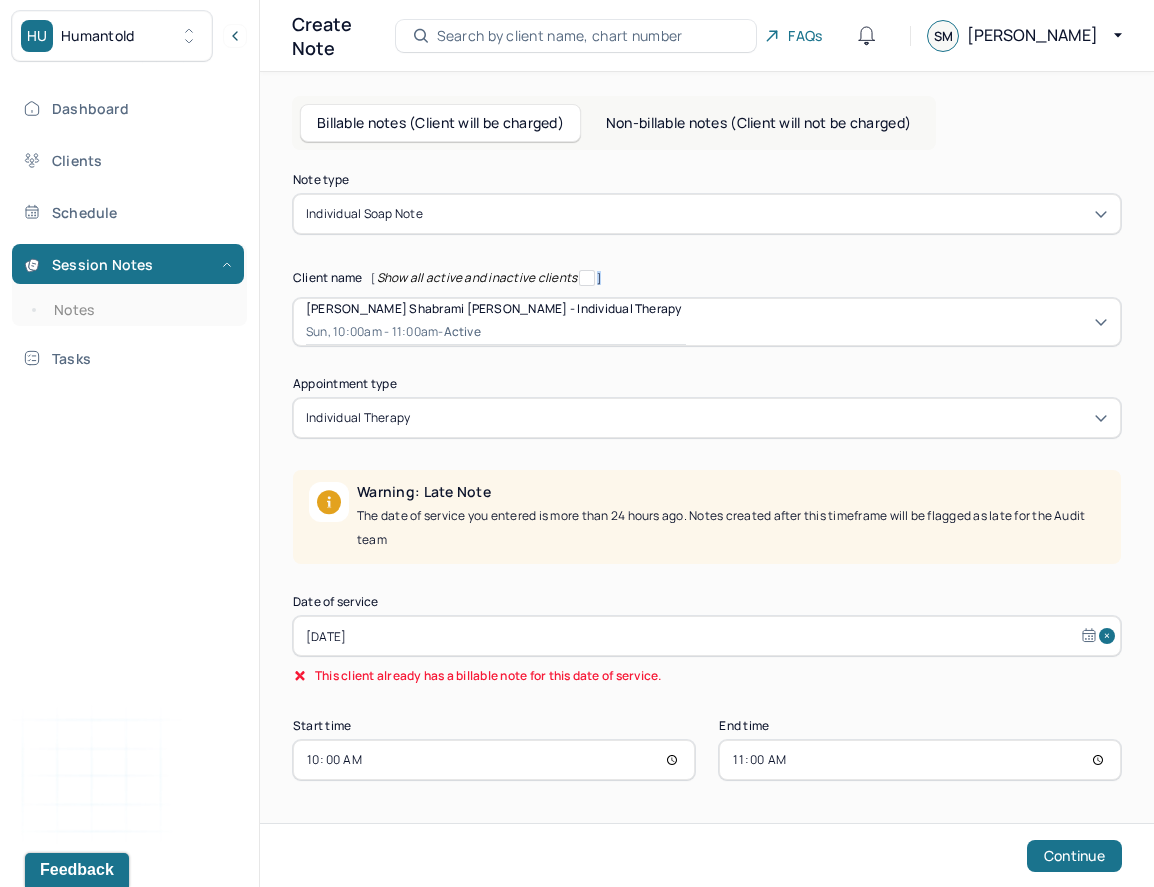click on "Client name [ Show all active and inactive clients ]" at bounding box center [707, 278] 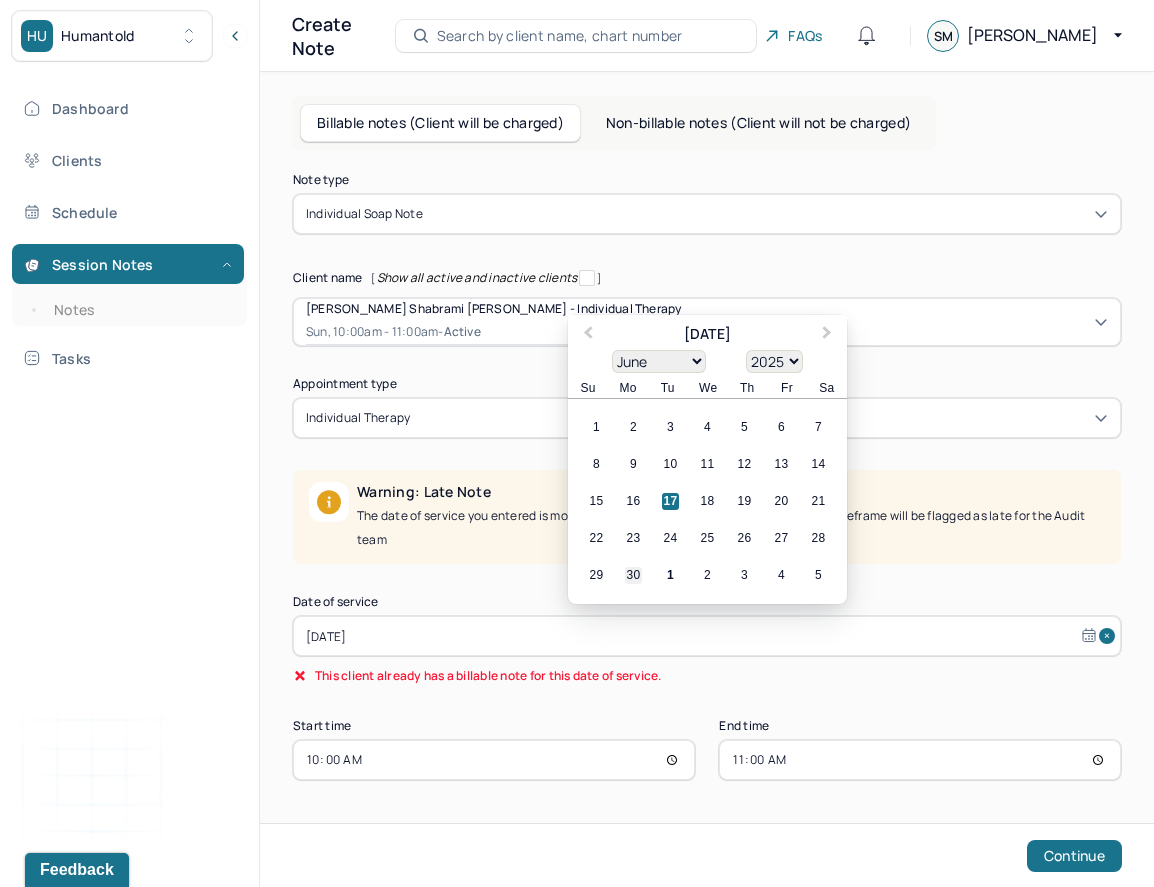 click on "30" at bounding box center (633, 575) 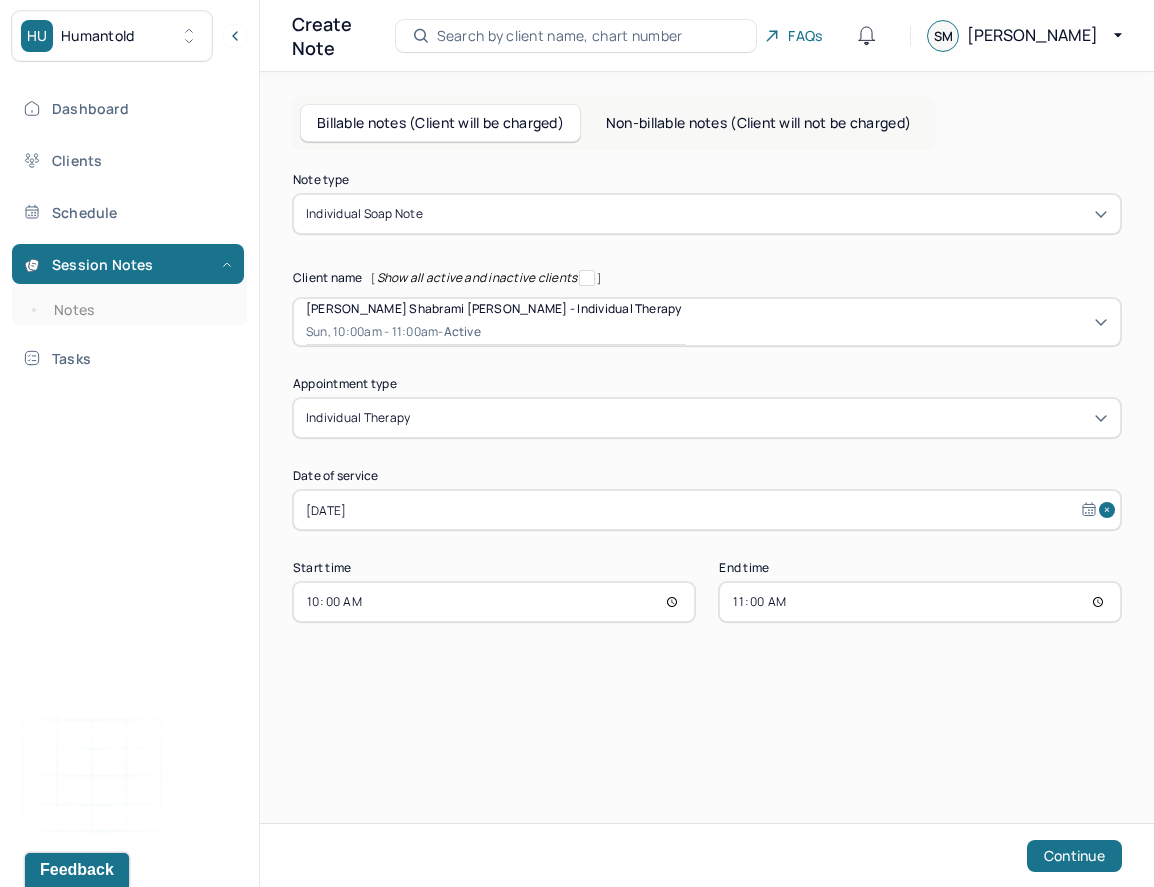 select on "5" 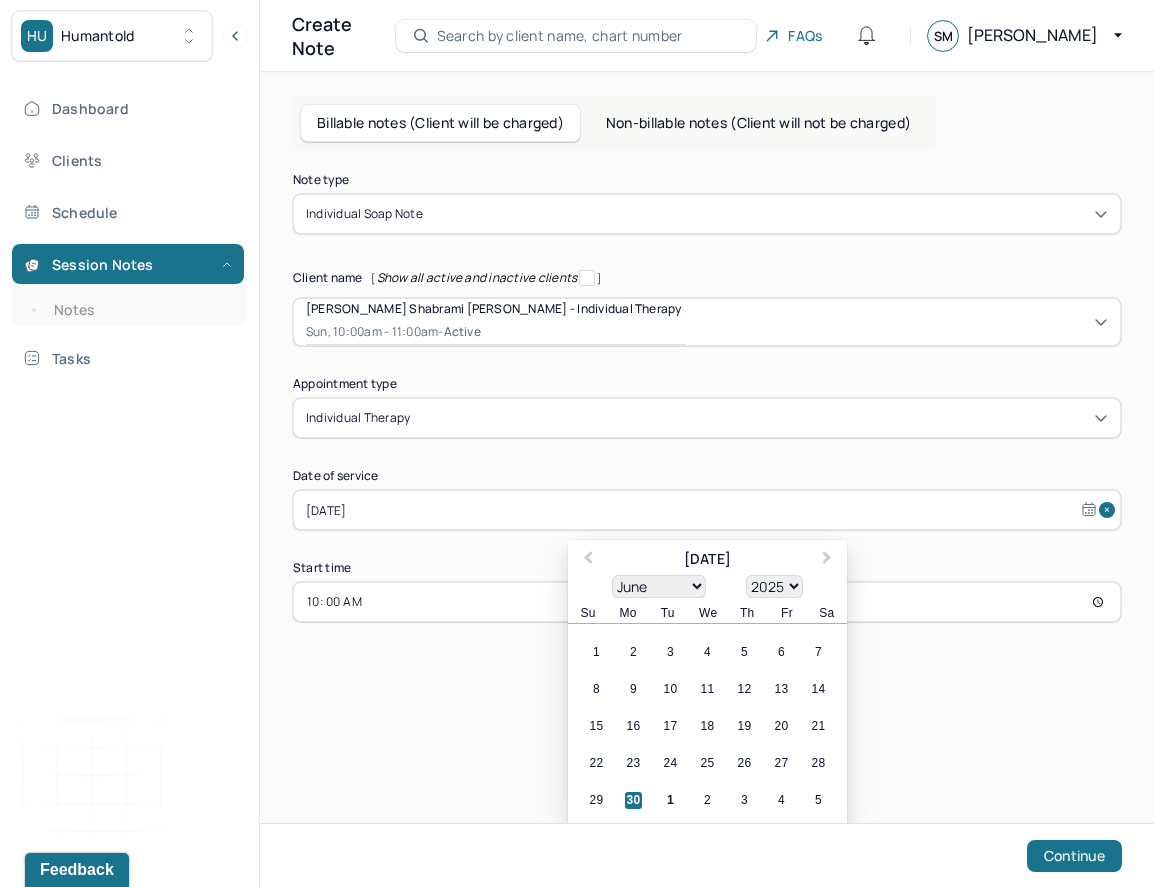 click on "10:00" at bounding box center (494, 602) 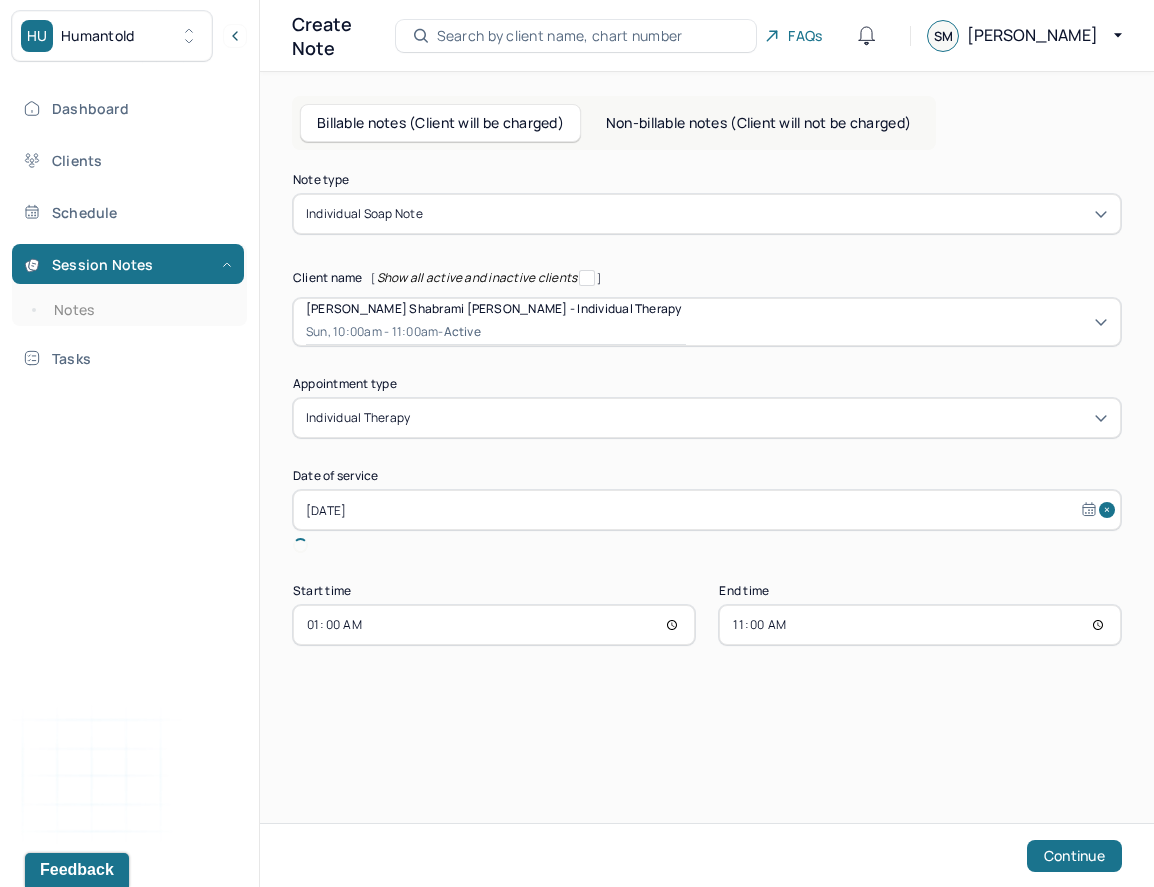 type on "11:00" 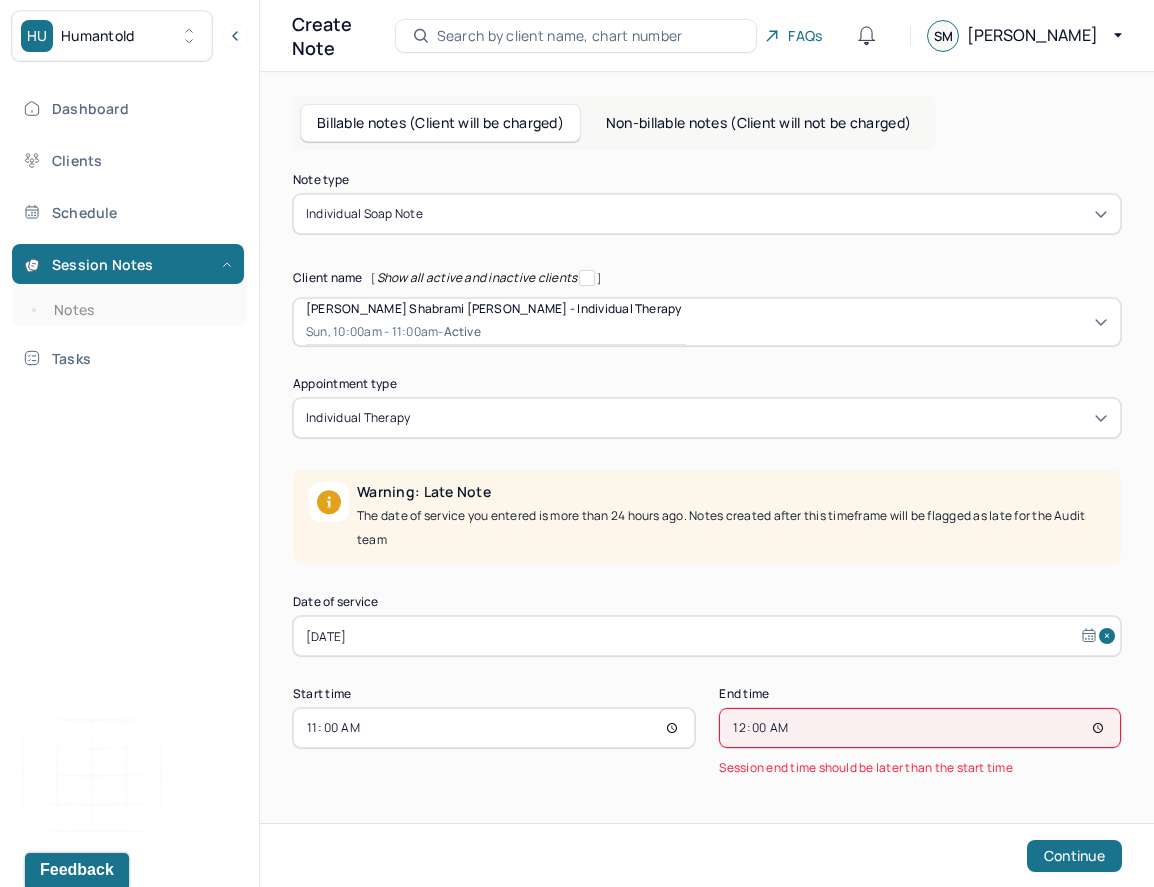 type on "12:00" 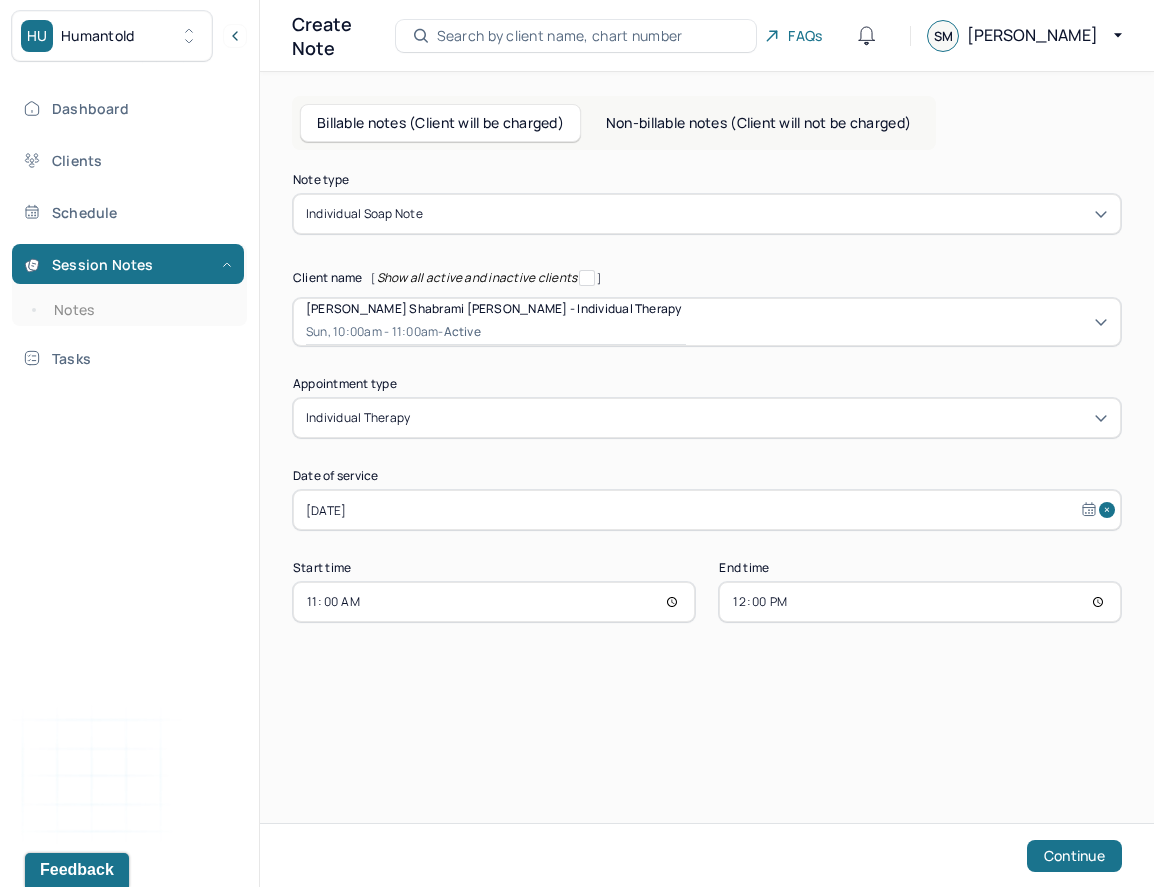 click on "Create Note   Search by client name, chart number     FAQs     SM [PERSON_NAME] notes (Client will be charged)     Non-billable notes (Client will not be charged)   Note type Individual soap note Client name [ Show all active and inactive clients ] [PERSON_NAME] Shabrami  [PERSON_NAME] - Individual therapy Sun, 10:00am - 11:00am  -  active Supervisee name [PERSON_NAME] Appointment type individual therapy Date of service [DATE] Start time 11:00 End time 12:00   Continue" at bounding box center [707, 443] 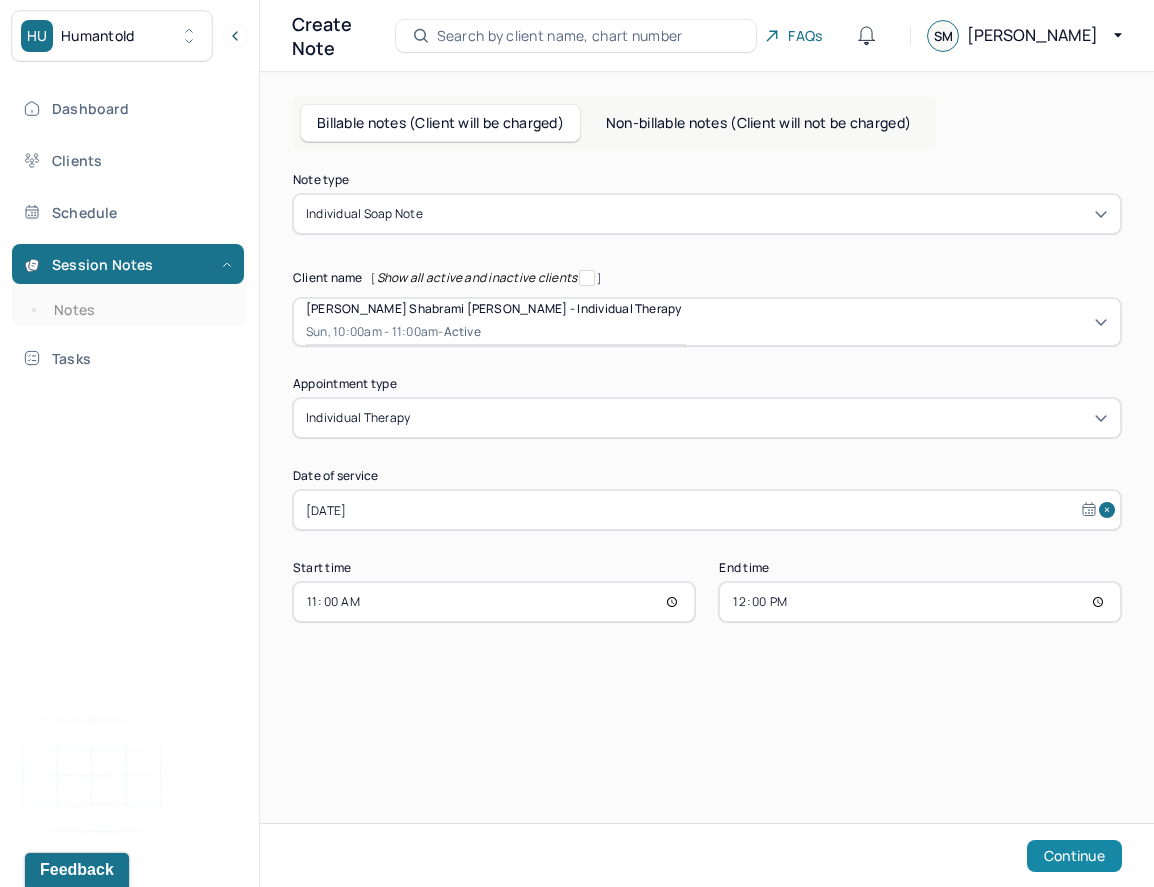 click on "Continue" at bounding box center [1074, 856] 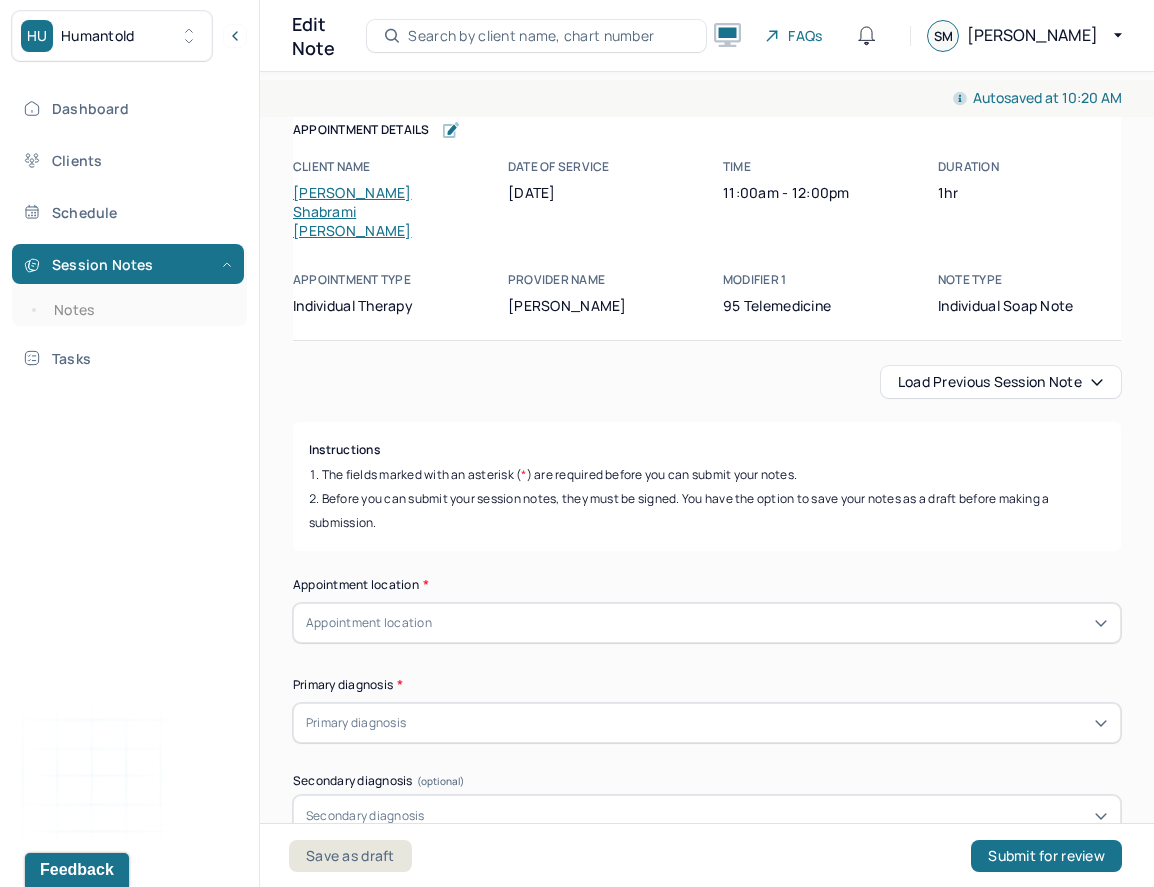 click on "Autosaved at 10:20 AM Appointment Details     Client name [PERSON_NAME] Shabrami [PERSON_NAME] Date of service [DATE] Time 11:00am - 12:00pm Duration 1hr Appointment type individual therapy Provider name [PERSON_NAME] Modifier 1 95 Telemedicine Note type Individual soap note Appointment Details     Client name Misha'el Shabrami [PERSON_NAME] Date of service [DATE] Time 11:00am - 12:00pm Duration 1hr Appointment type individual therapy Provider name [PERSON_NAME] Modifier 1 95 Telemedicine Note type Individual soap note   Load previous session note   Instructions The fields marked with an asterisk ( * ) are required before you can submit your notes. Before you can submit your session notes, they must be signed. You have the option to save your notes as a draft before making a submission. Appointment location * Appointment location Primary diagnosis * Primary diagnosis Secondary diagnosis (optional) Secondary diagnosis Tertiary diagnosis (optional) Tertiary diagnosis Emotional / Behavioural symptoms demonstrated * Causing * *" at bounding box center (707, 2366) 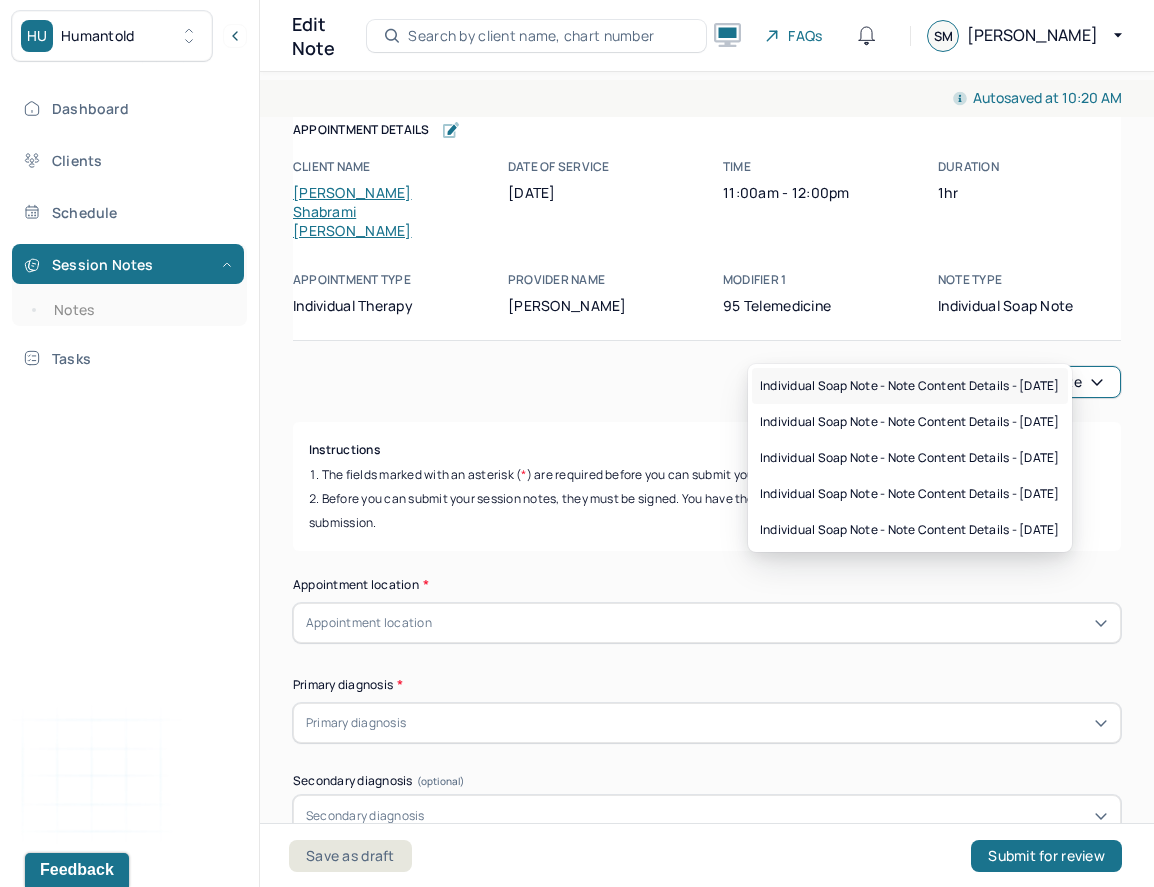 click on "Individual soap note   - Note content Details -   [DATE]" at bounding box center [910, 386] 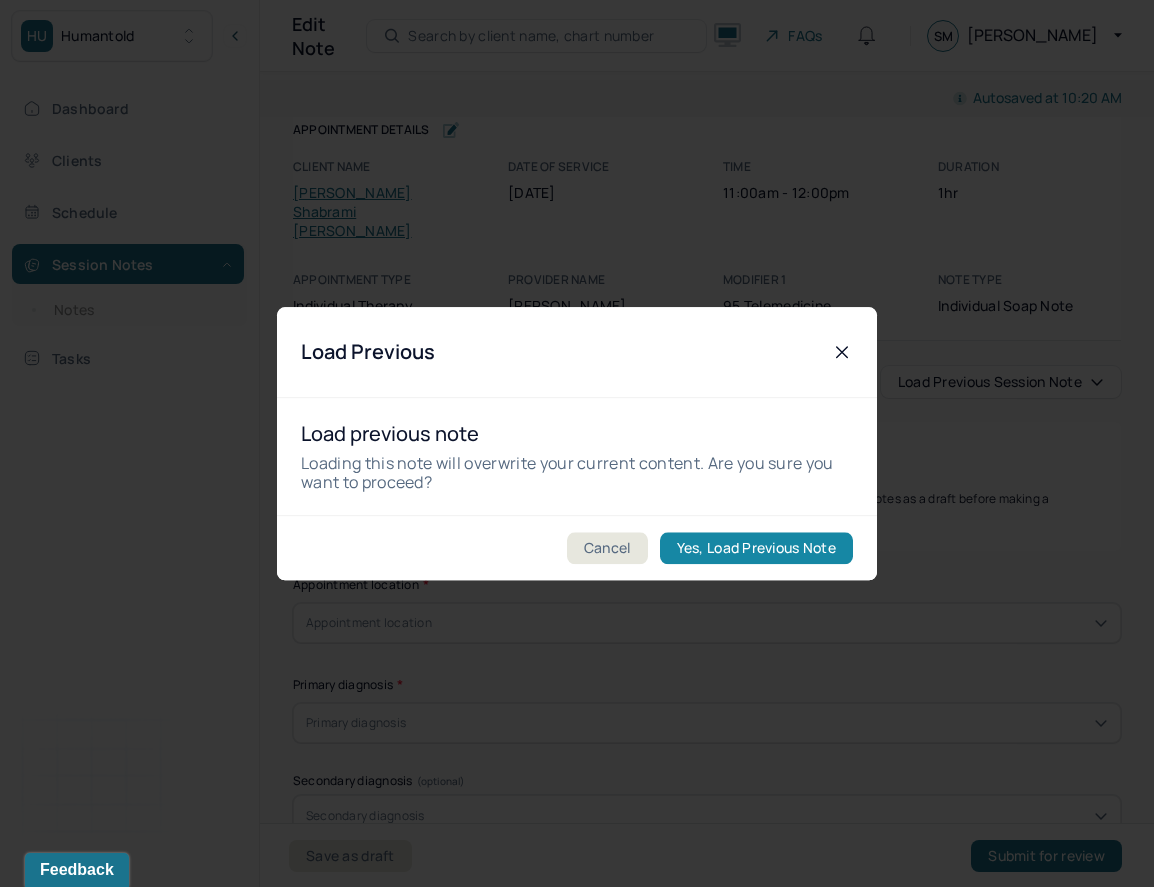 click on "Yes, Load Previous Note" at bounding box center (756, 548) 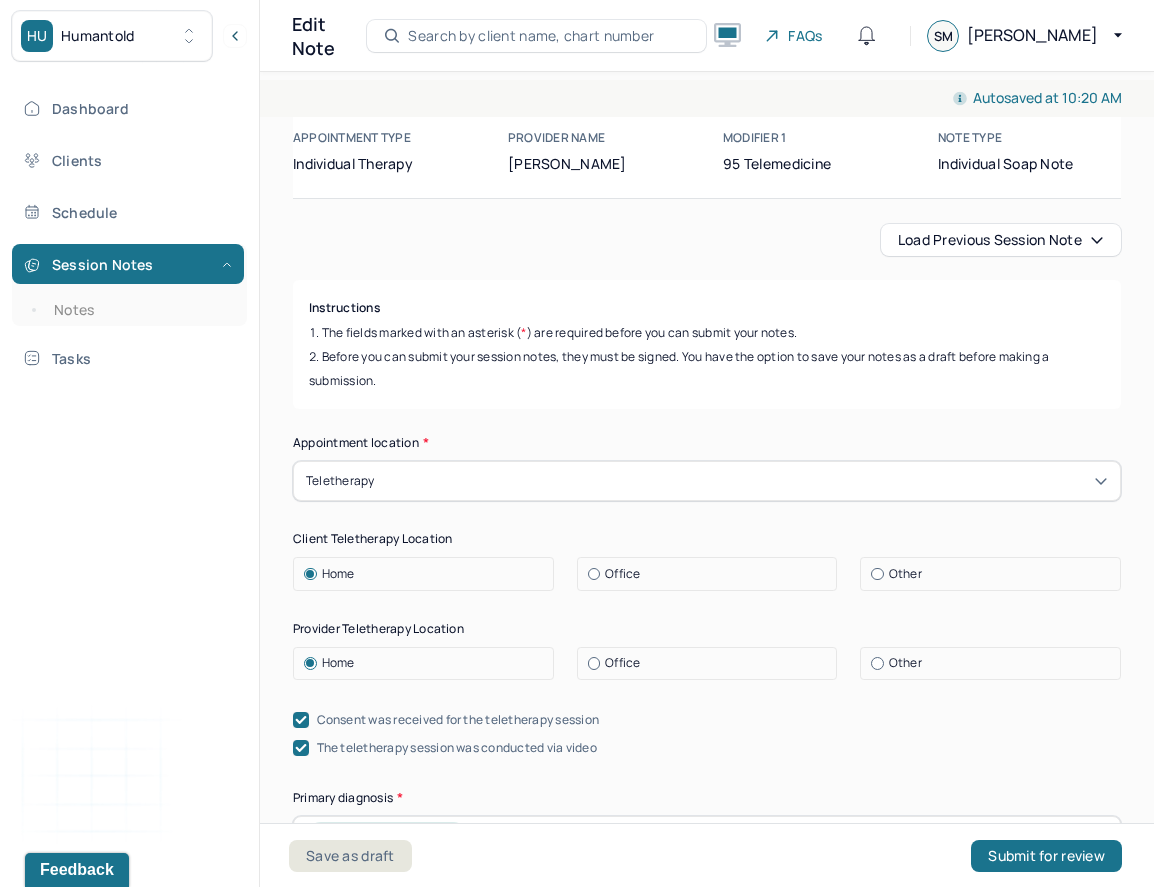 scroll, scrollTop: 319, scrollLeft: 0, axis: vertical 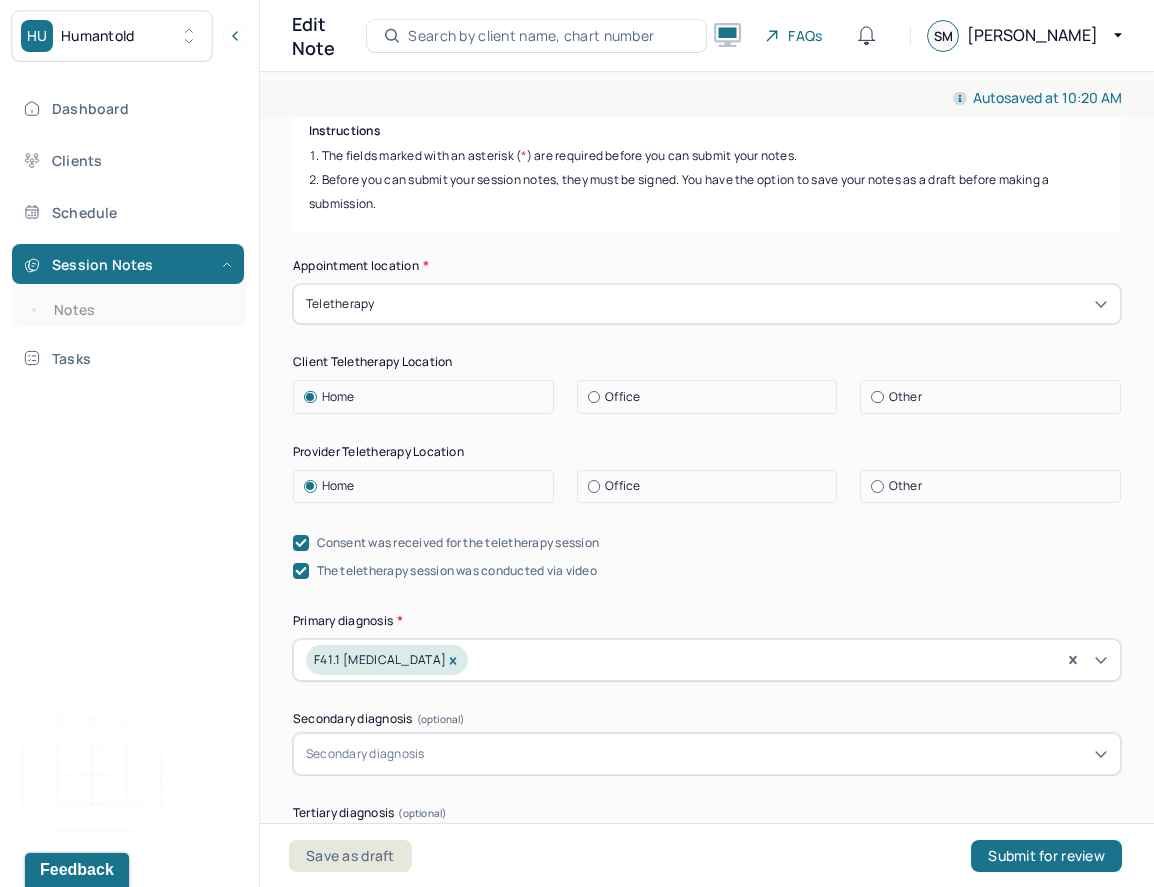 click on "Office" at bounding box center (622, 486) 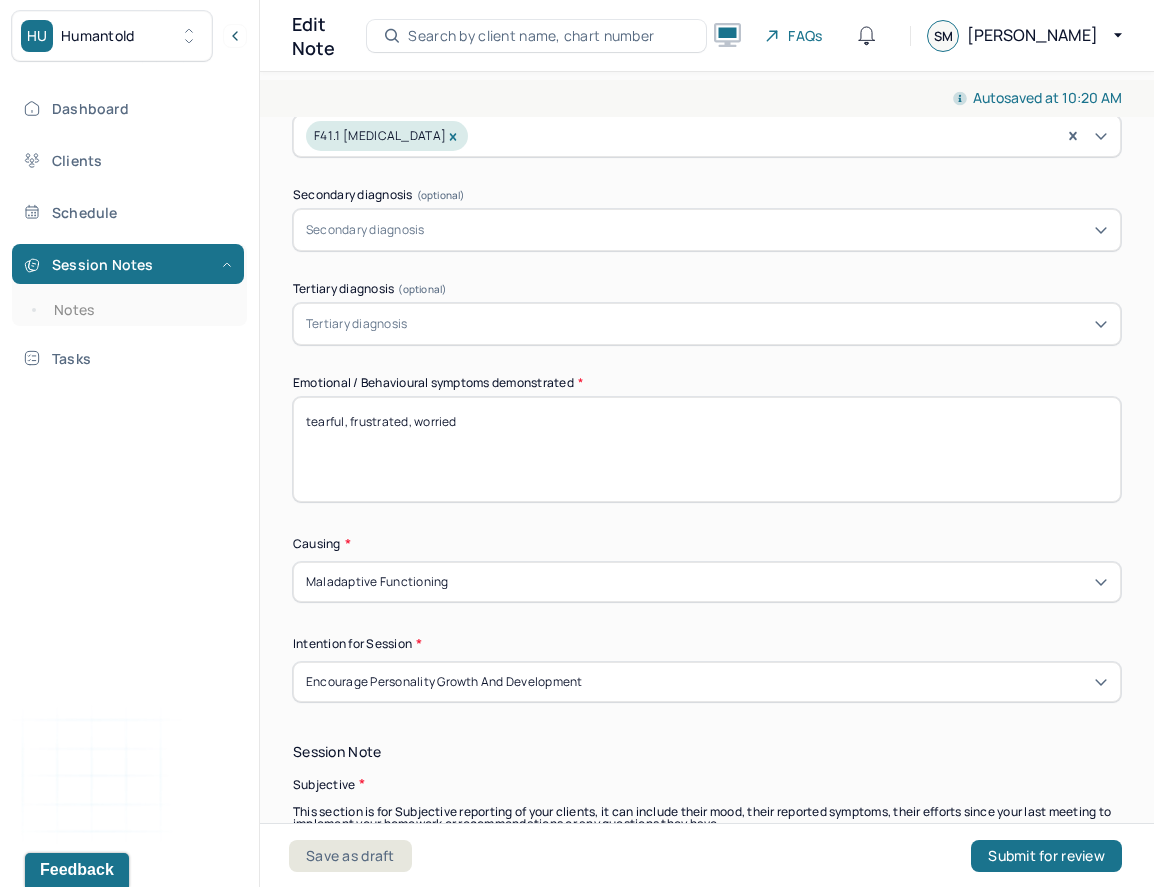 scroll, scrollTop: 862, scrollLeft: 0, axis: vertical 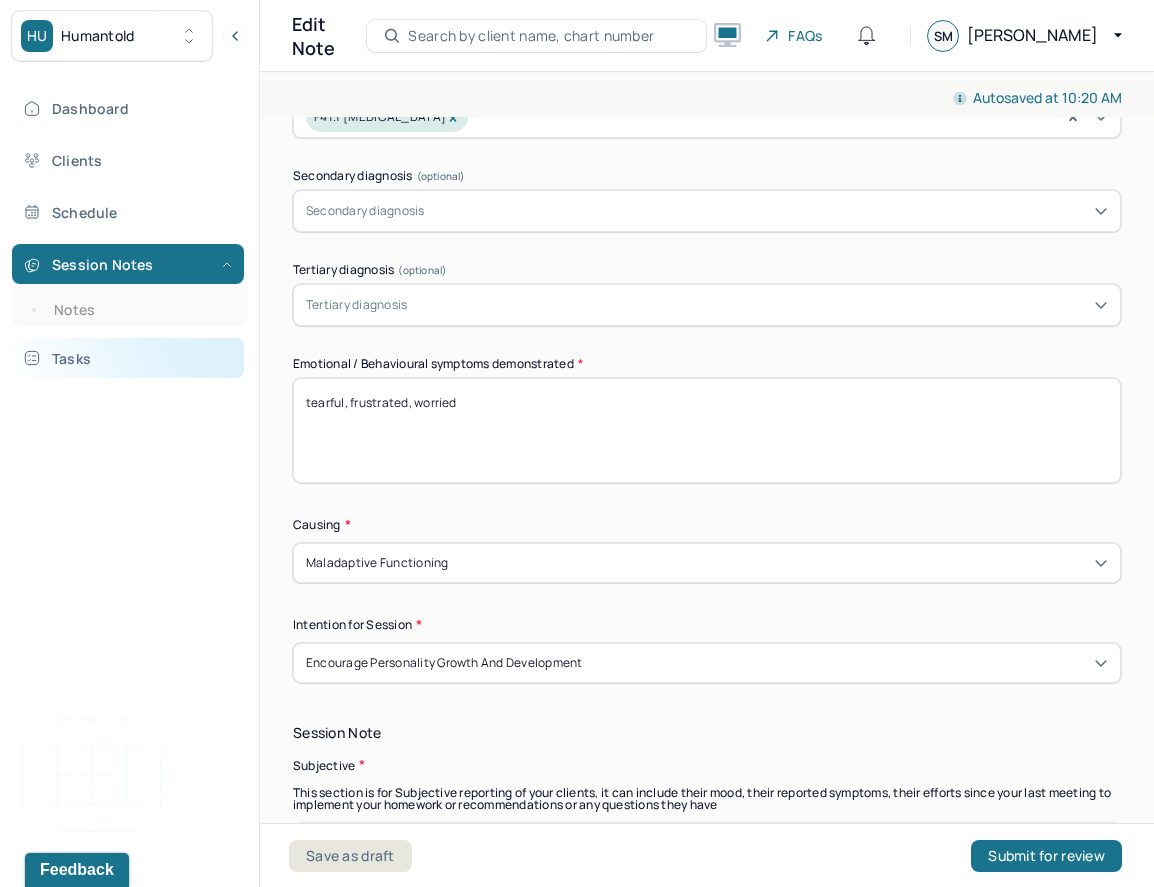 drag, startPoint x: 707, startPoint y: 372, endPoint x: 185, endPoint y: 359, distance: 522.16187 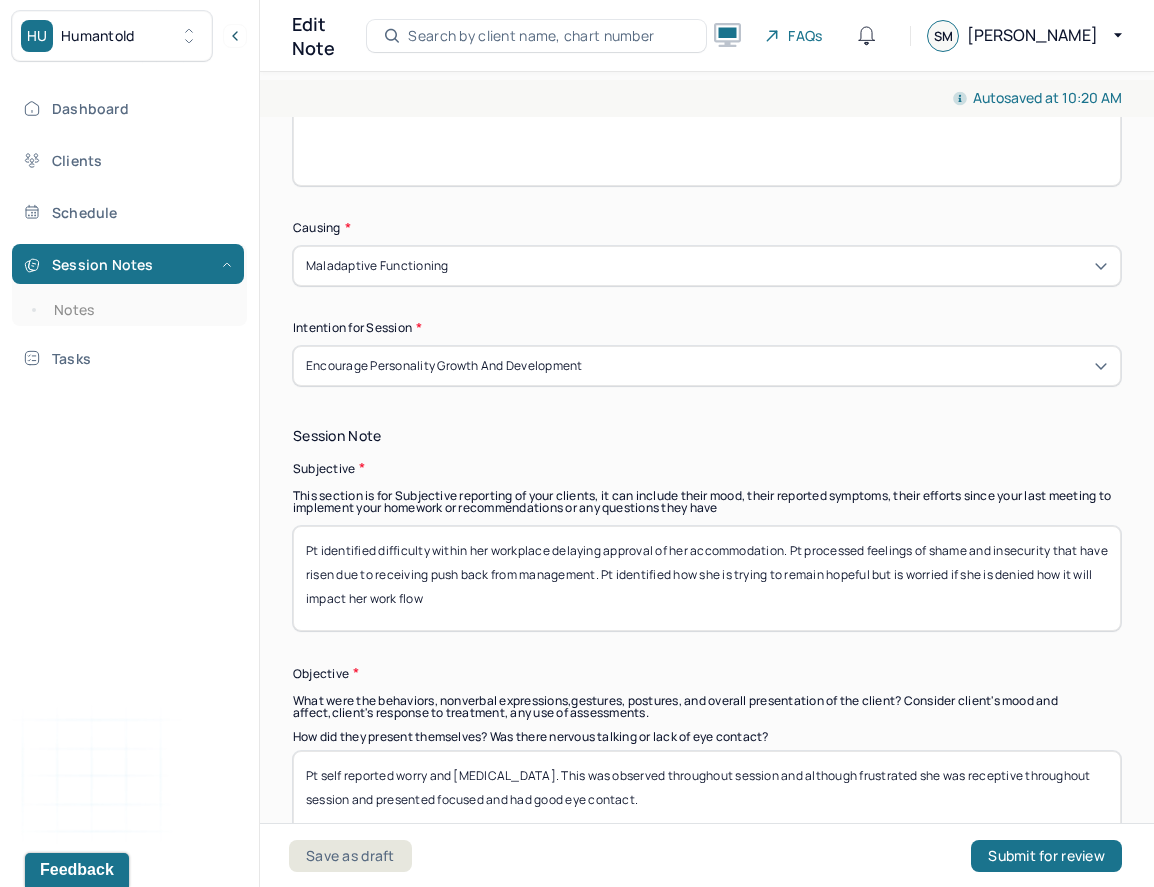 scroll, scrollTop: 1172, scrollLeft: 0, axis: vertical 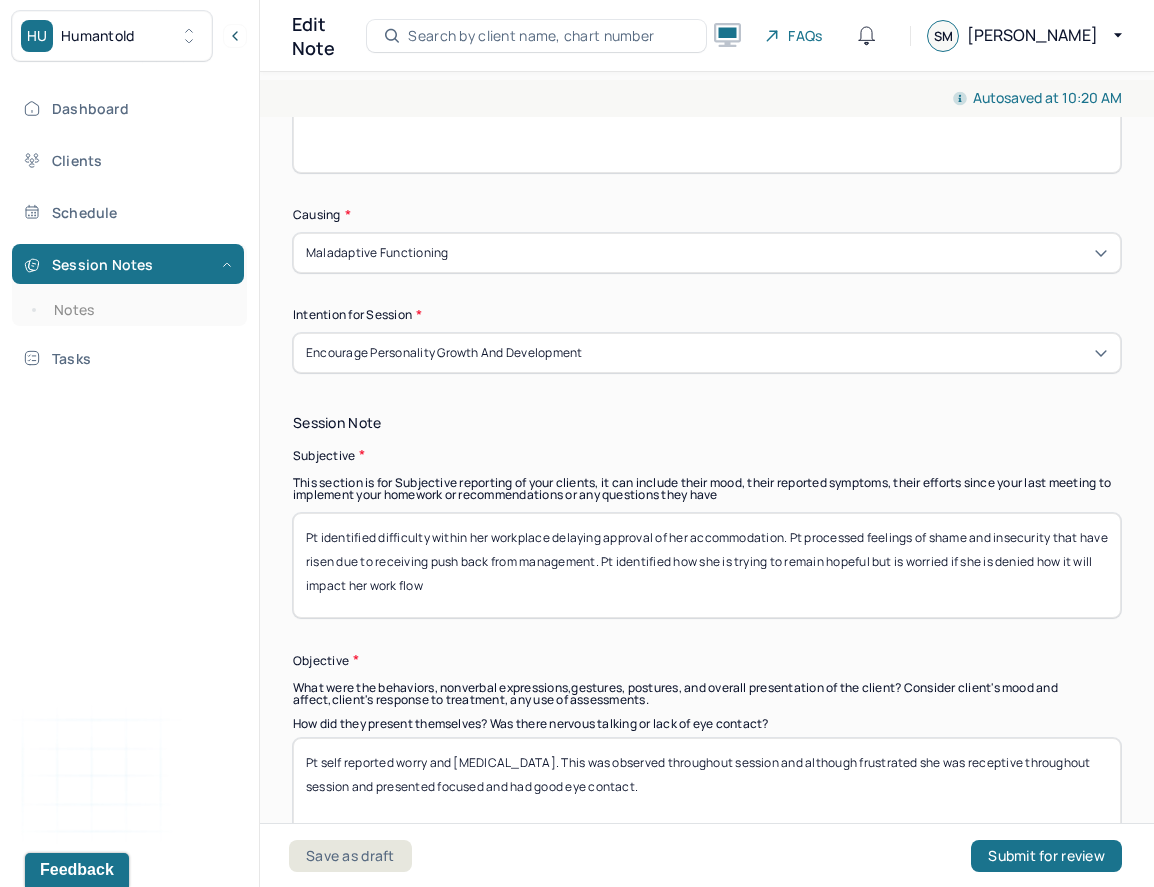 type on "anger, sadness" 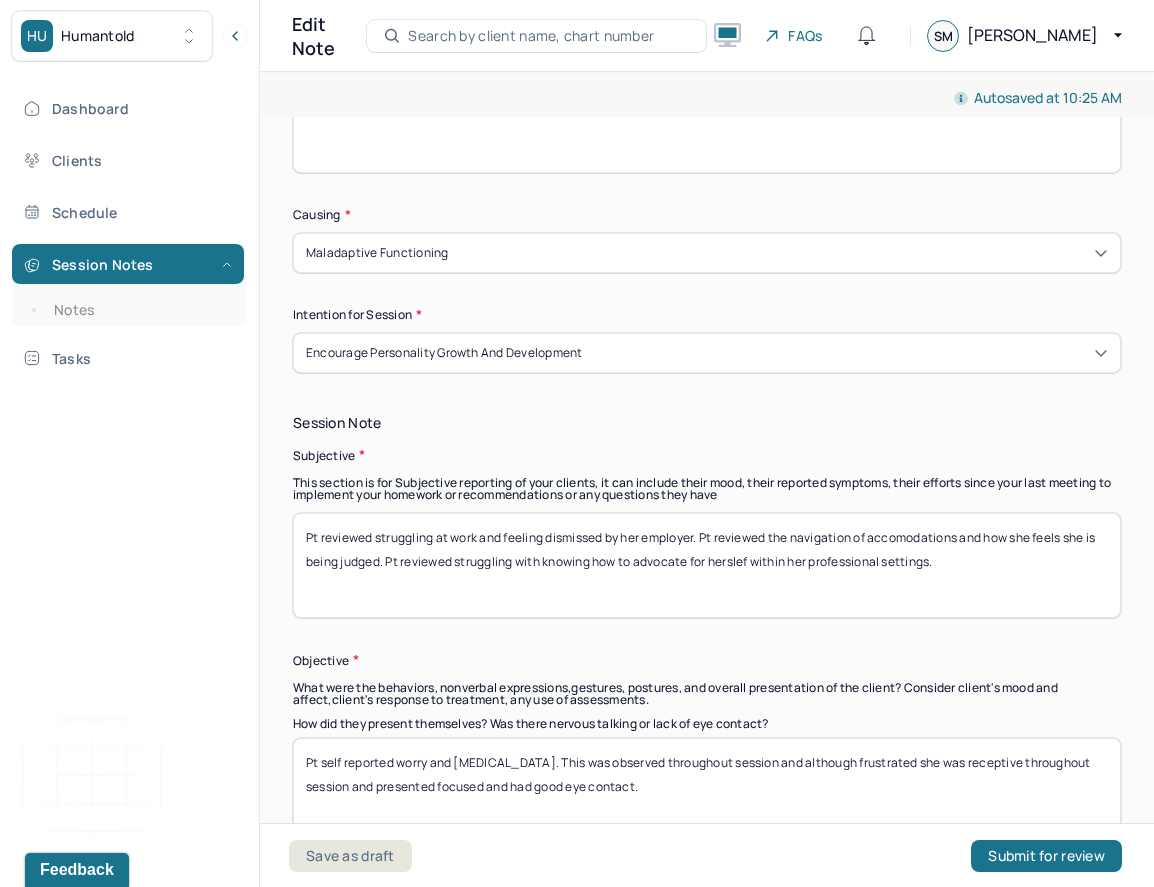 click on "Pt reviewed struggling at work and feeling dismissed by her employer. Pt reviewed the navigation of accomodations and how she feels she is being judged. Pt reviewed struggling with knowing how to advocate for herslef within her professional settings." at bounding box center [707, 565] 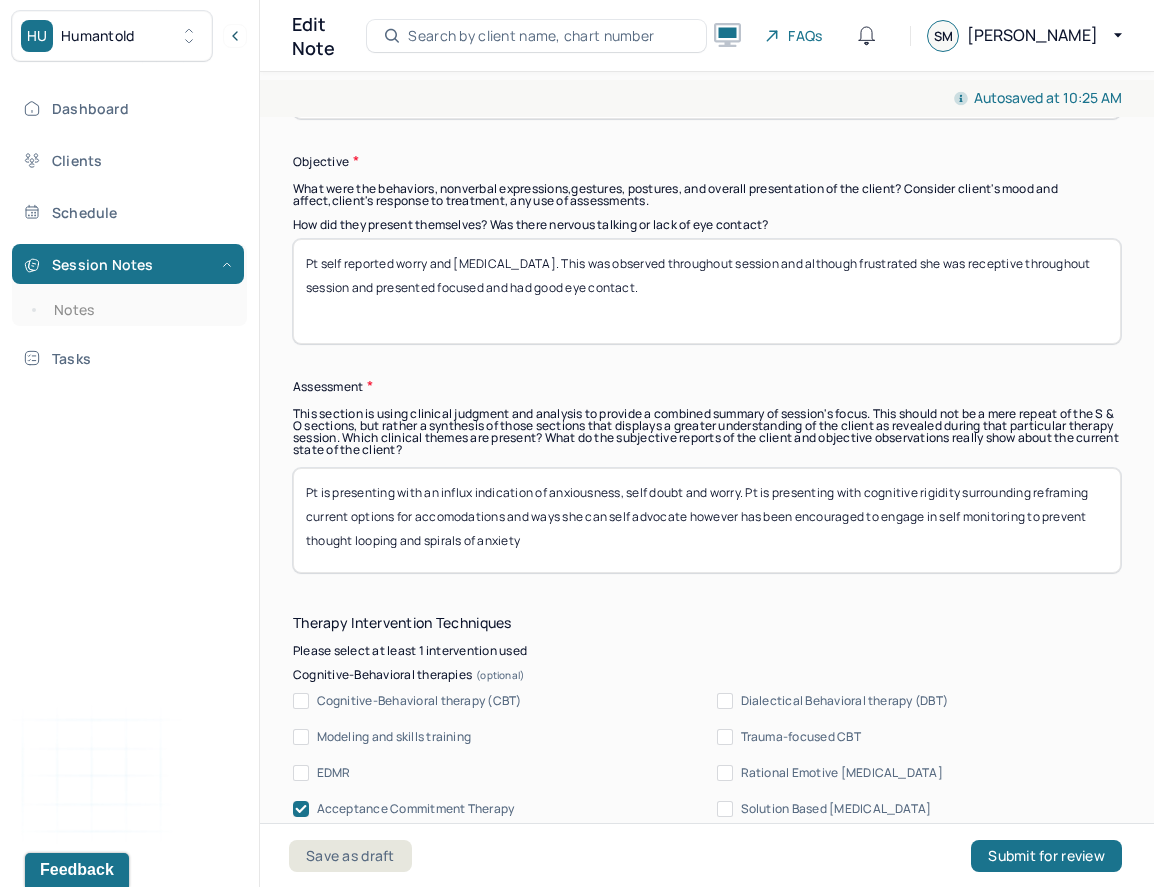 scroll, scrollTop: 1652, scrollLeft: 0, axis: vertical 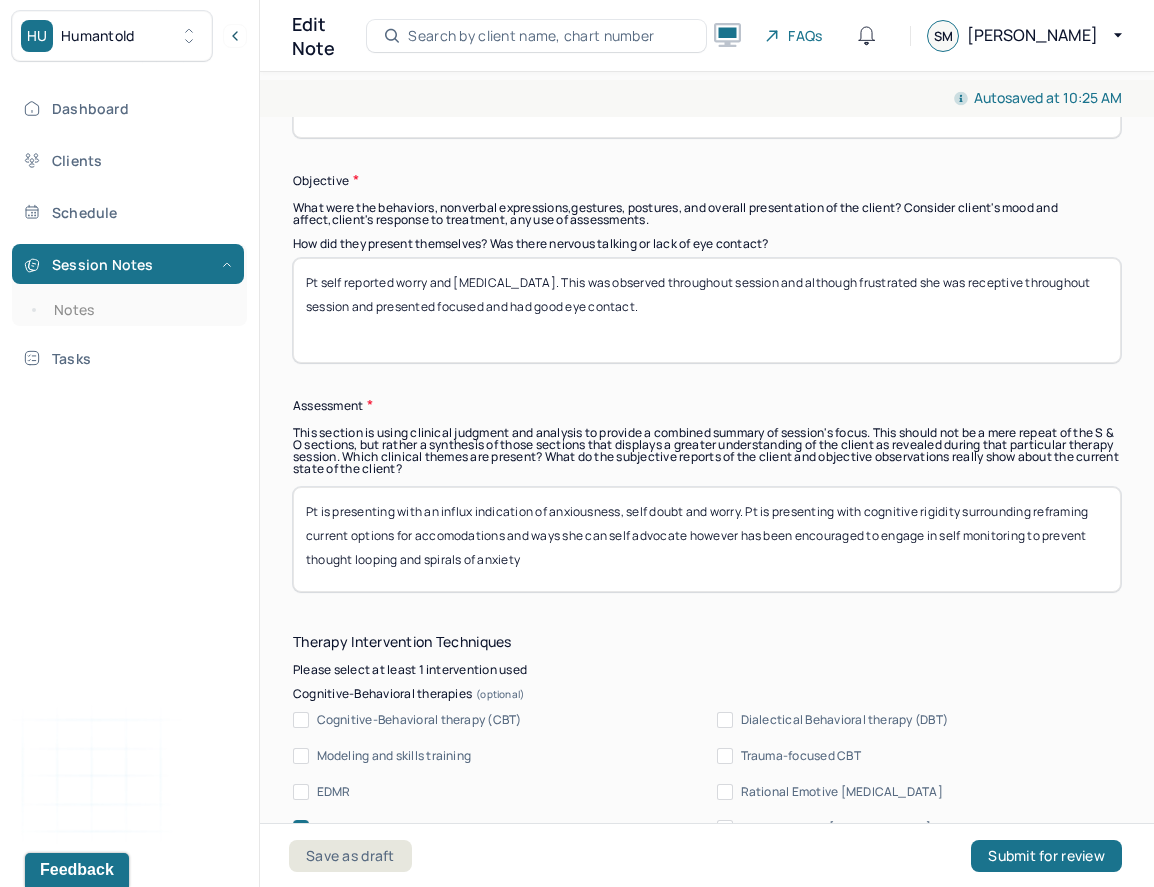 type on "Pt reviewed struggling at work and feeling dismissed by her employer. Pt reviewed the navigation of accommodations and how she feels she is being judged. Pt reviewed struggling with knowing how to advocate for herself within her professional settings." 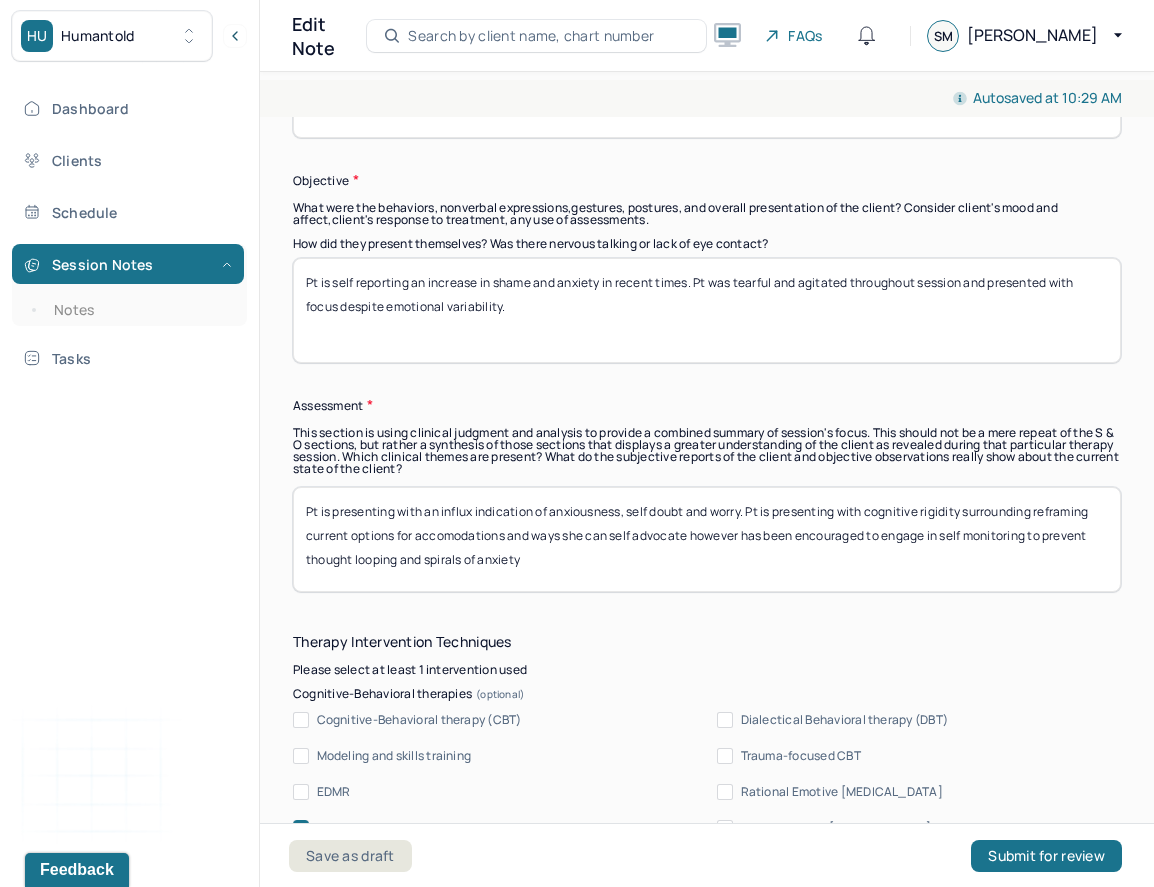 type on "Pt is self reporting an increase in shame and anxiety in recent times. Pt was tearful and agitated throughout session and presented with focus despite emotional variability." 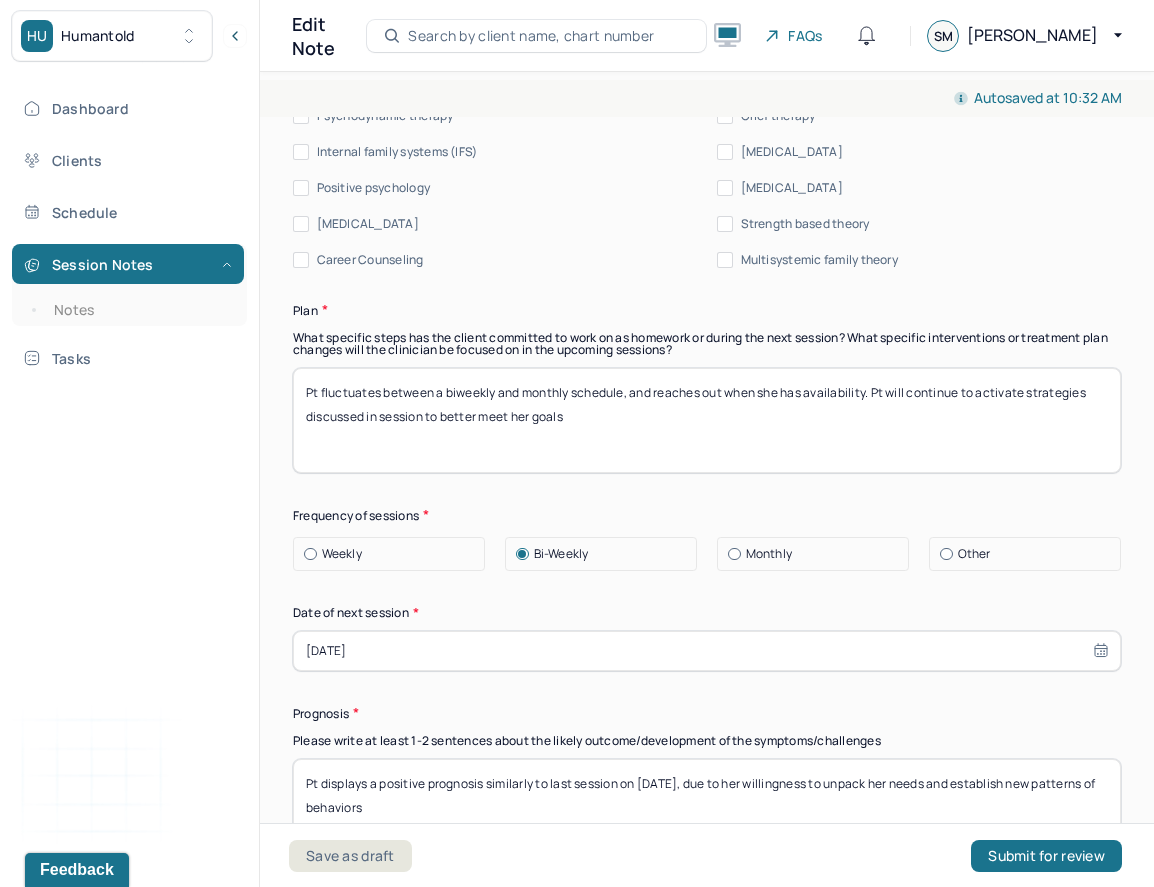 scroll, scrollTop: 2659, scrollLeft: 0, axis: vertical 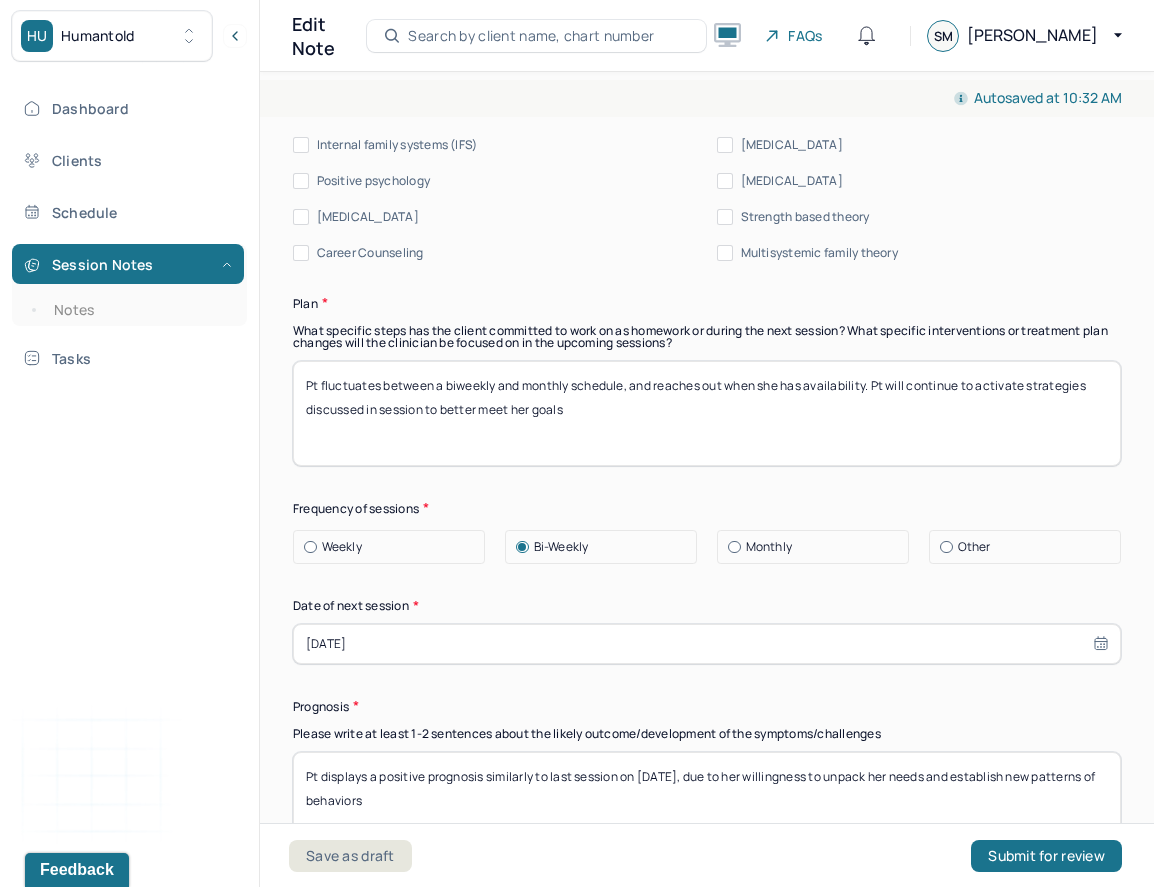 type on "Pt is struggling with frustration and anxiety that is promoting shame loops. Pt reviewed ways to disengage from the thought loops and to promote more preservation on a day to day." 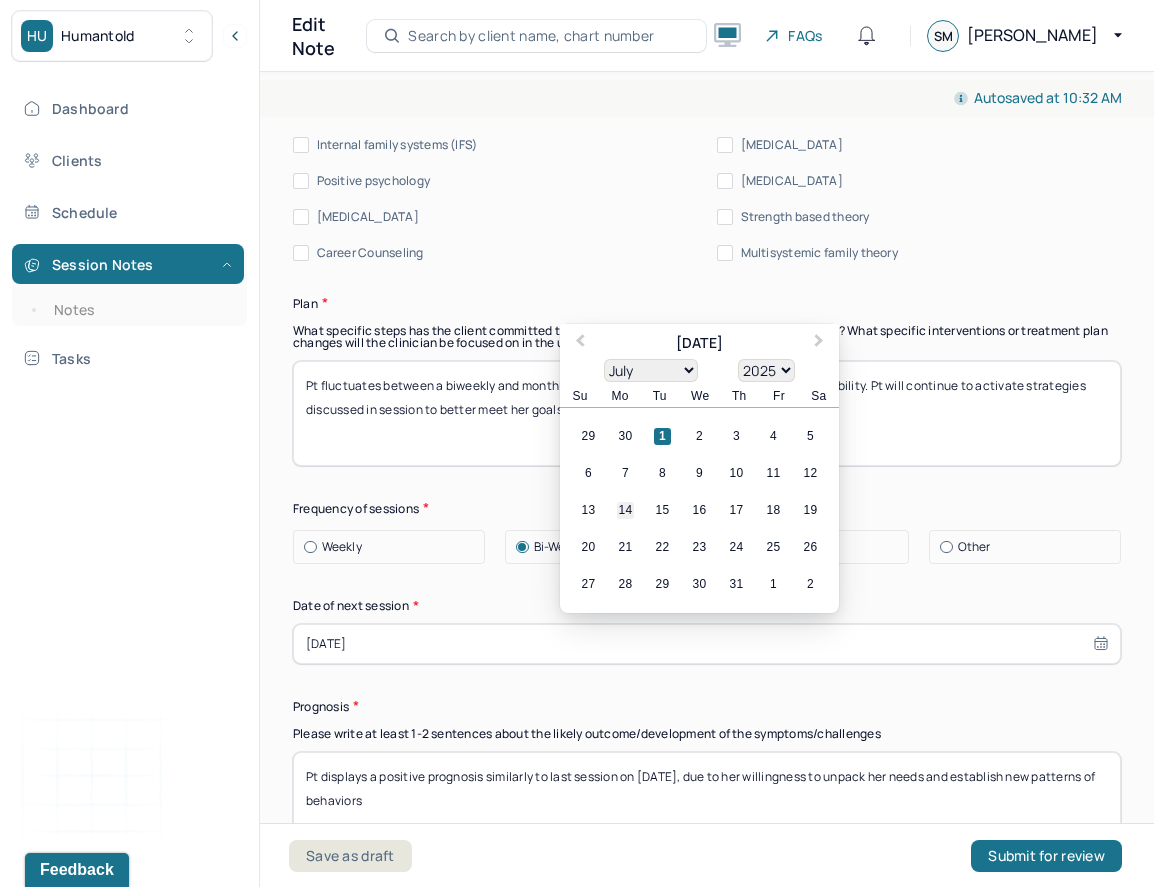 click on "14" at bounding box center [625, 510] 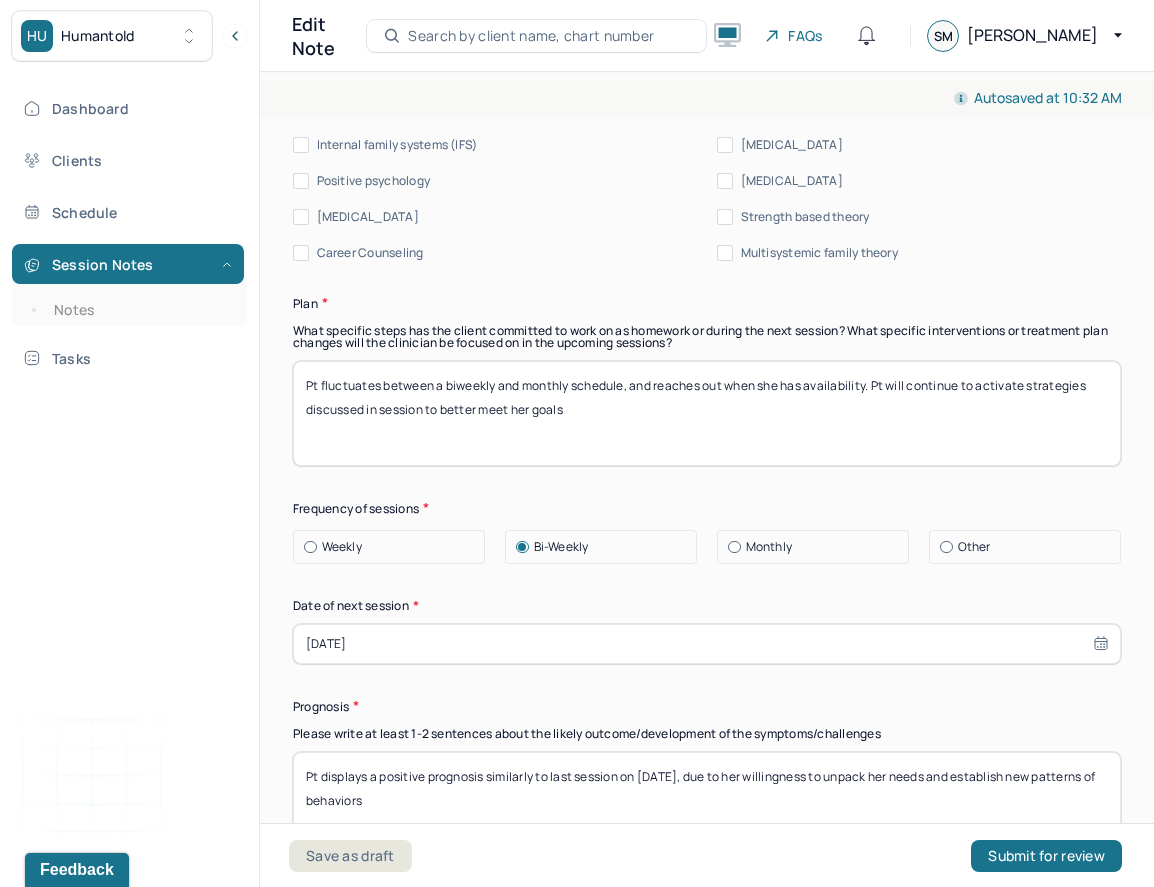 drag, startPoint x: 664, startPoint y: 737, endPoint x: 652, endPoint y: 739, distance: 12.165525 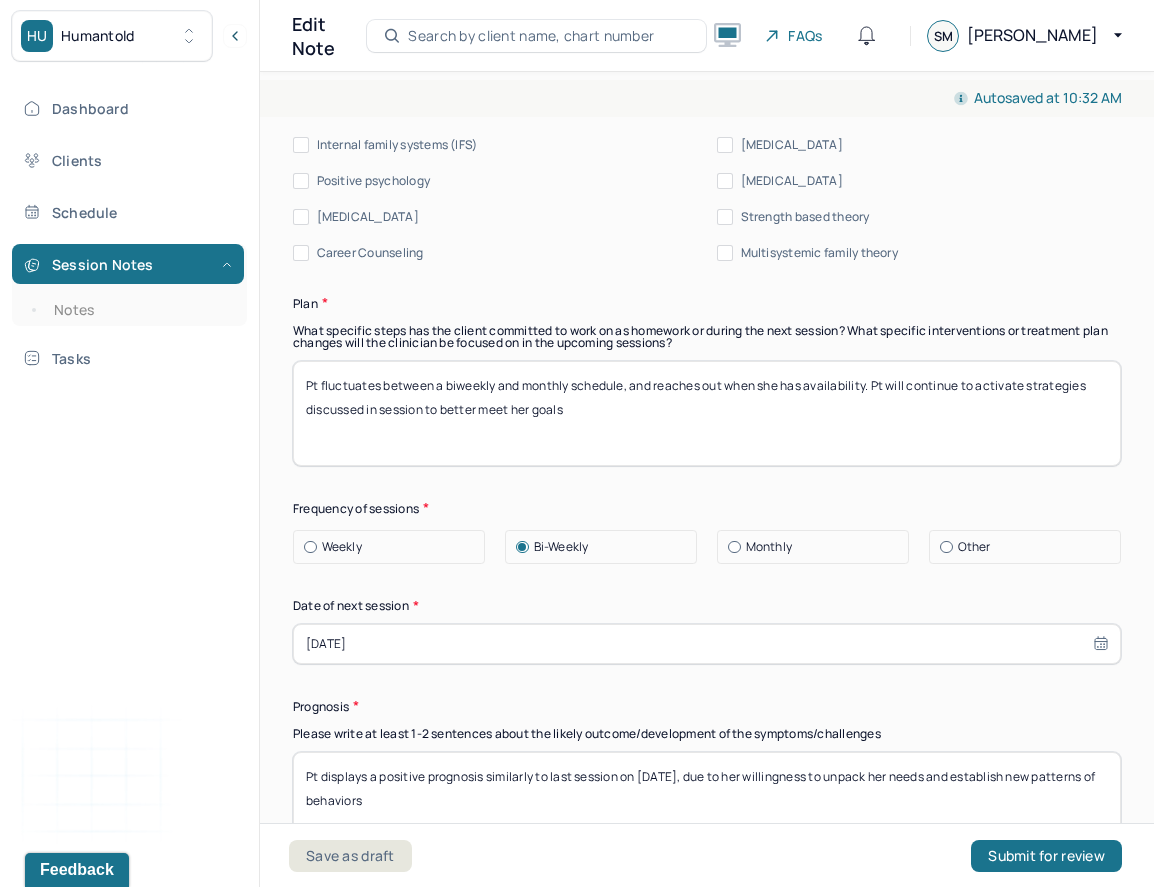 click on "Pt displays a positive prognosis similarly to last session on [DATE], due to her willingness to unpack her needs and establish new patterns of behaviors" at bounding box center (707, 804) 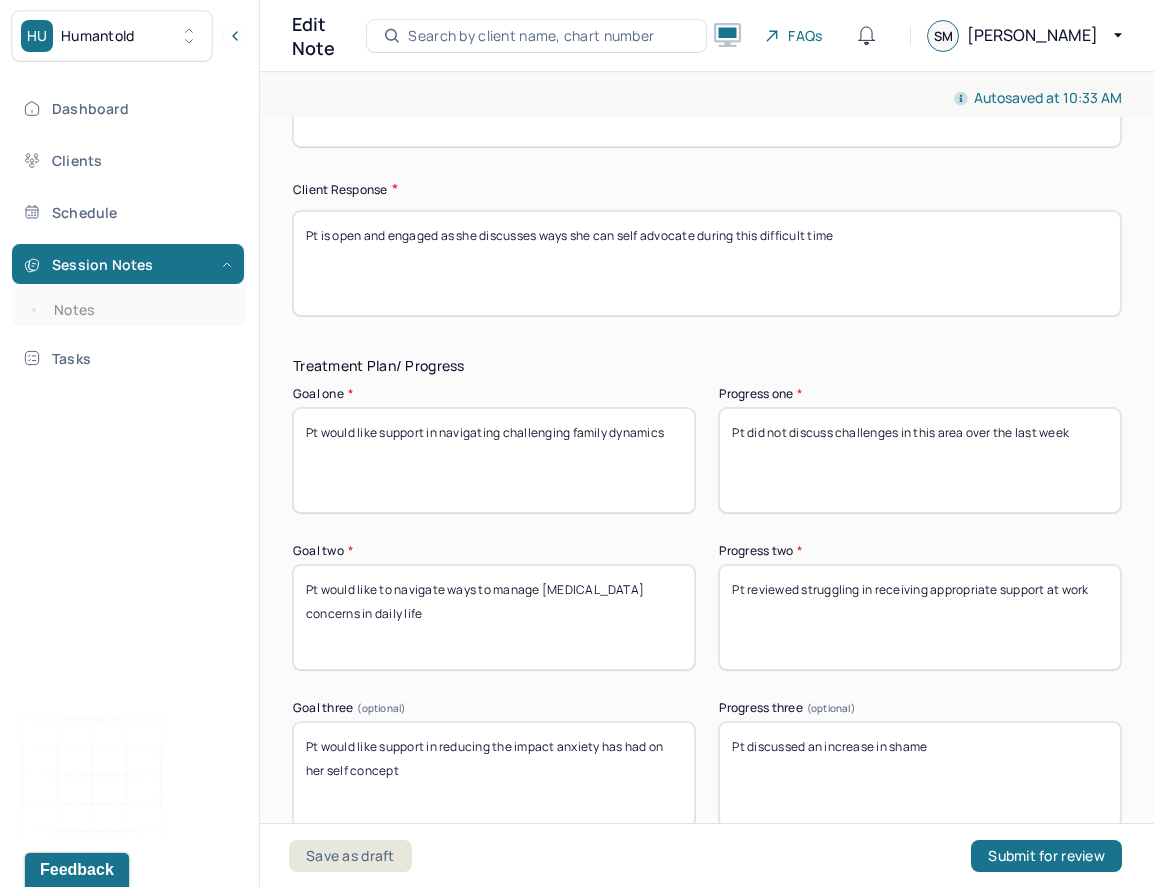 scroll, scrollTop: 3369, scrollLeft: 0, axis: vertical 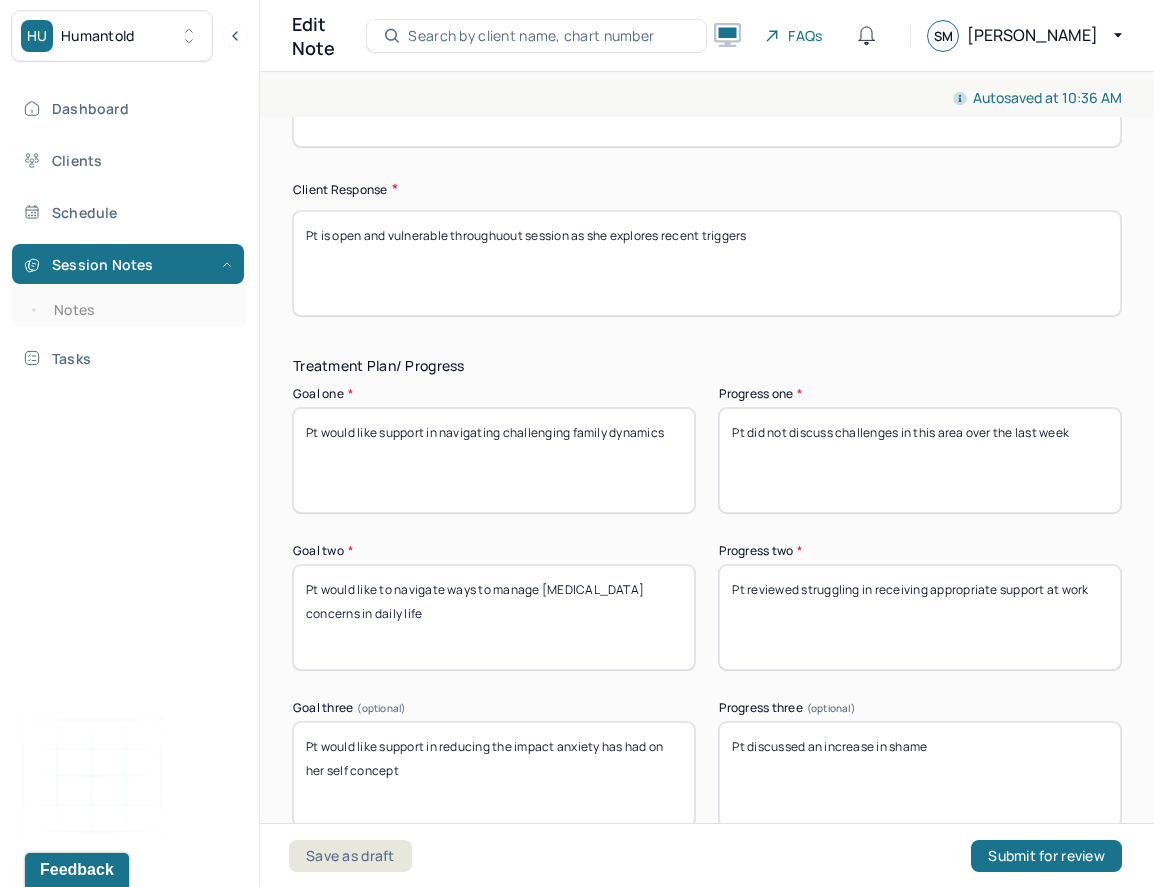 type on "Pt is open and vulnerable throughuout session as she explores recent triggers" 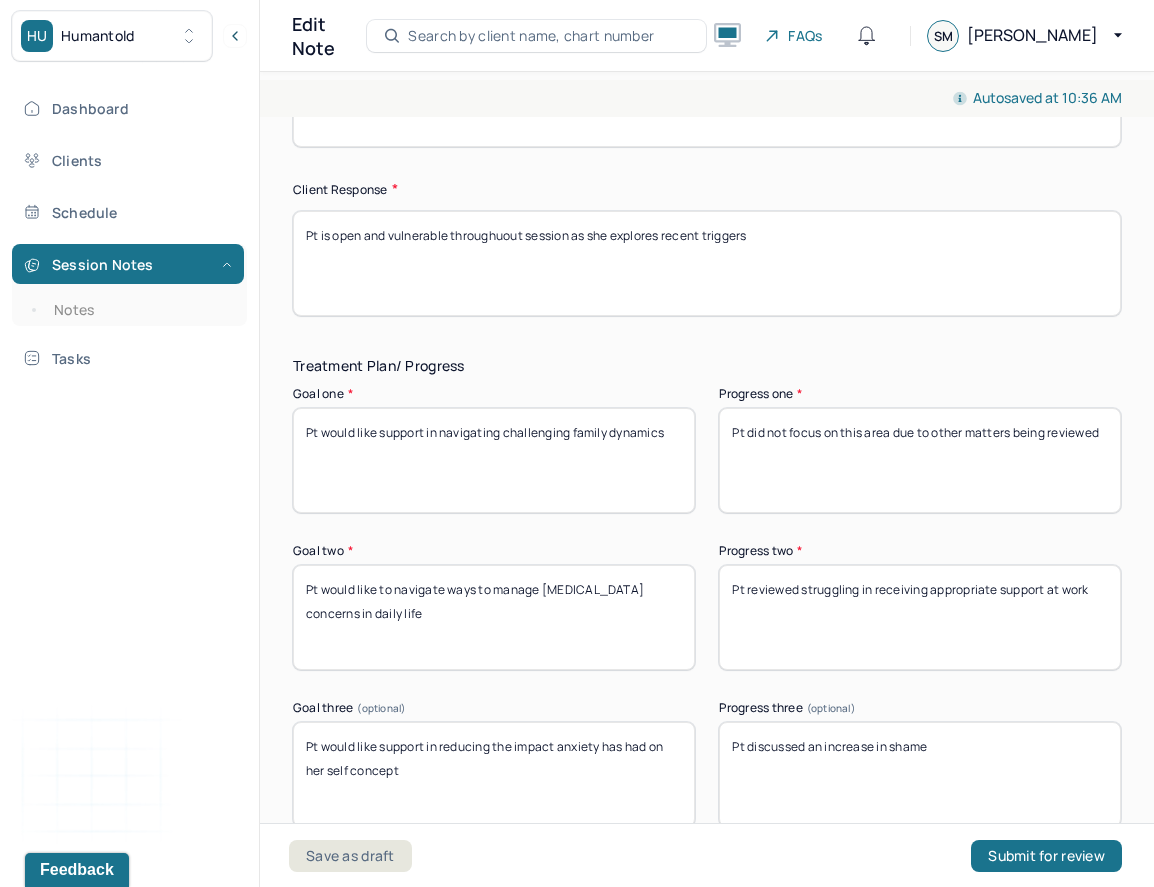 type on "Pt did not focus on this area due to other matters being reviewed" 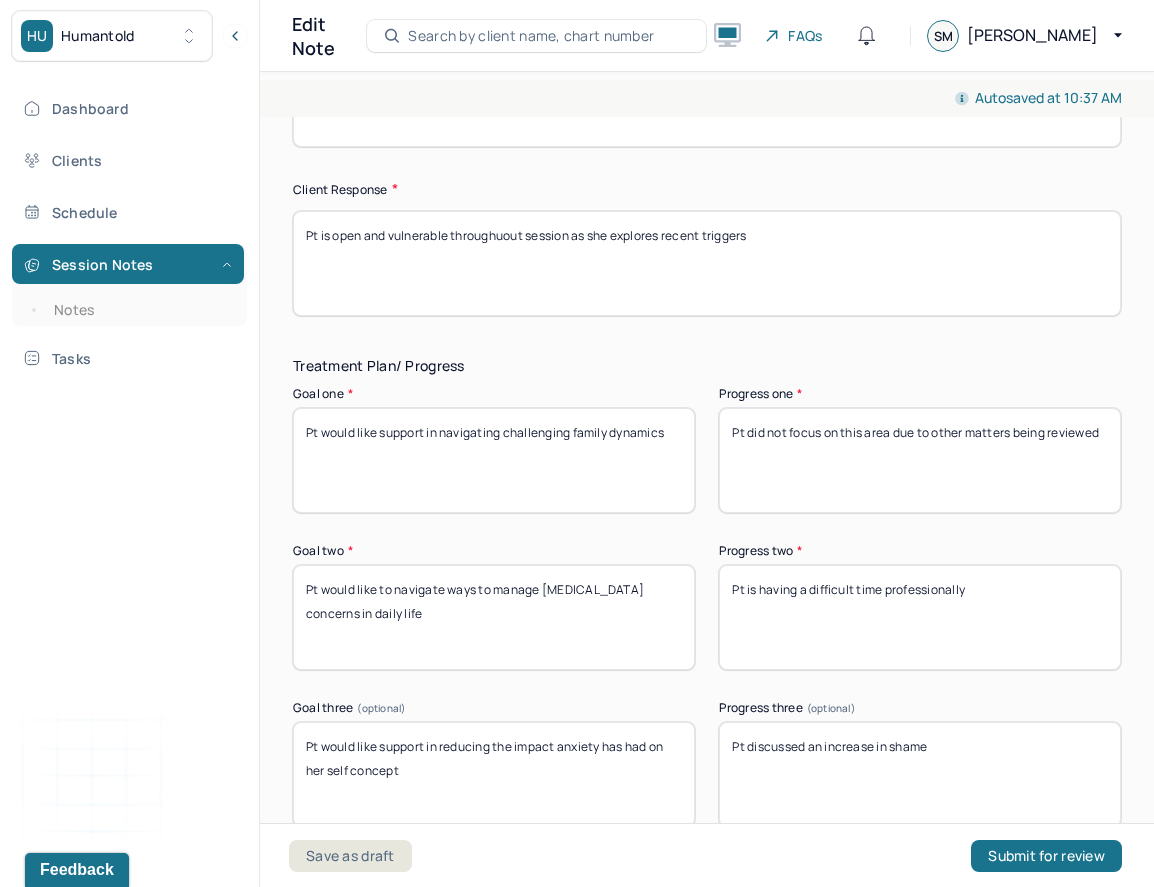 type on "Pt is having a difficult time professionally" 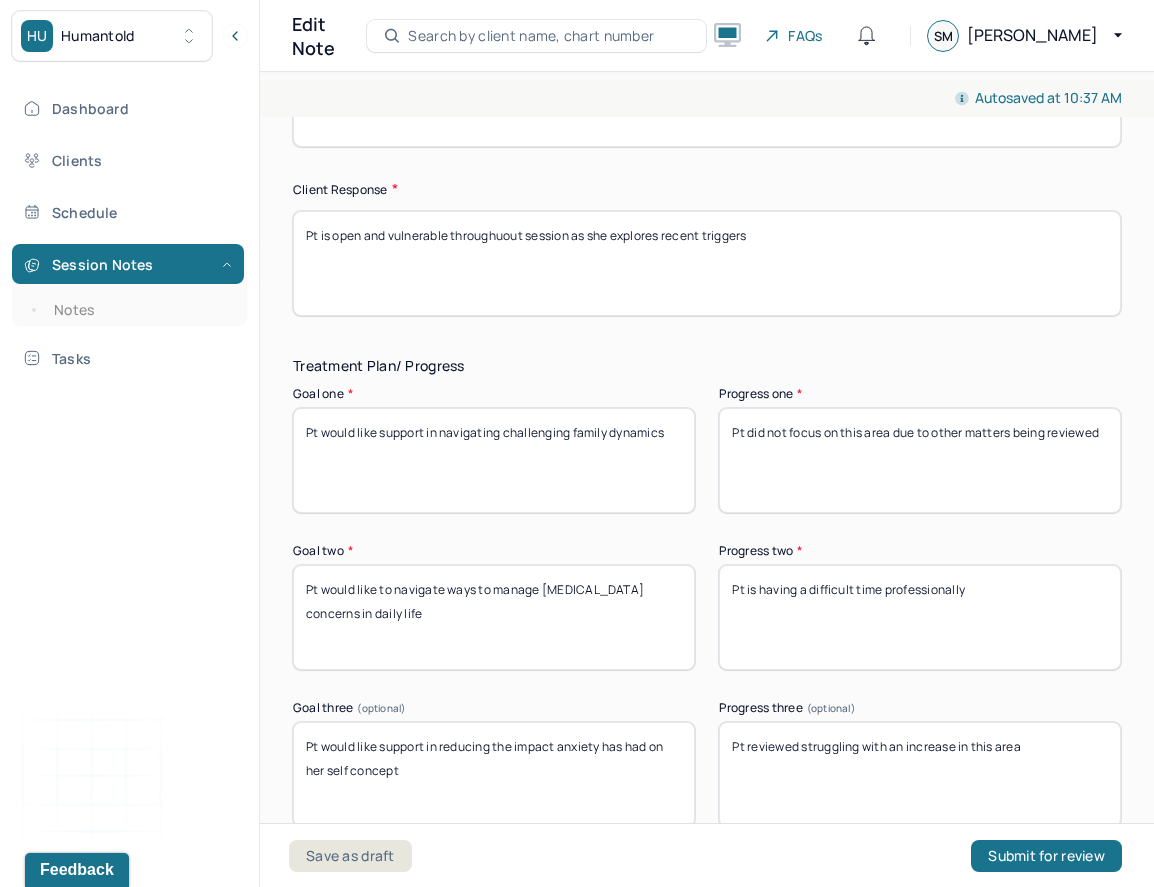 click on "Pt reviewed struggling with an increase in this area" at bounding box center (920, 774) 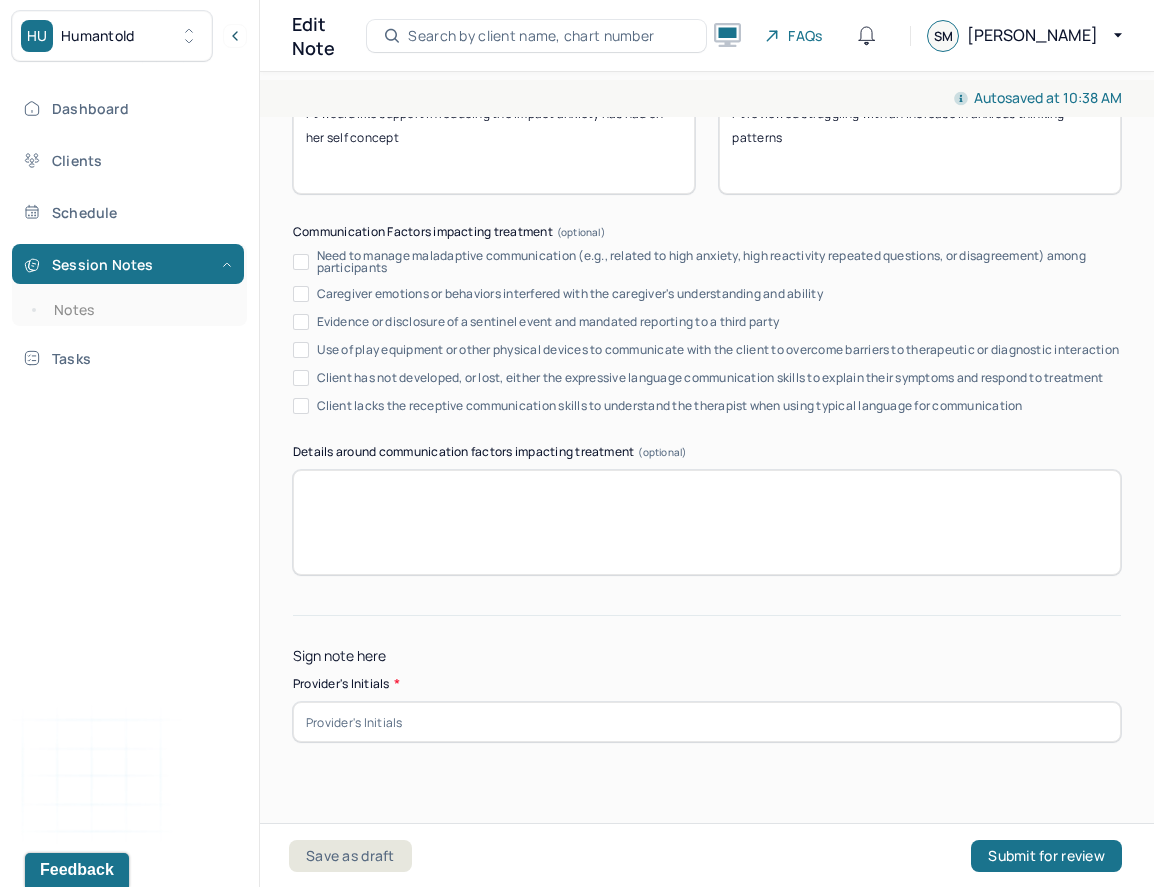 scroll, scrollTop: 4017, scrollLeft: 0, axis: vertical 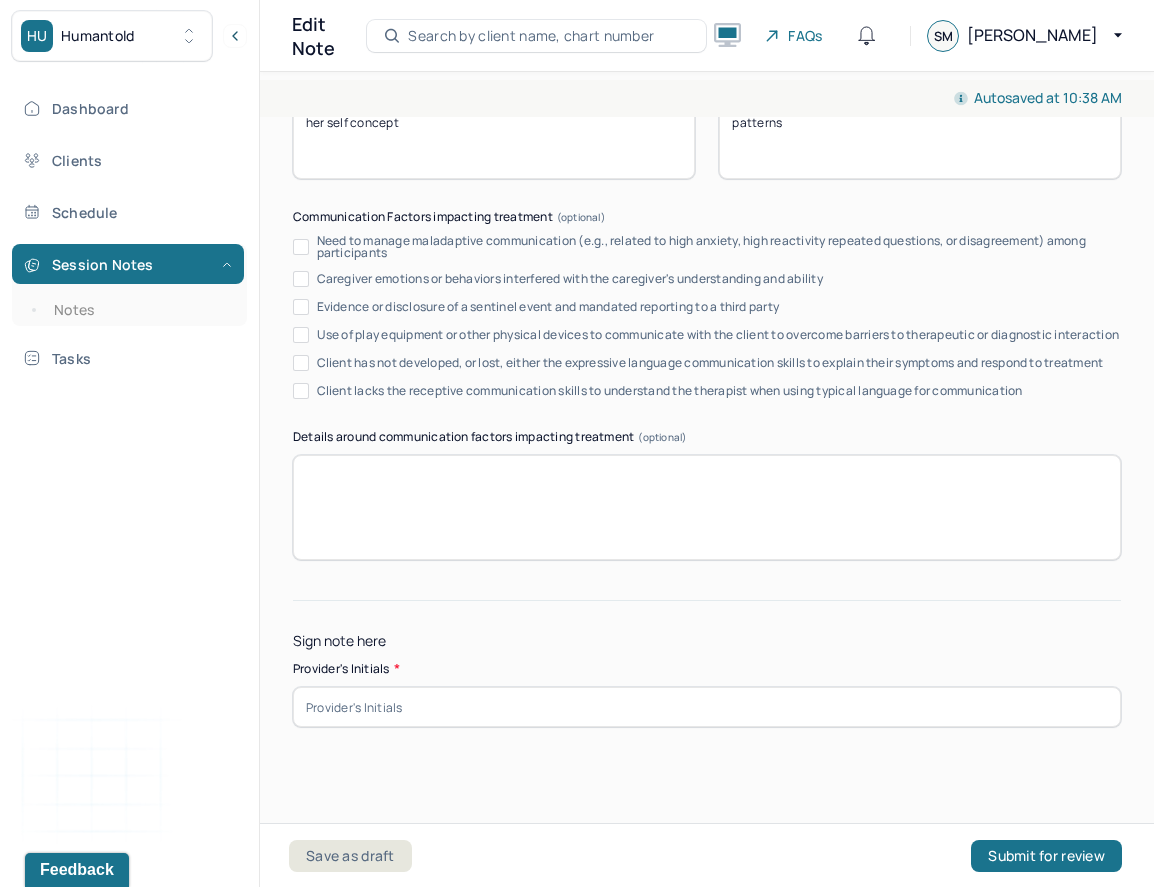type on "Pt reviewed struggling with an increase in anxious thinking patterns" 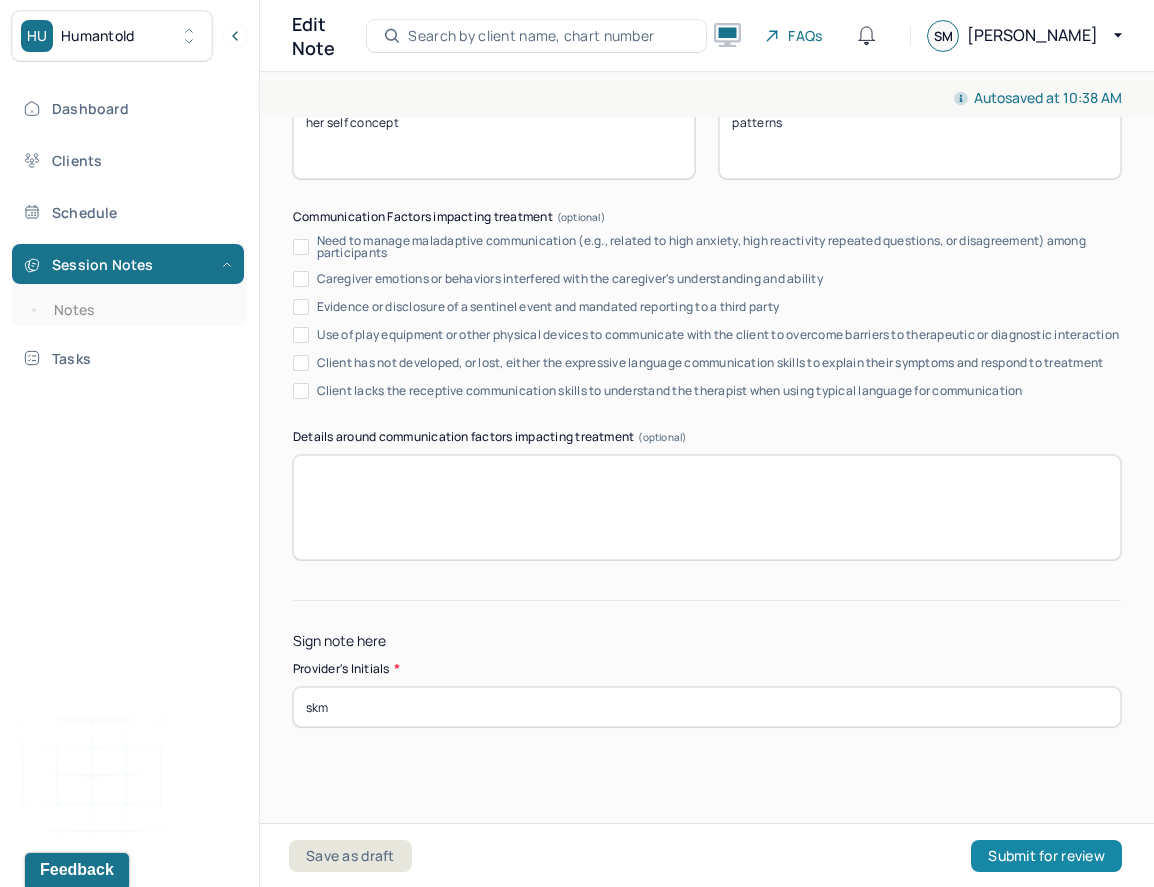 type on "skm" 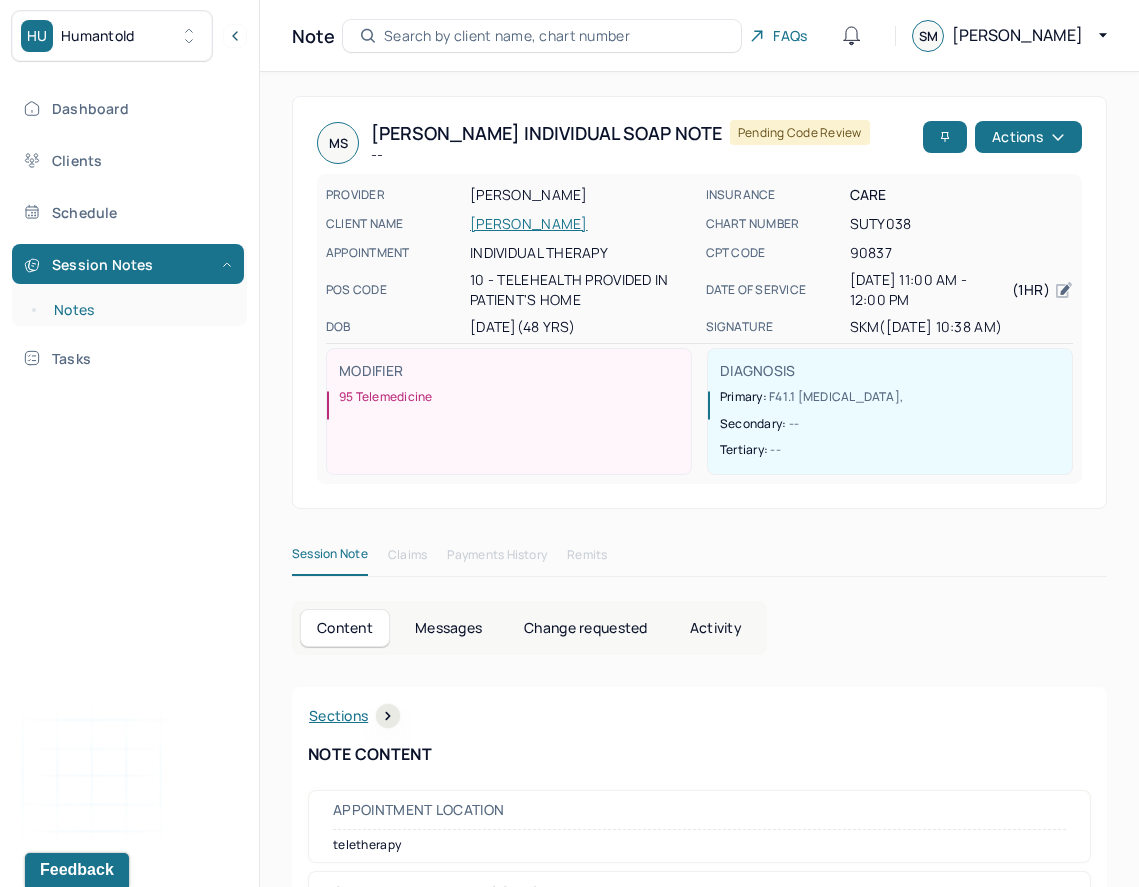 click on "Notes" at bounding box center [139, 310] 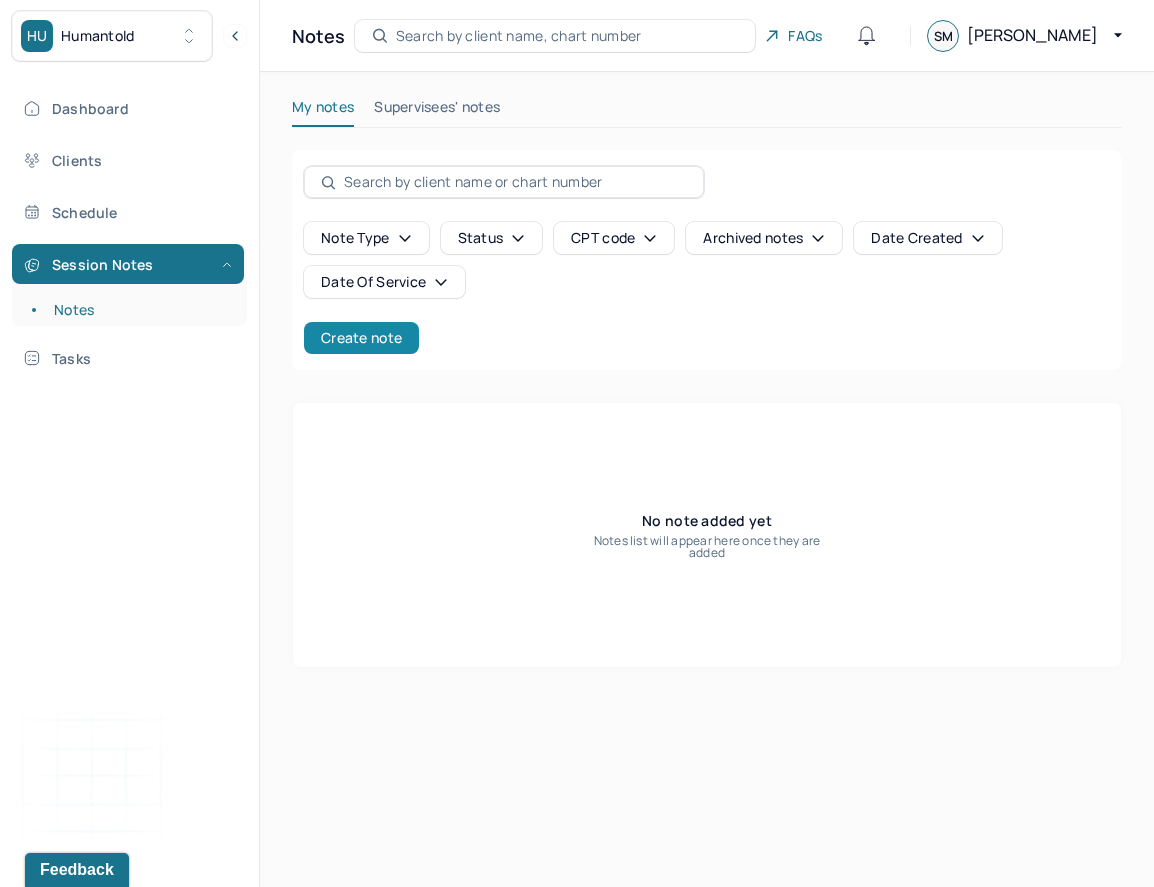 click on "Create note" at bounding box center [361, 338] 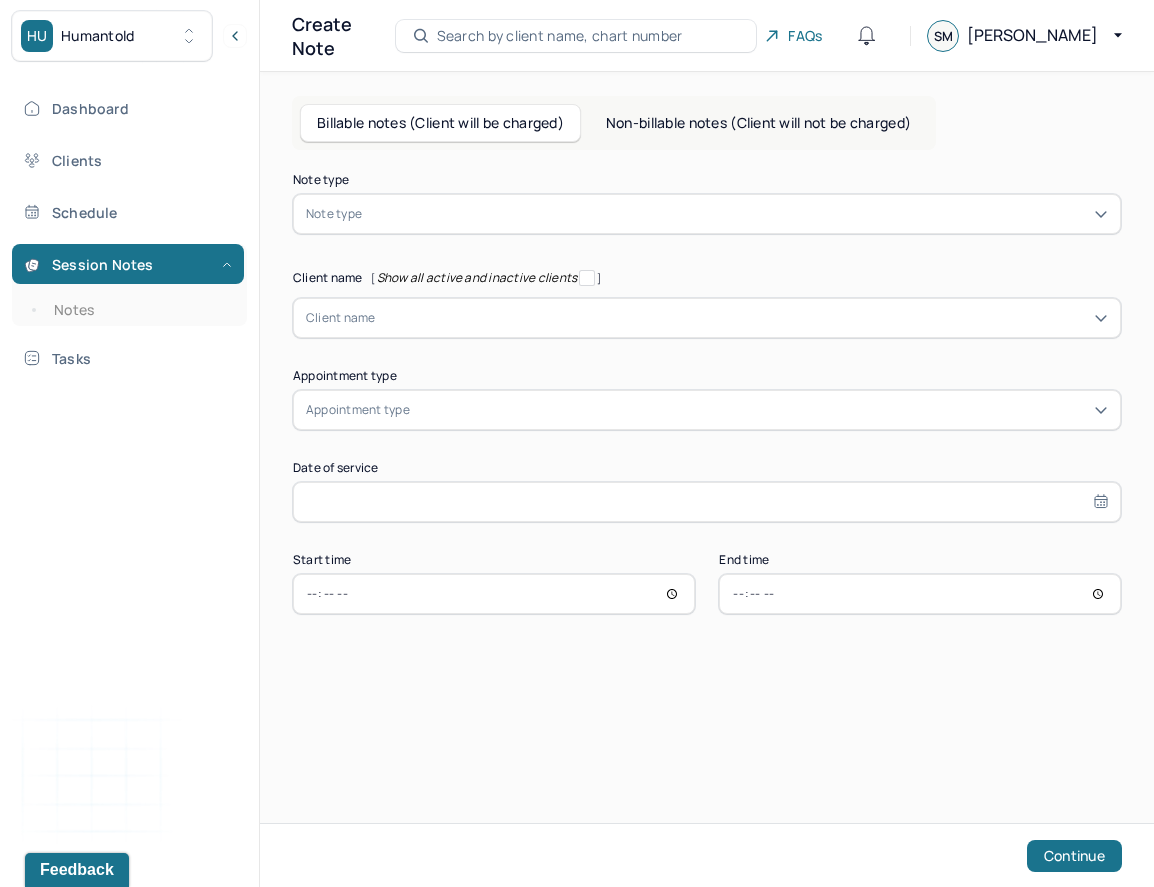 click at bounding box center (737, 214) 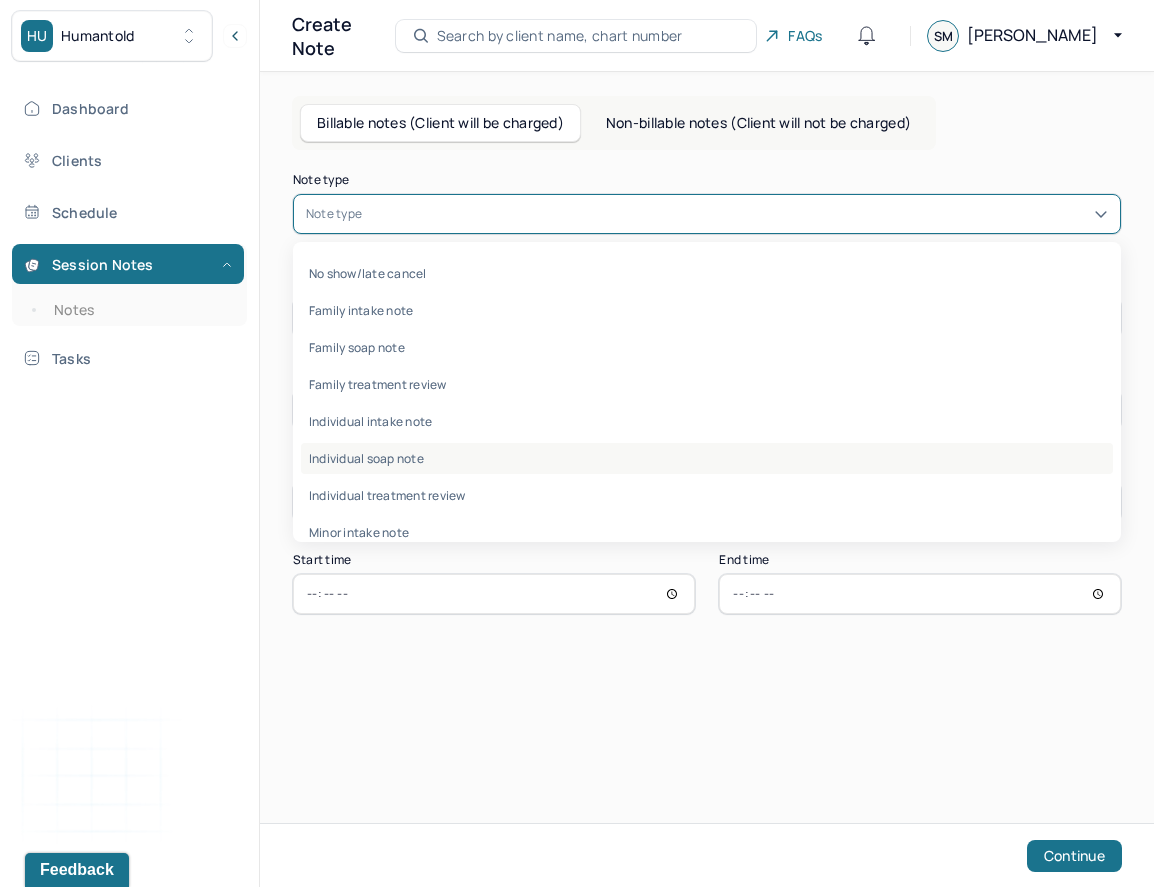click on "Individual soap note" at bounding box center (707, 458) 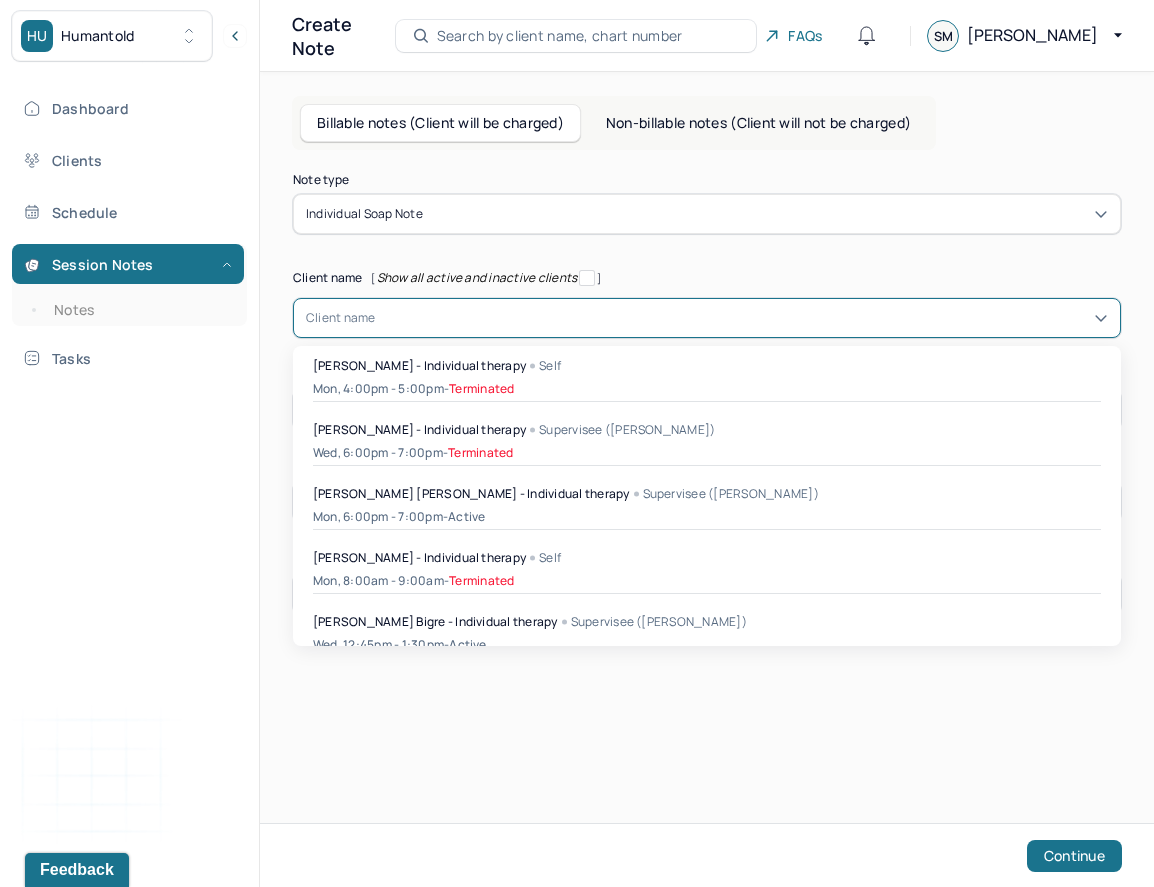 click at bounding box center [742, 318] 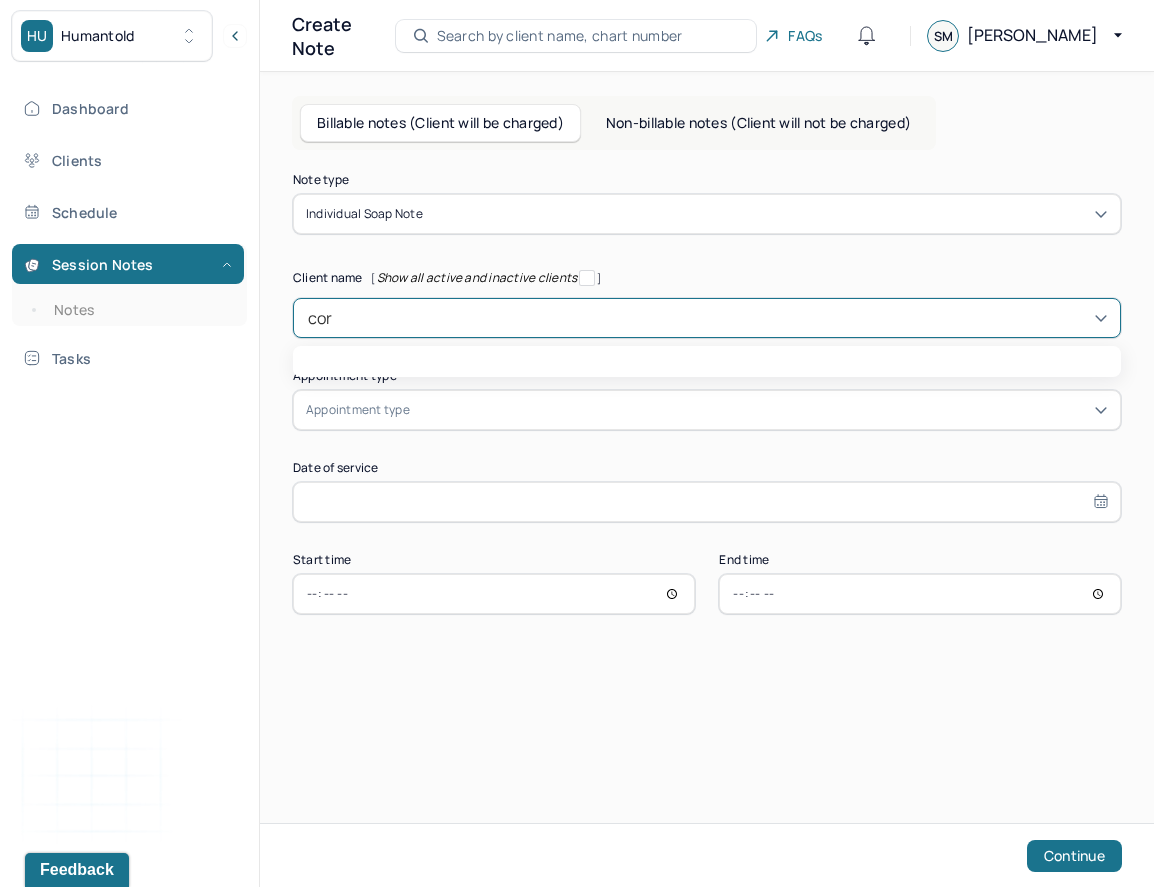 type on "cort" 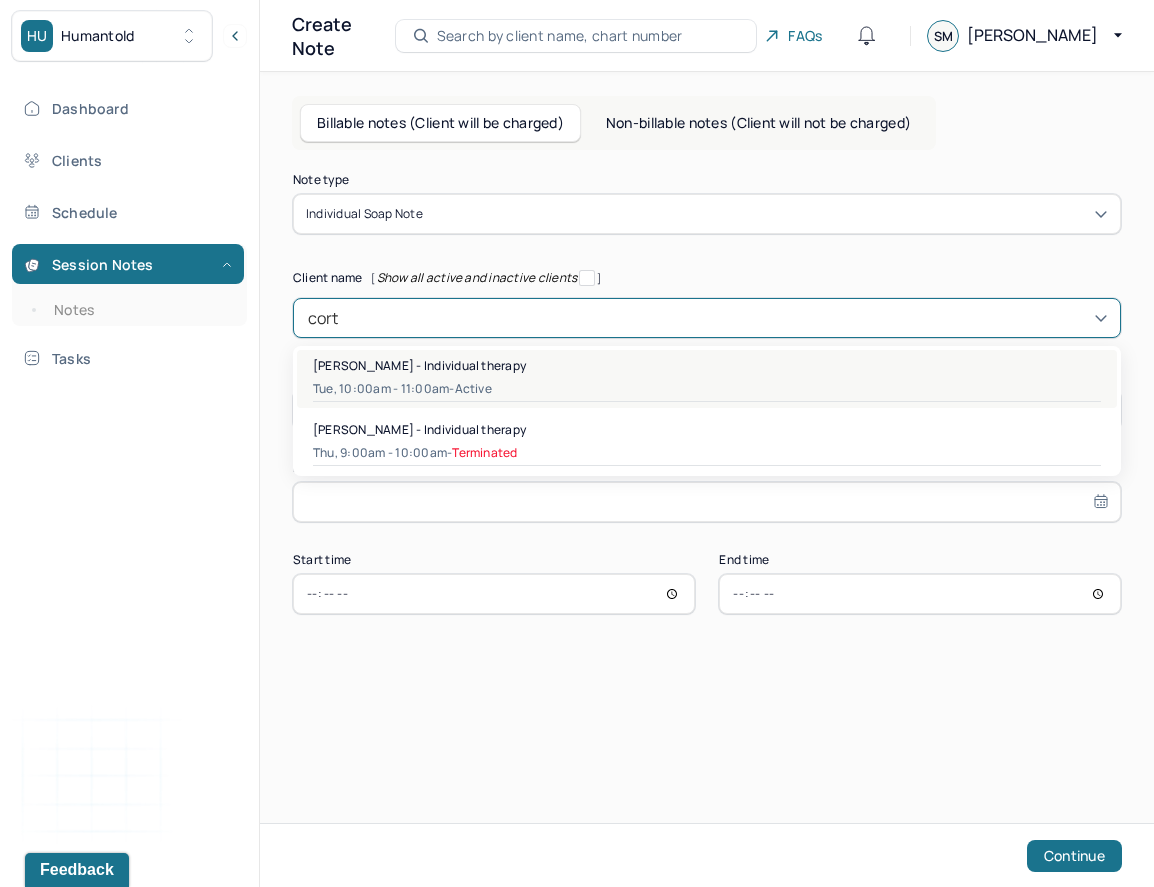 click on "Tue, 10:00am - 11:00am  -  active" at bounding box center (707, 389) 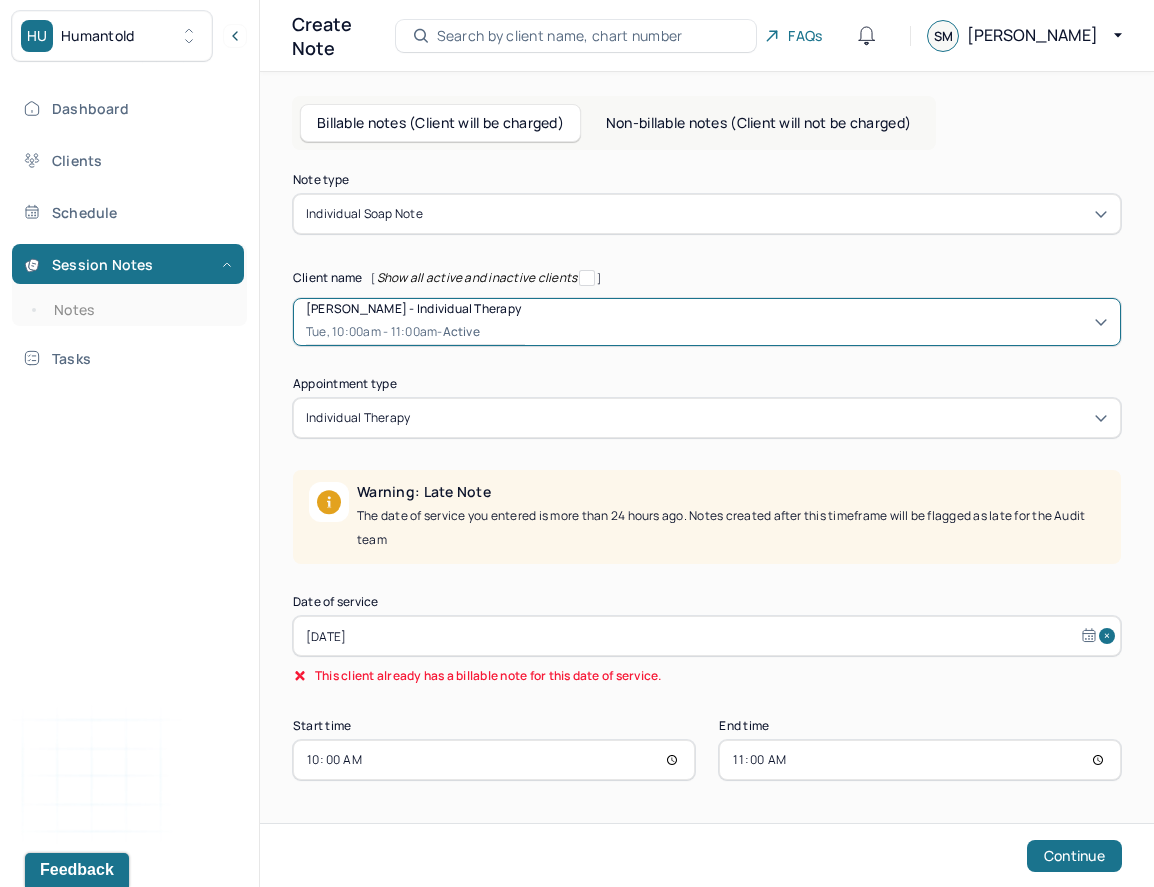 click on "[DATE]" at bounding box center [707, 636] 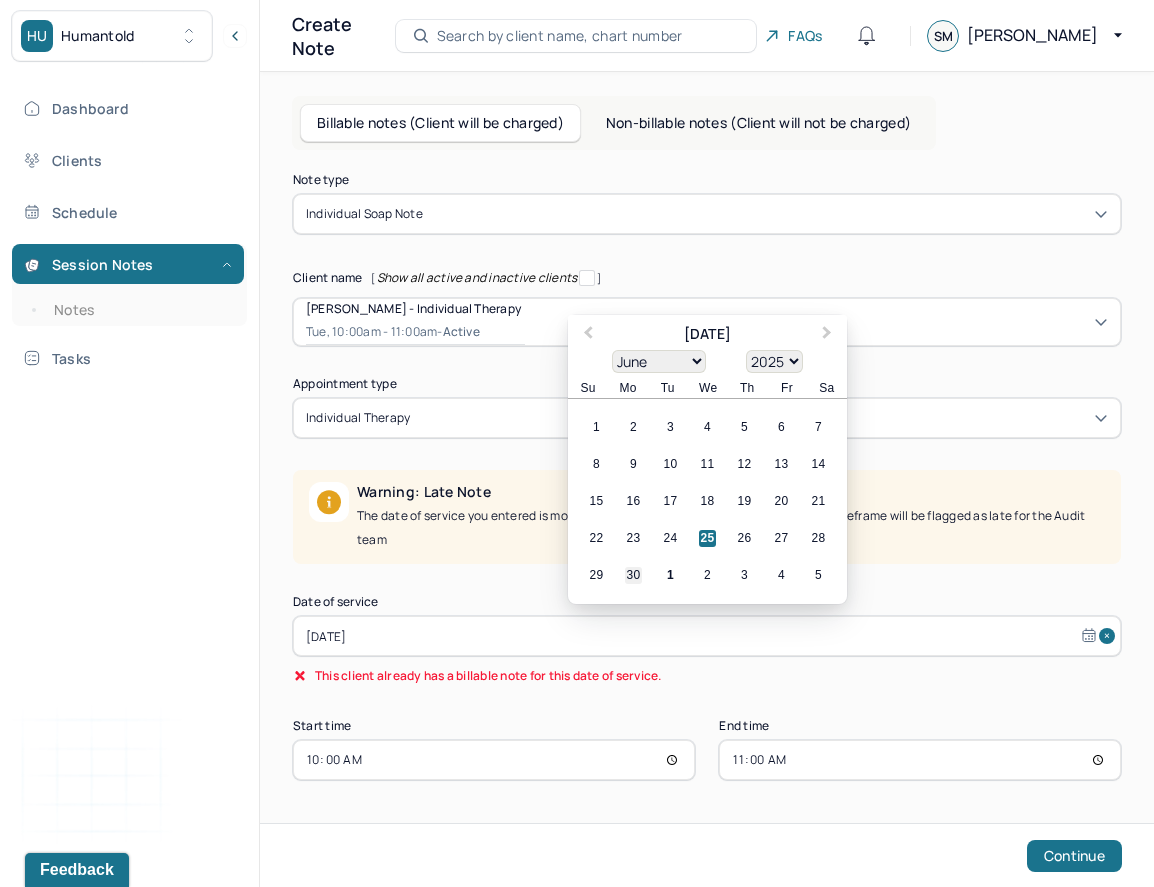 click on "30" at bounding box center [633, 575] 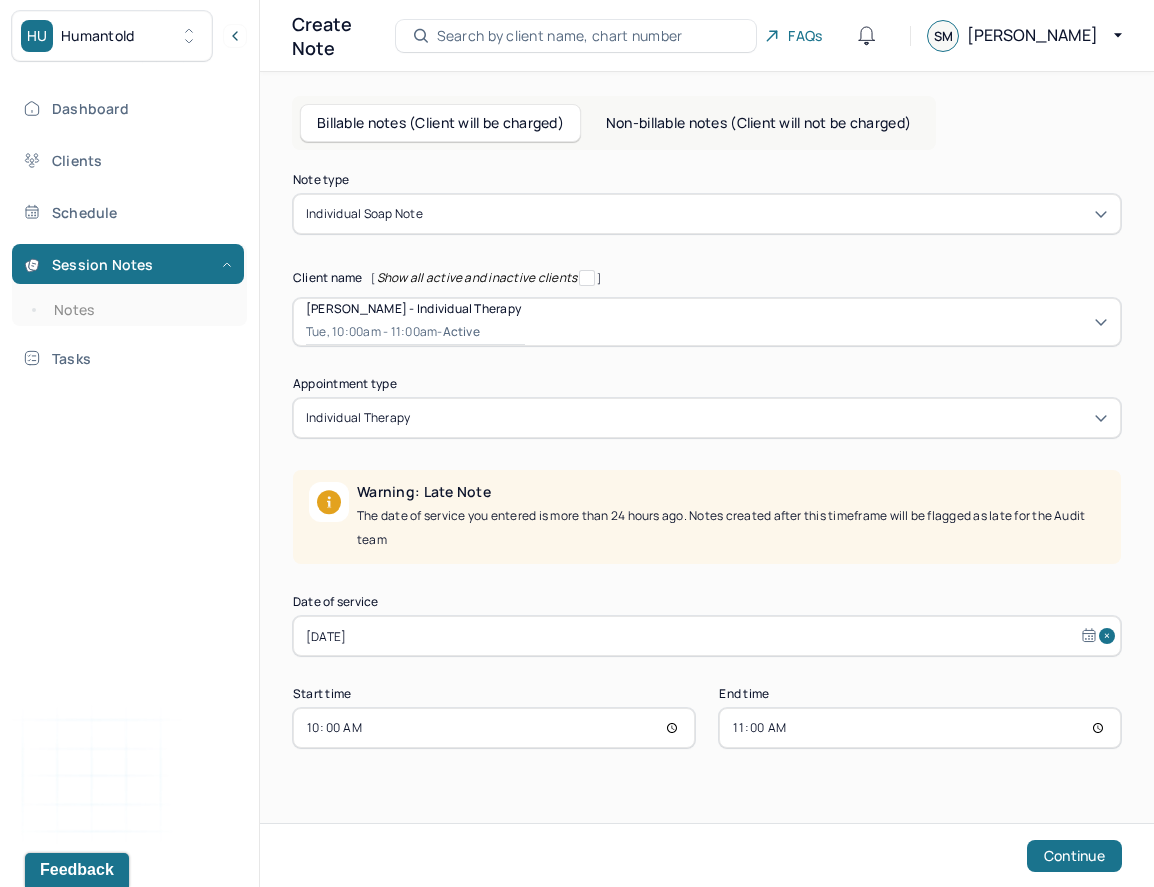 click on "10:00" at bounding box center [494, 728] 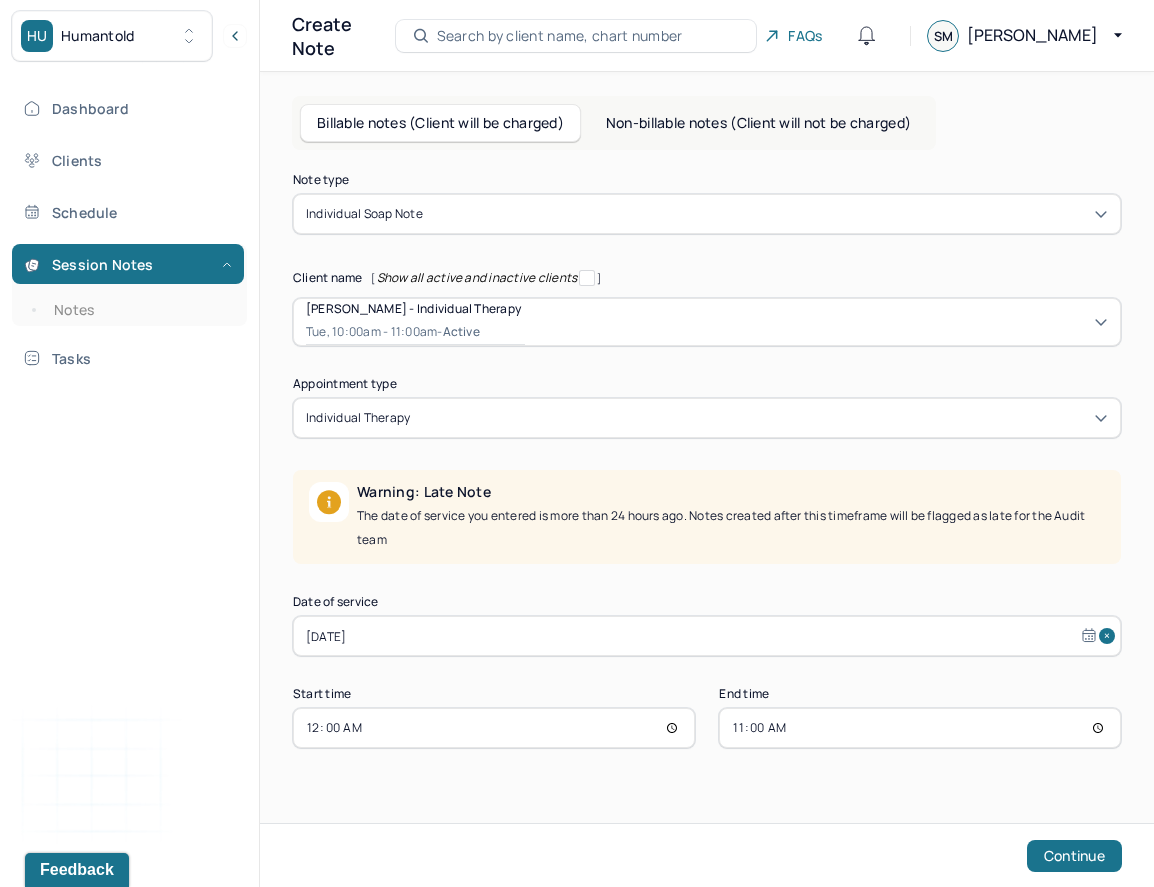 type on "12:00" 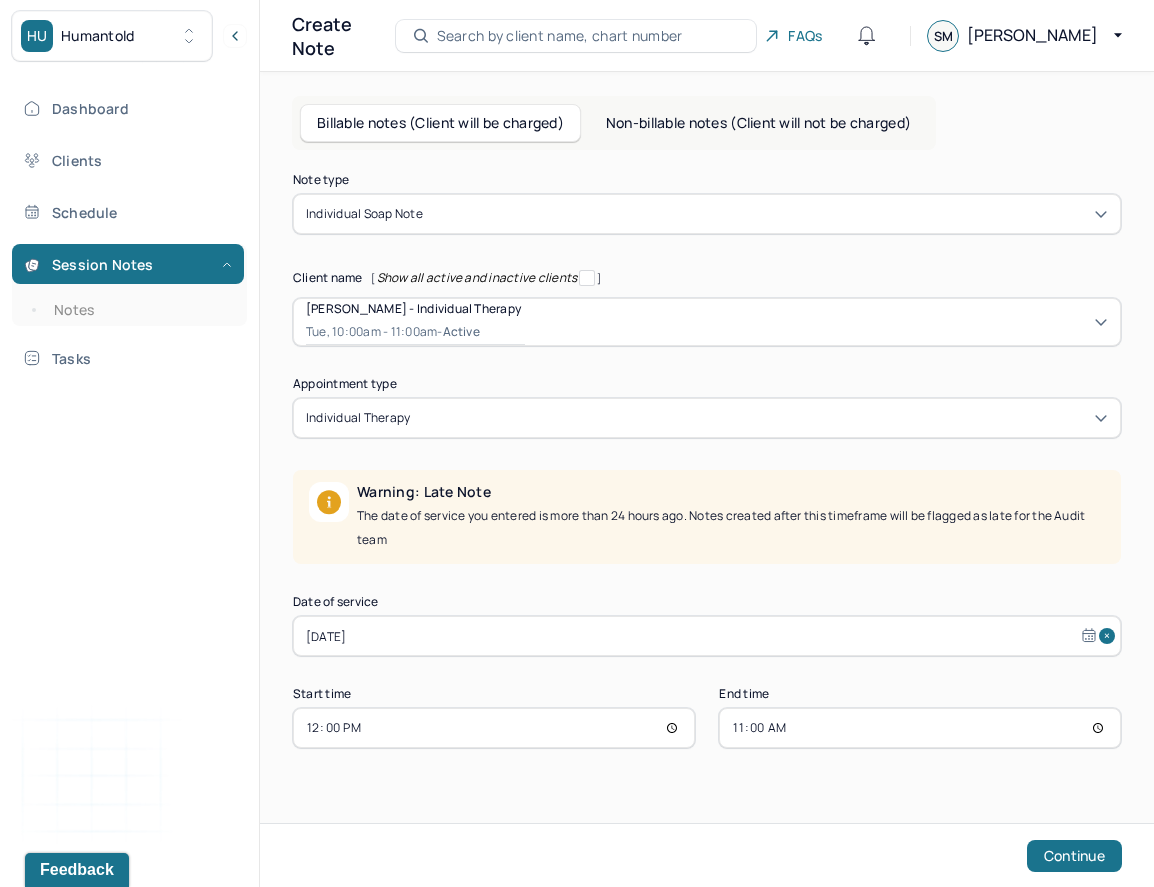 click on "11:00" at bounding box center (920, 728) 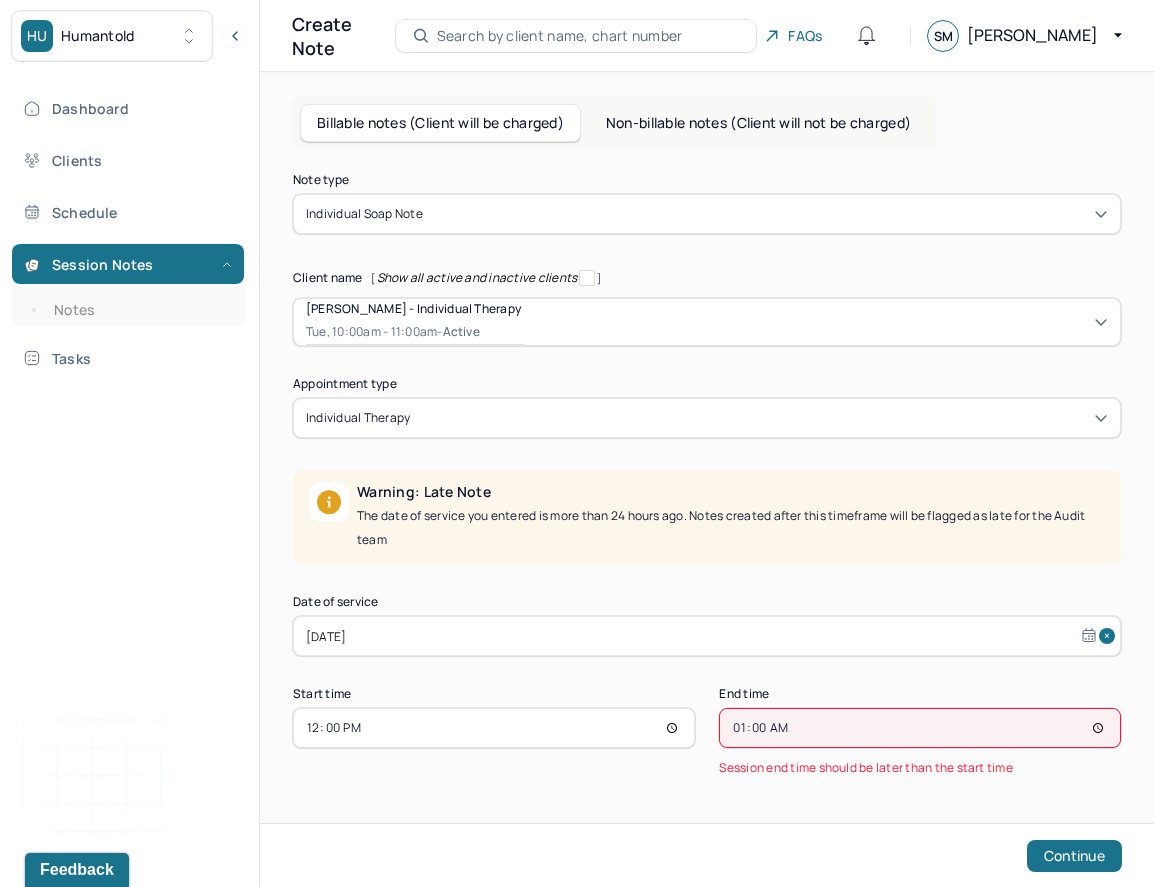 type on "13:00" 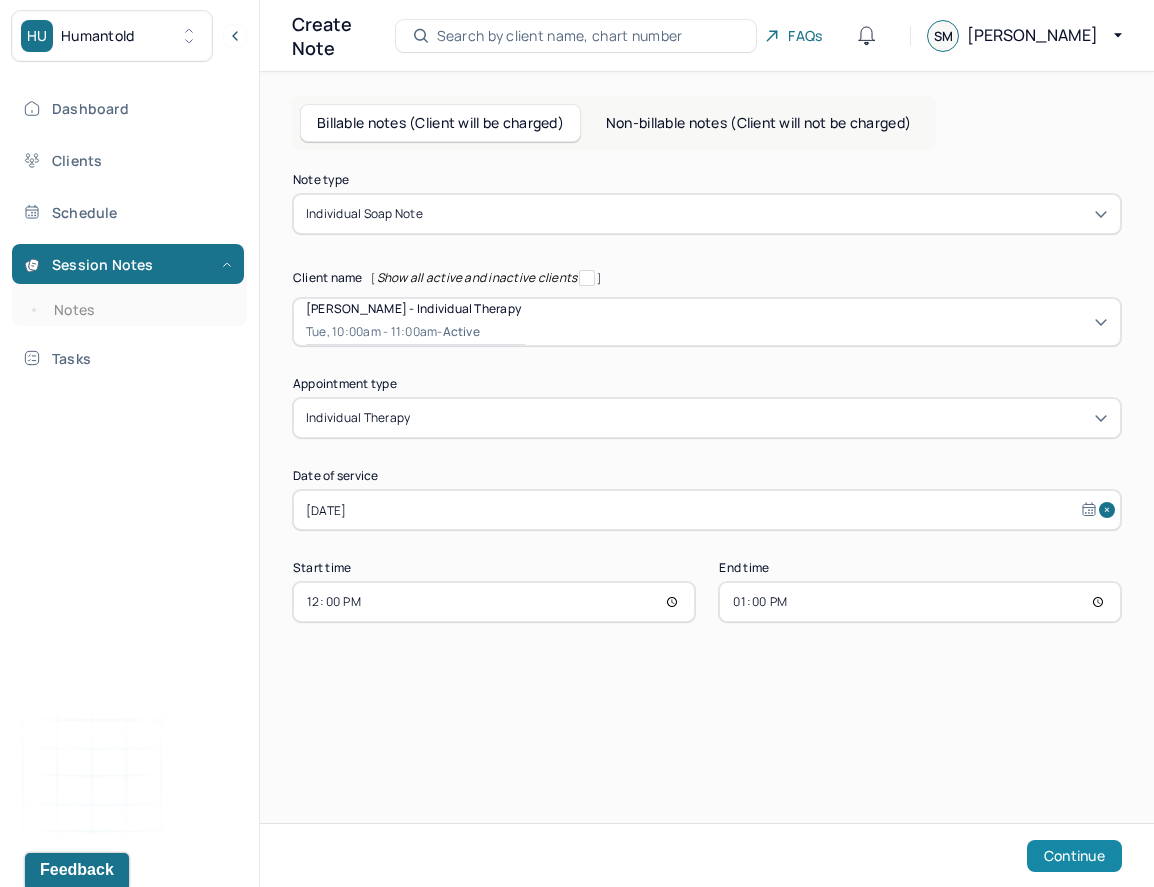 click on "Continue" at bounding box center (1074, 856) 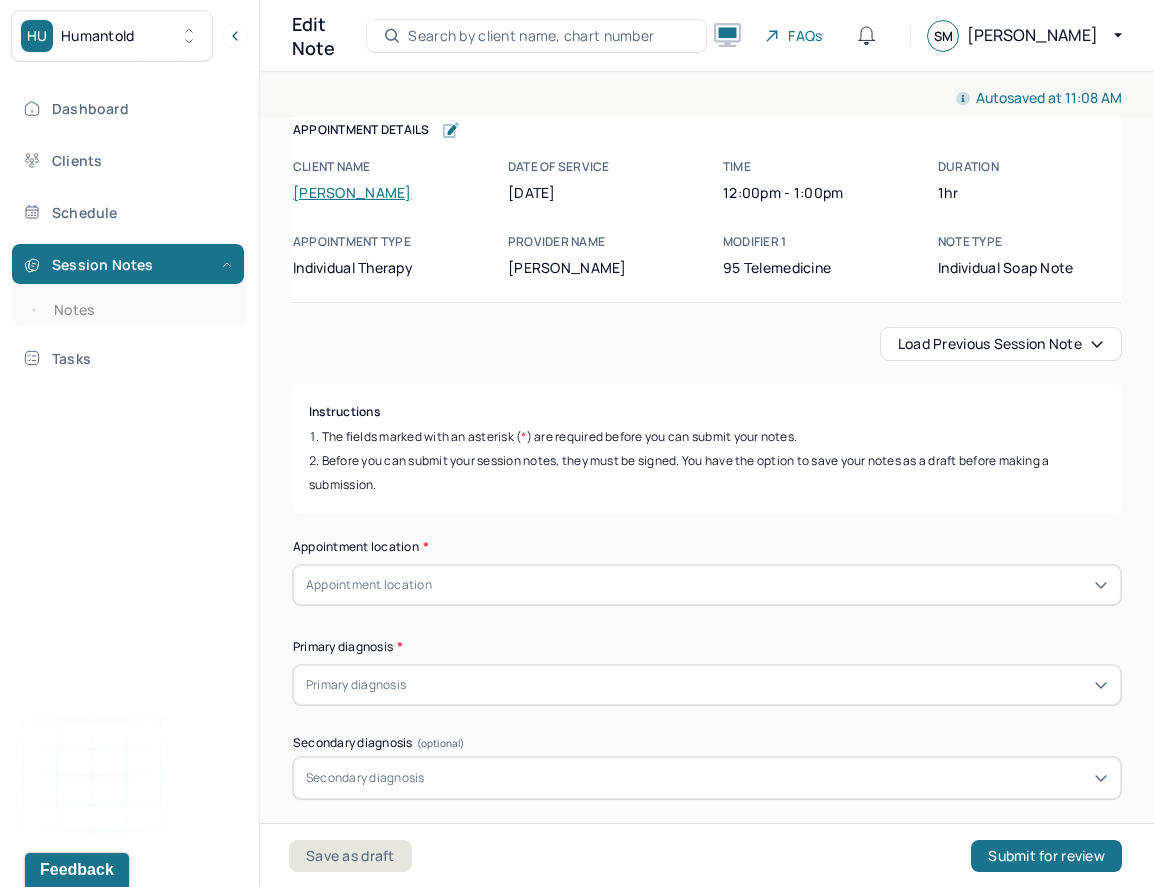 click on "Load previous session note" at bounding box center (1001, 344) 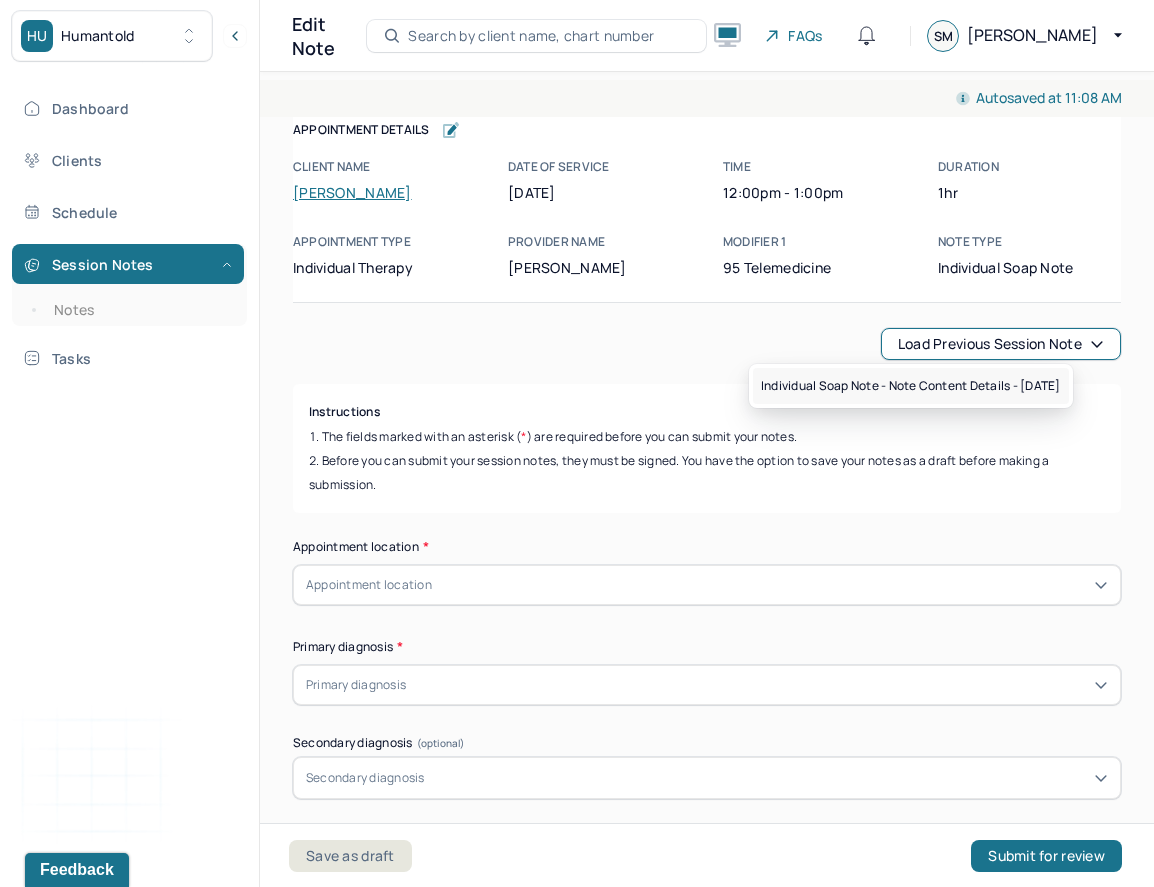 click on "Individual soap note   - Note content Details -   [DATE]" at bounding box center [911, 386] 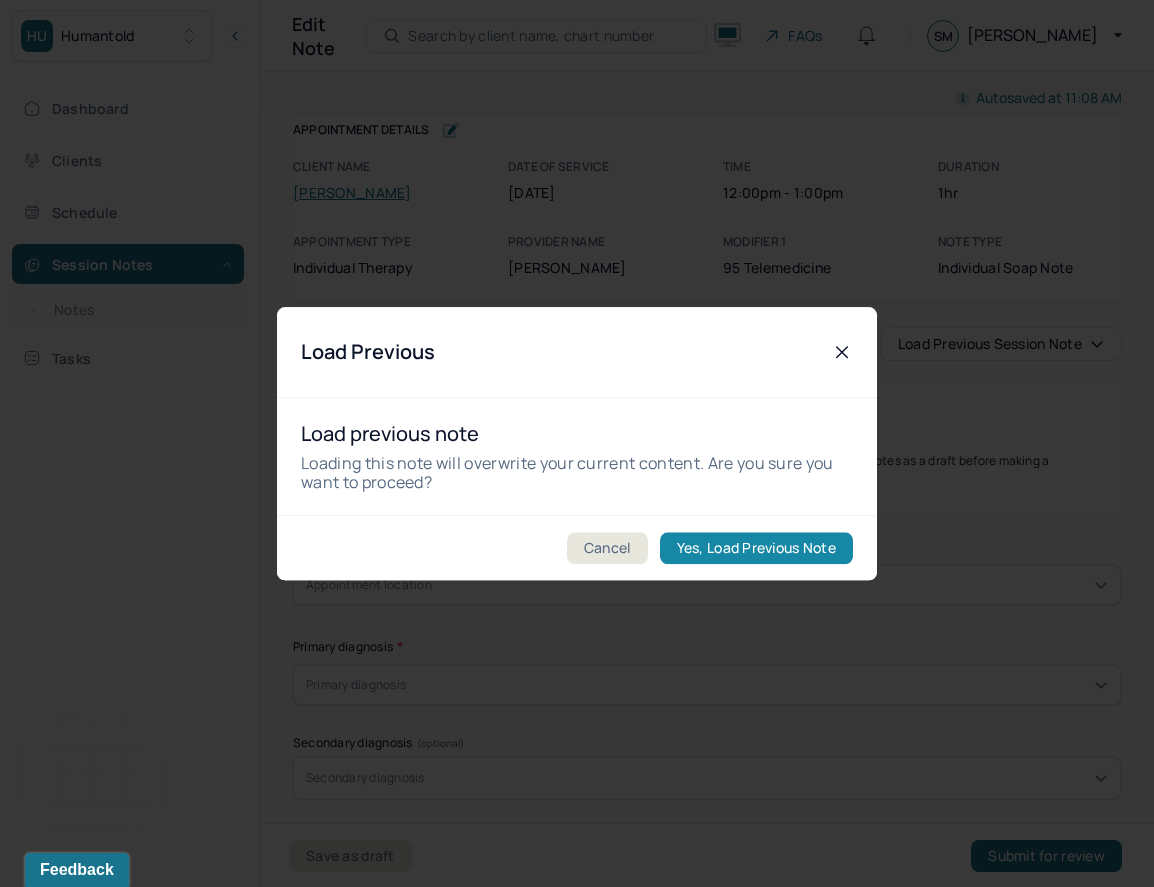 click on "Yes, Load Previous Note" at bounding box center (756, 548) 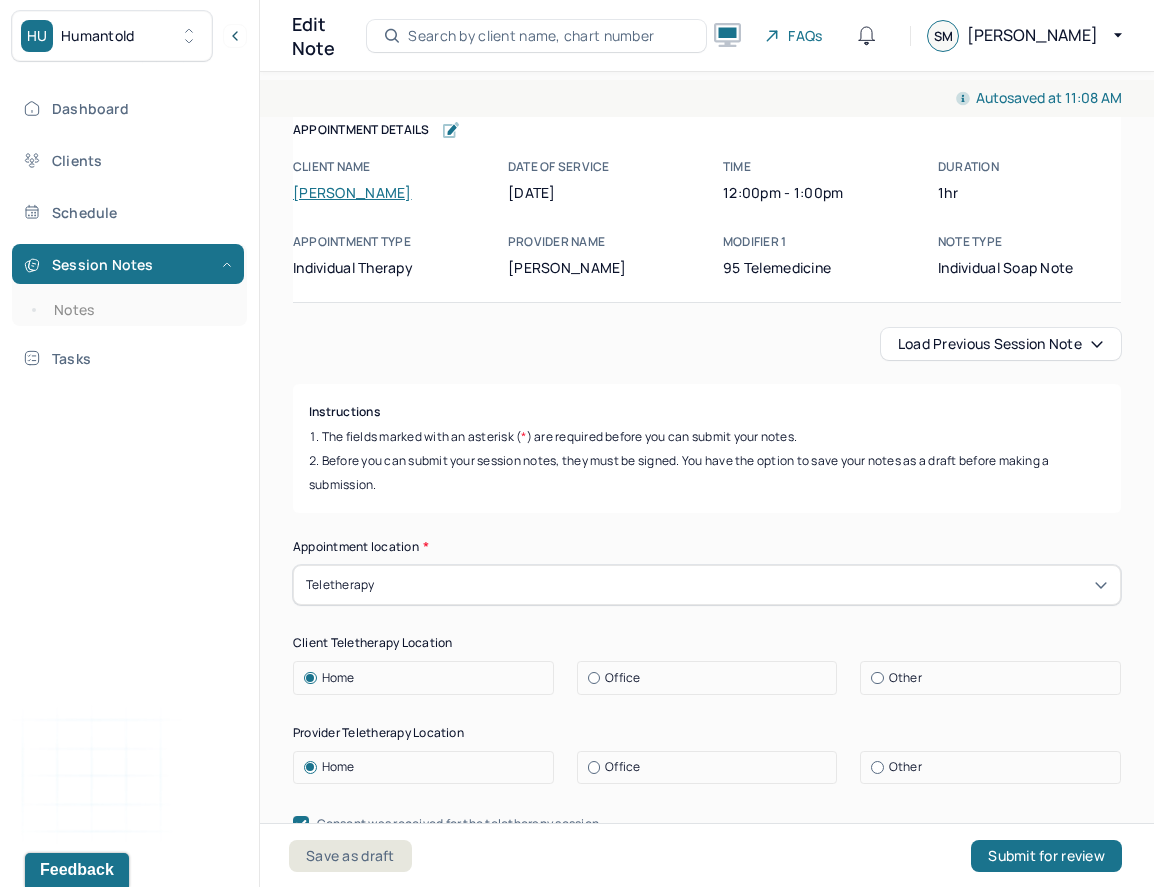 click on "Office" at bounding box center [622, 767] 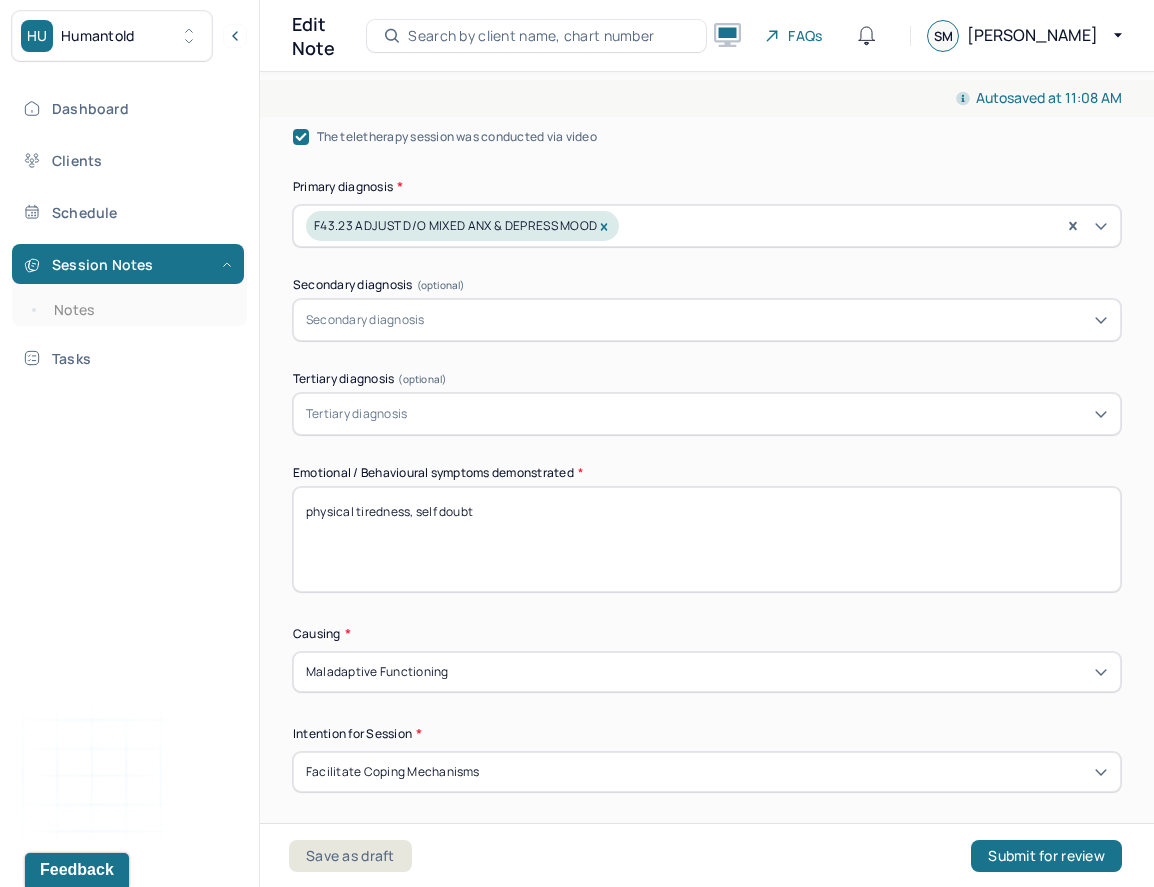 scroll, scrollTop: 708, scrollLeft: 0, axis: vertical 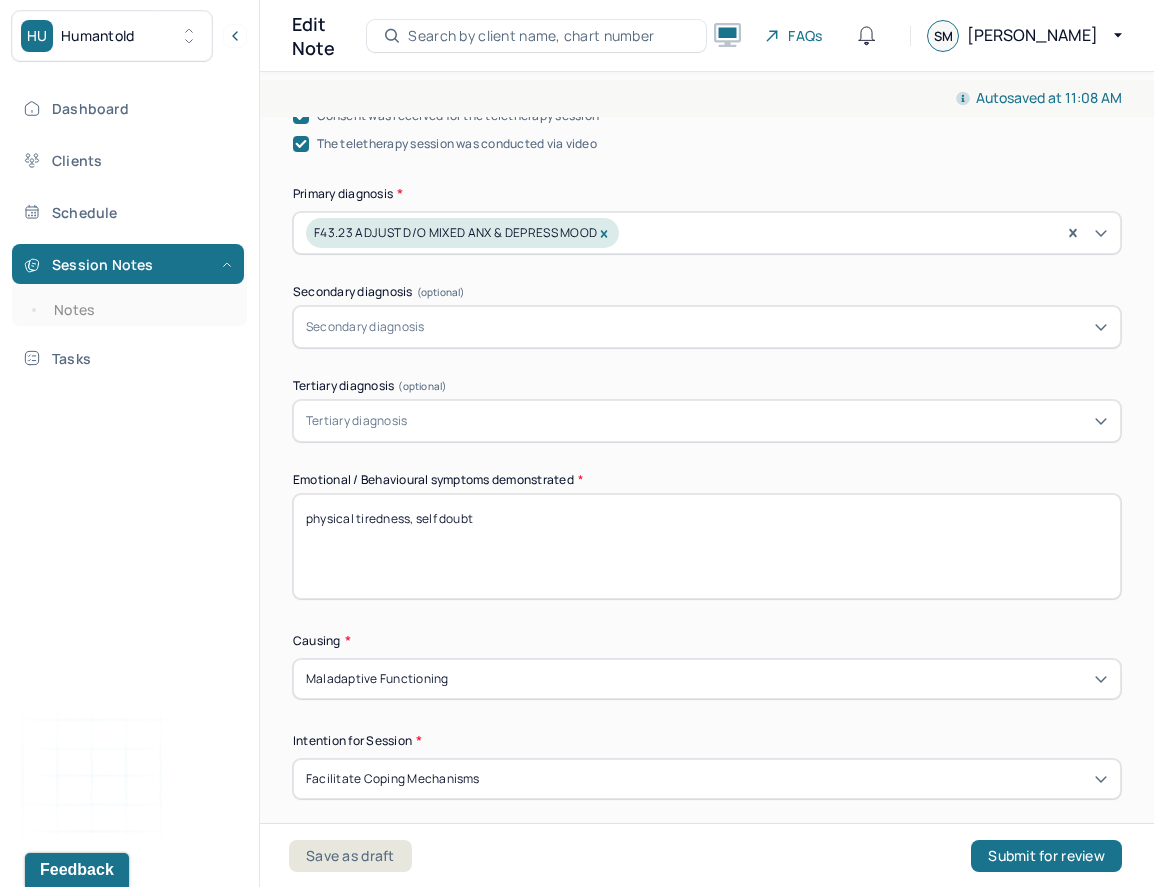 drag, startPoint x: 547, startPoint y: 552, endPoint x: 214, endPoint y: 475, distance: 341.78647 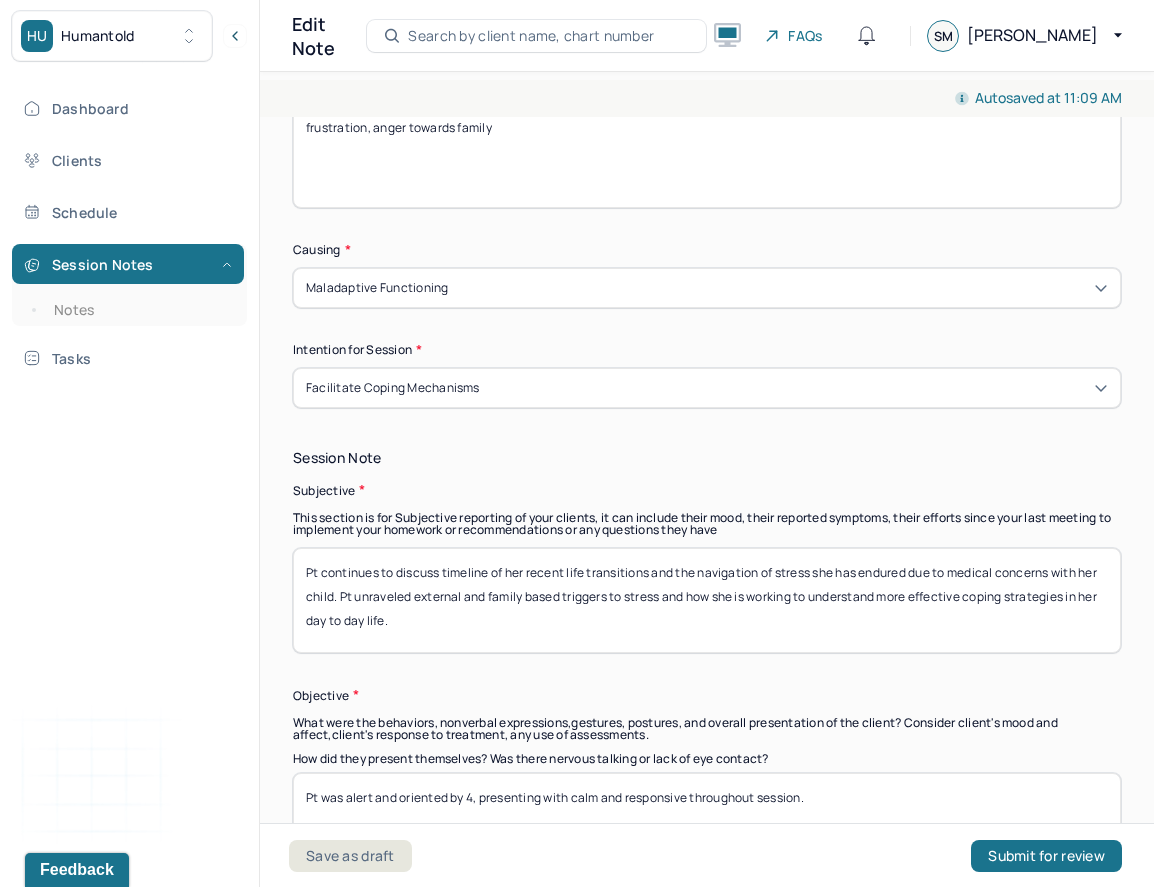 scroll, scrollTop: 1105, scrollLeft: 0, axis: vertical 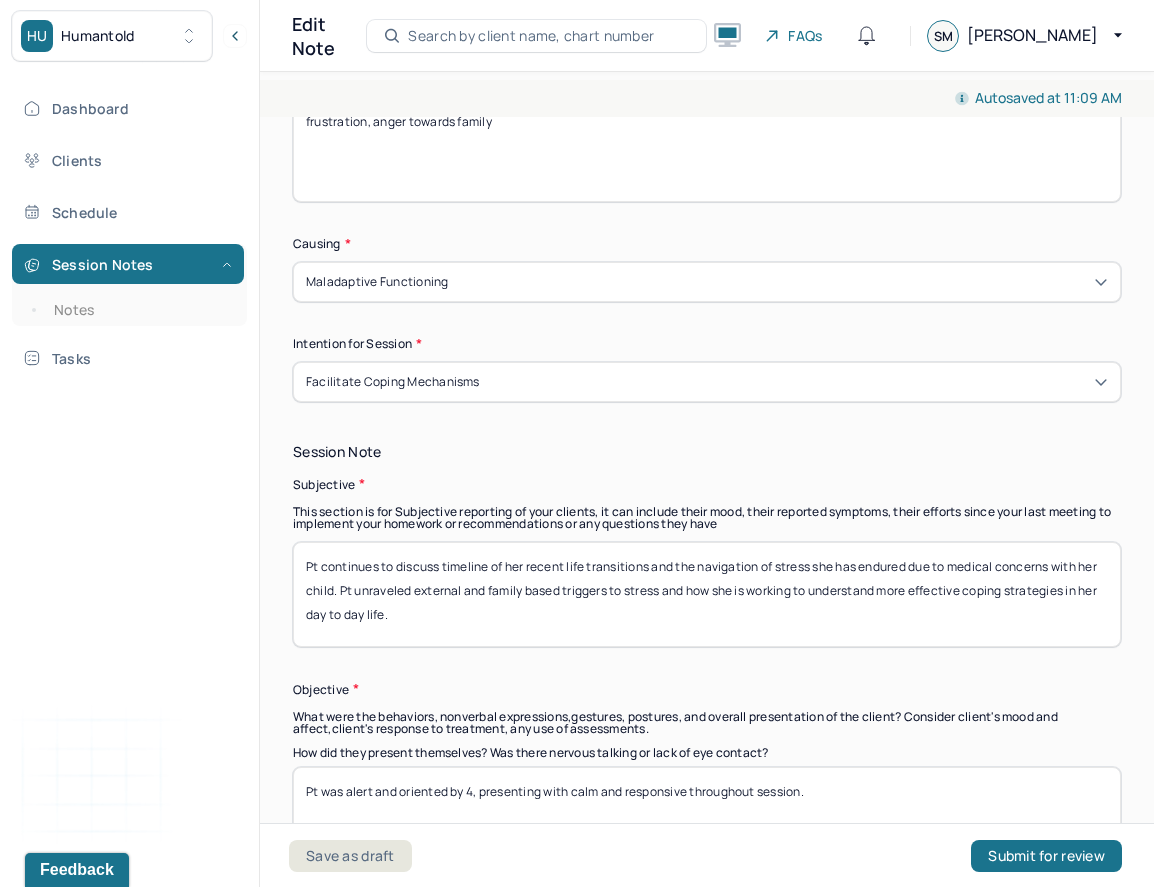 type on "frustration, anger towards family" 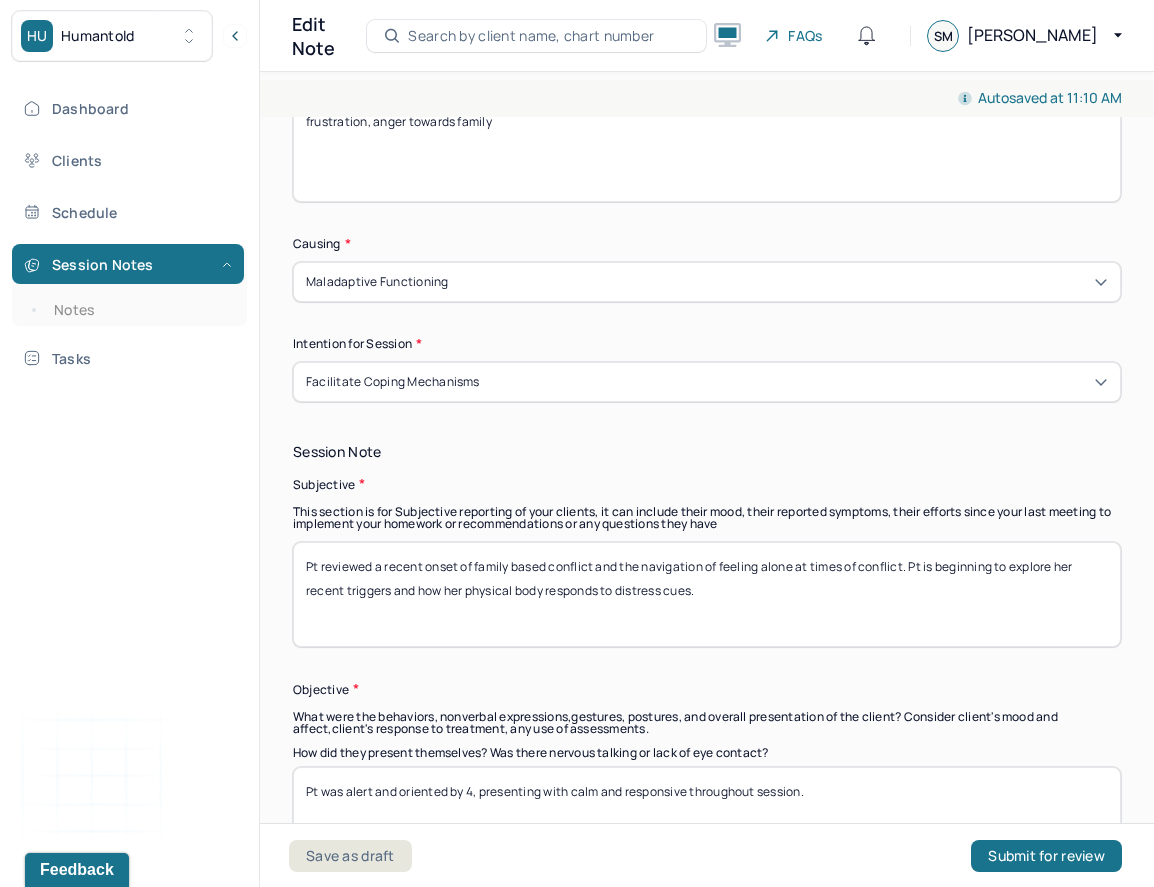 type on "Pt reviewed a recent onset of family based conflict and the navigation of feeling alone at times of conflict. Pt is beginning to explore her recent triggers and how her physical body responds to distress cues." 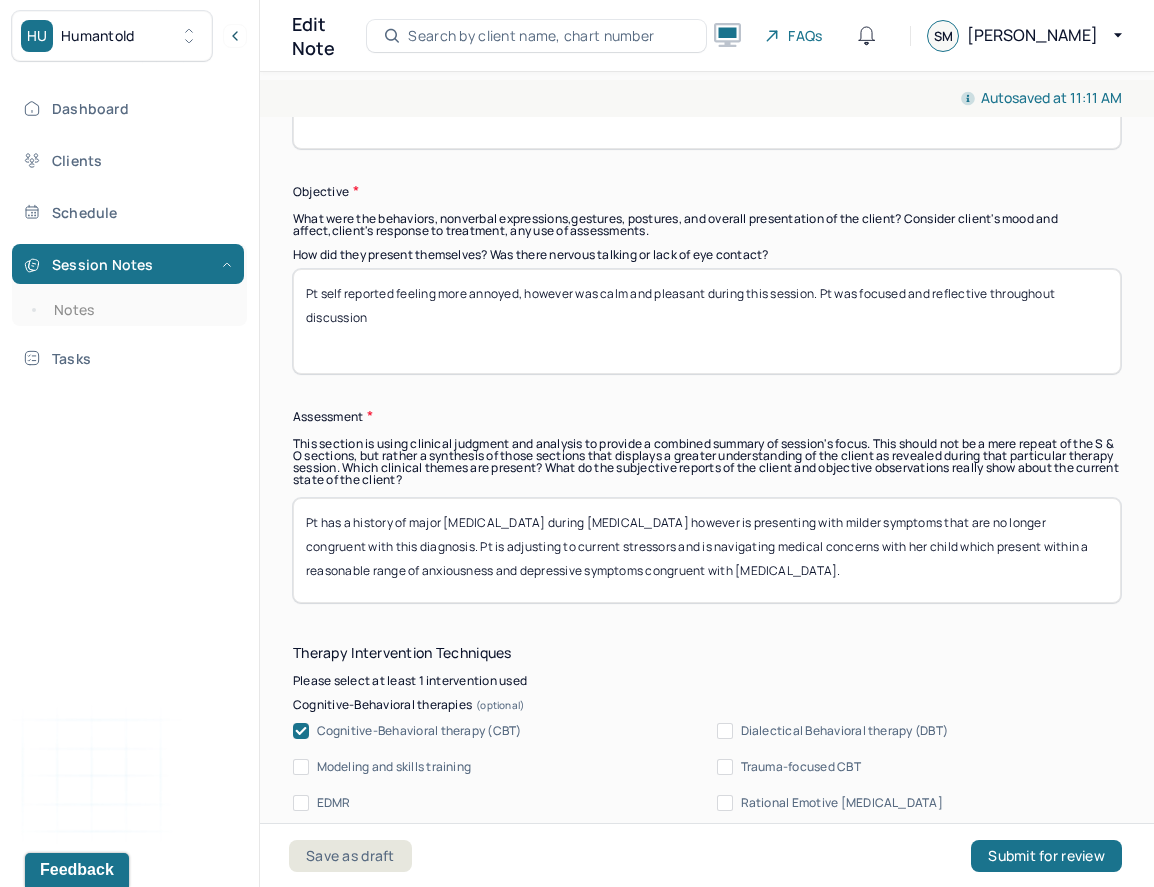 scroll, scrollTop: 1584, scrollLeft: 0, axis: vertical 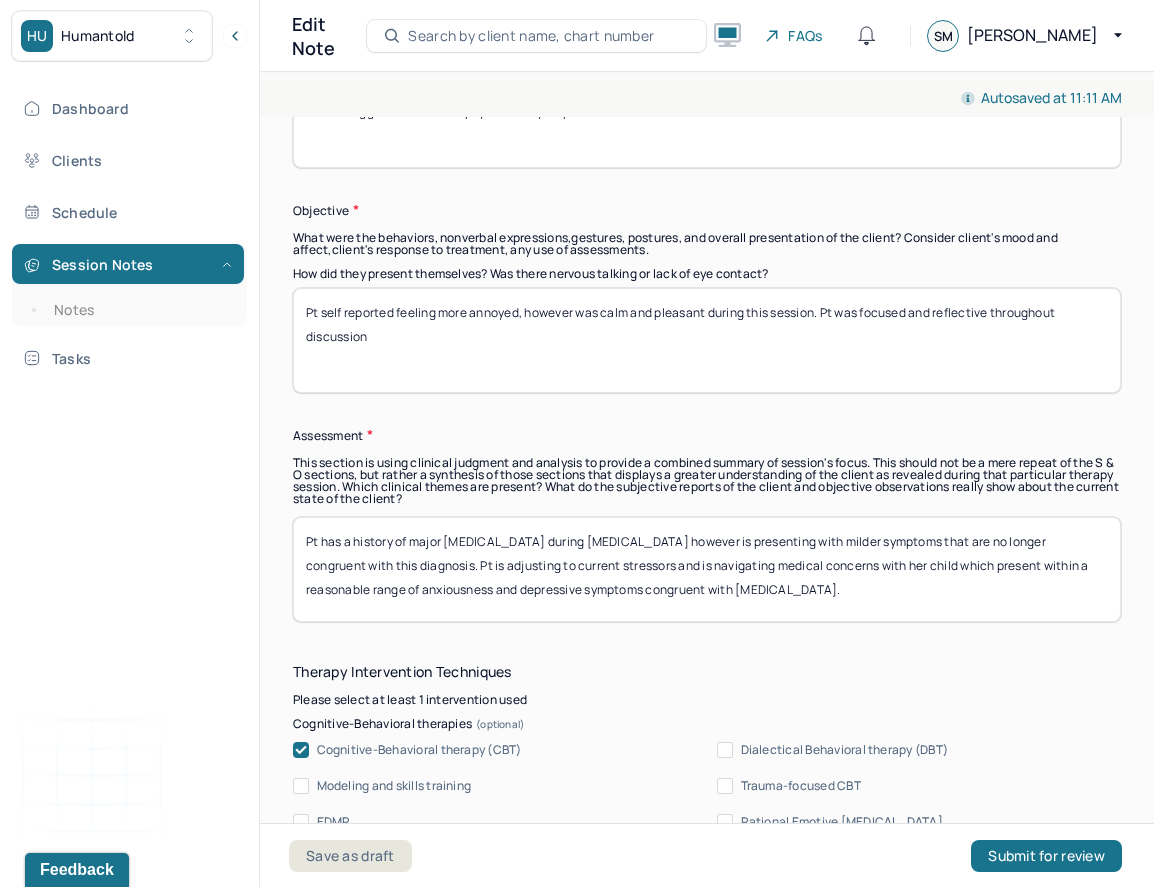 type on "Pt self reported feeling more annoyed, however was calm and pleasant during this session. Pt was focused and reflective throughout discussion" 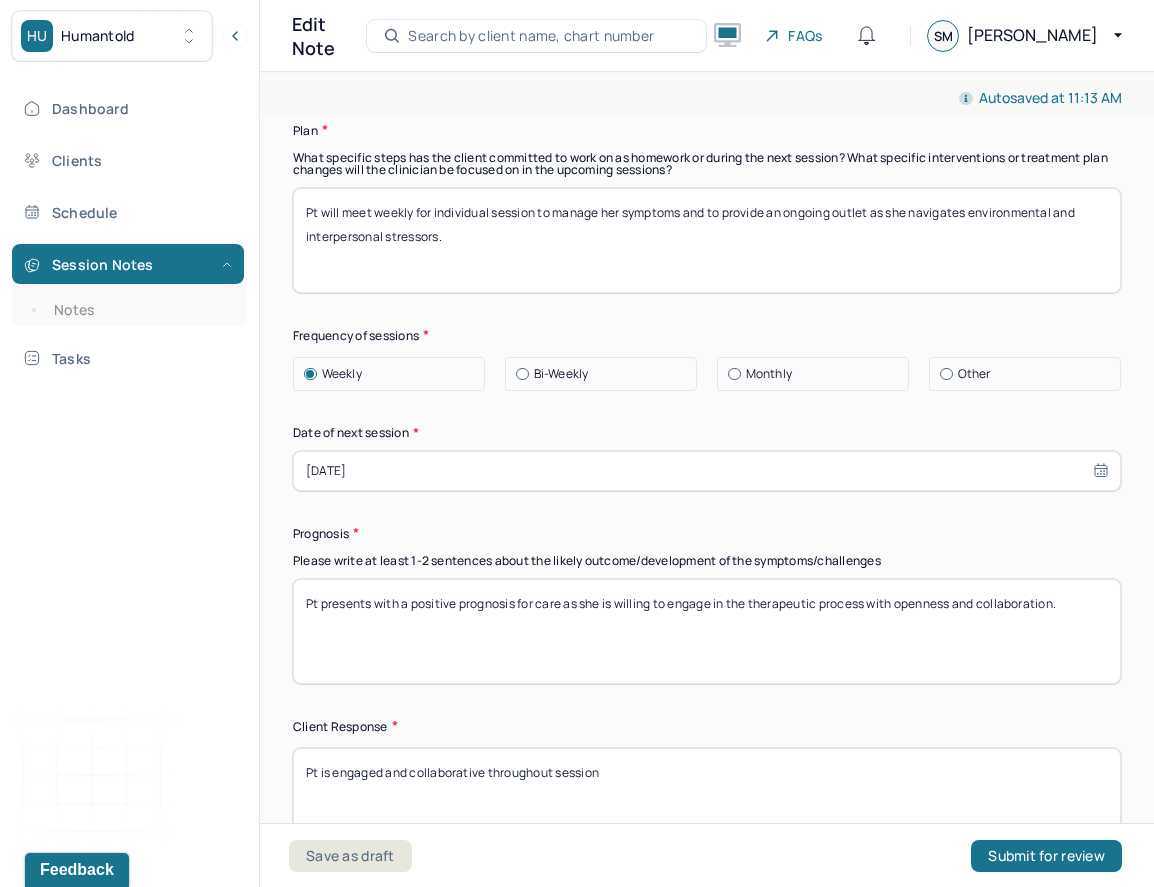 scroll, scrollTop: 2800, scrollLeft: 0, axis: vertical 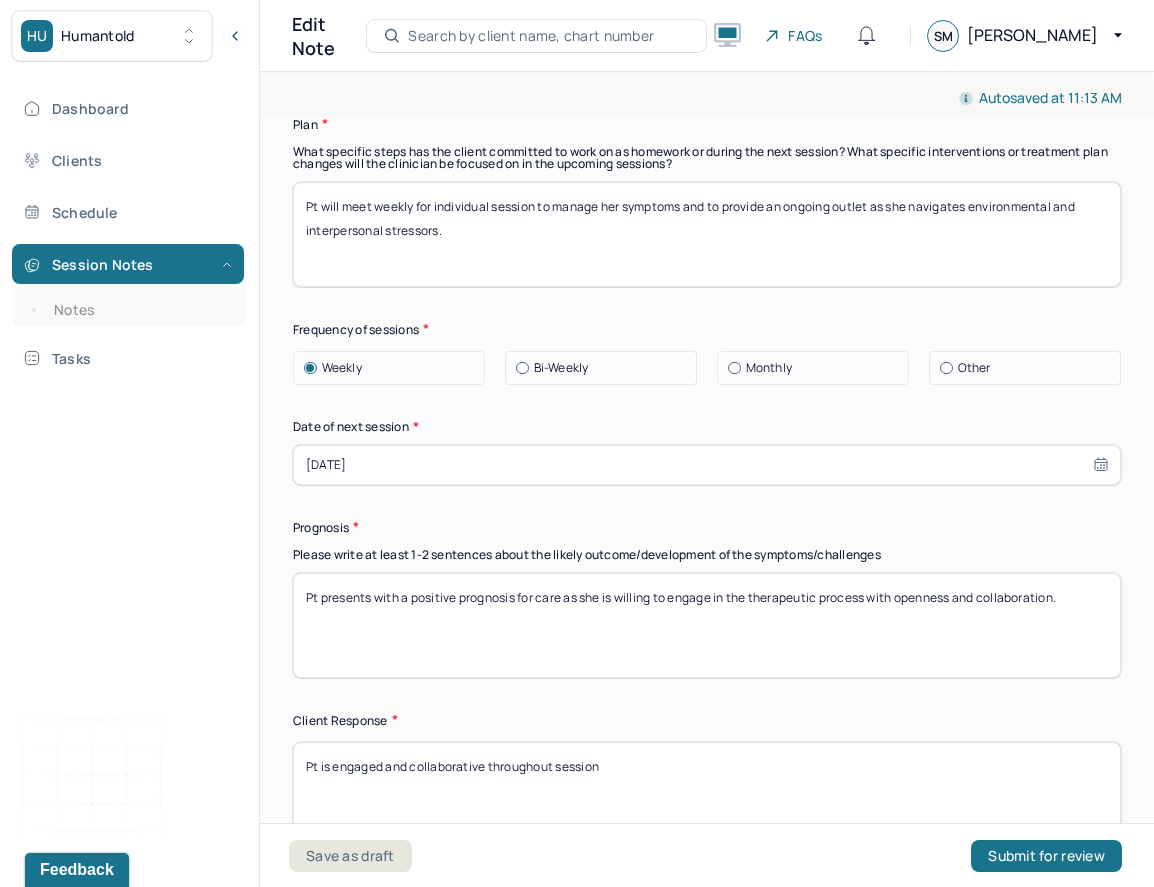 type on "Pt presents within normative range despite identifying an influx of [MEDICAL_DATA] and anger. Pt would benefit from exploring her internalized markers of distress." 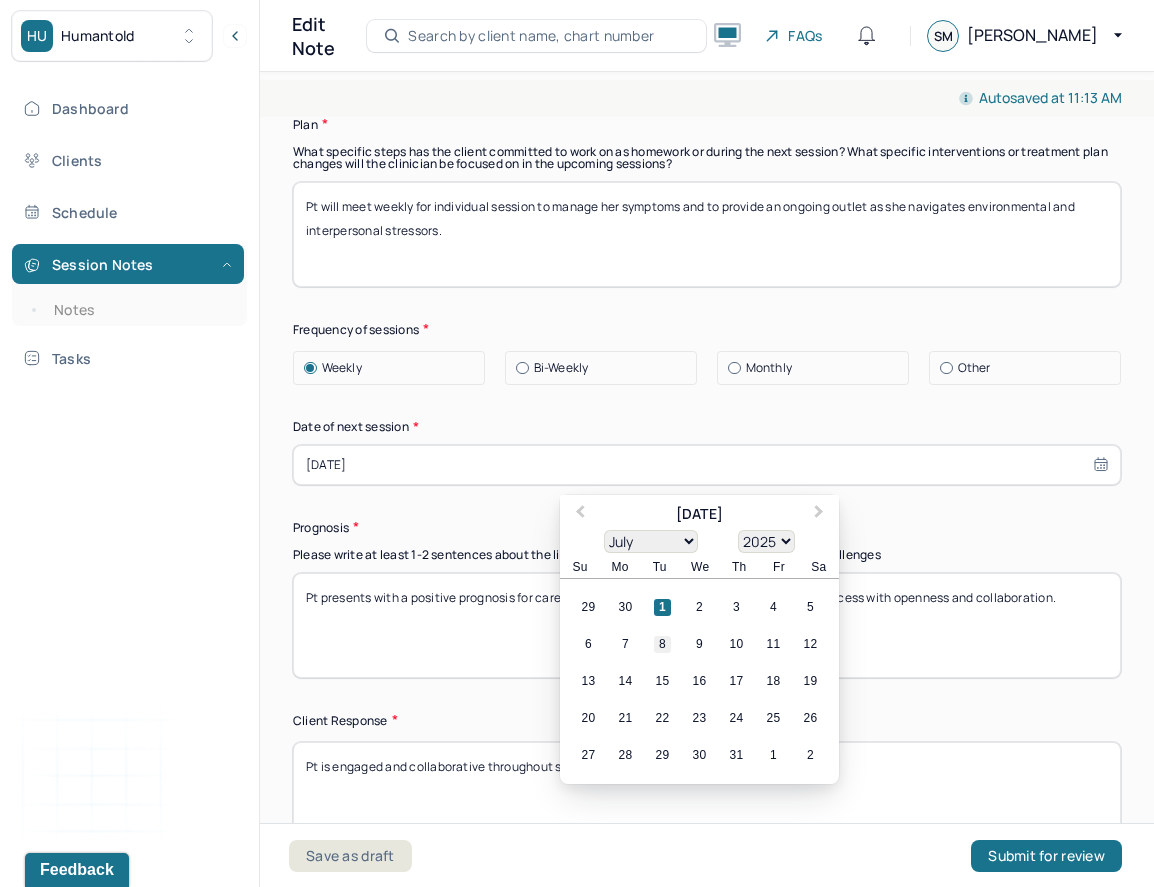 click on "8" at bounding box center (662, 644) 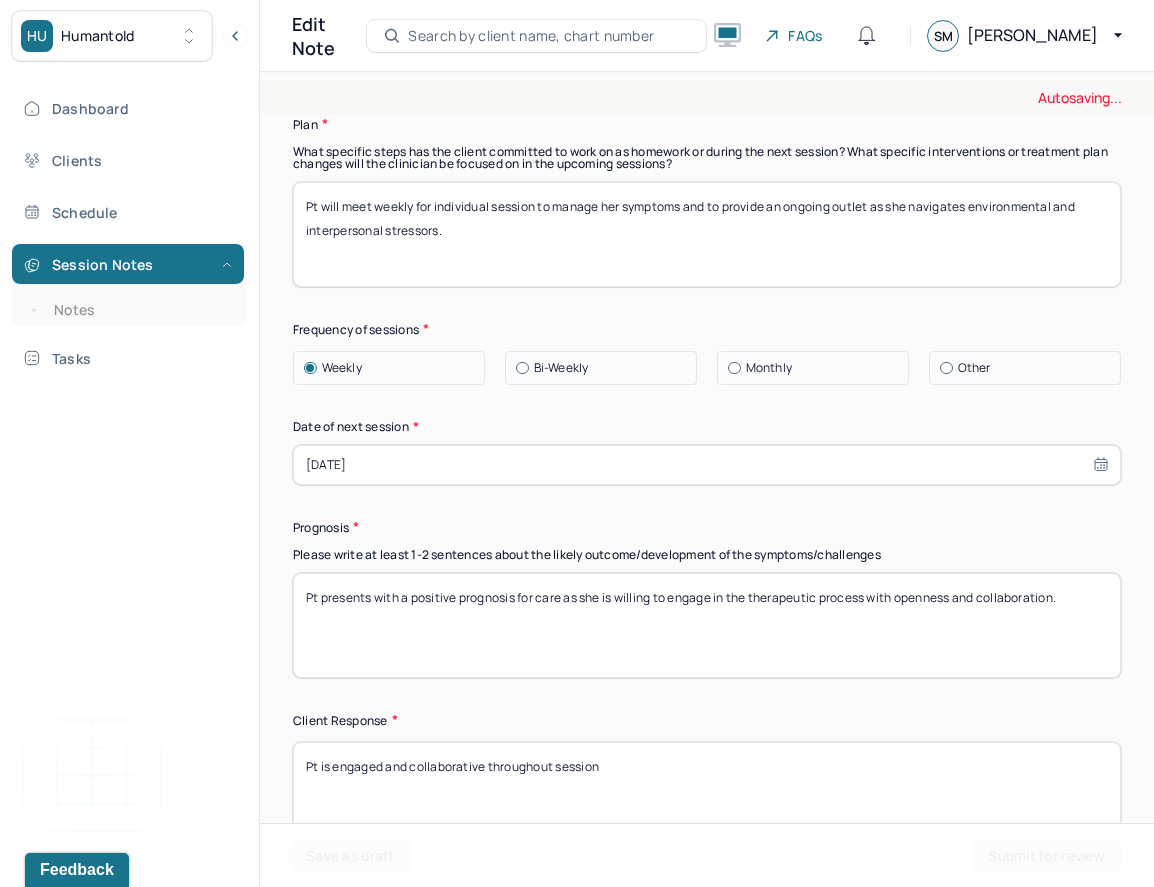 click on "Pt presents with a positive prognosis for care as she is willing to engage in the therapeutic process with openness and collaboration." at bounding box center (707, 625) 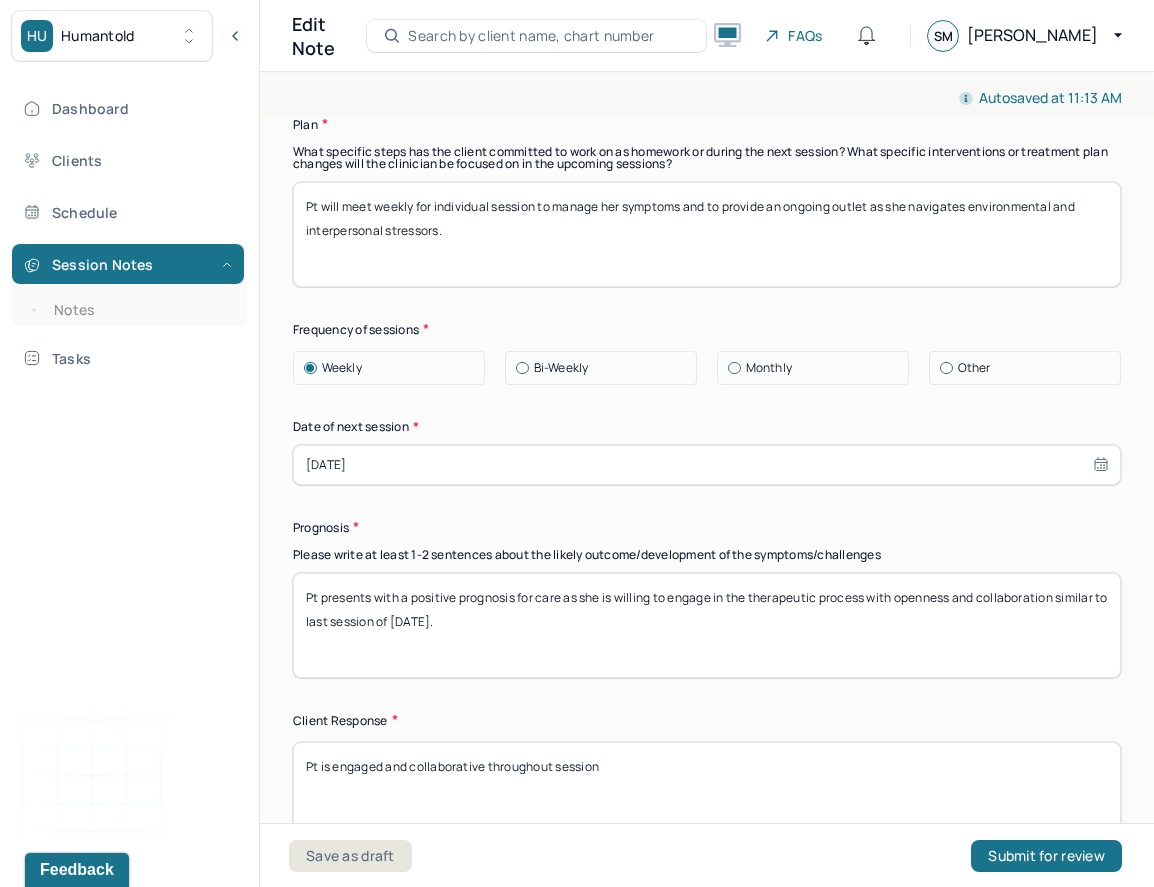 type on "Pt presents with a positive prognosis for care as she is willing to engage in the therapeutic process with openness and collaboration similar to last session of [DATE]." 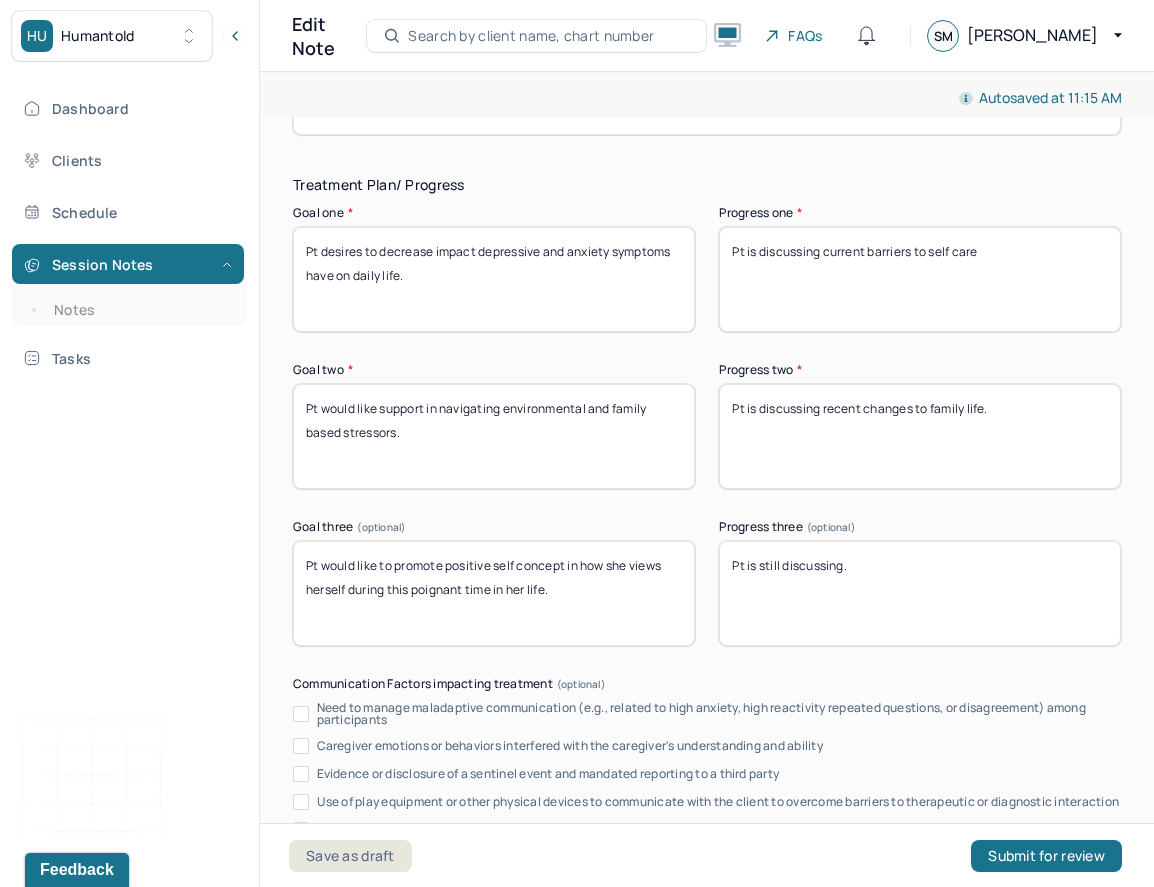 scroll, scrollTop: 3512, scrollLeft: 0, axis: vertical 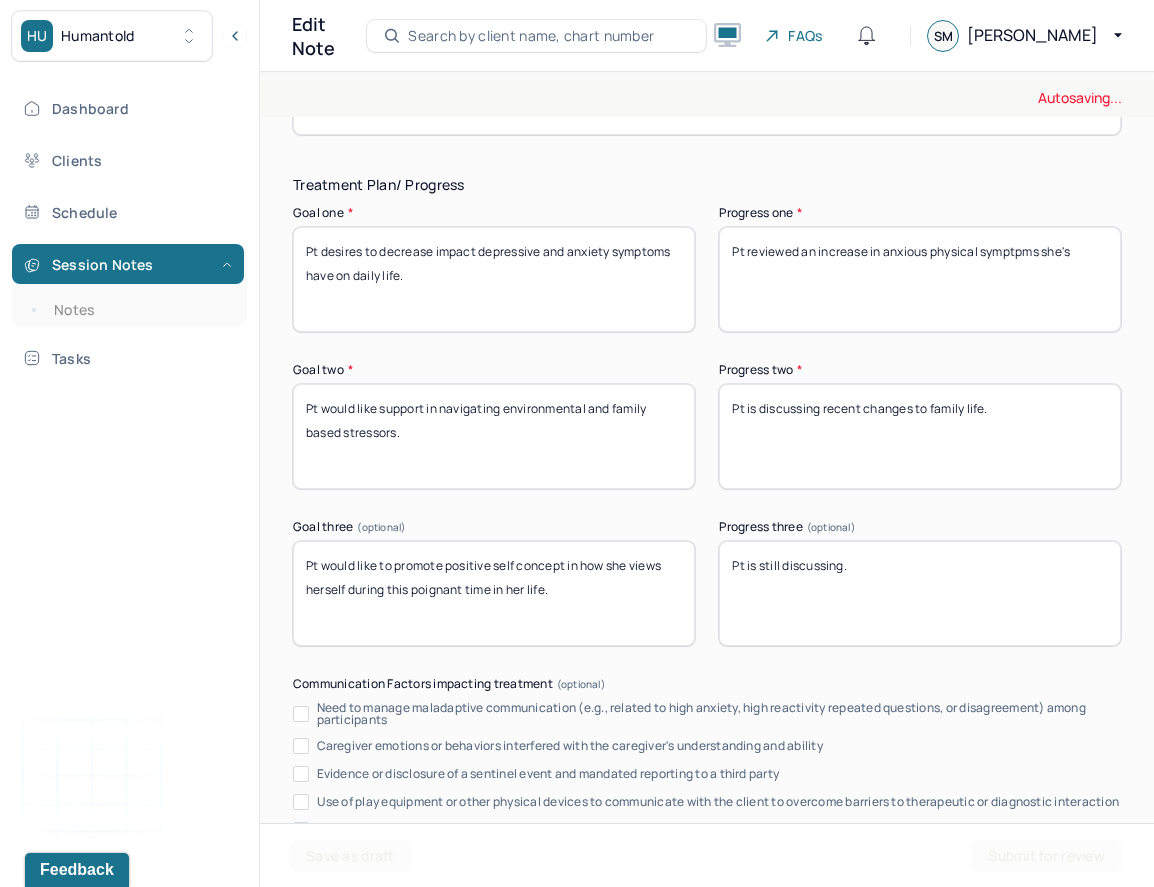 click on "Pt is discussing current barriers to self care" at bounding box center (920, 279) 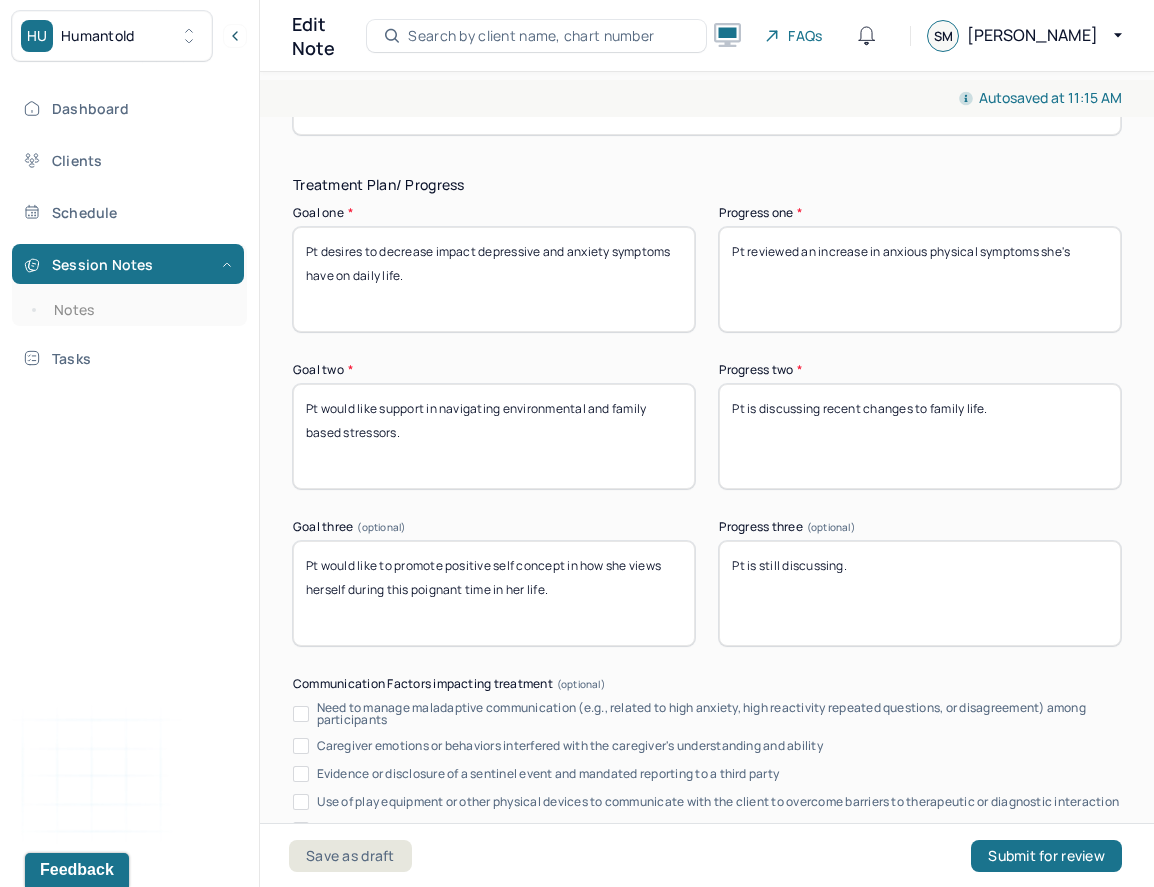 click on "Pt reviewed an increase in anxious physical symptpms she's" at bounding box center (920, 279) 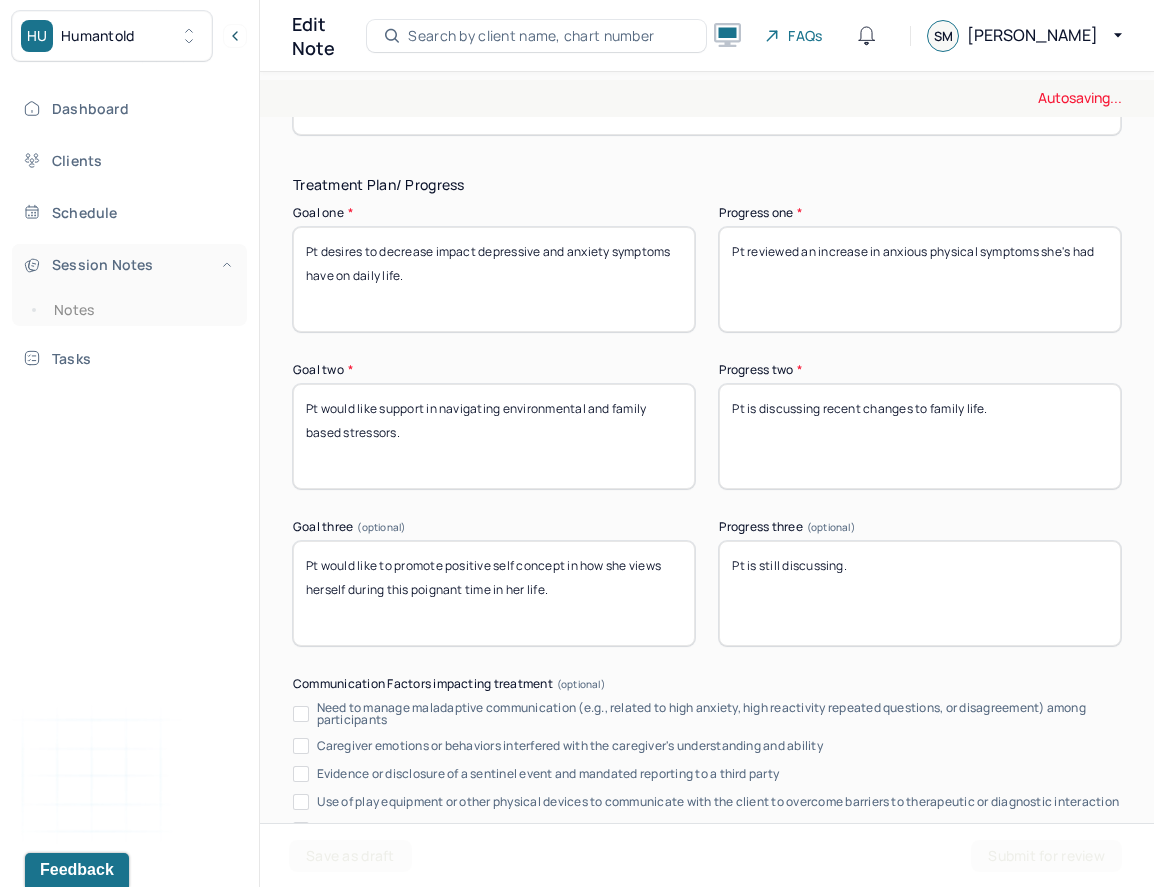 type on "Pt reviewed an increase in anxious physical symptoms she's had" 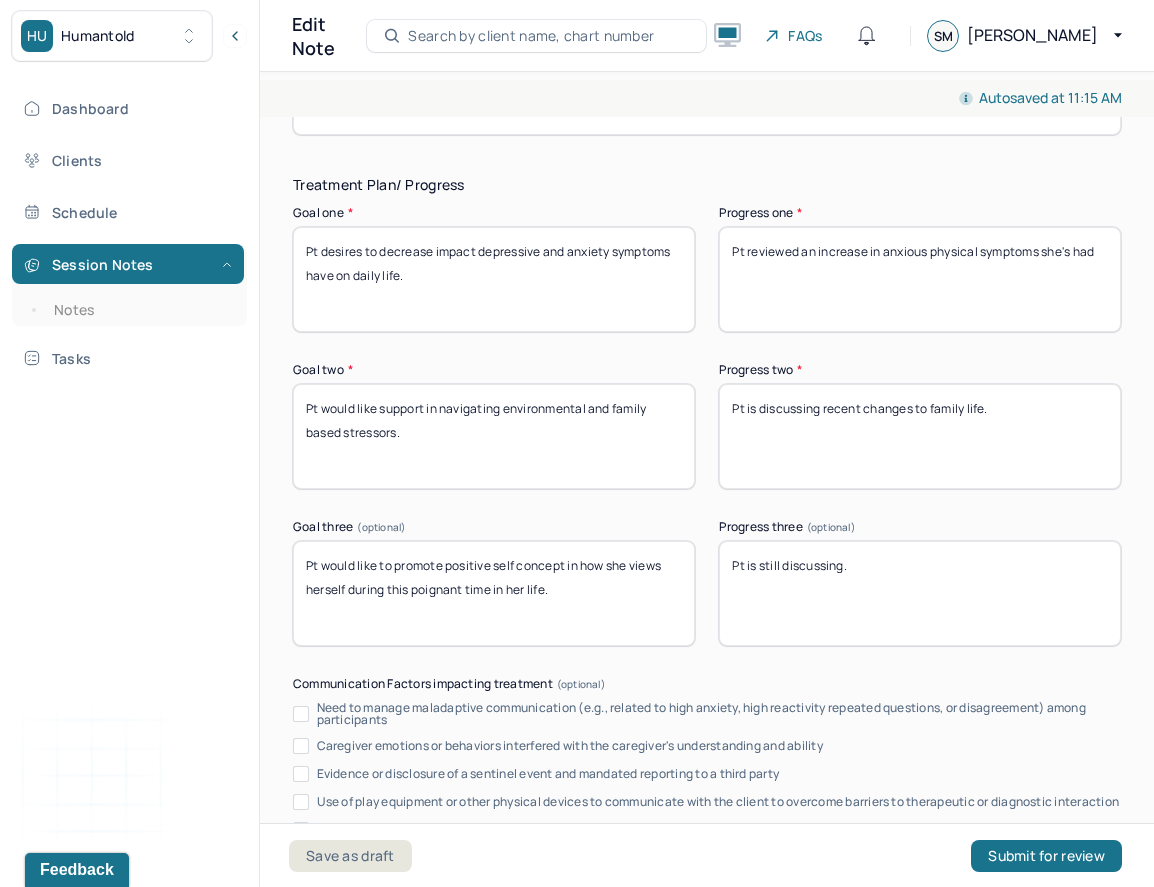 drag, startPoint x: 1082, startPoint y: 431, endPoint x: 719, endPoint y: 403, distance: 364.07828 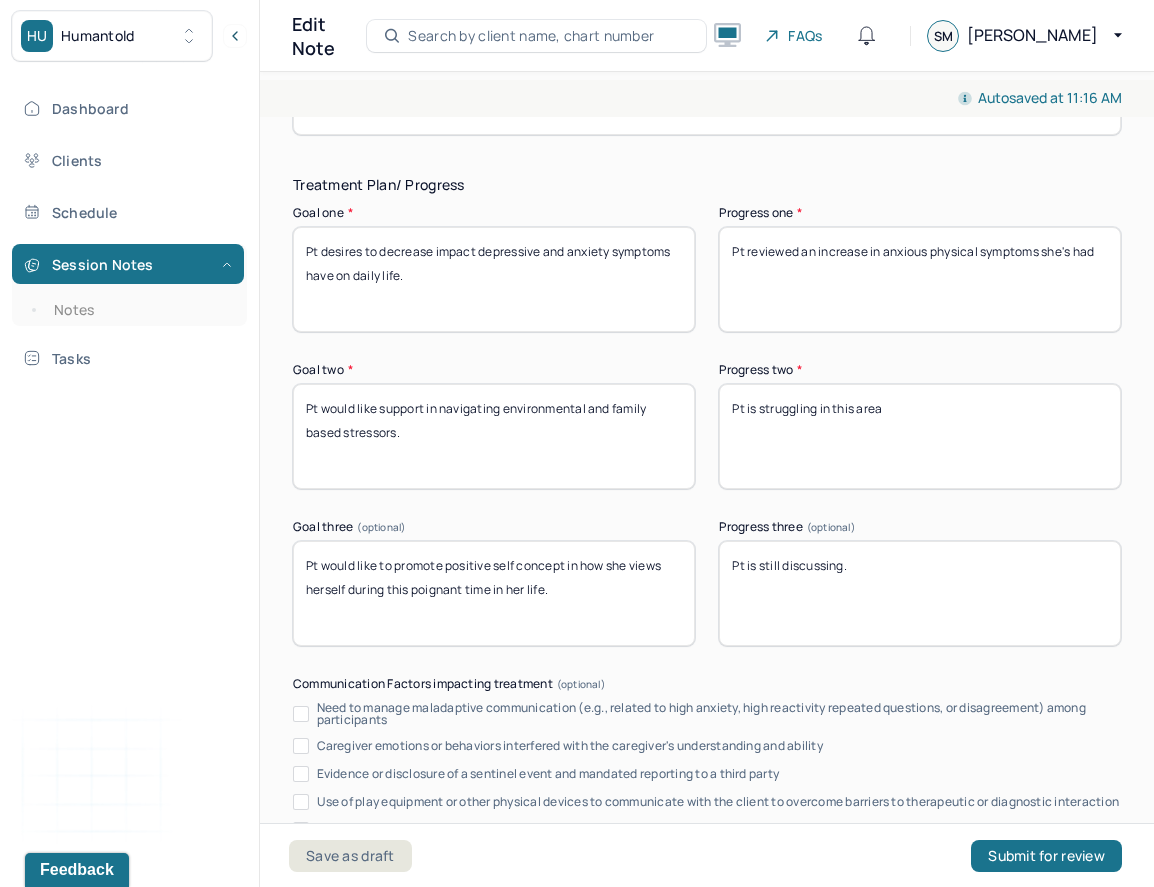 type on "Pt is struggling in this area" 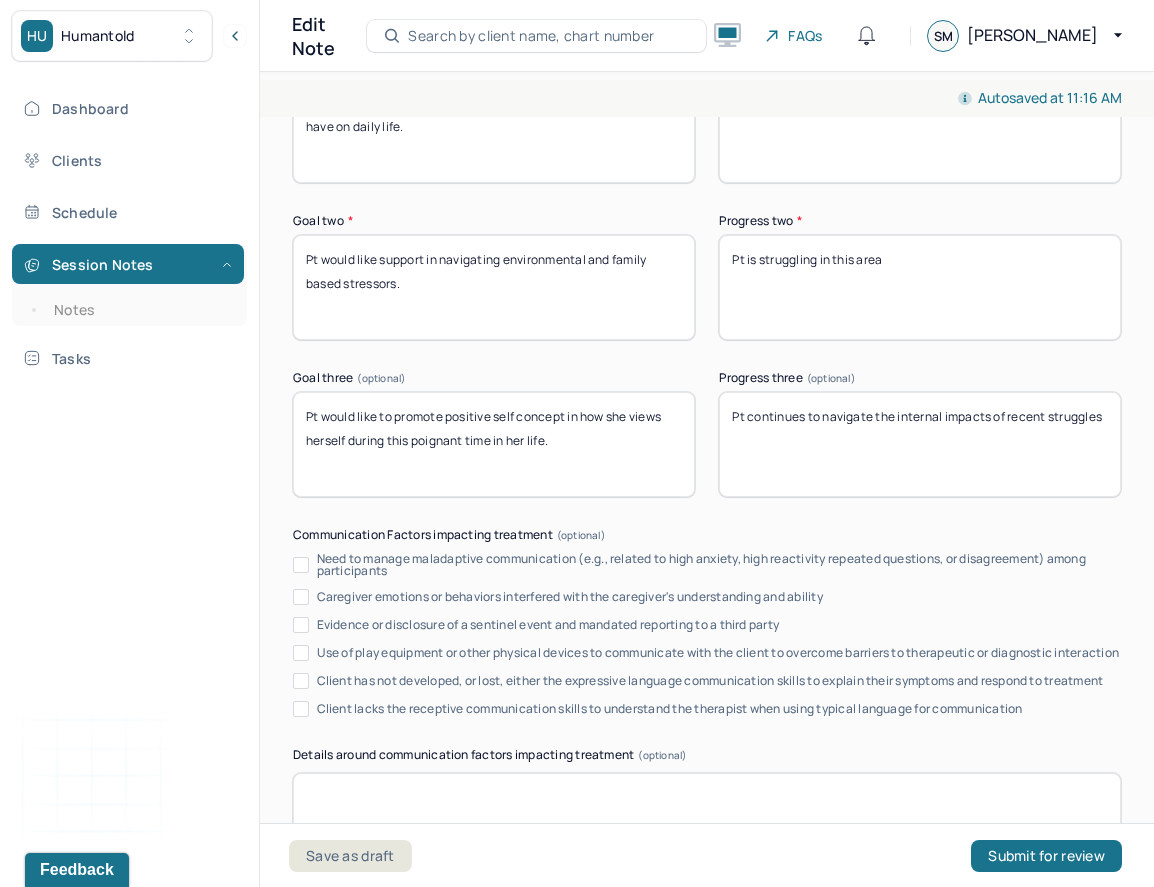 scroll, scrollTop: 4017, scrollLeft: 0, axis: vertical 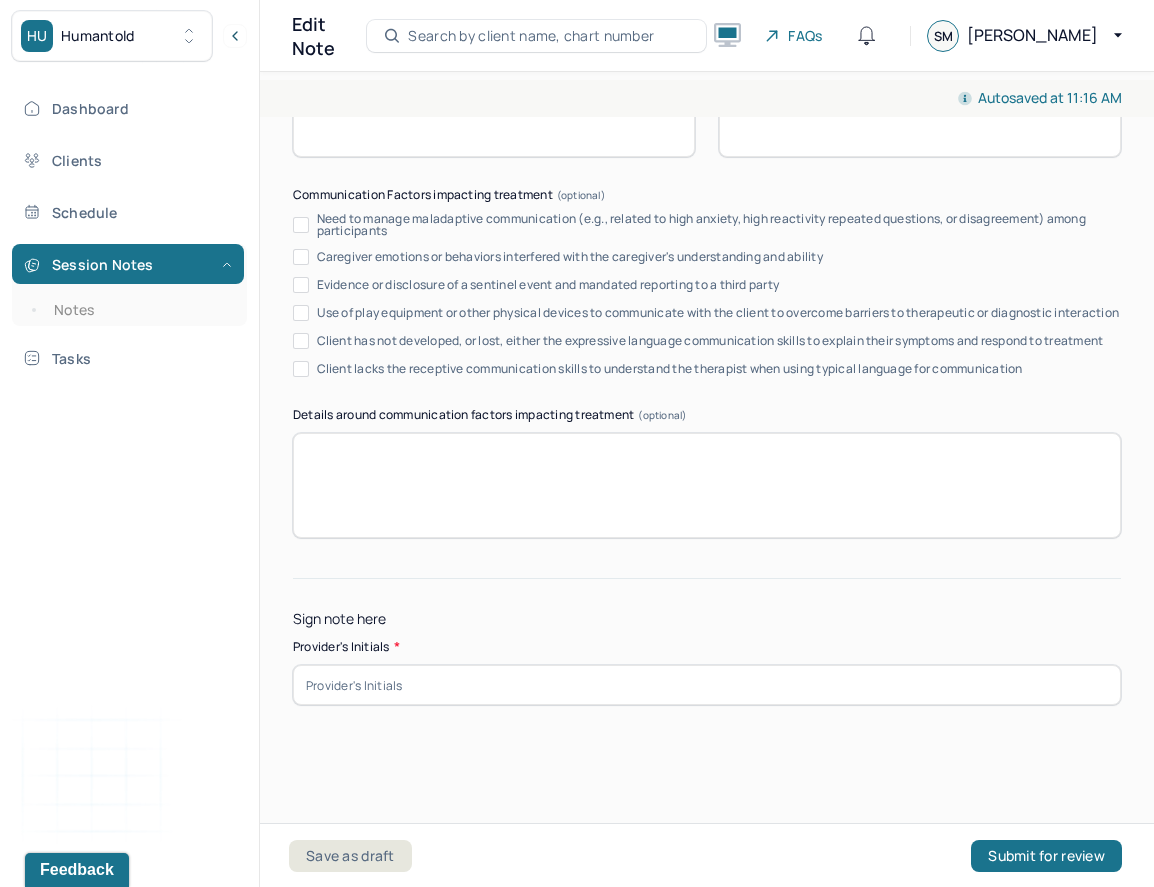 type on "Pt continues to navigate the internal impacts of recent struggles" 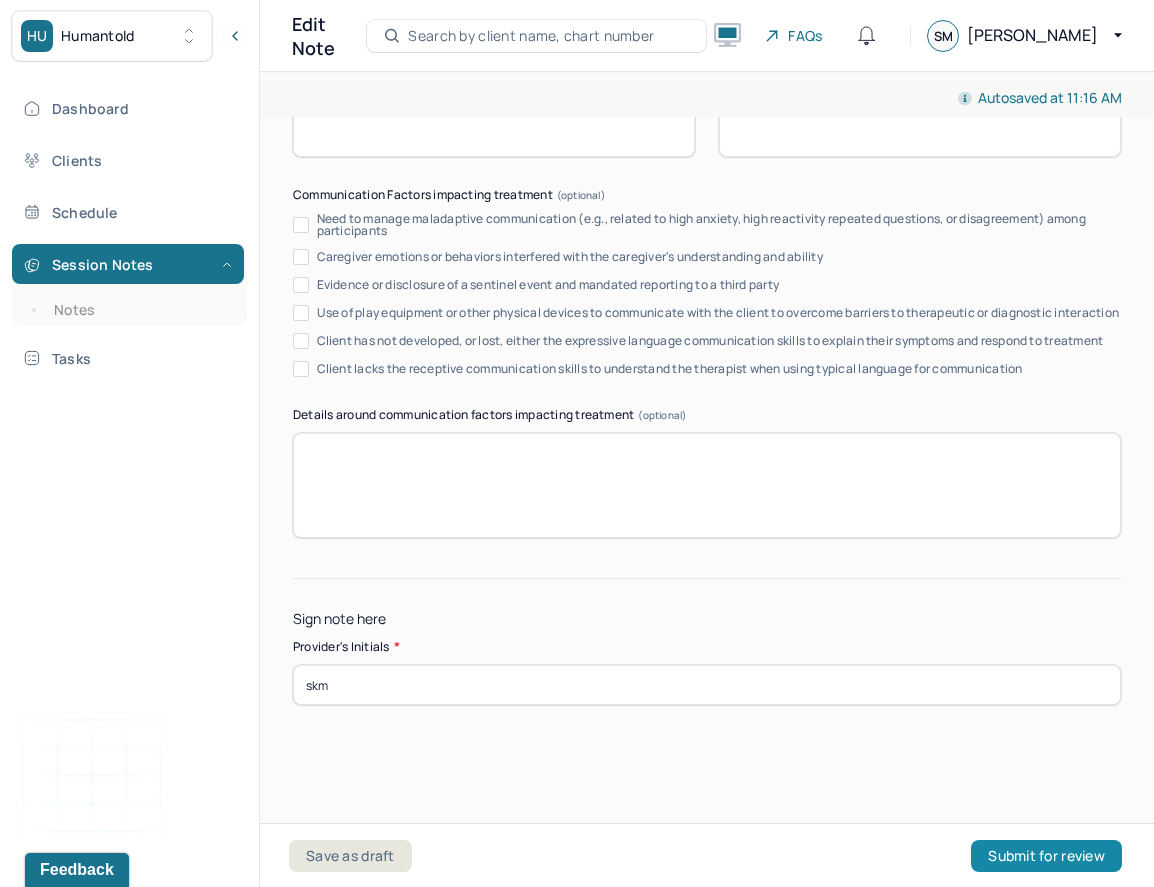 type on "skm" 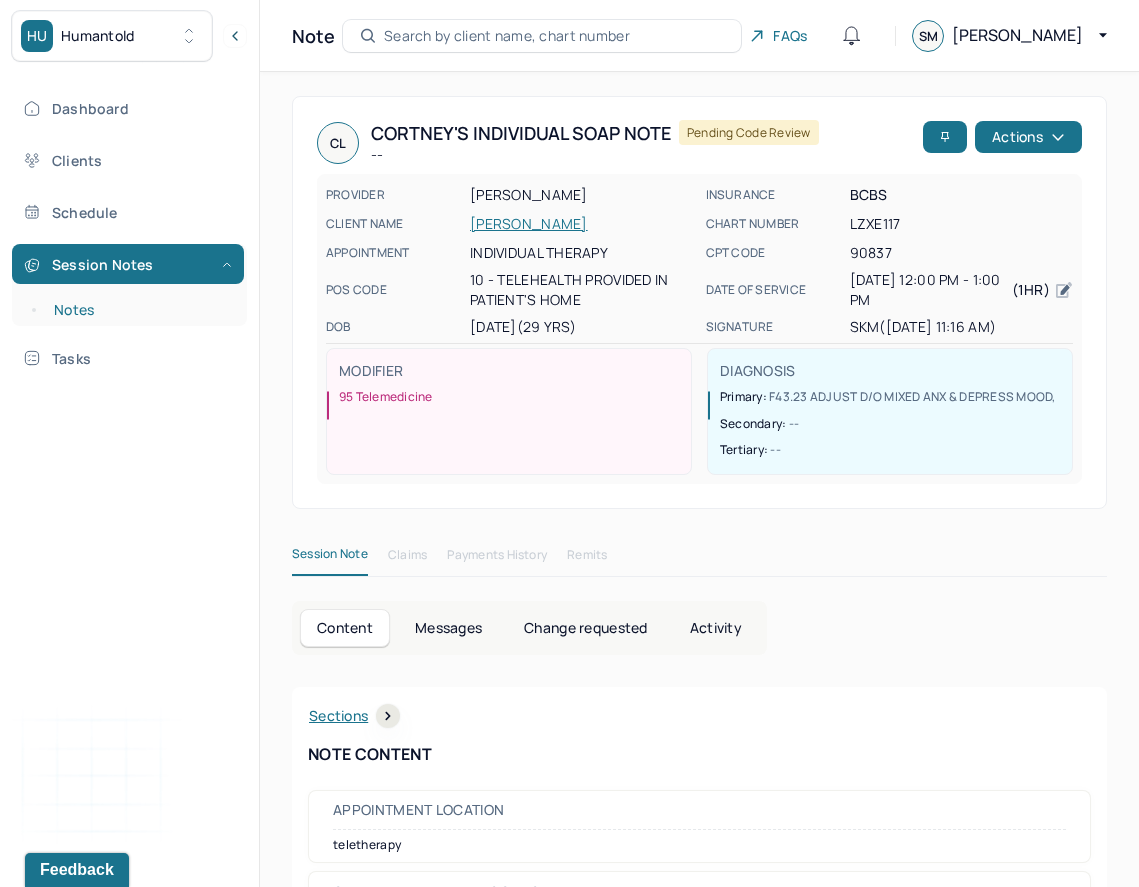 click on "Notes" at bounding box center (139, 310) 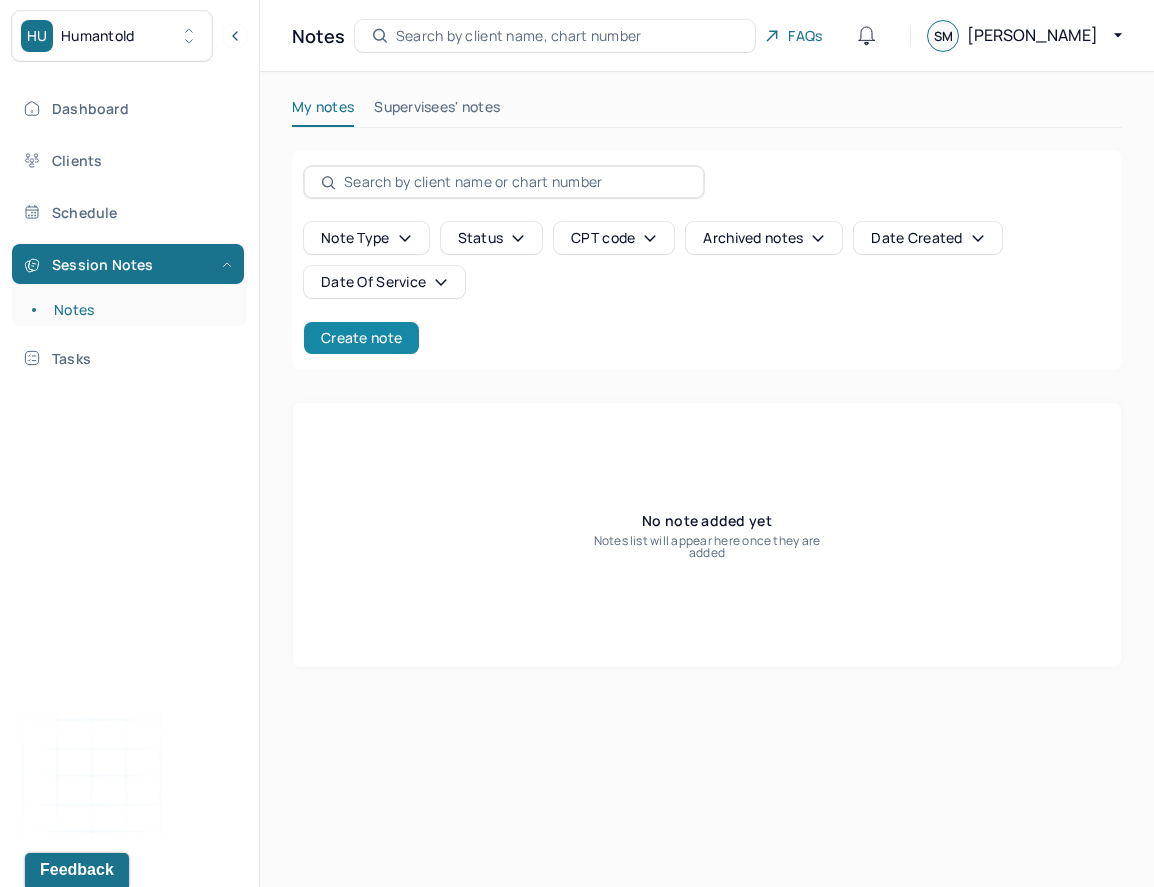 click on "Create note" at bounding box center [361, 338] 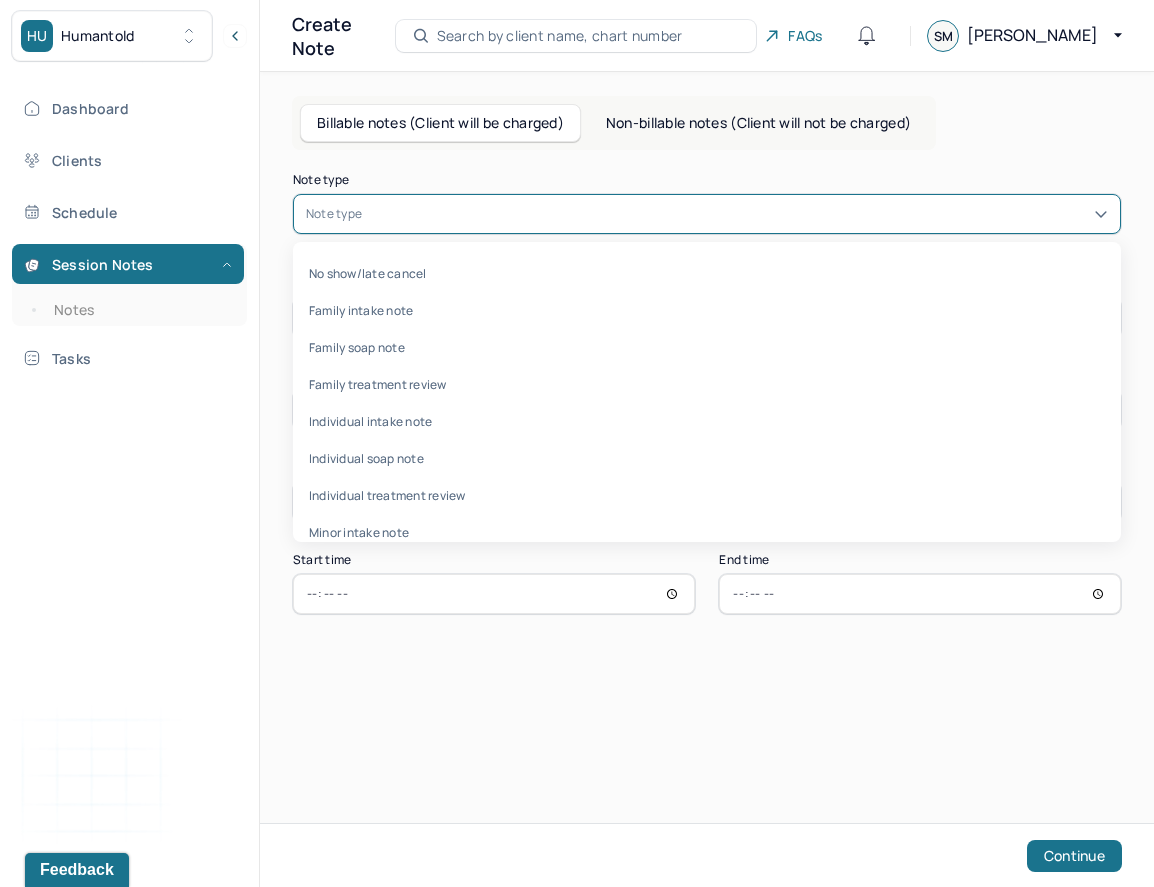 click at bounding box center [737, 214] 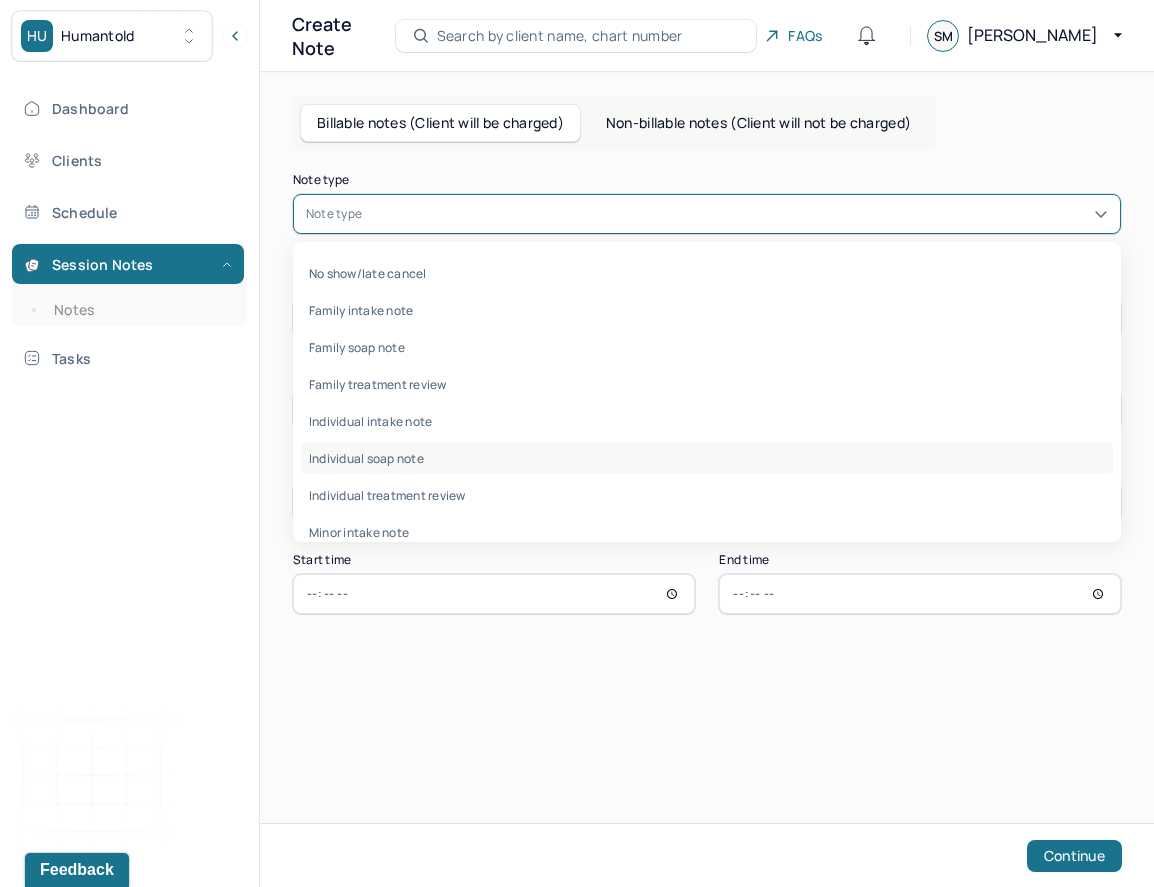 click on "Individual soap note" at bounding box center (707, 458) 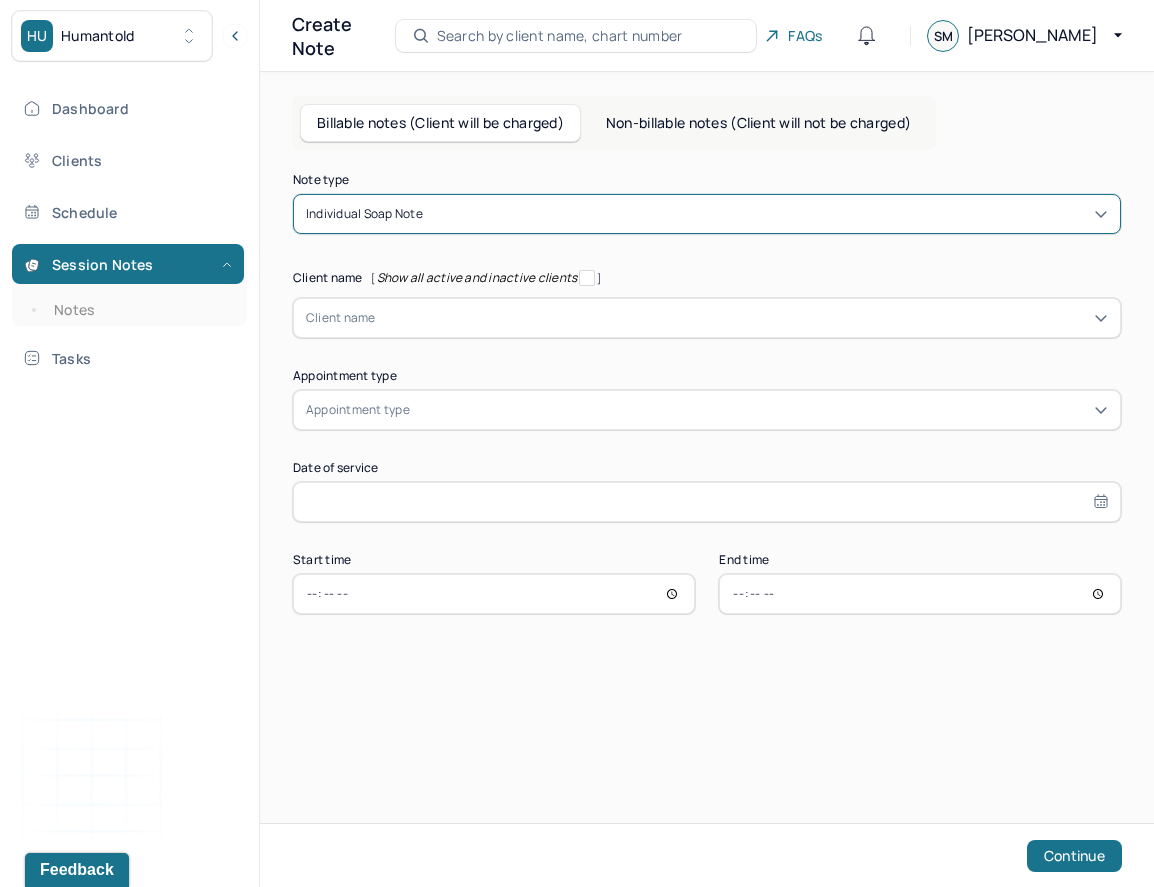 click at bounding box center (742, 318) 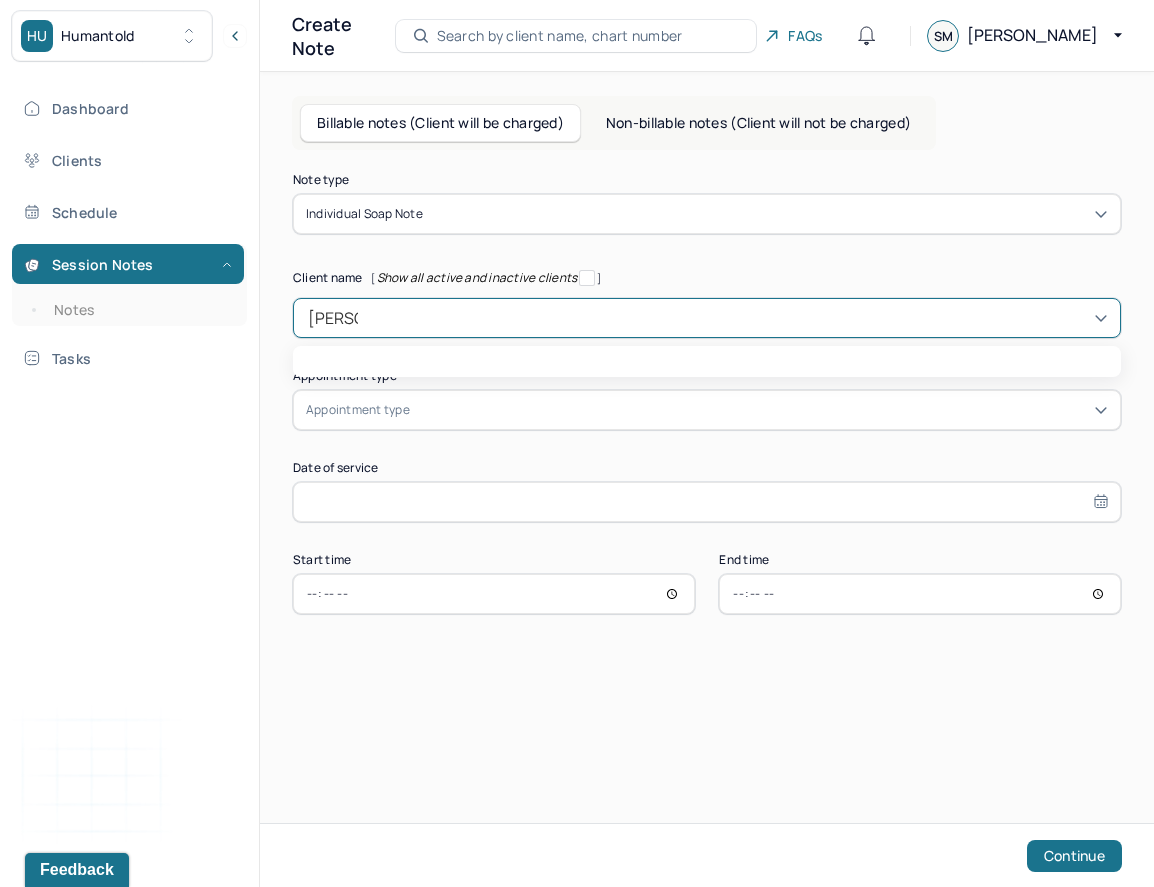 type on "[PERSON_NAME]" 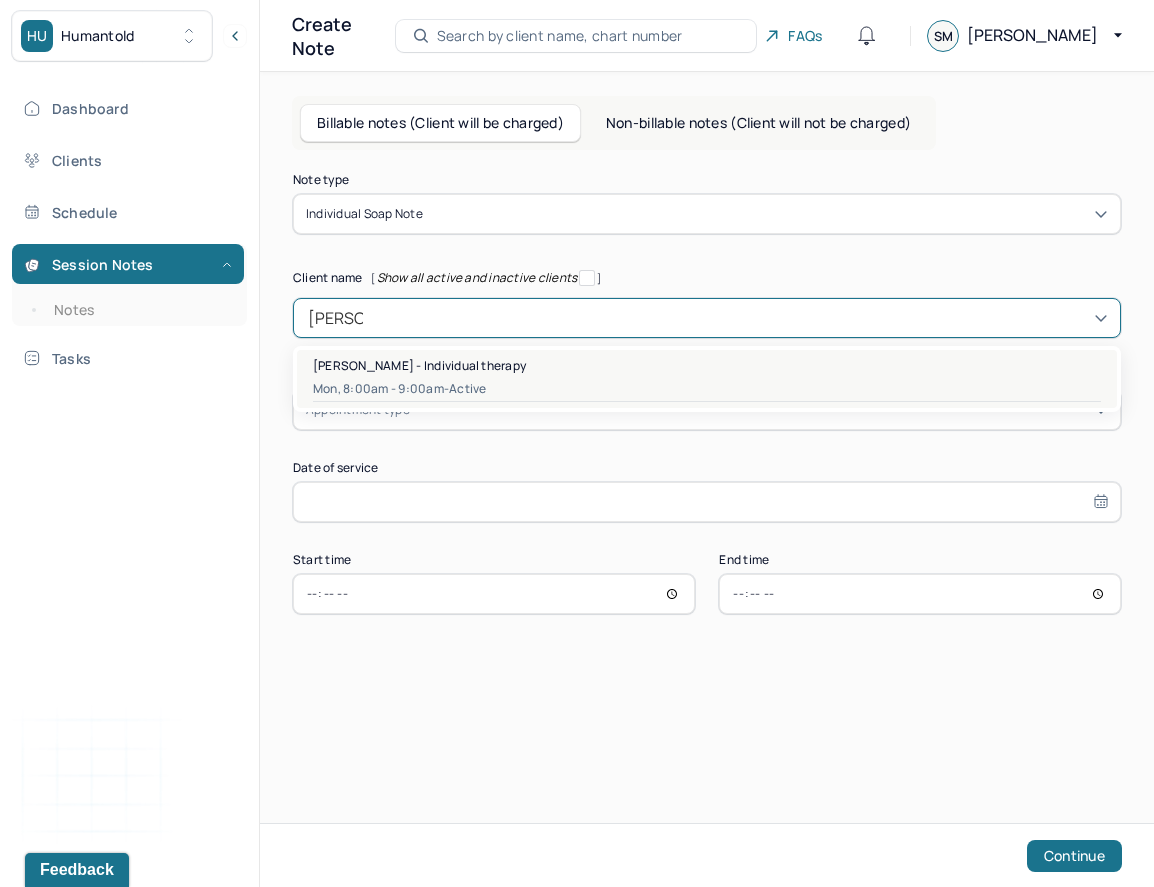 click on "Mon, 8:00am - 9:00am  -  active" at bounding box center [707, 389] 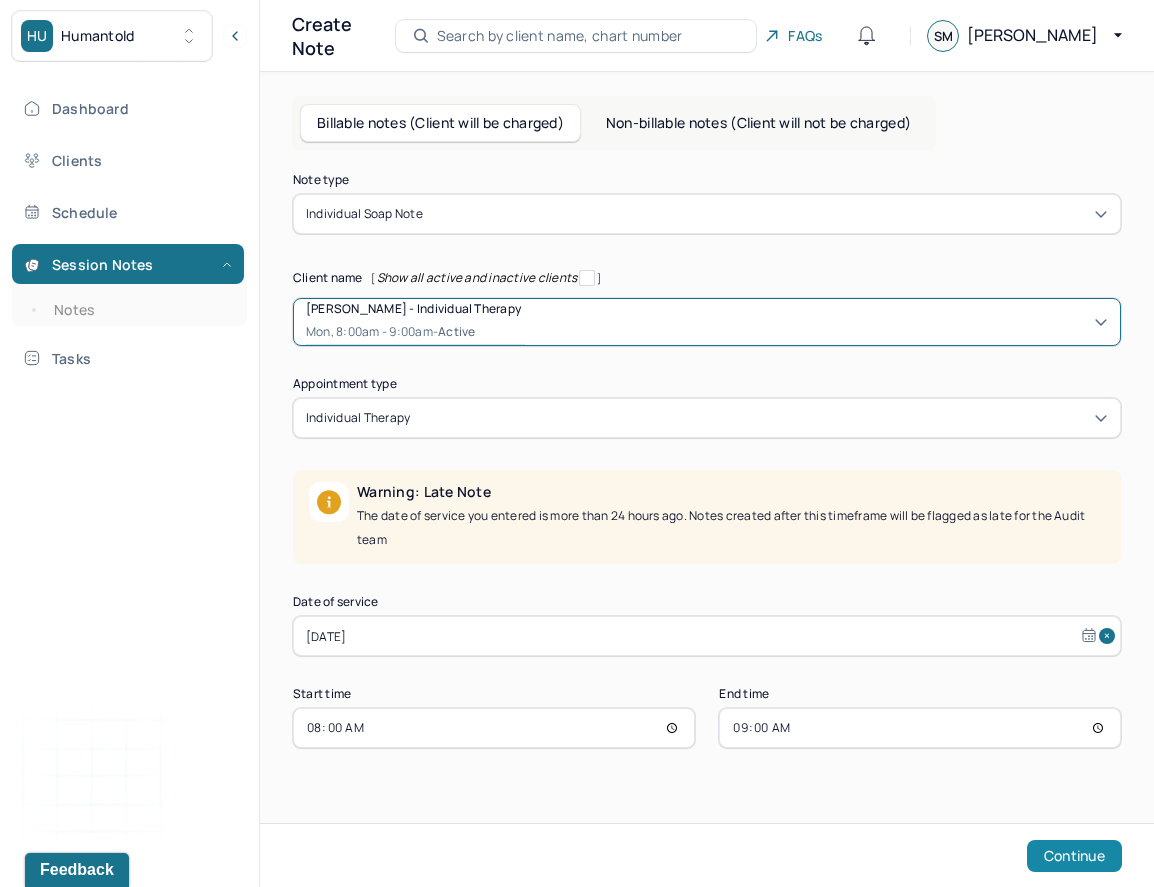 click on "Continue" at bounding box center (1074, 856) 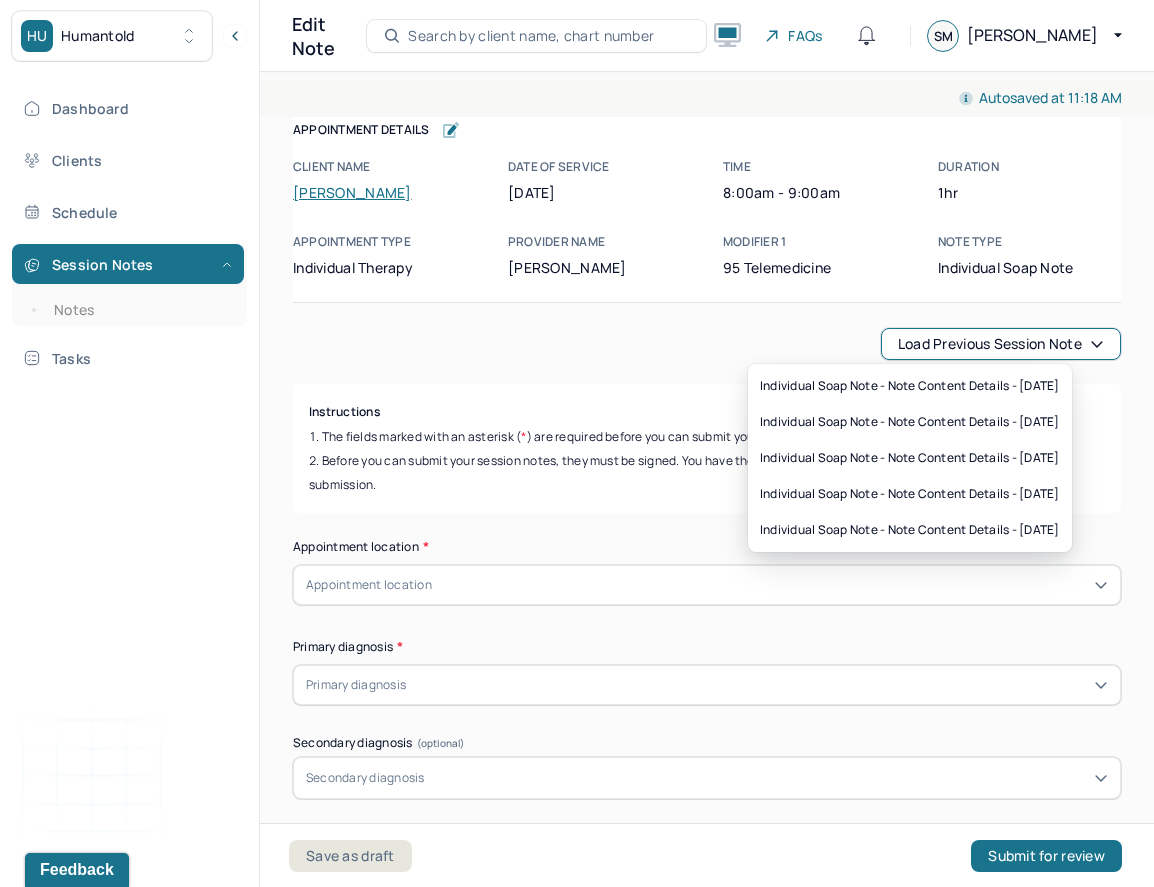 click on "Load previous session note" at bounding box center (1001, 344) 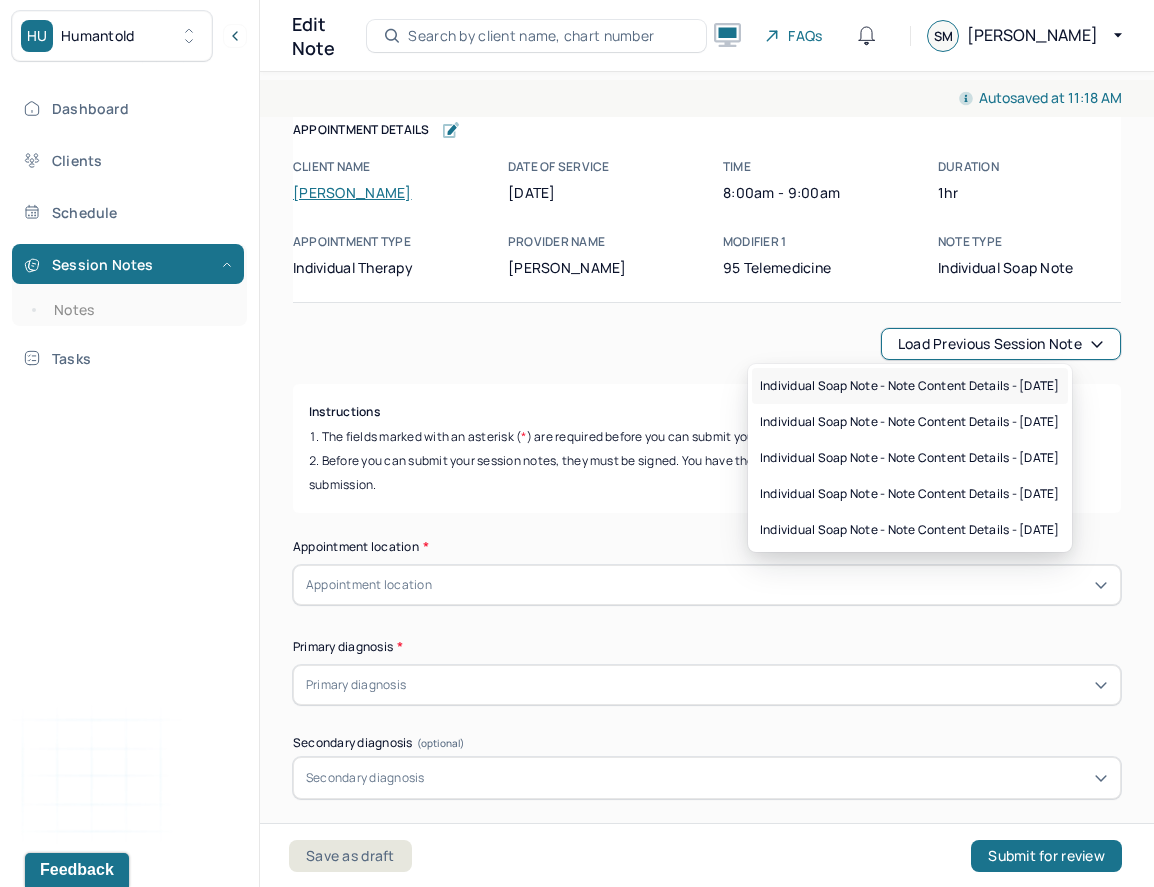 click on "Individual soap note   - Note content Details -   [DATE]" at bounding box center (910, 386) 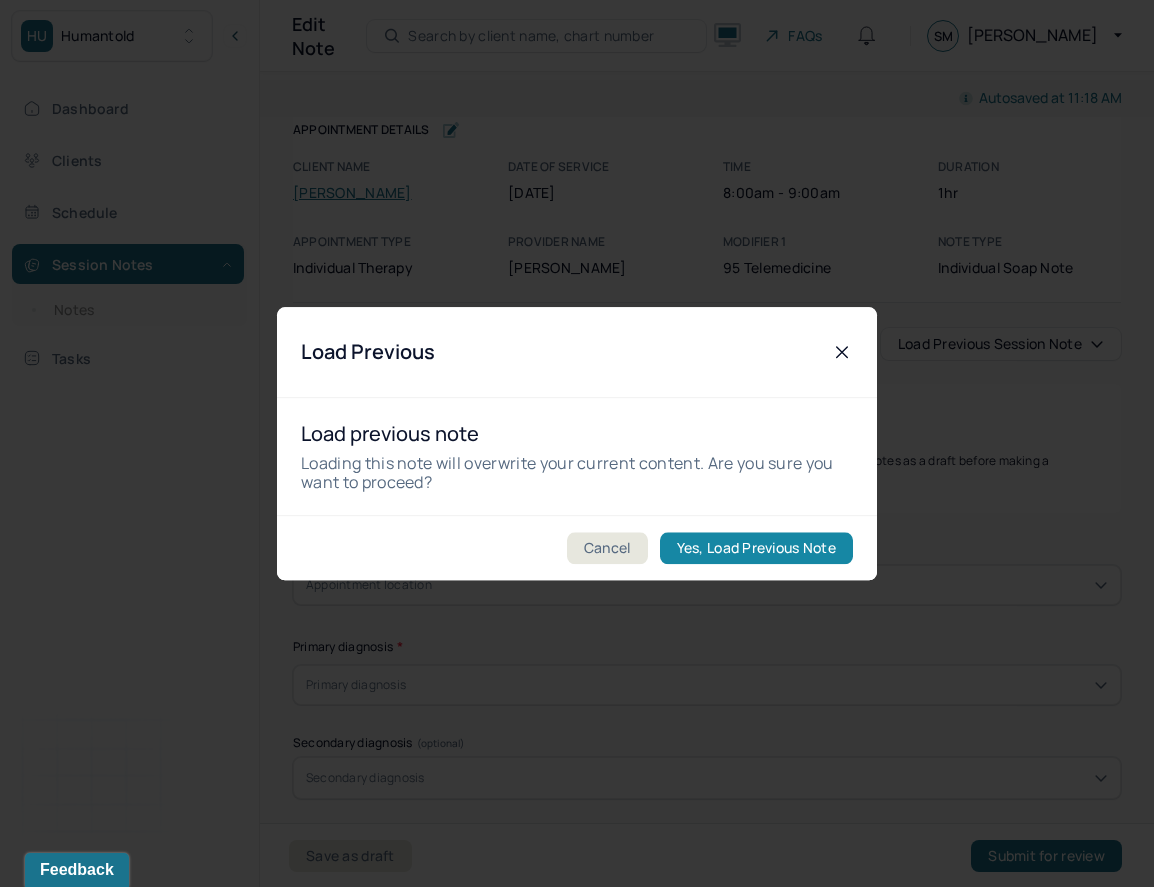 click on "Yes, Load Previous Note" at bounding box center [756, 548] 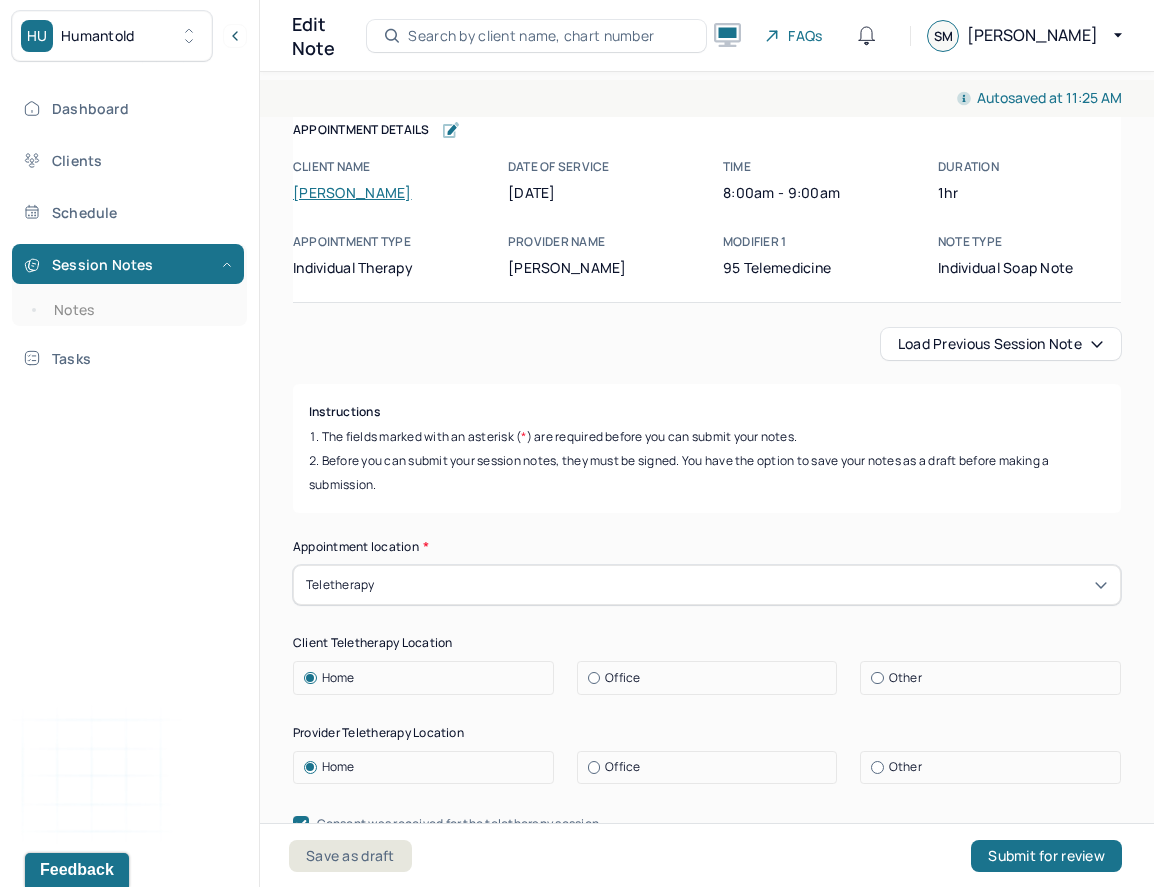 click on "Office" at bounding box center (622, 767) 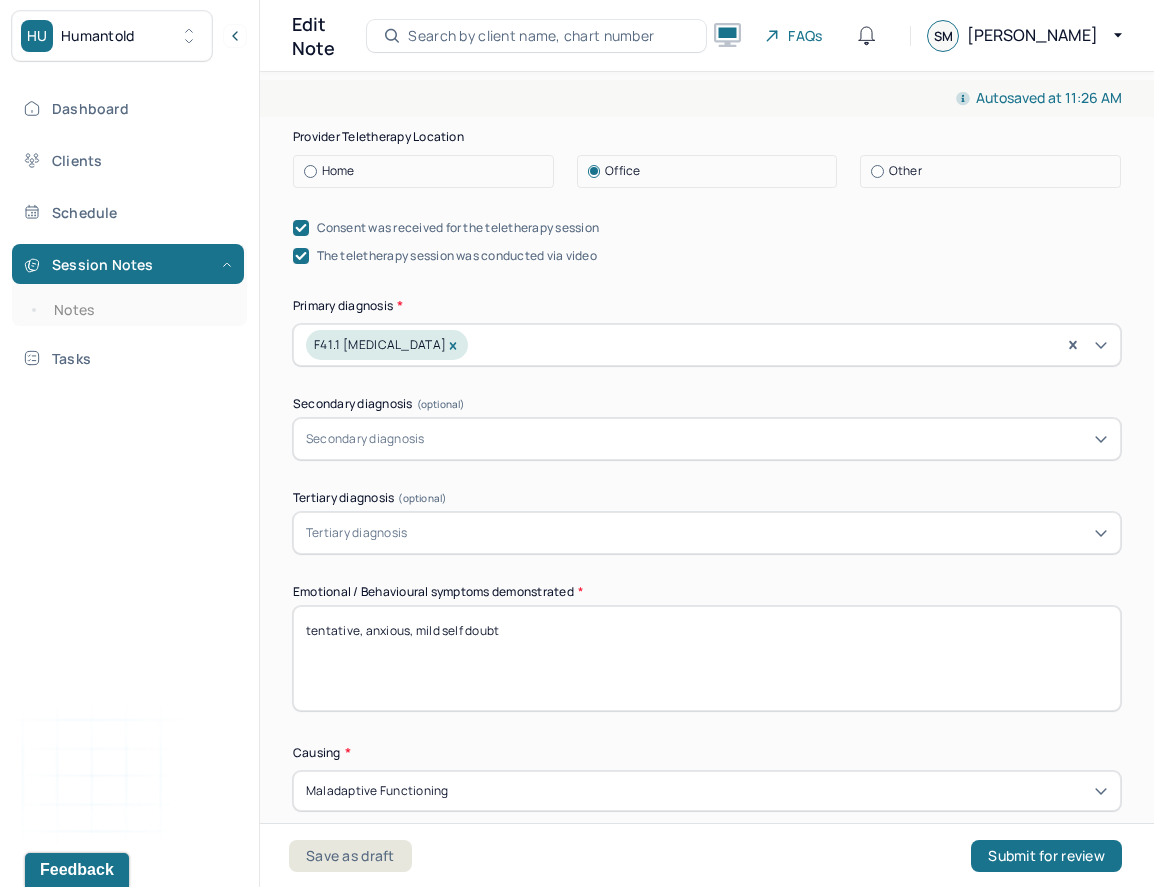 scroll, scrollTop: 658, scrollLeft: 0, axis: vertical 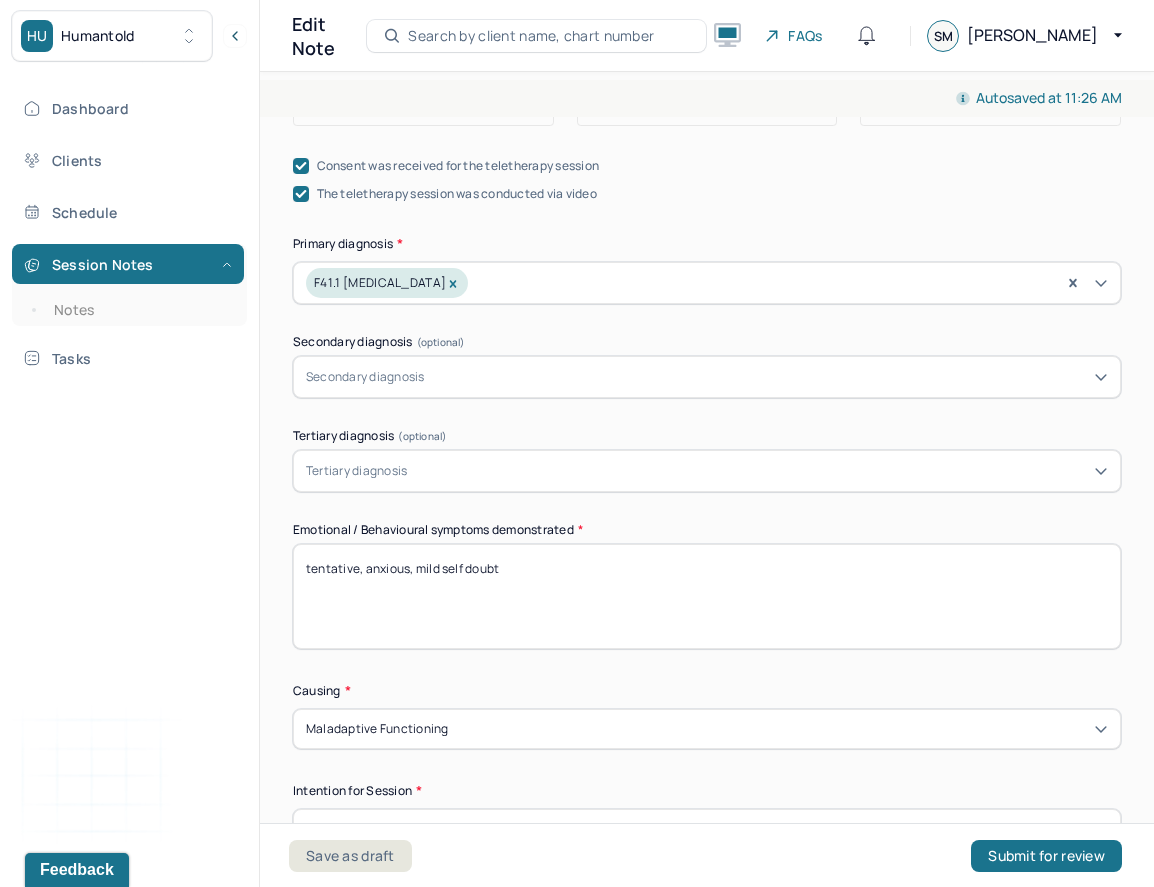 drag, startPoint x: 623, startPoint y: 560, endPoint x: 275, endPoint y: 553, distance: 348.0704 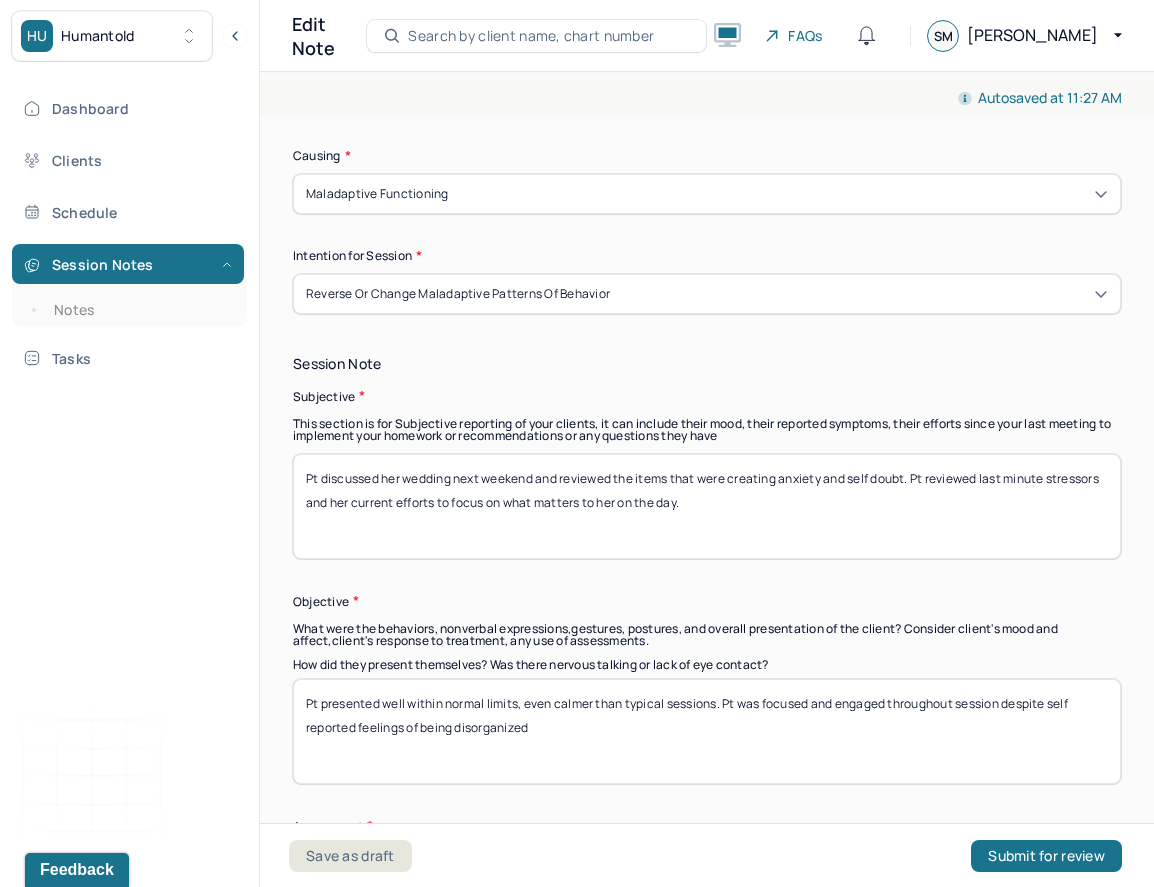 scroll, scrollTop: 1293, scrollLeft: 0, axis: vertical 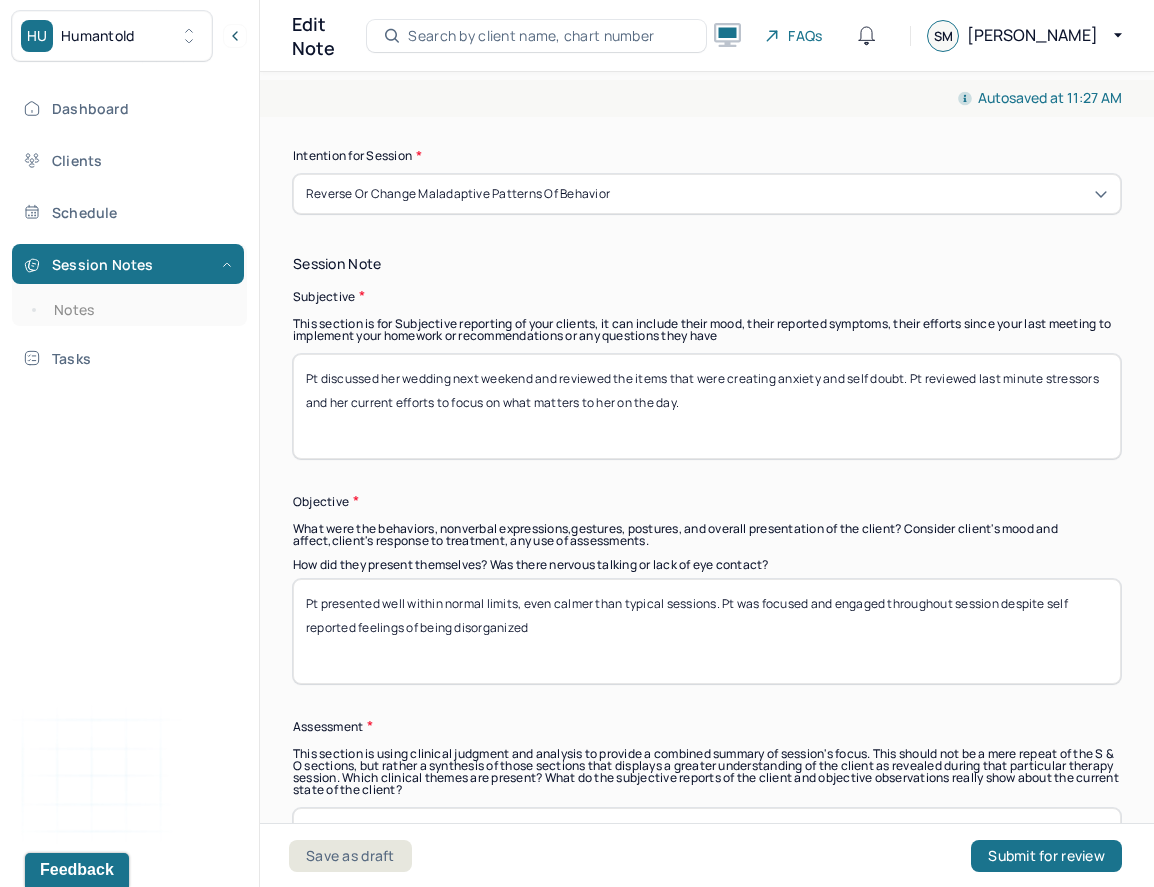 type on "reflective and feeling mild anxiety" 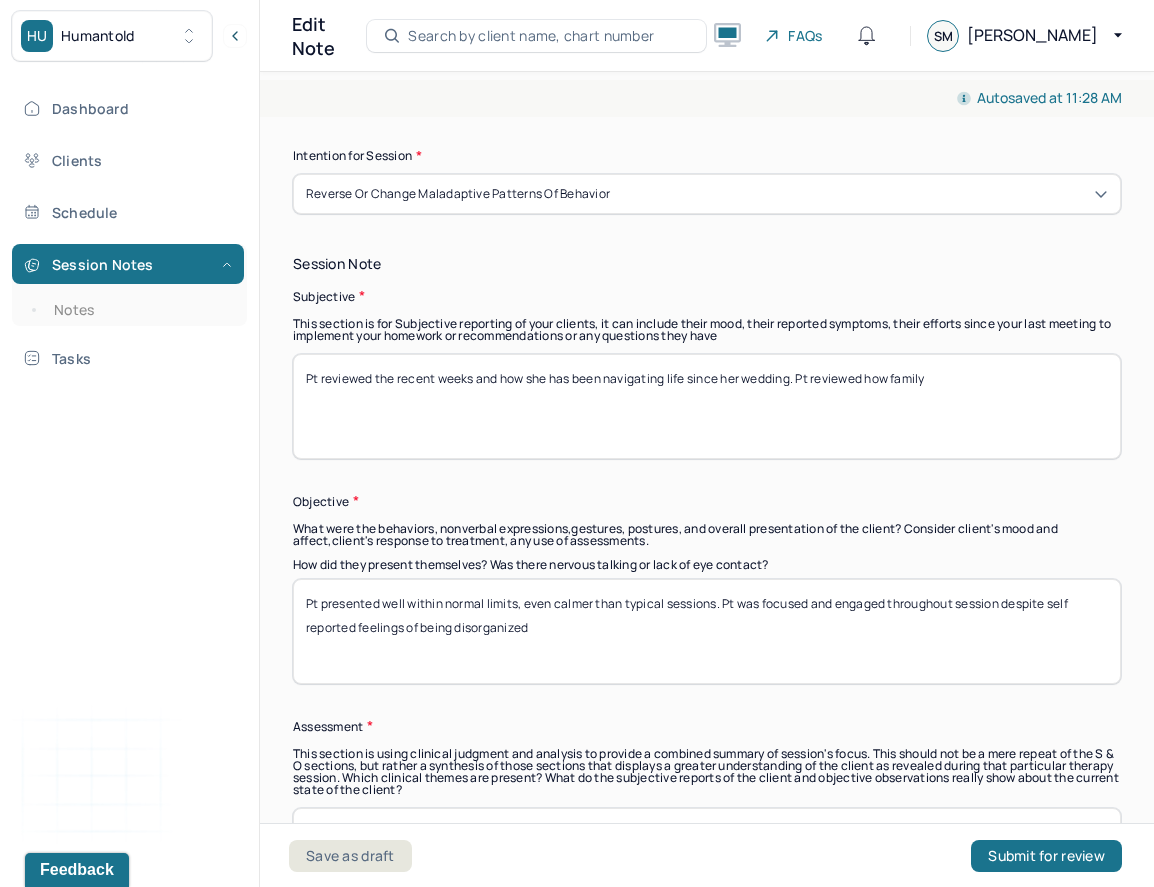 click on "Pt reviewed the recent weeks and how she has been navigating life since her wedding. Pt reviewed how family" at bounding box center (707, 406) 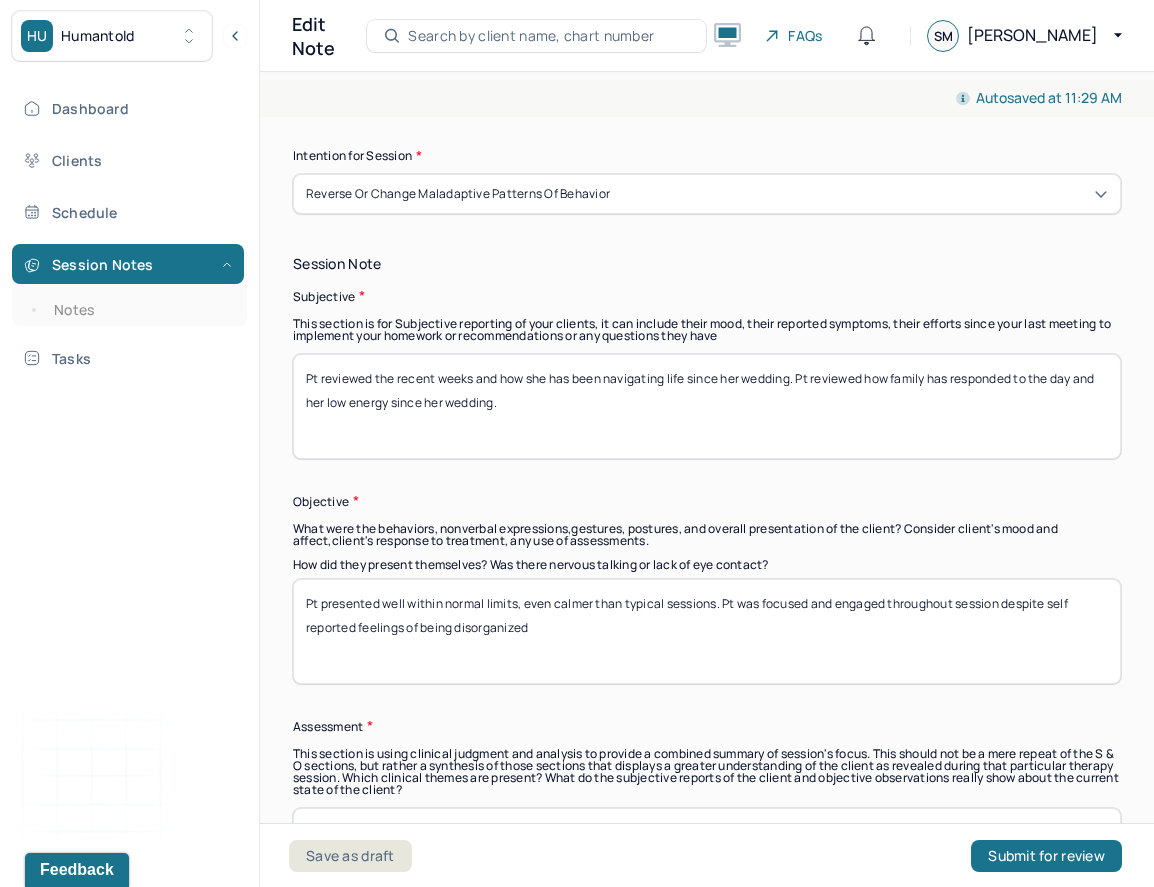 type on "Pt reviewed the recent weeks and how she has been navigating life since her wedding. Pt reviewed how family has responded to the day and her low energy since her wedding." 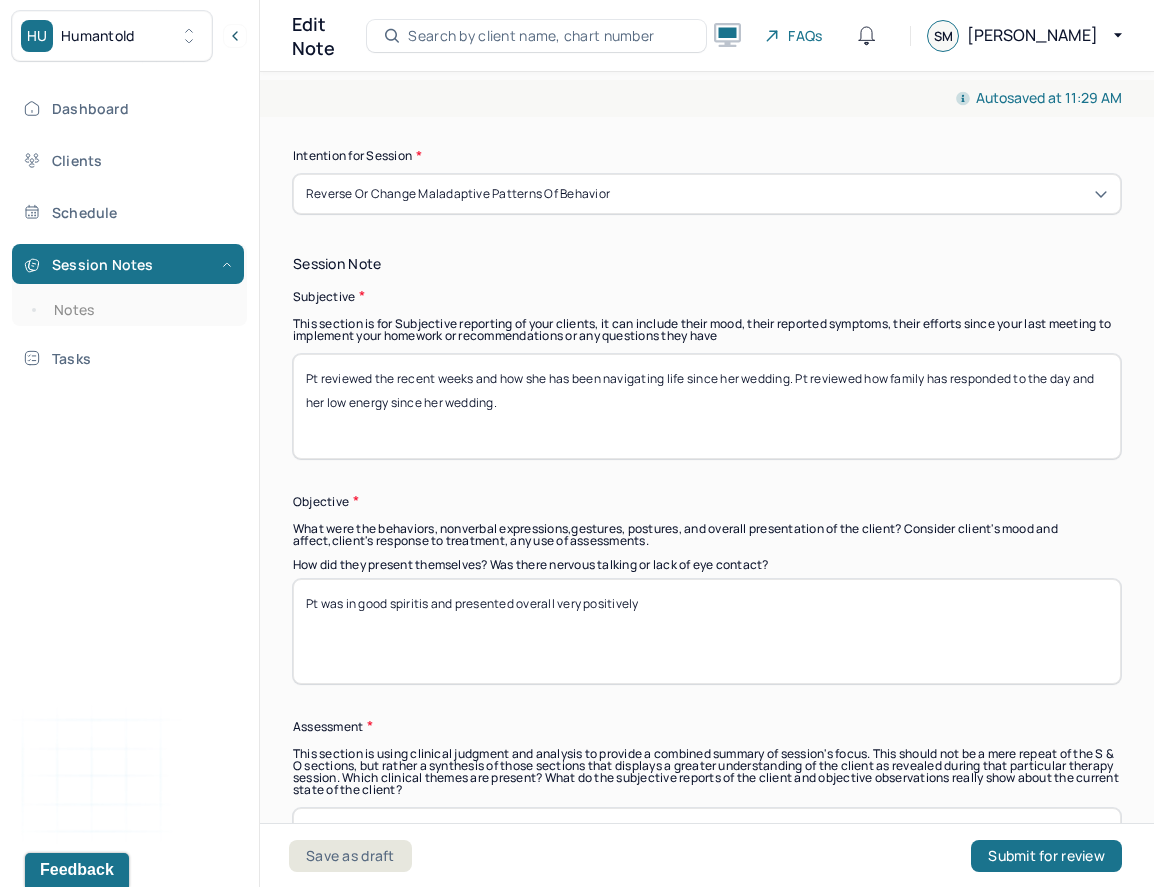 click on "Pt was in good spiritis and presented overall very positively" at bounding box center [707, 631] 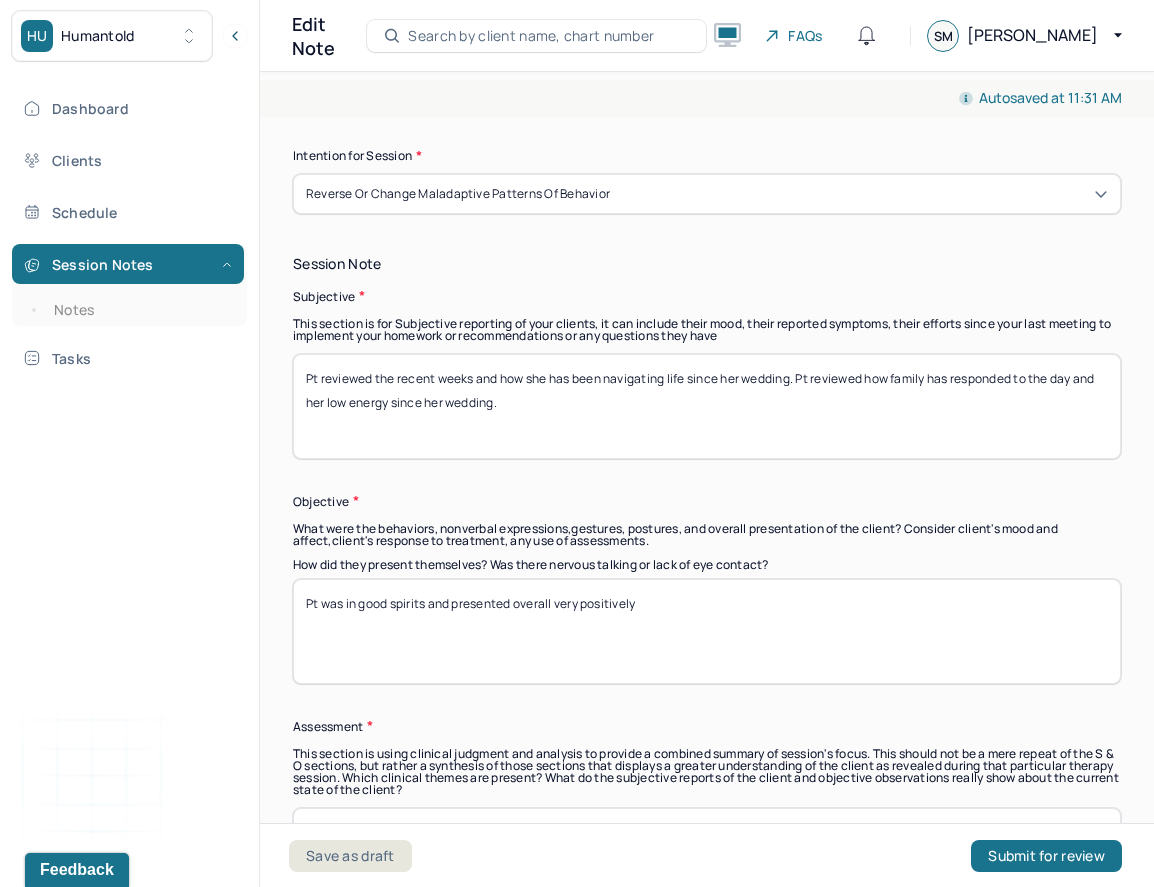 click on "Pt was in good spirits and presented overall very positively" at bounding box center [707, 631] 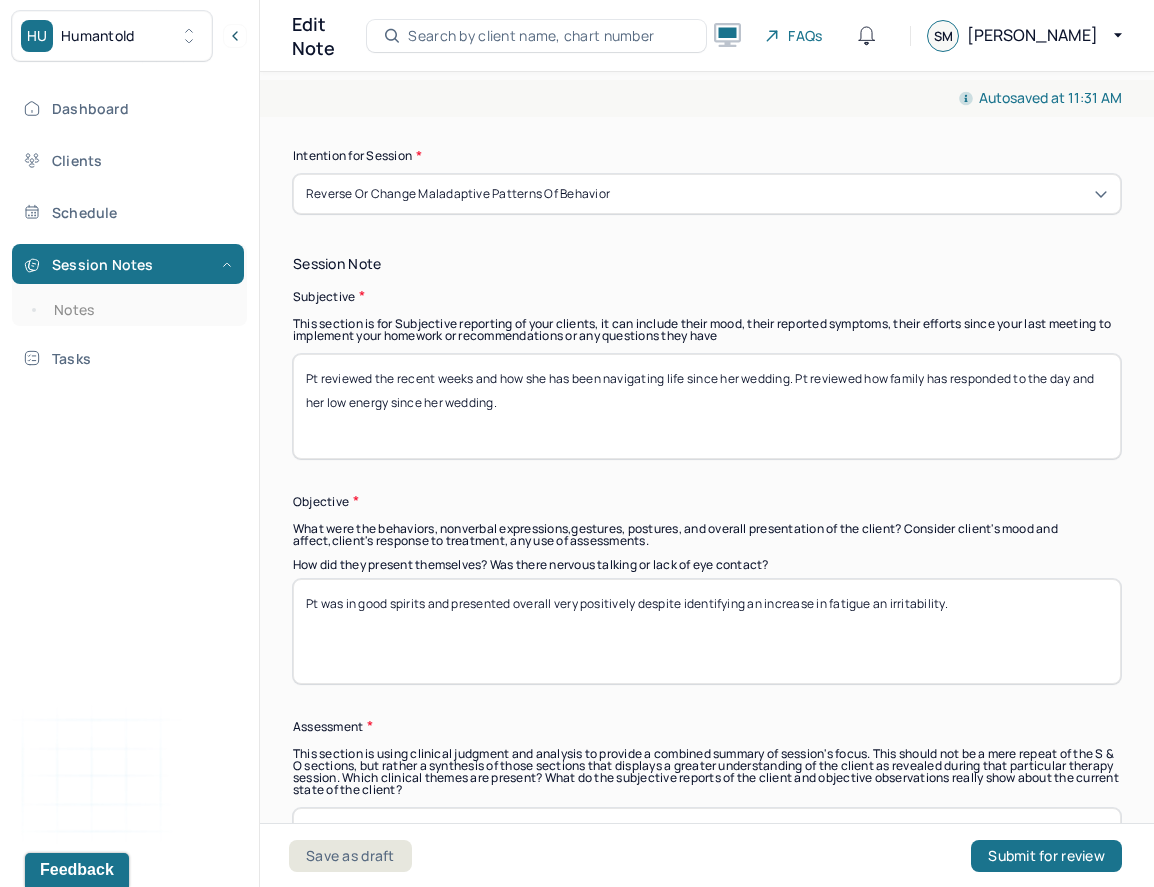 type on "Pt was in good spirits and presented overall very positively despite identifying an increase in fatigue an irritability." 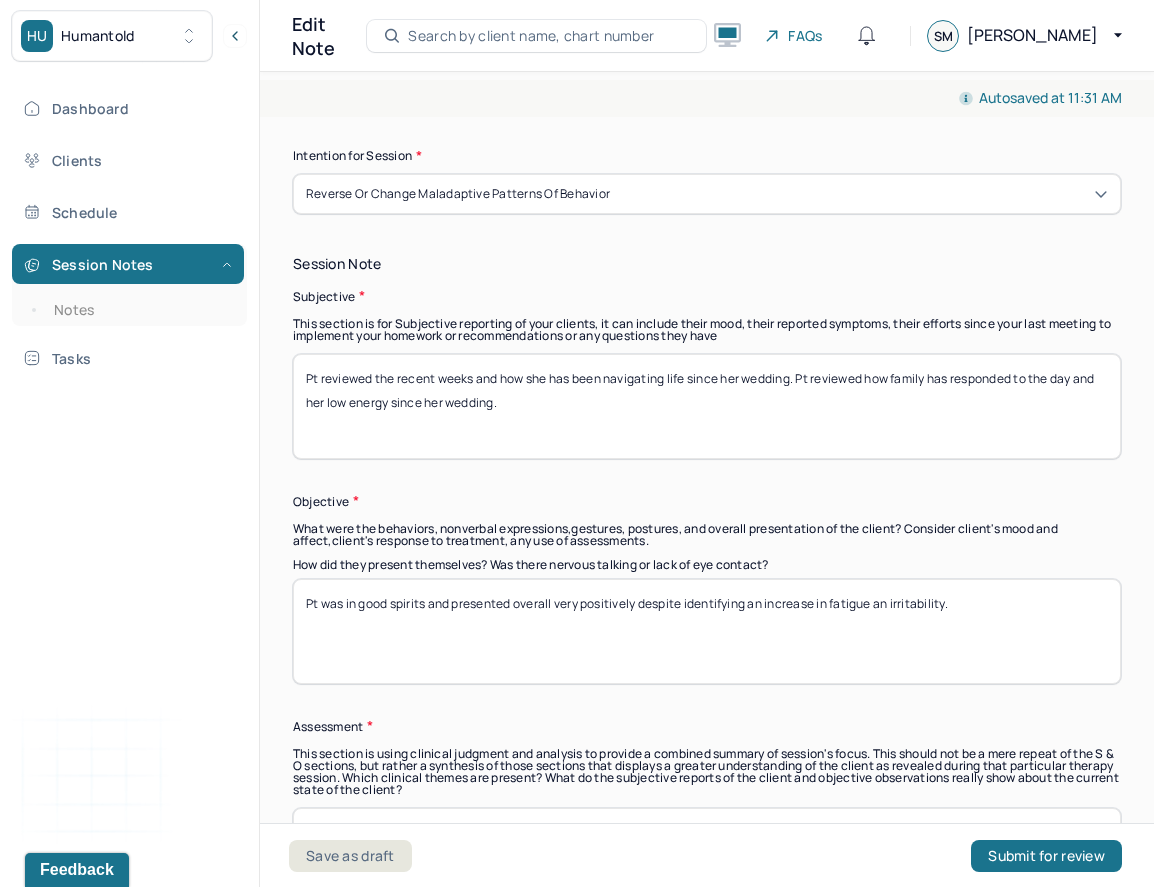 scroll, scrollTop: 1303, scrollLeft: 0, axis: vertical 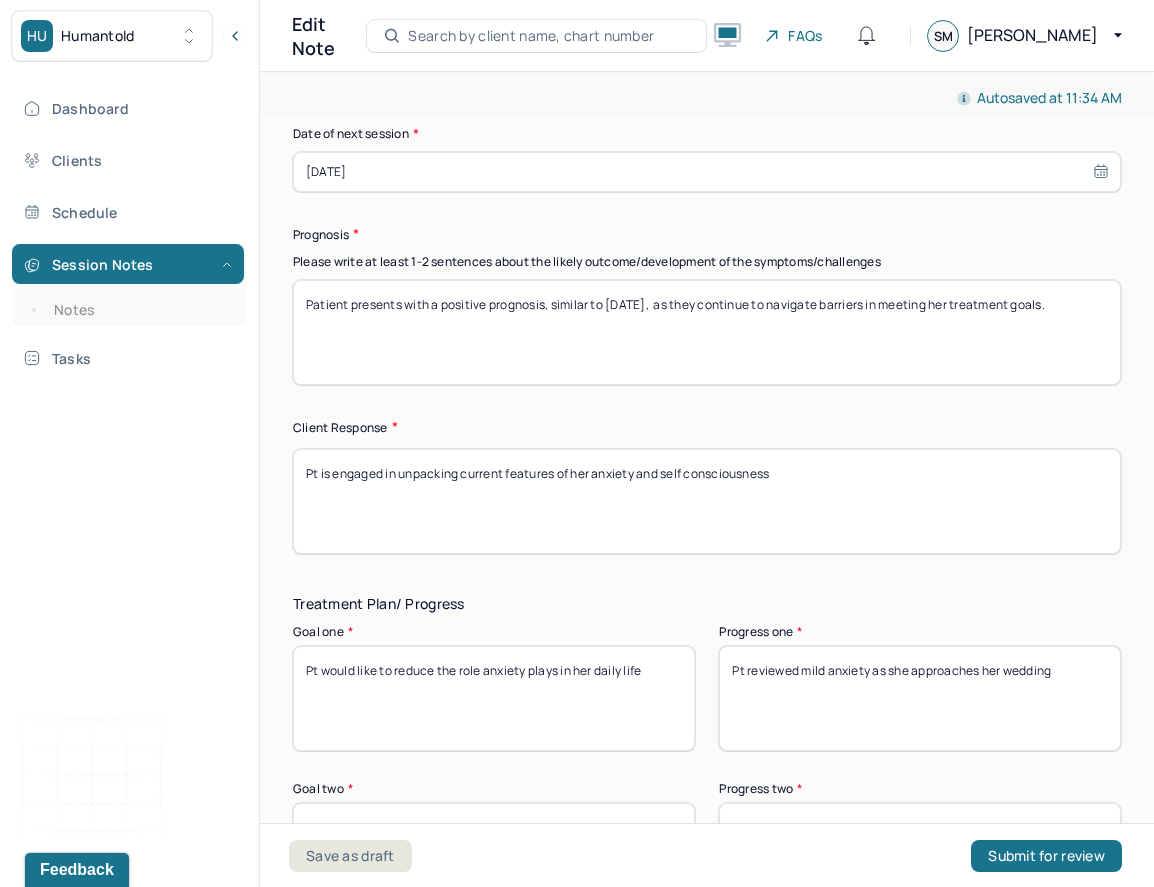 type on "Pt recently had her wedding and identified having some drop in mood despite having an overall positive experience. Pt continues to unravel her anxious and reactive thinking patterns." 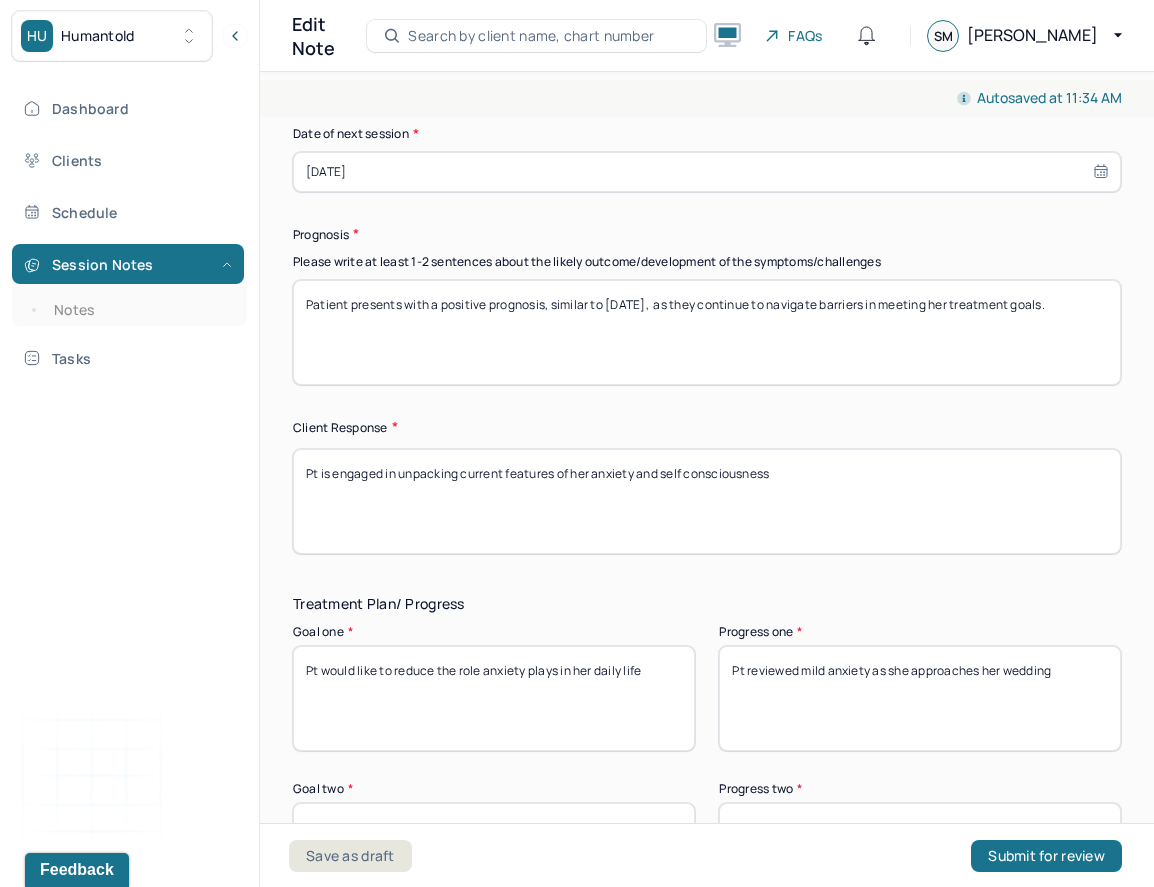 drag, startPoint x: 634, startPoint y: 305, endPoint x: 611, endPoint y: 306, distance: 23.021729 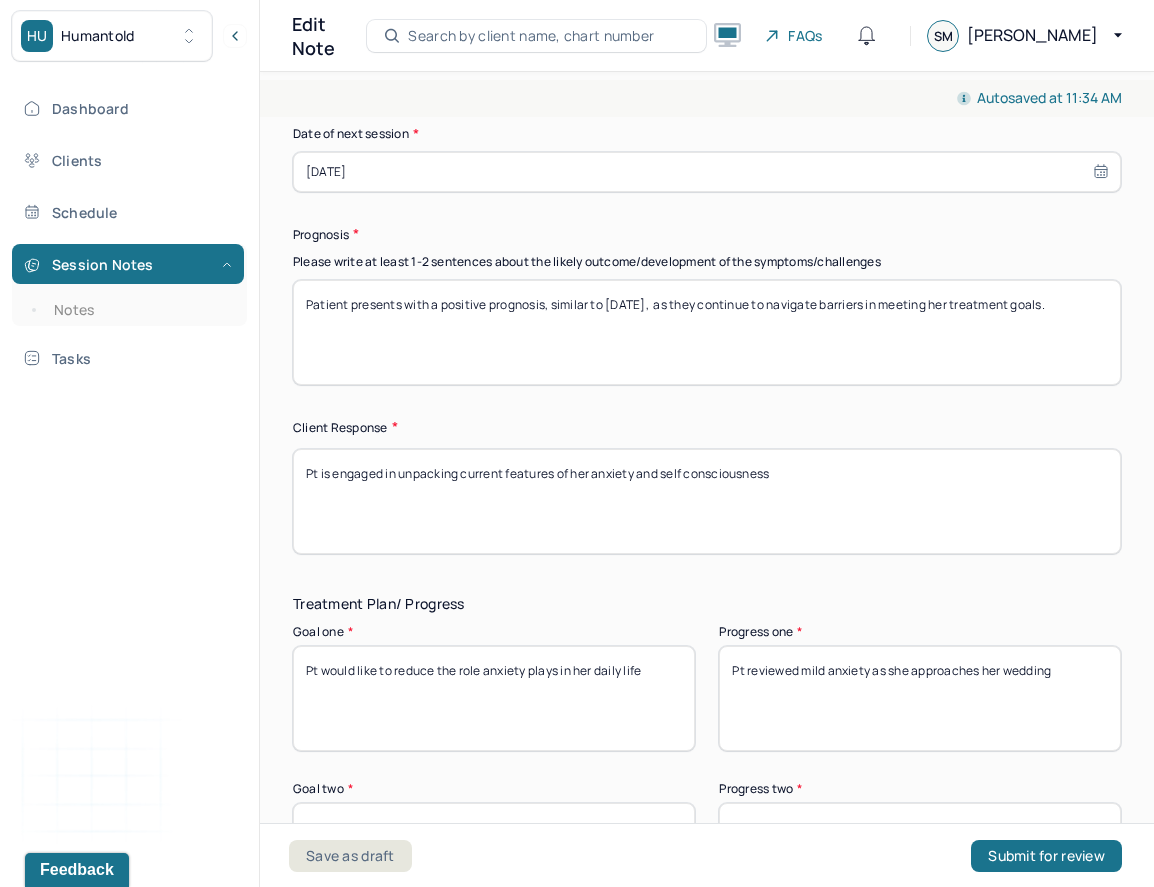 click on "Patient presents with a positive prognosis, similar to [DATE],  as they continue to navigate barriers in meeting her treatment goals." at bounding box center [707, 332] 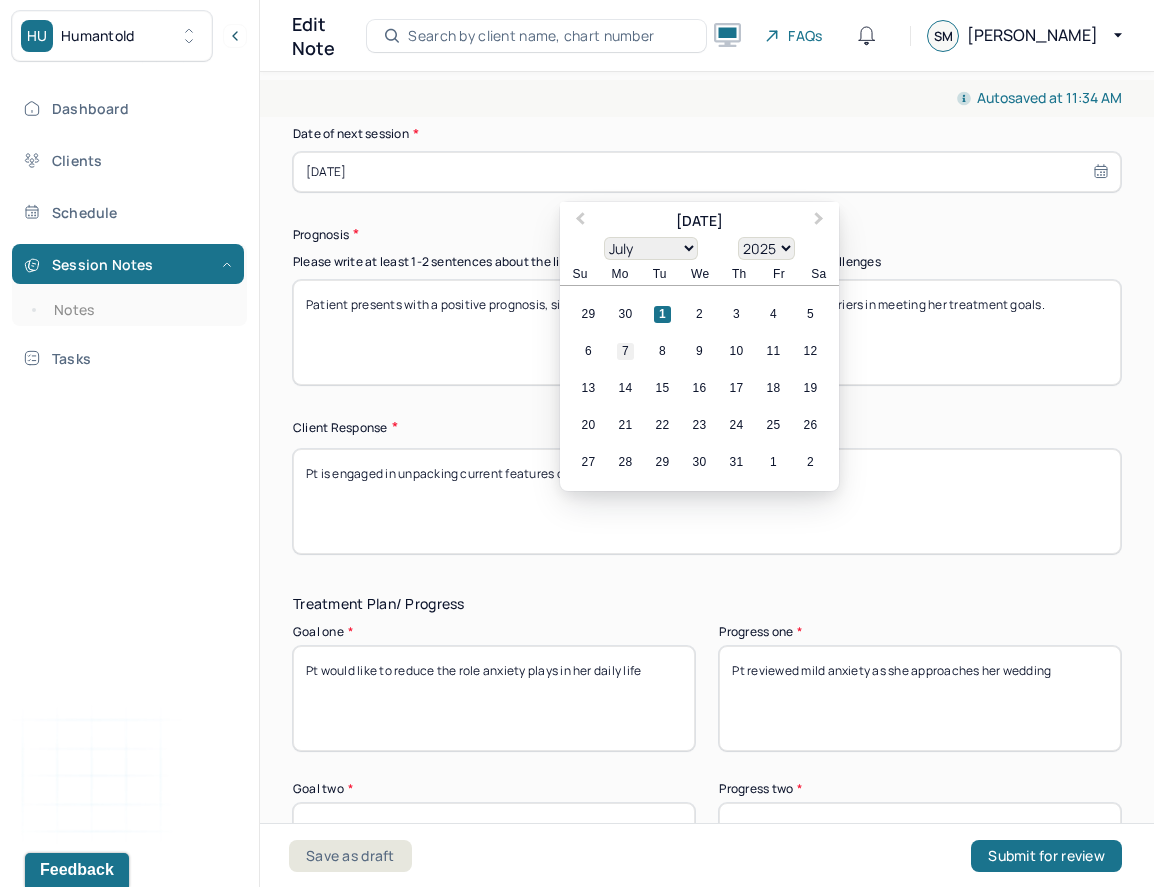 click on "7" at bounding box center [625, 351] 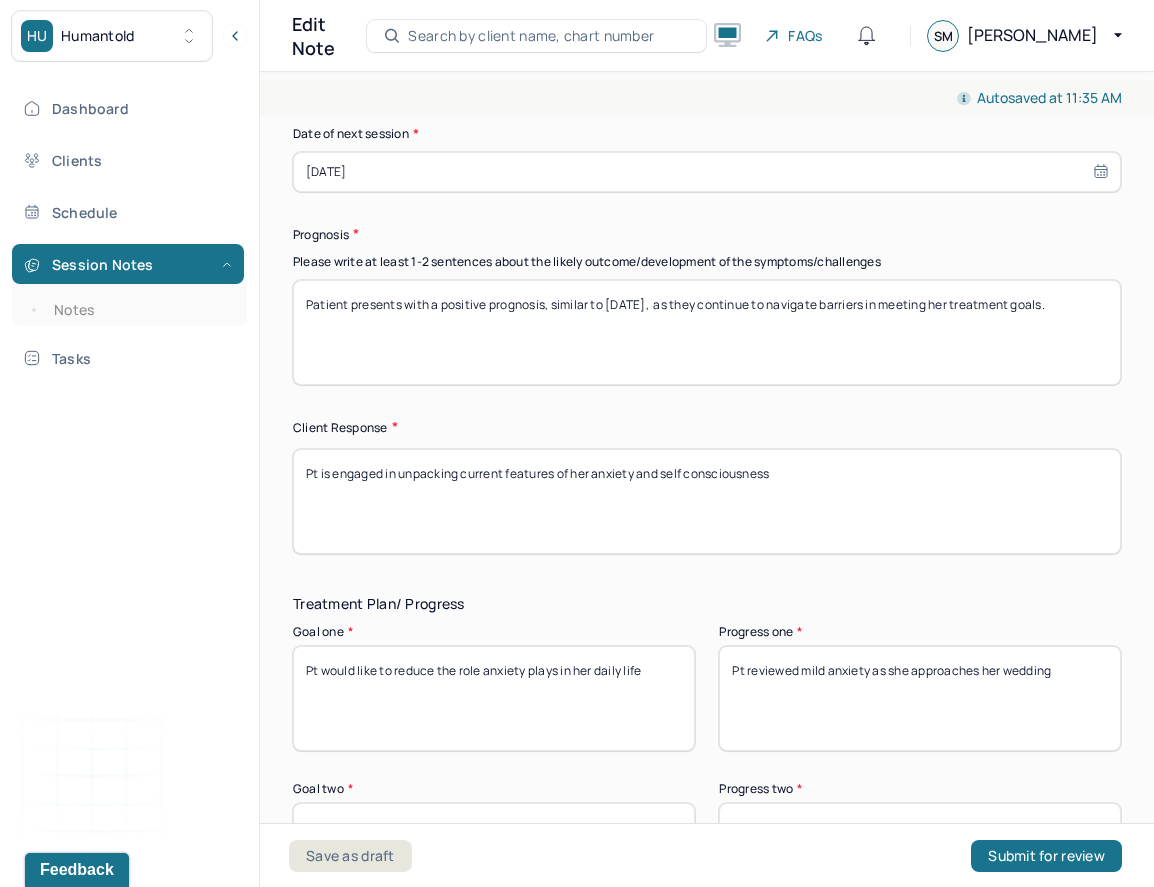 drag, startPoint x: 861, startPoint y: 489, endPoint x: 455, endPoint y: 427, distance: 410.7067 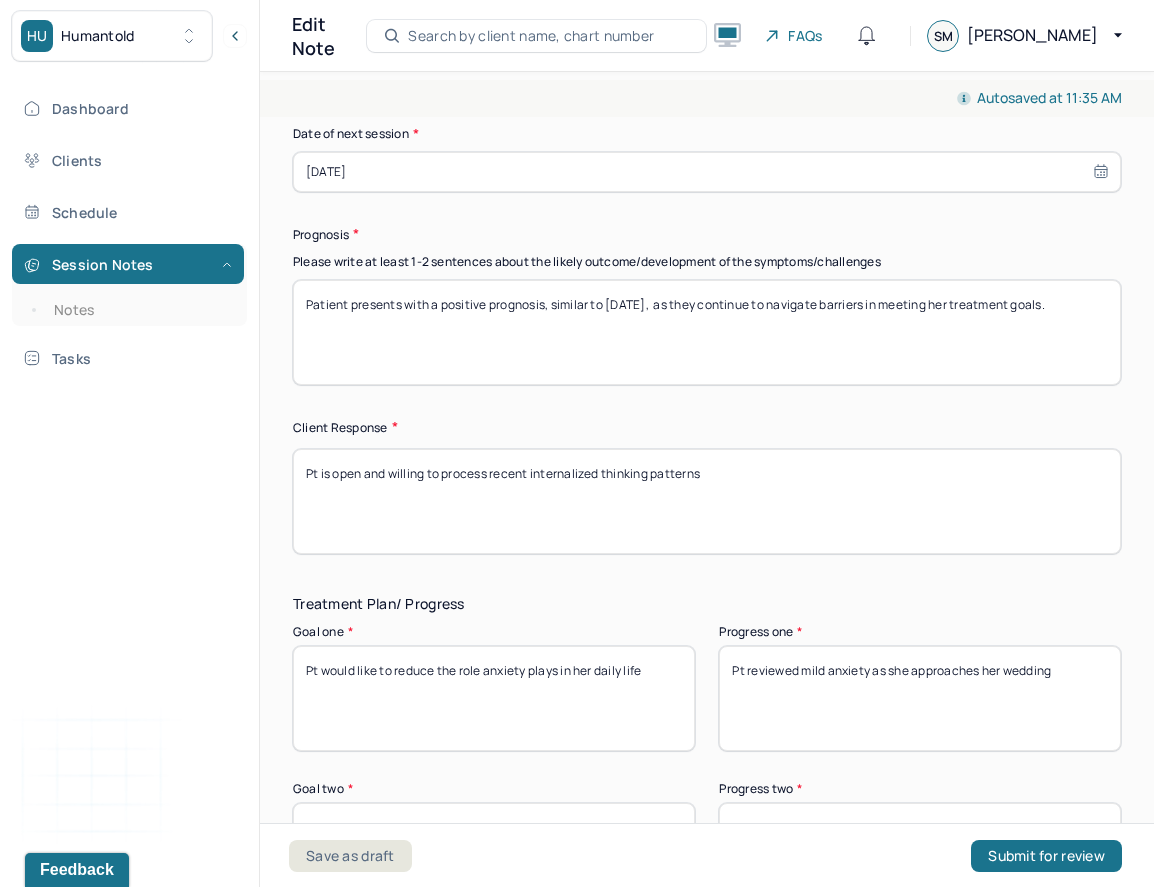type on "Pt is open and willing to process recent internalized thinking patterns" 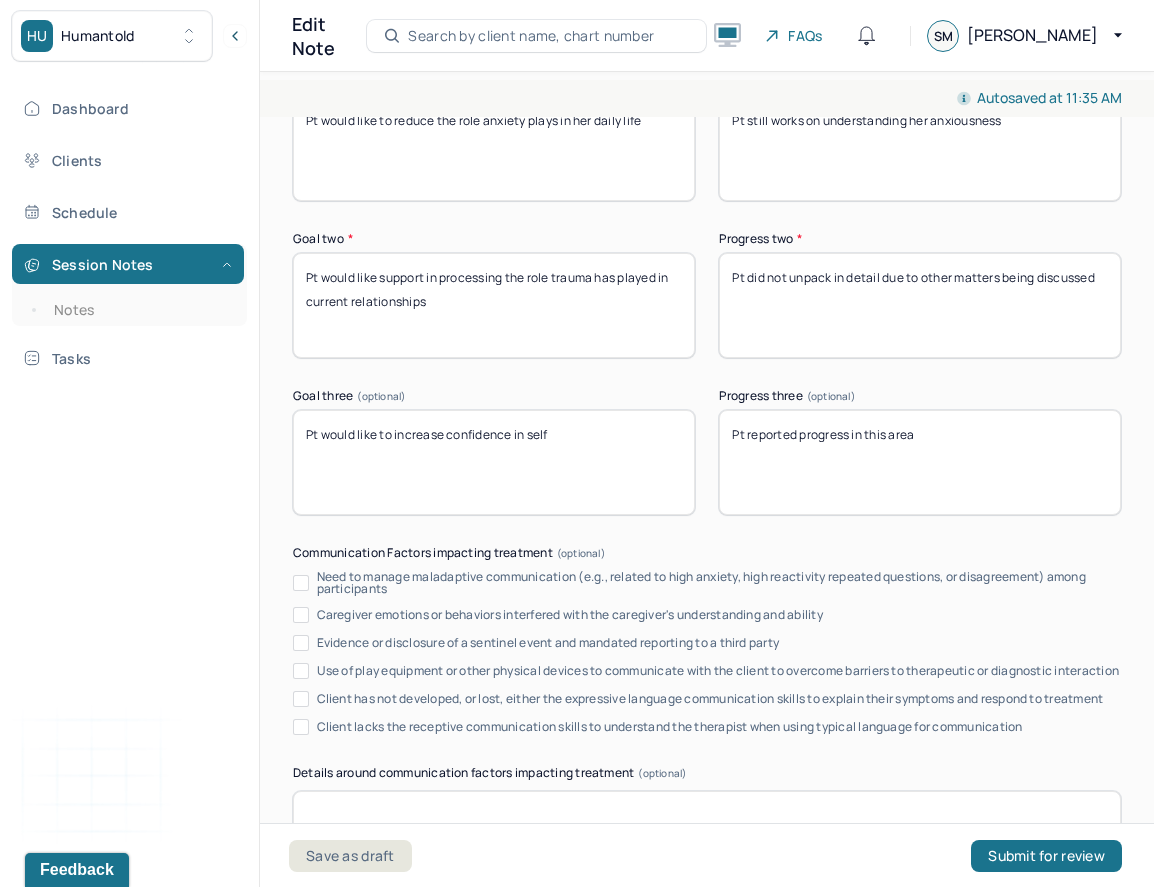 scroll, scrollTop: 3636, scrollLeft: 0, axis: vertical 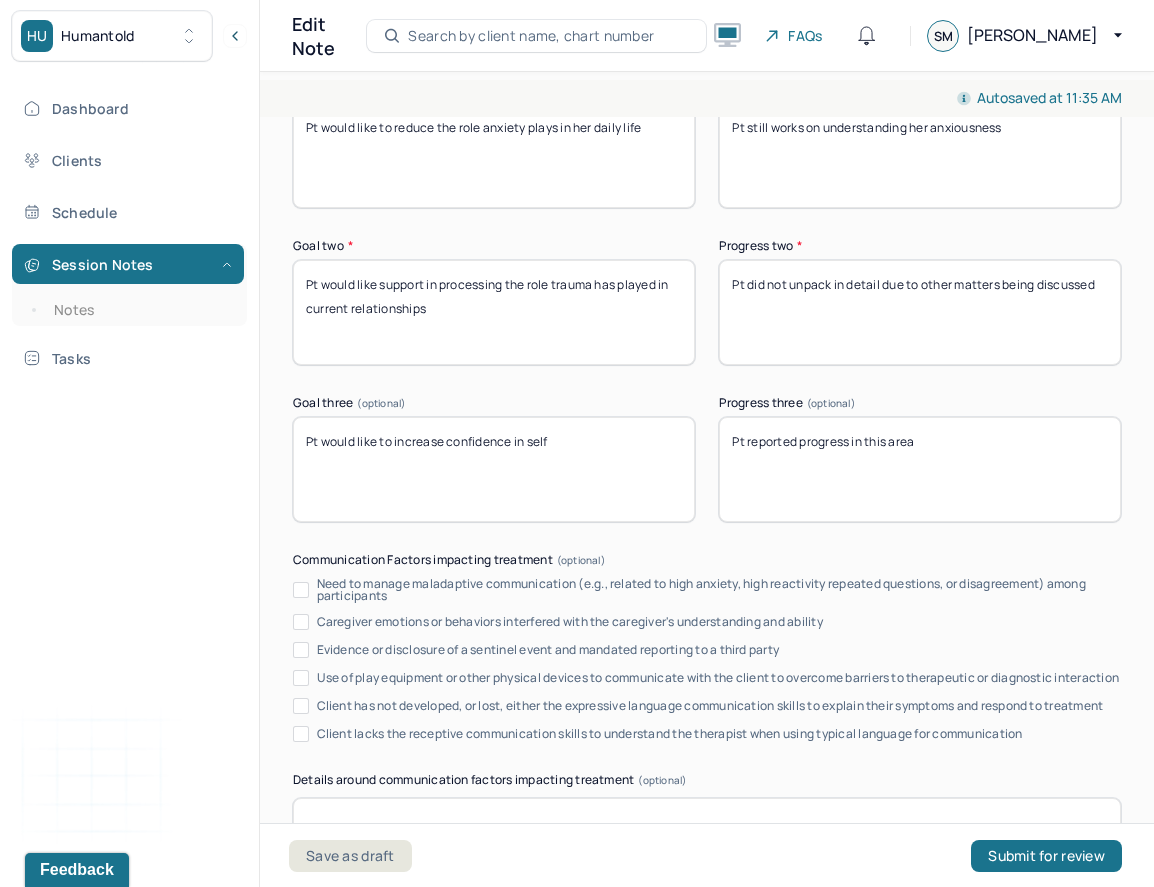 type on "Pt still works on understanding her anxiousness" 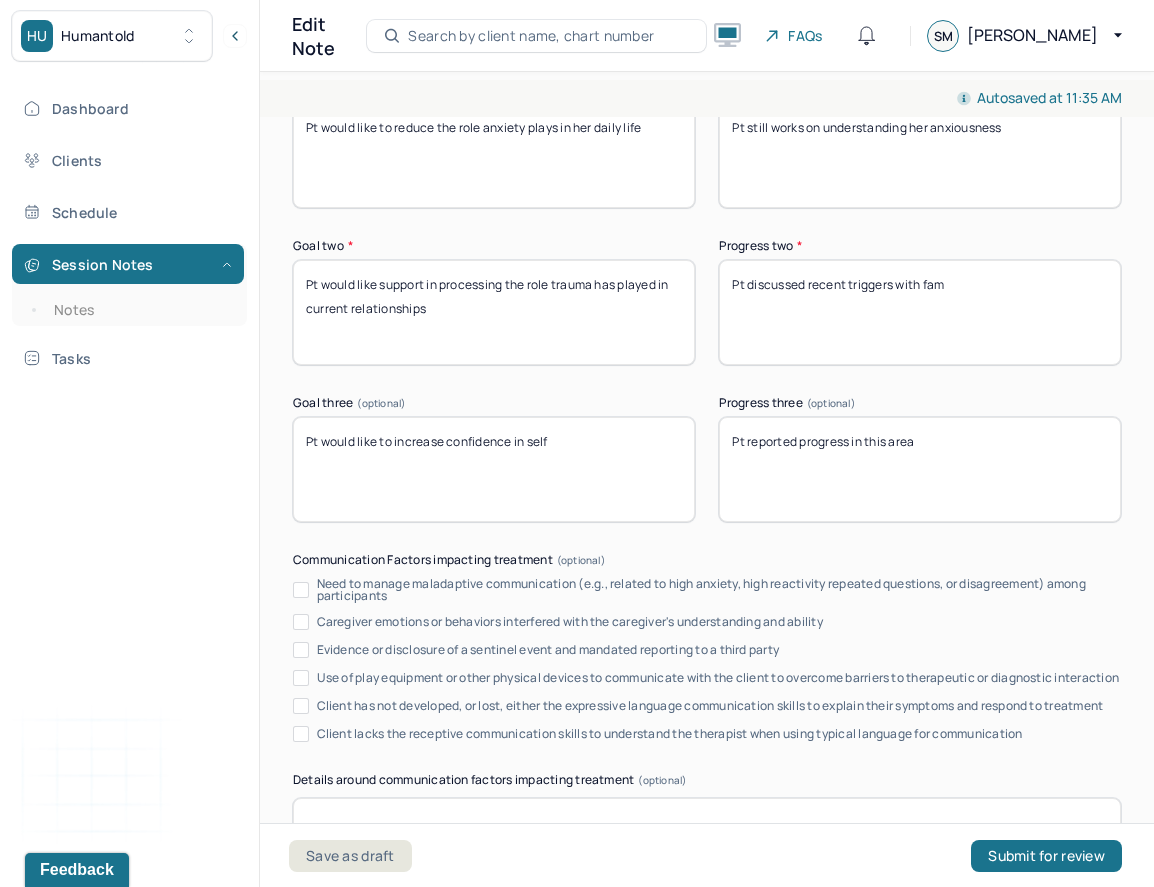 type on "Pt discussed recent triggers with fami" 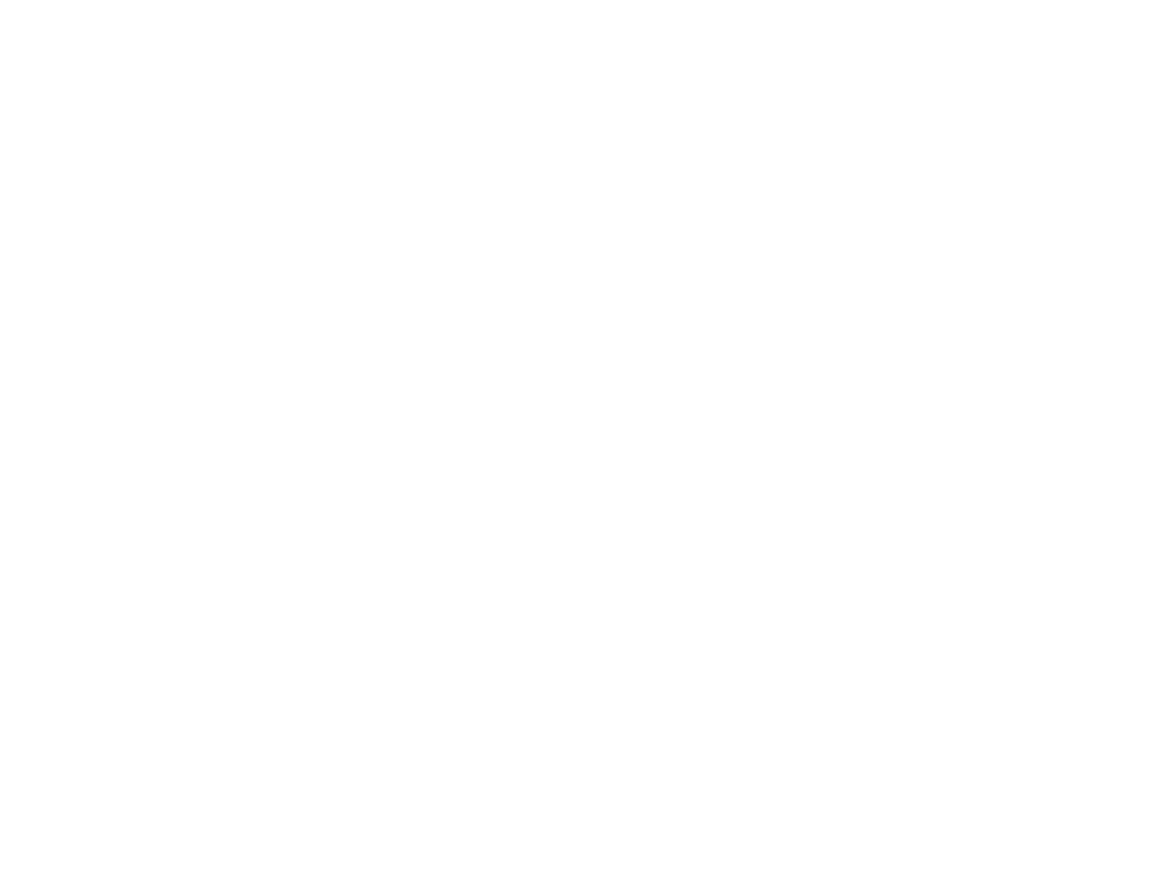 scroll, scrollTop: 0, scrollLeft: 0, axis: both 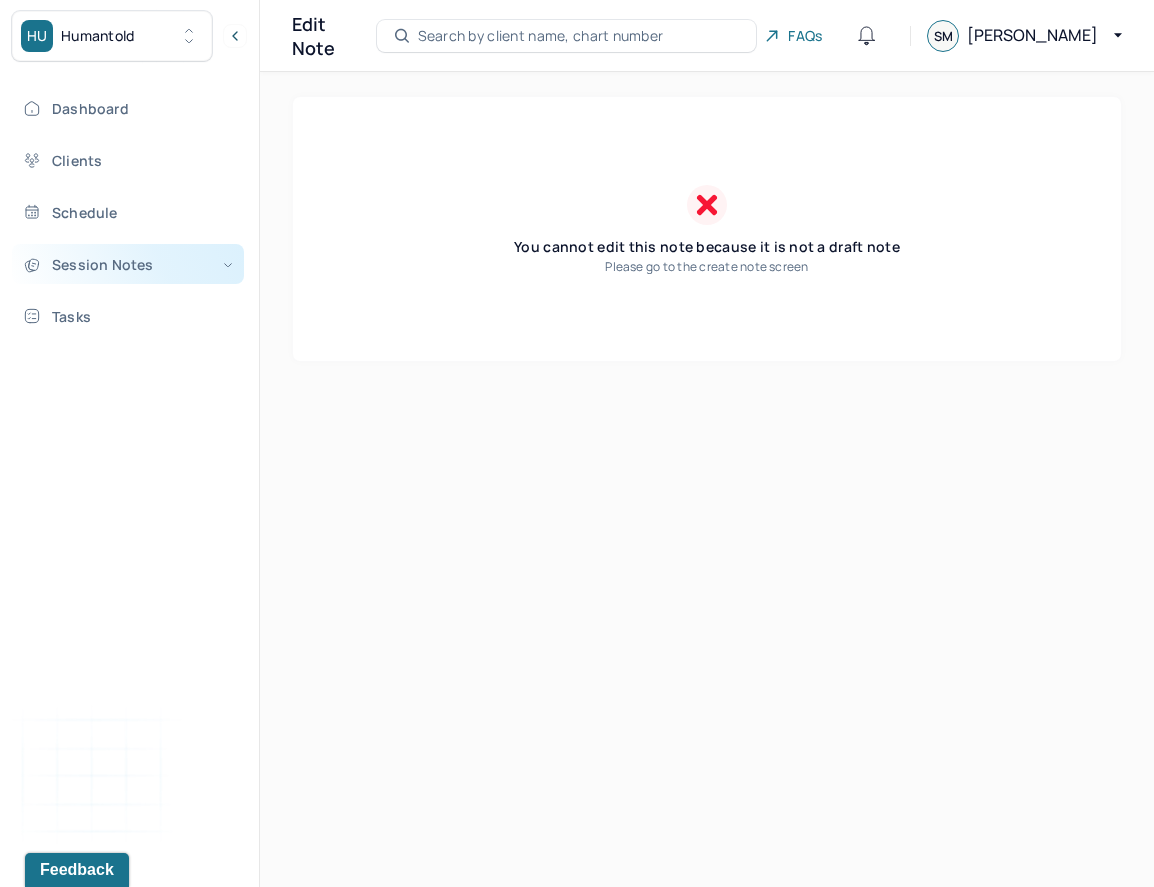 click on "Session Notes" at bounding box center (128, 264) 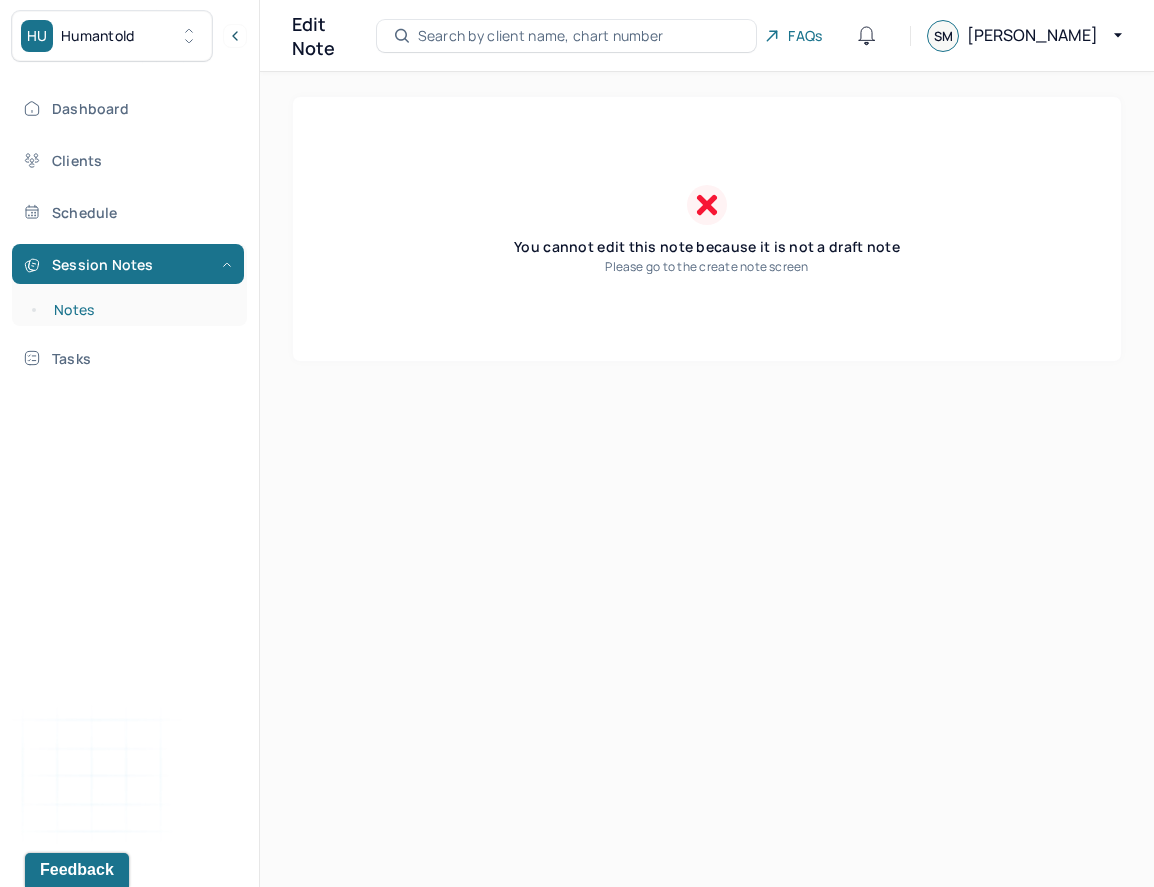 click on "Notes" at bounding box center (139, 310) 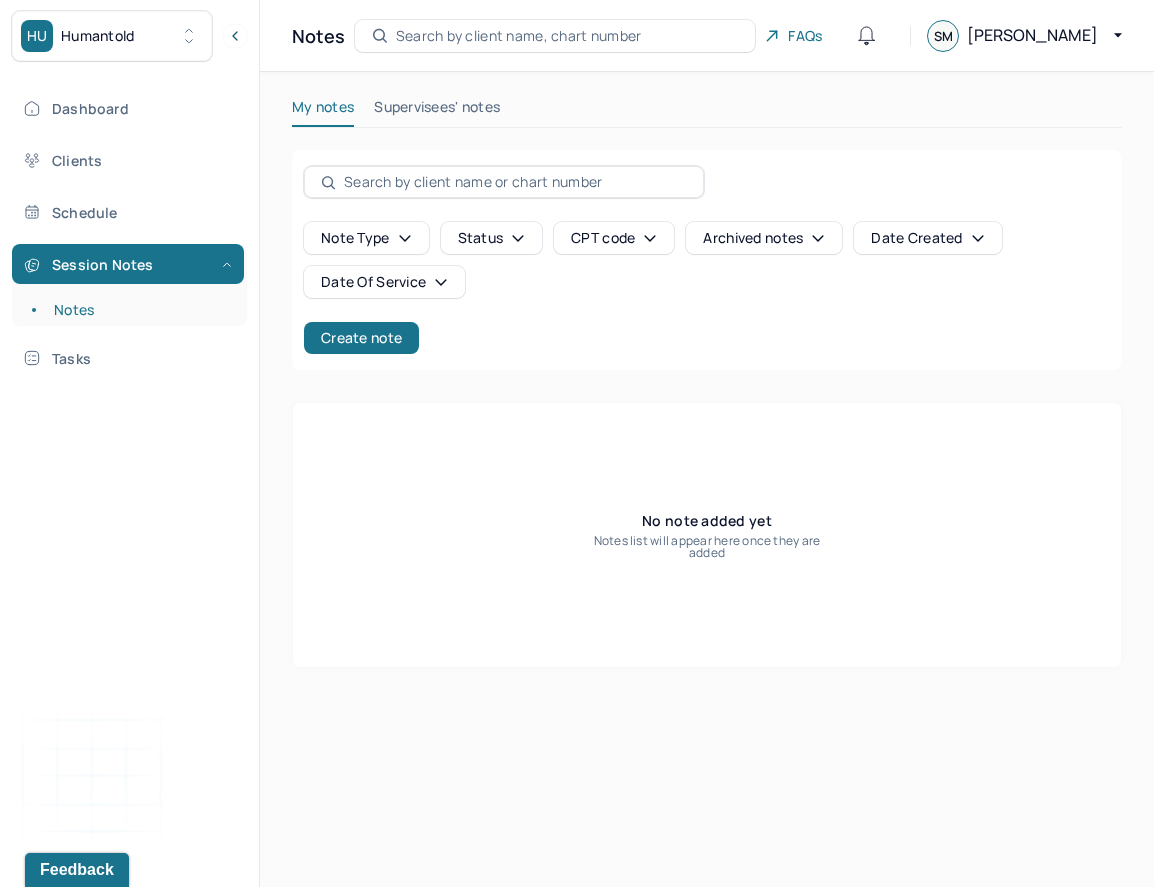 click on "HU Humantold       Dashboard Clients Schedule Session Notes Notes Tasks SM Sarah   Morris provider   Logout Notes   Search by client name, chart number     FAQs     SM Sarah   My notes     Supervisees' notes     Note type     Status     CPT code     Archived notes     Date Created     Date Of Service     Create note   No note added yet Notes list will appear here once they are added" at bounding box center [577, 443] 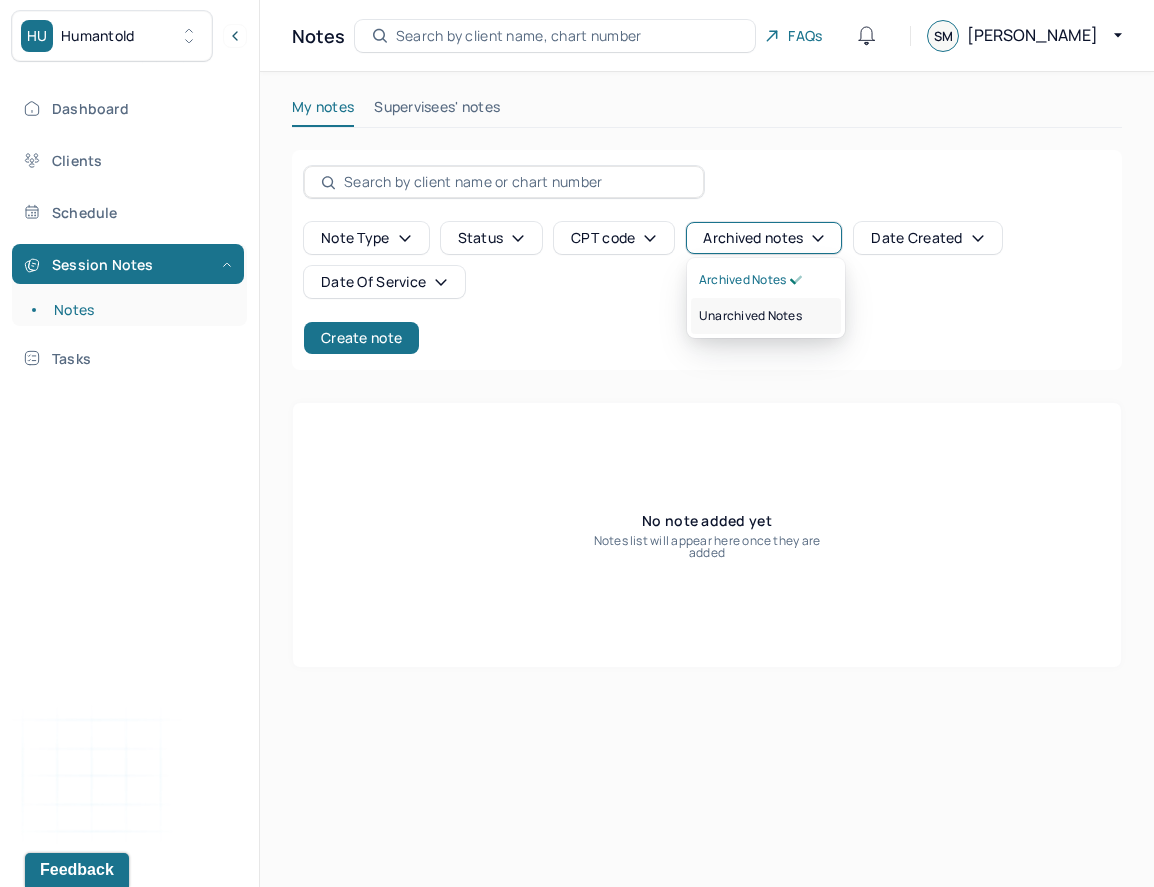 click on "Unarchived notes" at bounding box center [750, 316] 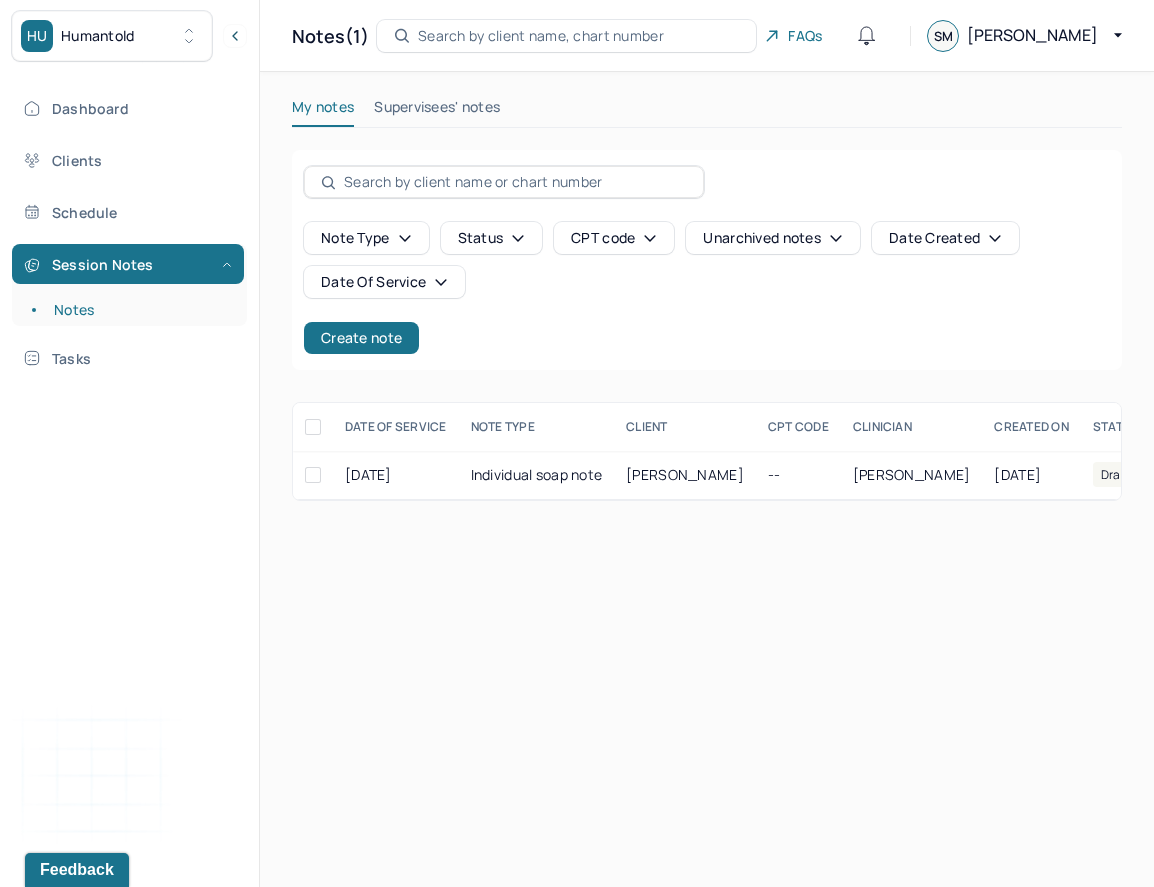 click on "Supervisees' notes" at bounding box center [437, 111] 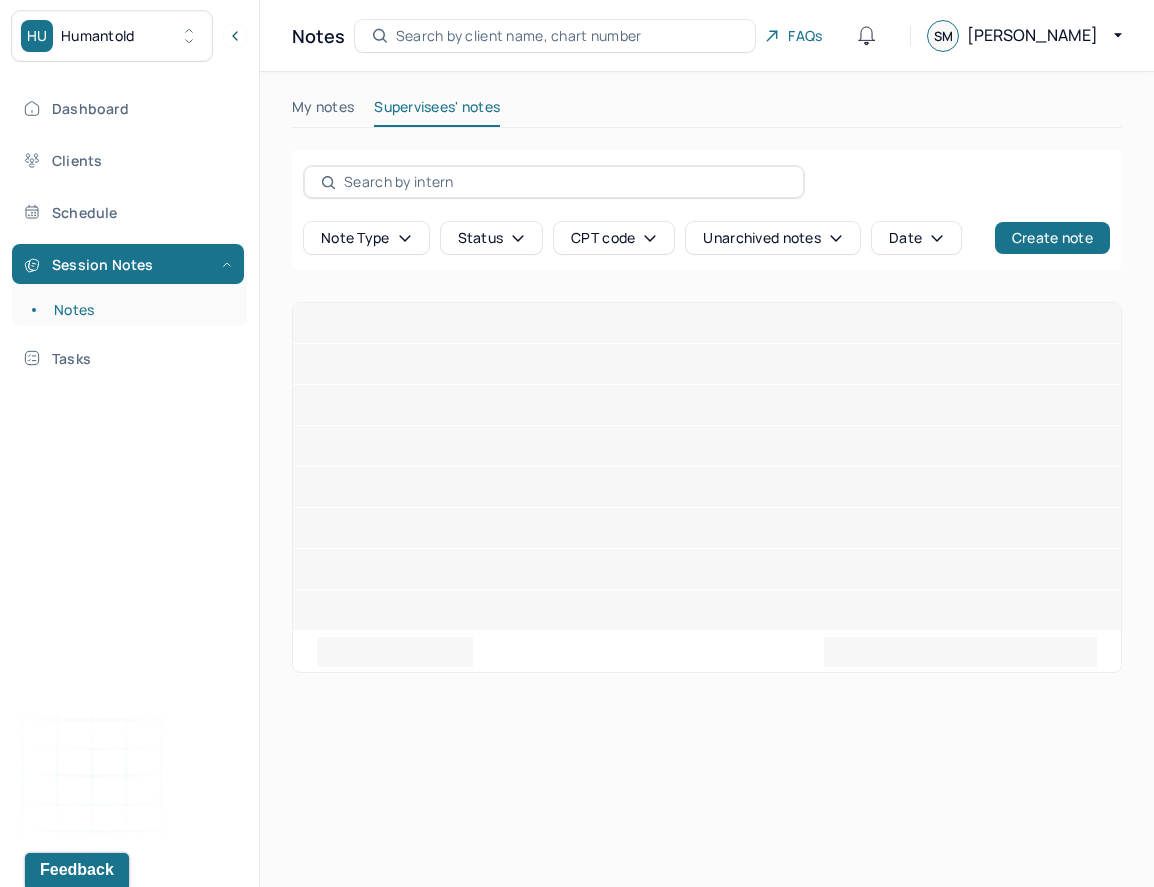 click on "Unarchived notes" at bounding box center [772, 238] 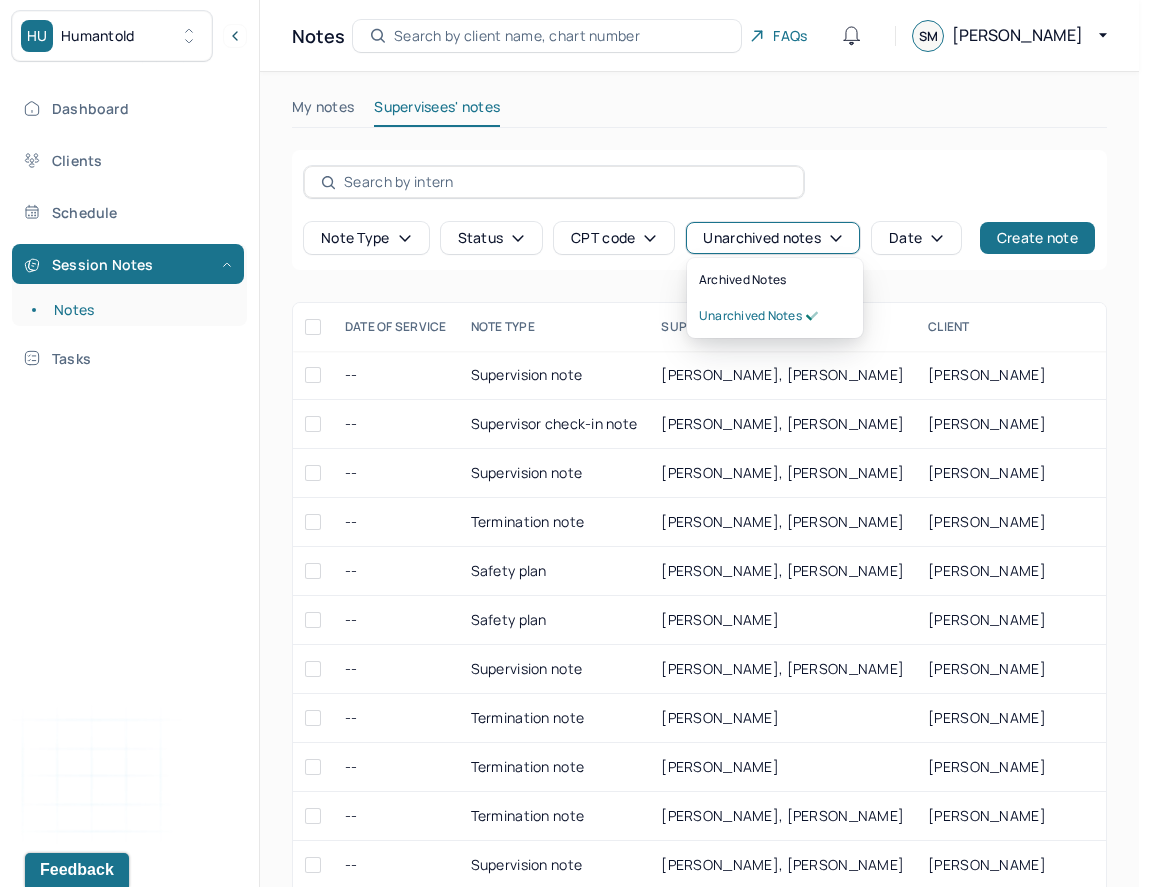 click on "Note type     Status     CPT code     Unarchived notes     Date     Create note" at bounding box center (699, 210) 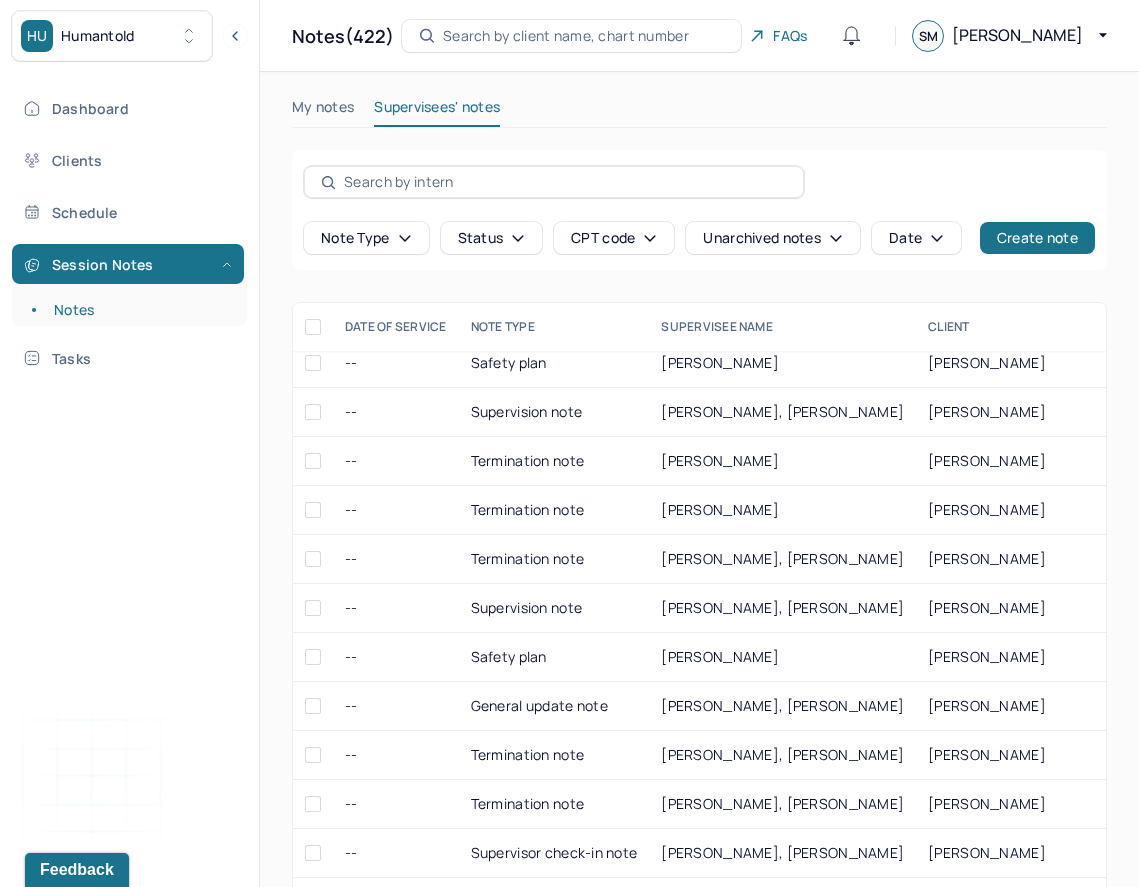 scroll, scrollTop: 0, scrollLeft: 0, axis: both 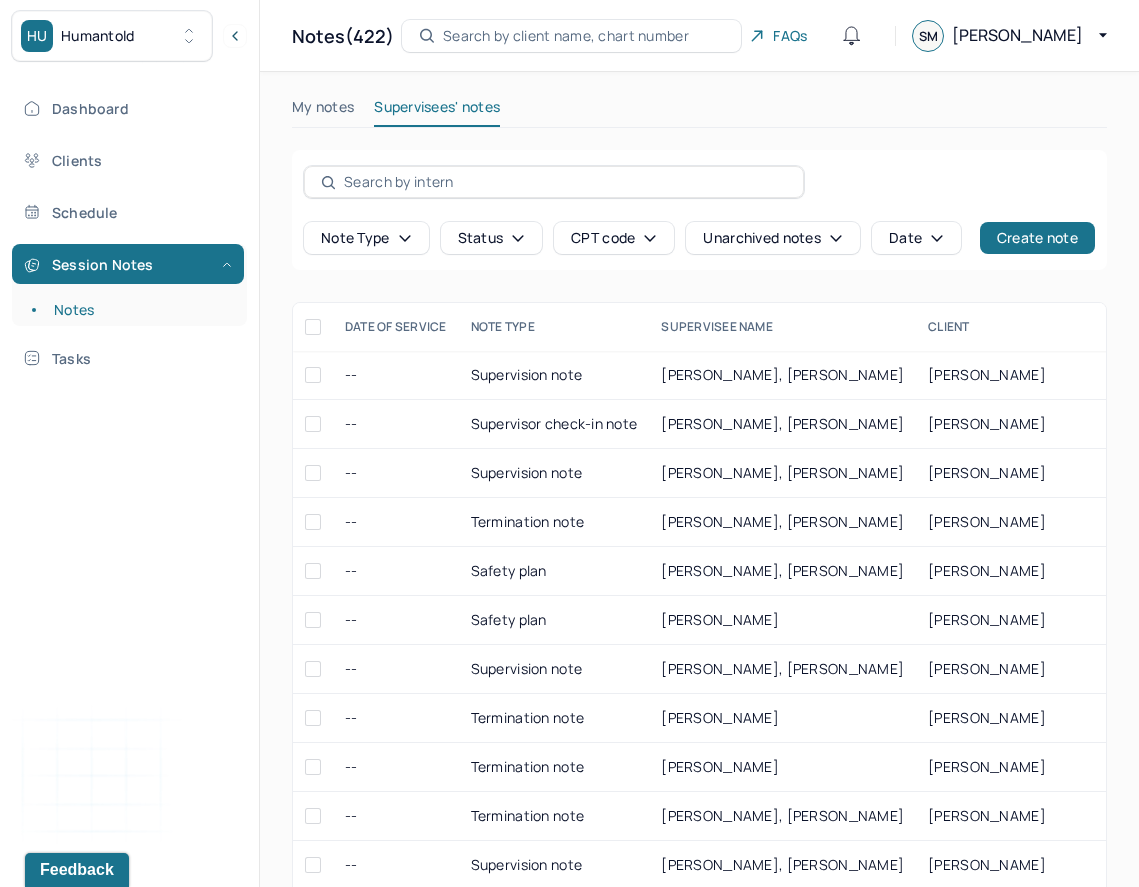 click 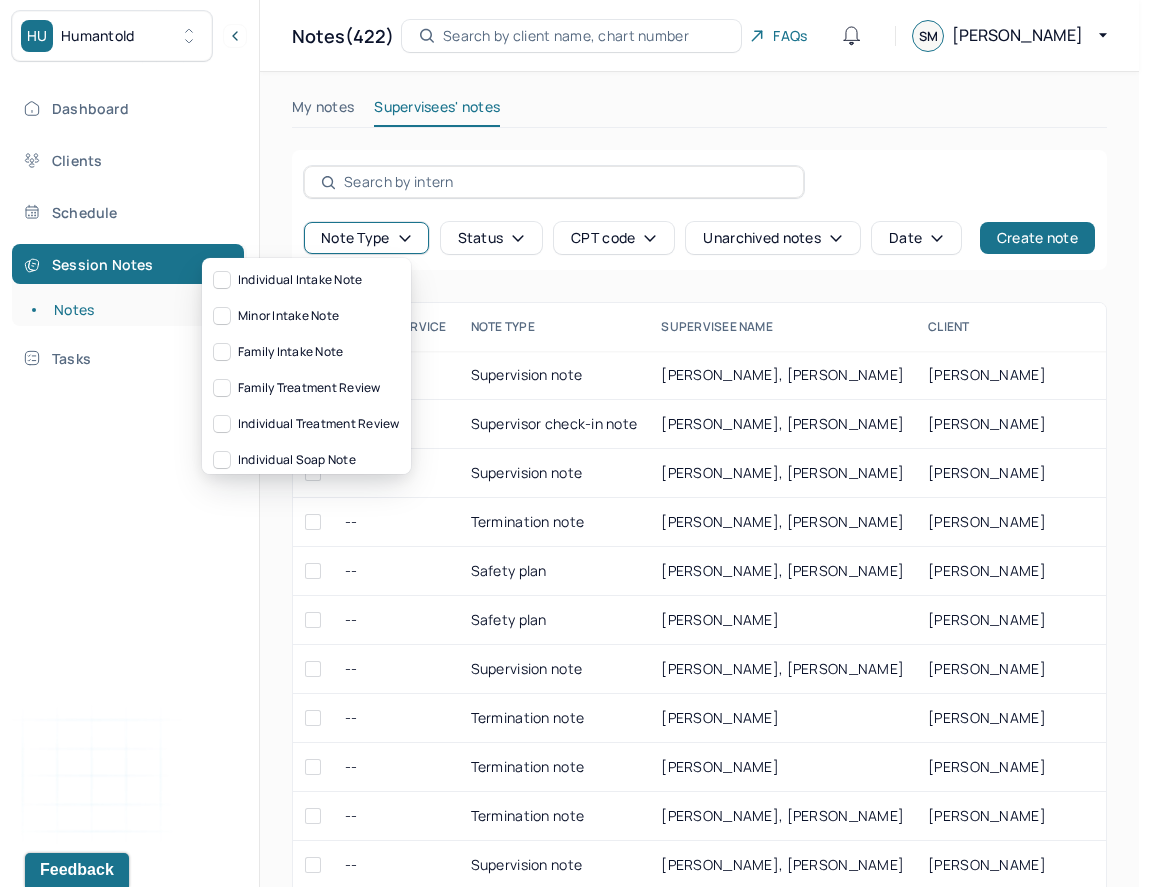 click on "Status" at bounding box center (492, 238) 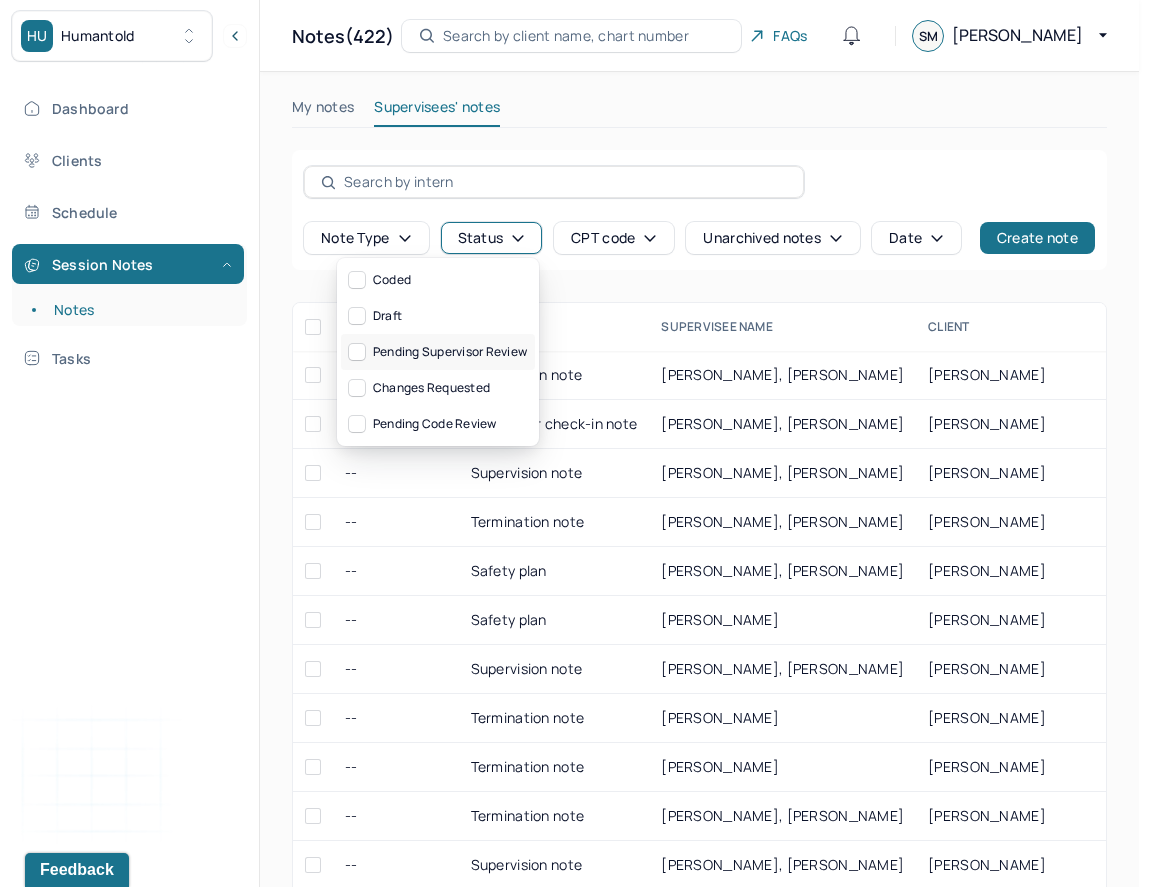 click on "Pending supervisor review" at bounding box center (438, 352) 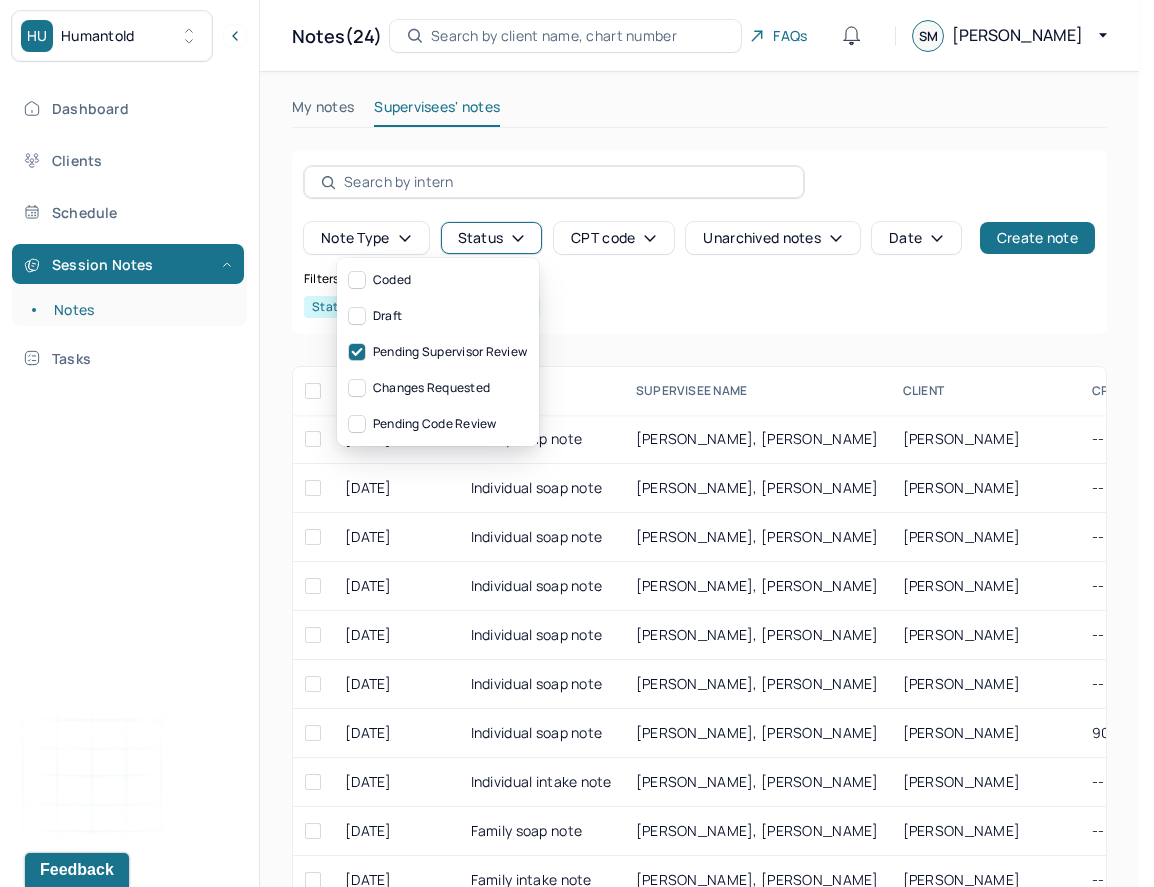 click on "Status: Pending supervisor review" at bounding box center (699, 307) 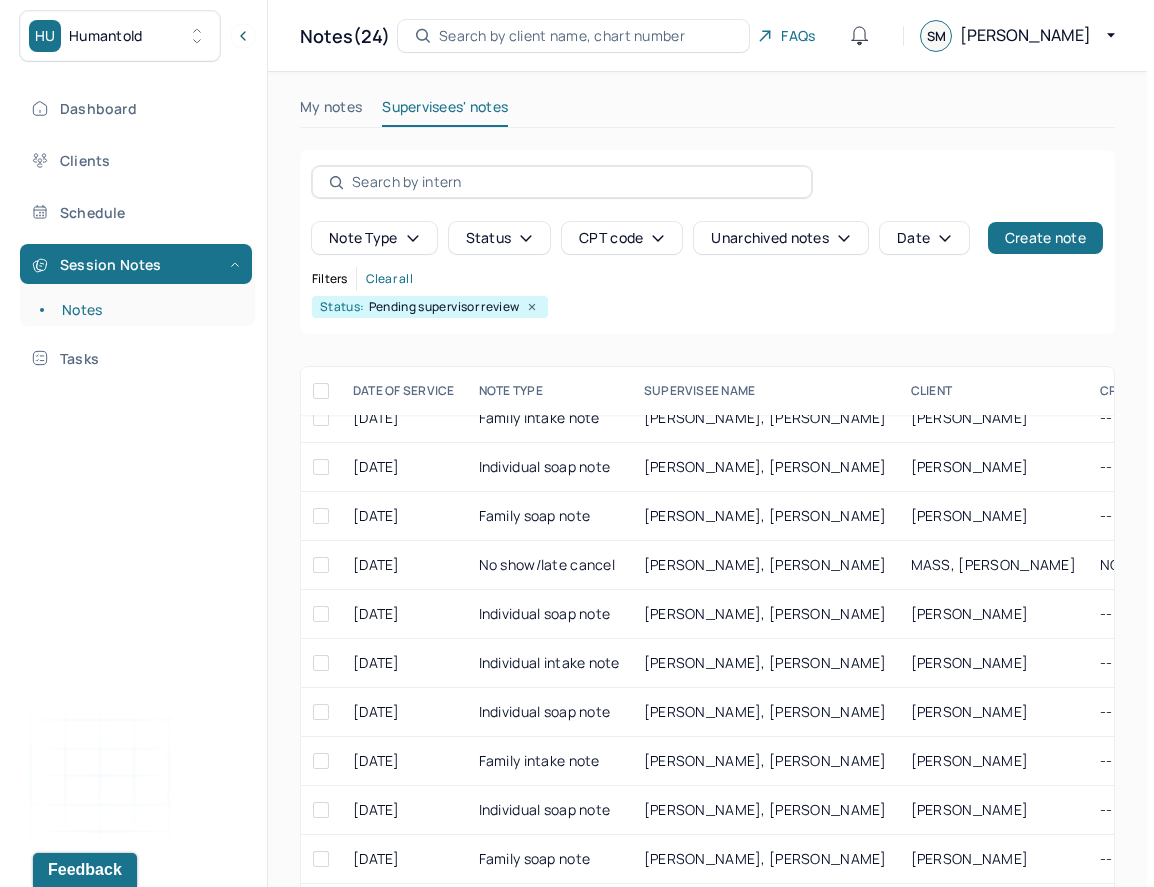 scroll, scrollTop: 592, scrollLeft: 0, axis: vertical 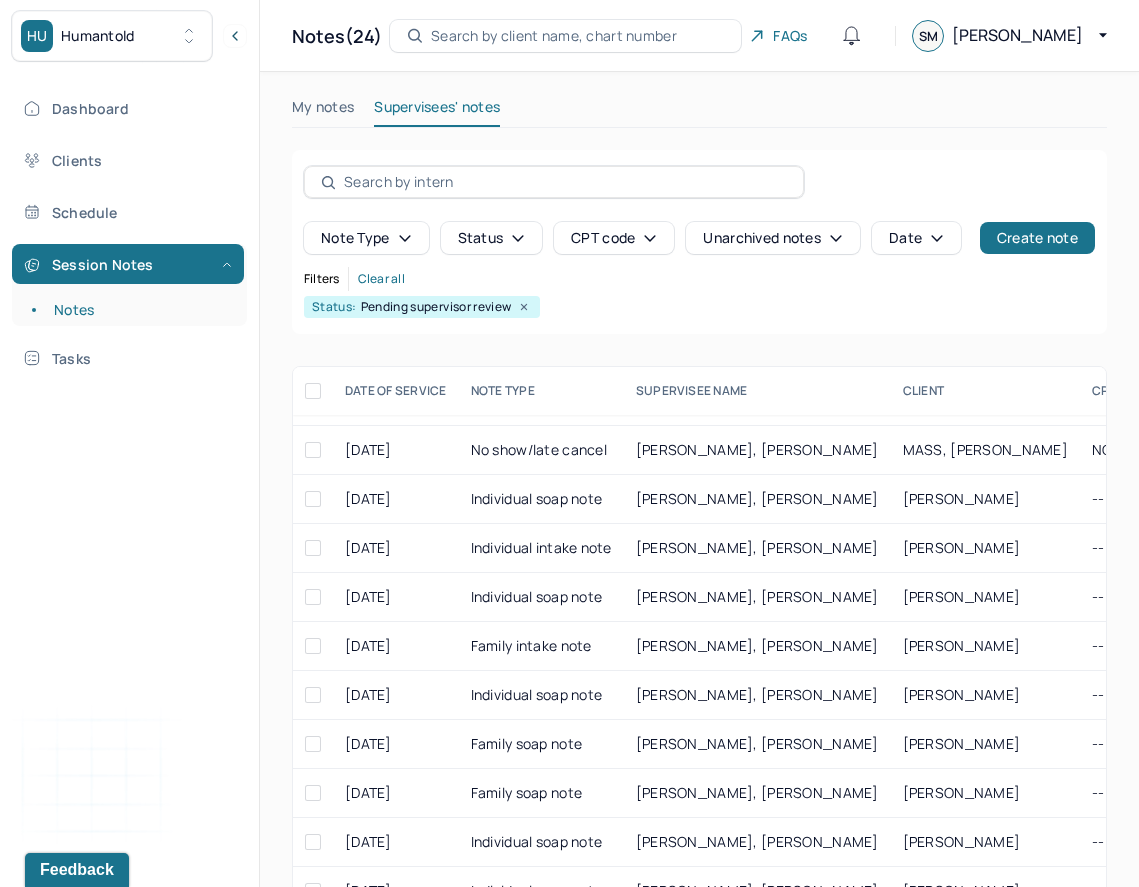 click at bounding box center [313, 391] 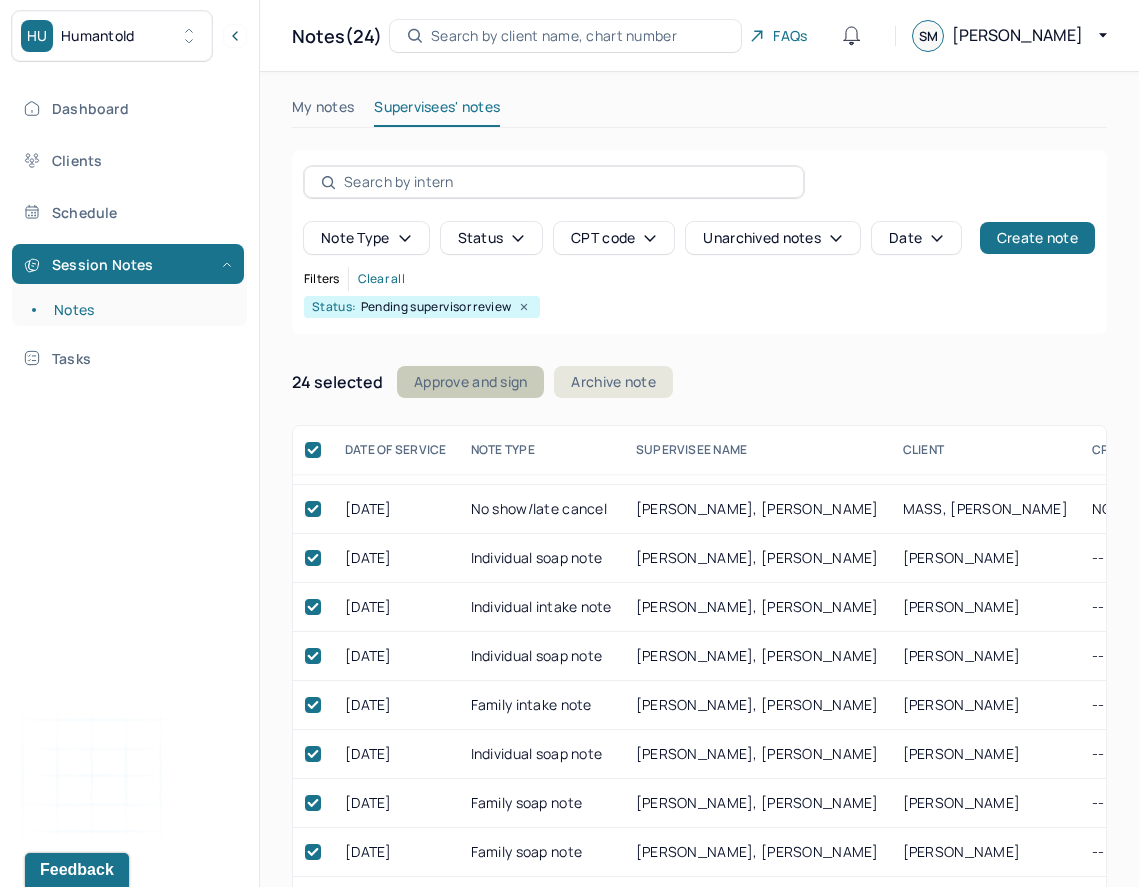 click on "Approve and sign" at bounding box center (470, 382) 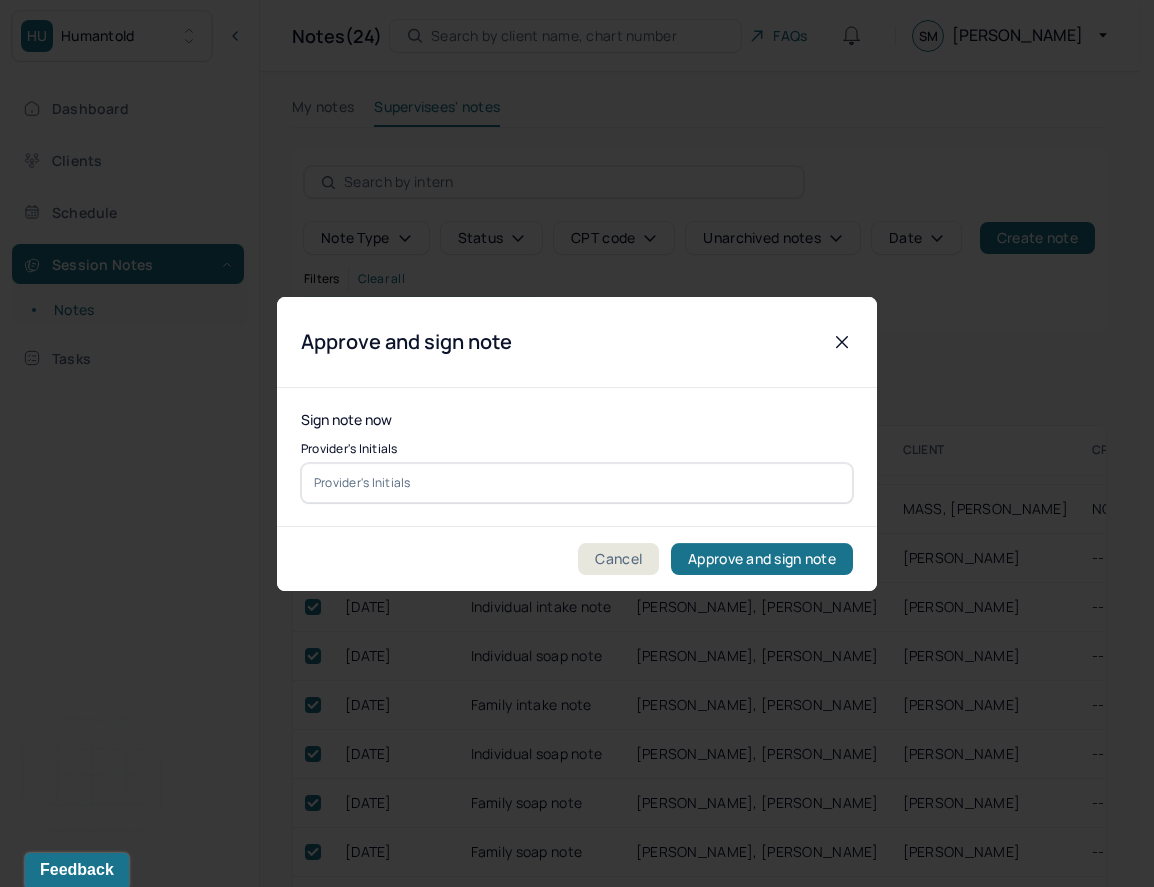click on "Provider's Initials" at bounding box center [577, 472] 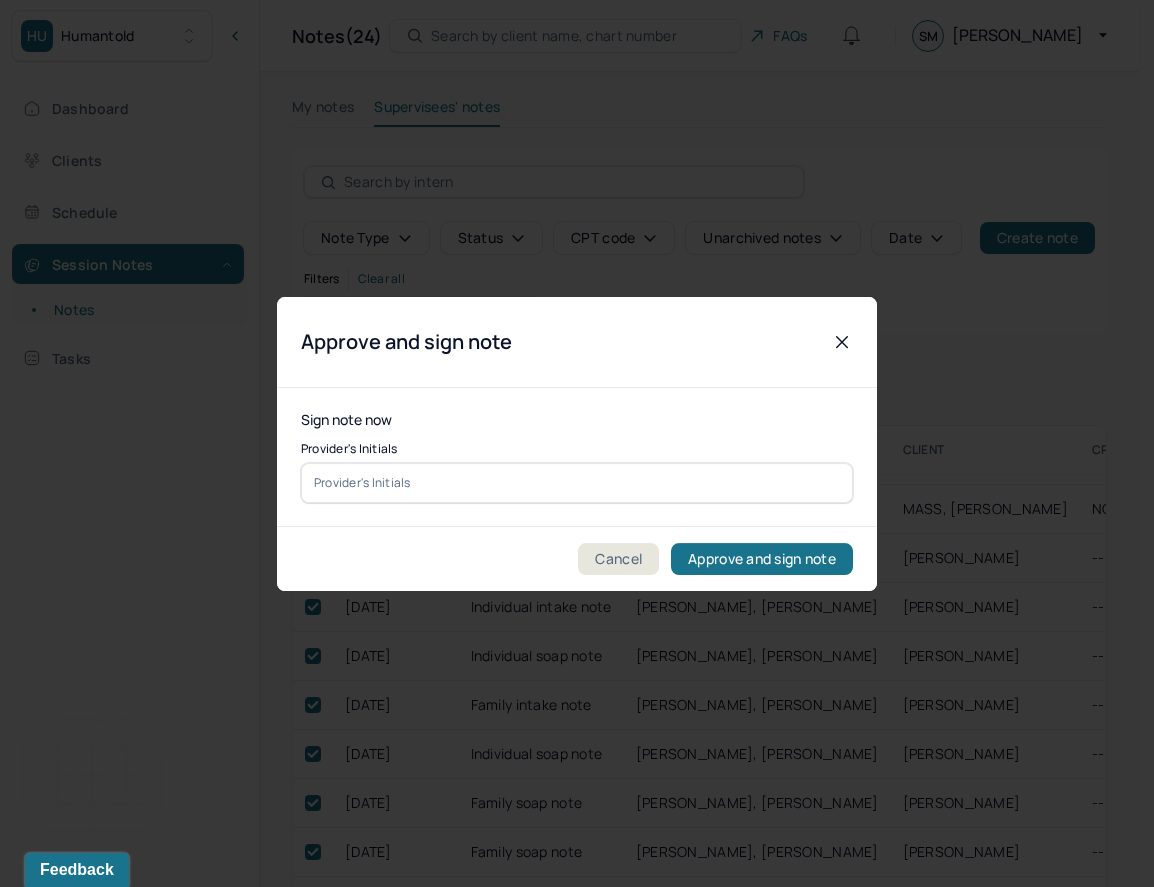 click at bounding box center (577, 482) 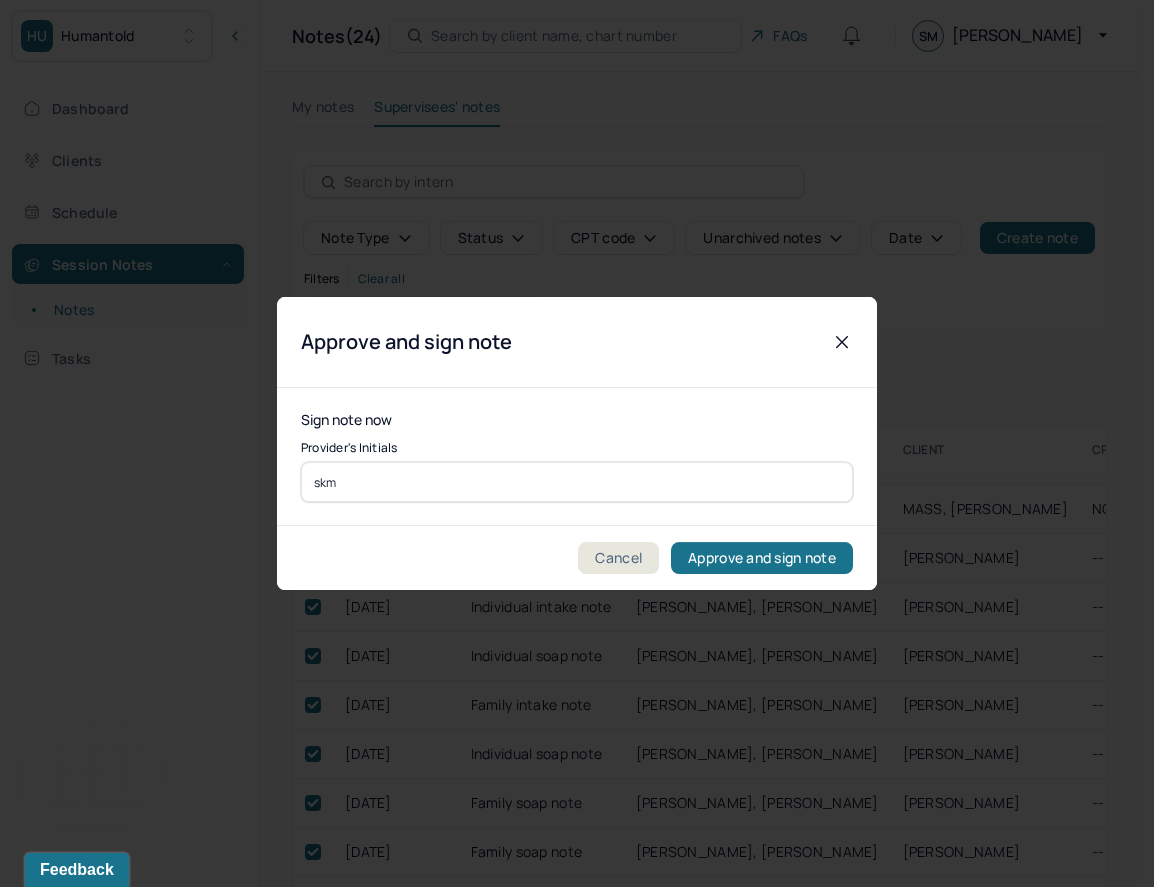 type on "skm" 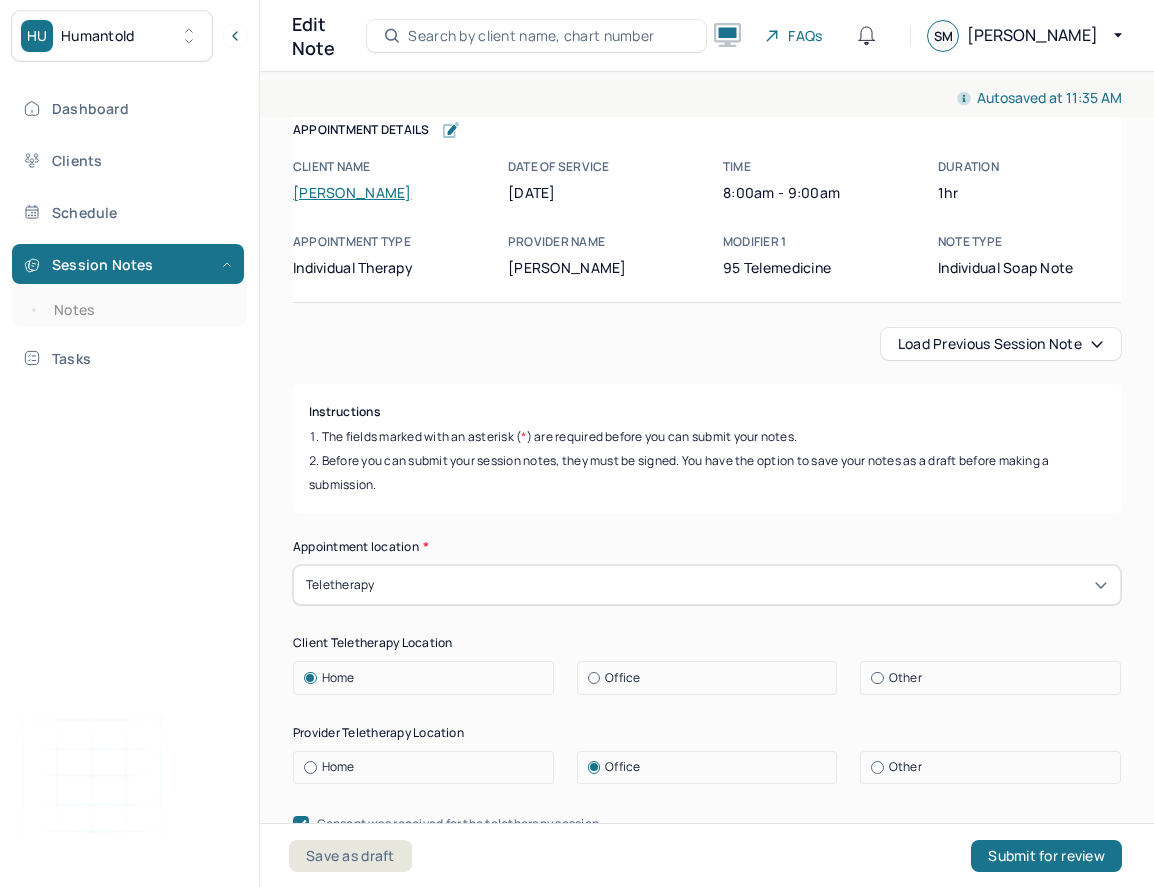 scroll, scrollTop: 0, scrollLeft: 0, axis: both 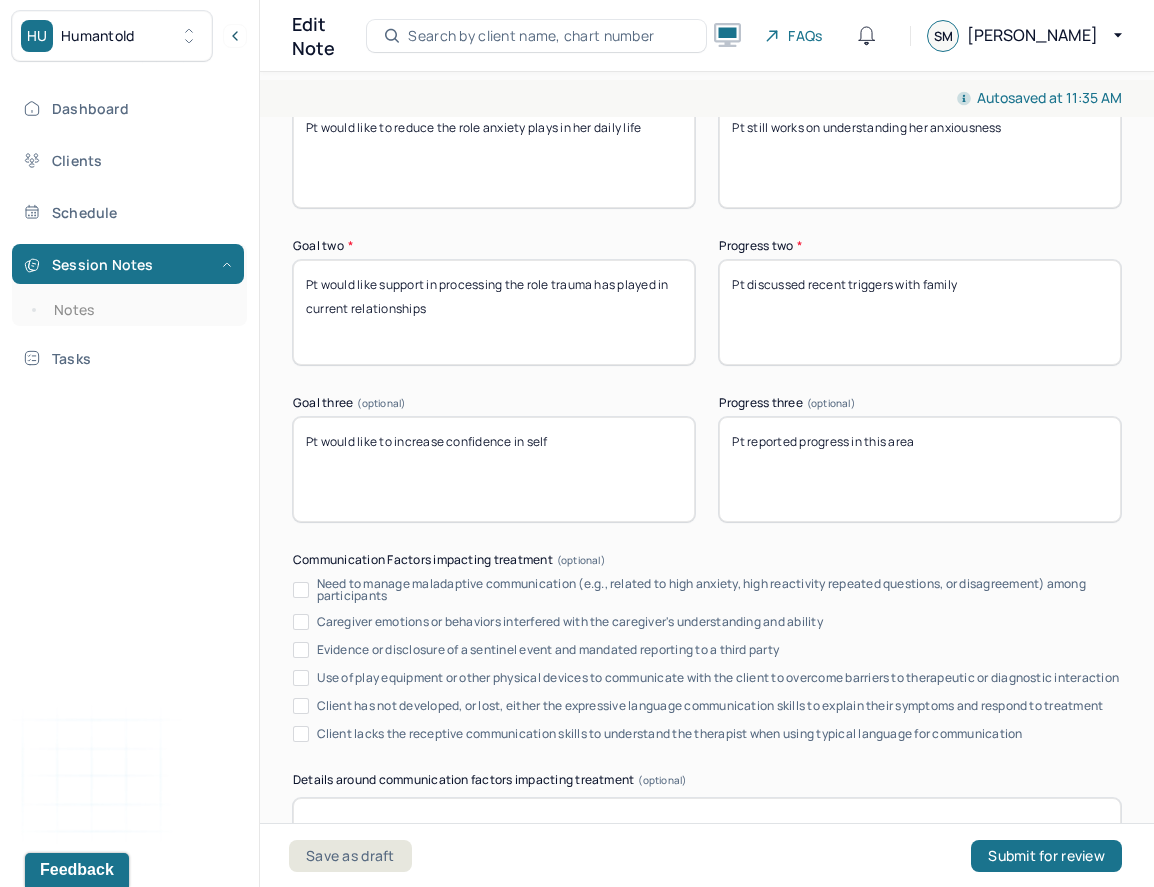 type on "Pt discussed recent triggers with family" 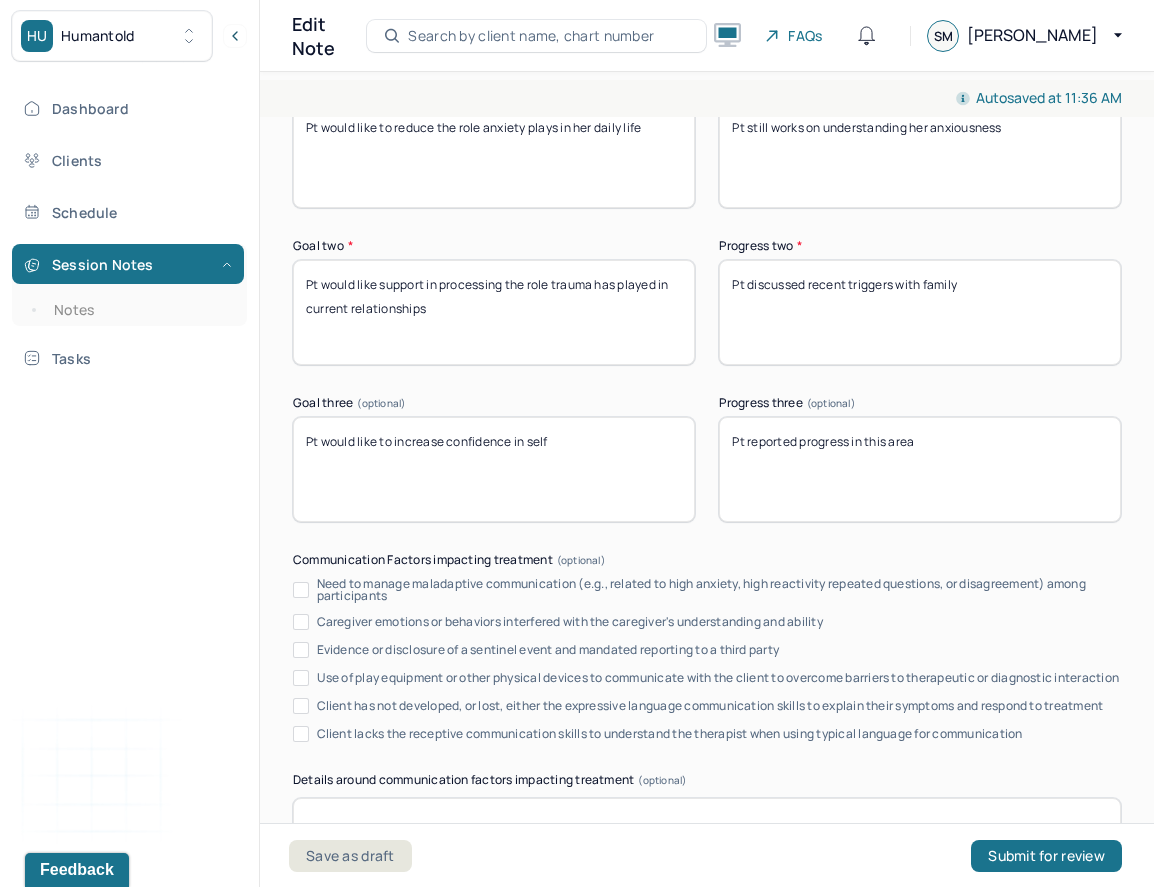 click on "Pt reported progress in this area" at bounding box center [920, 469] 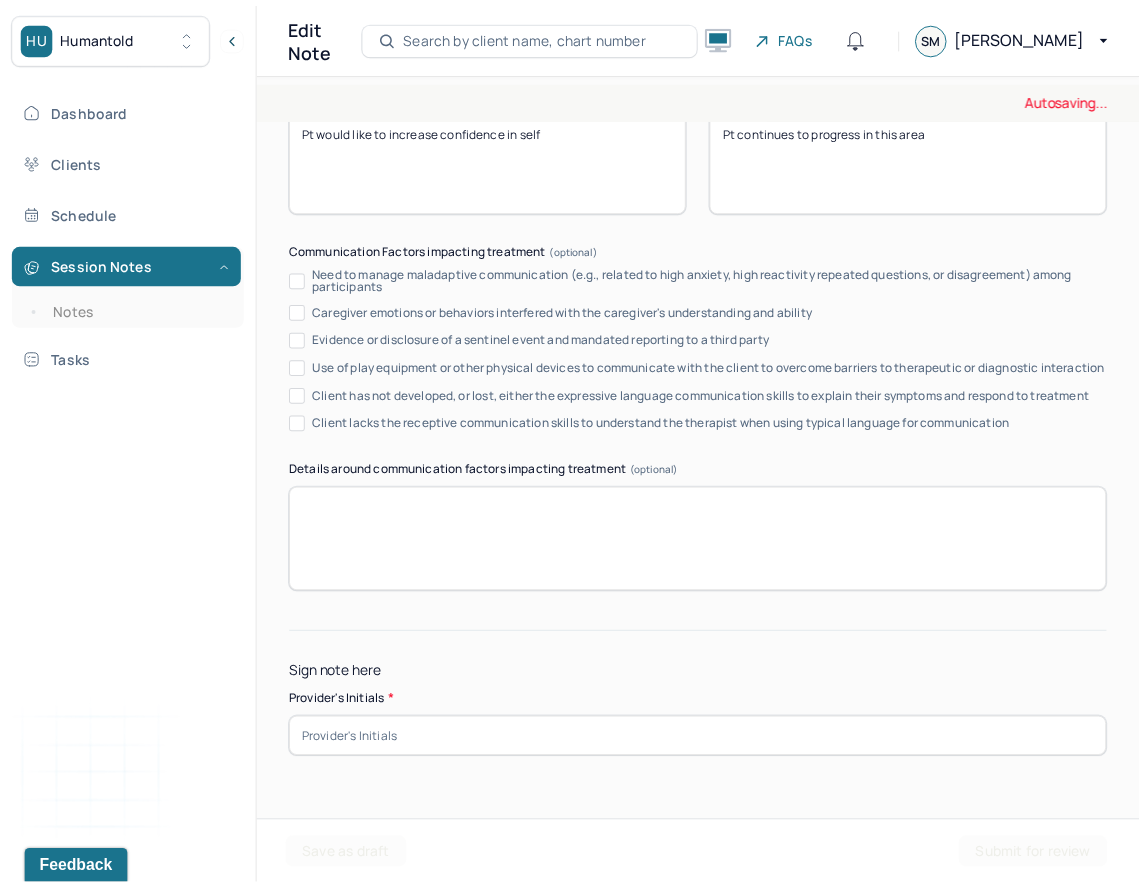 scroll, scrollTop: 4017, scrollLeft: 0, axis: vertical 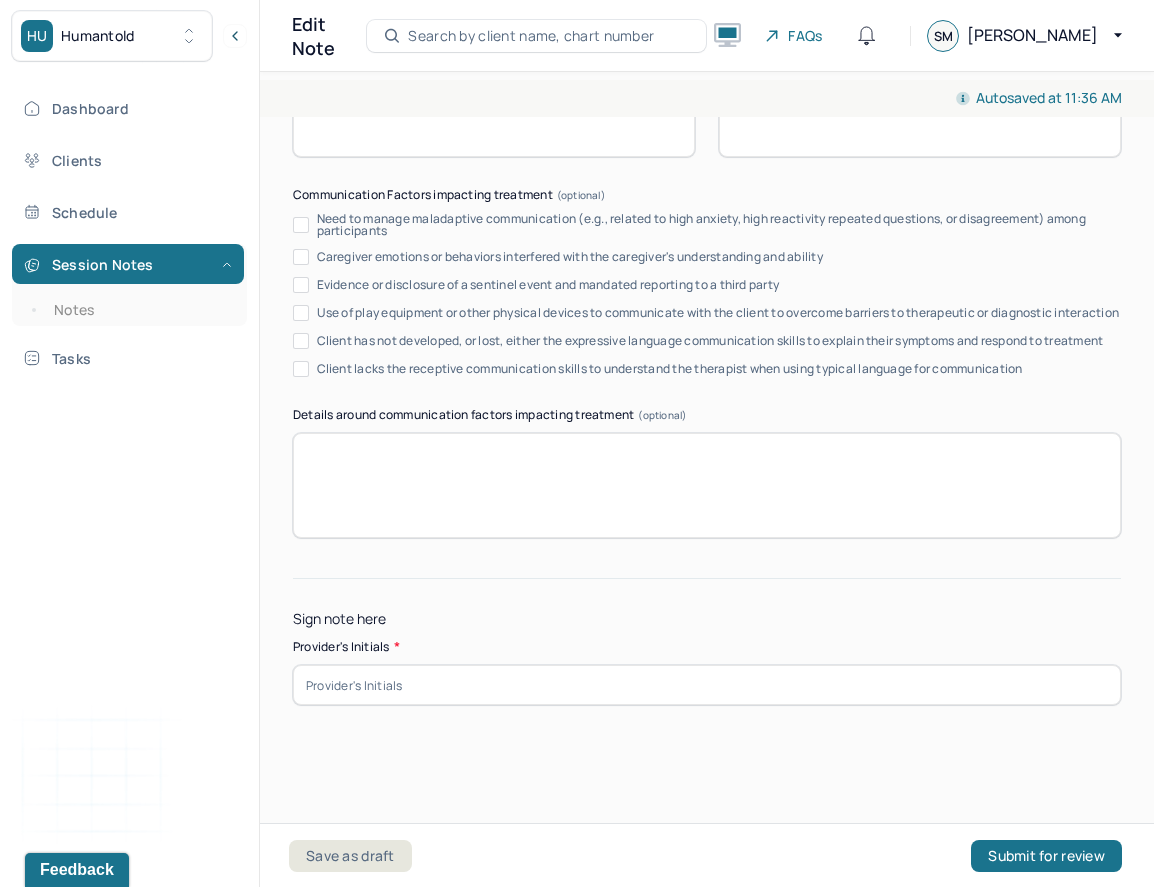 type on "Pt continues to progress in this area" 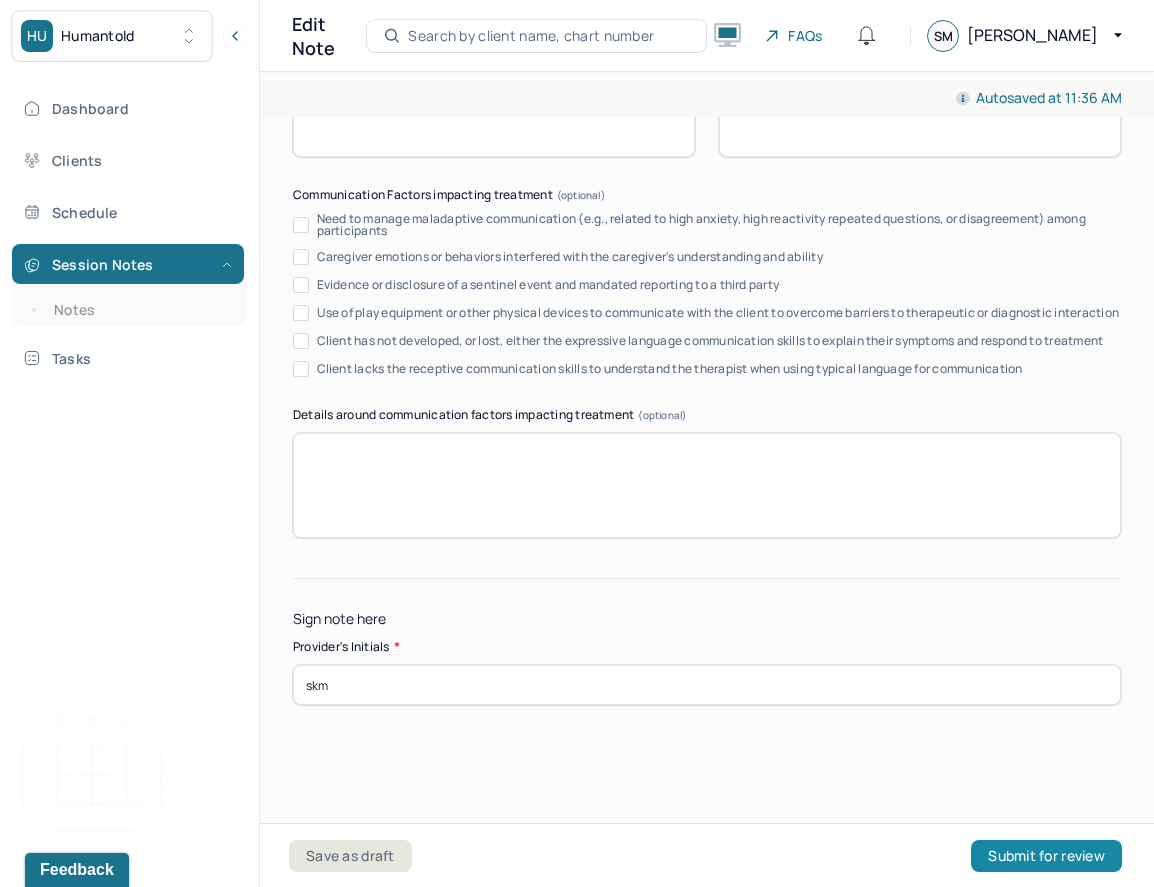 type on "skm" 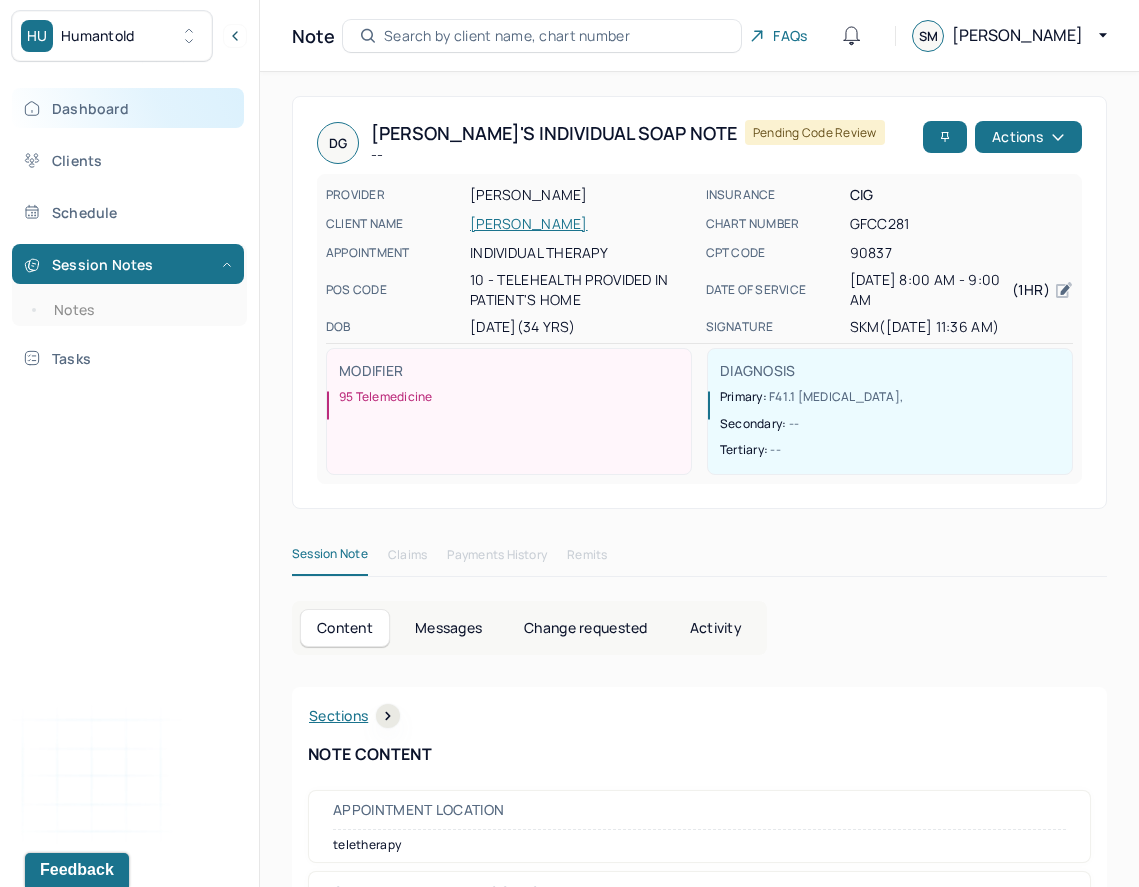 click on "Dashboard" at bounding box center (128, 108) 